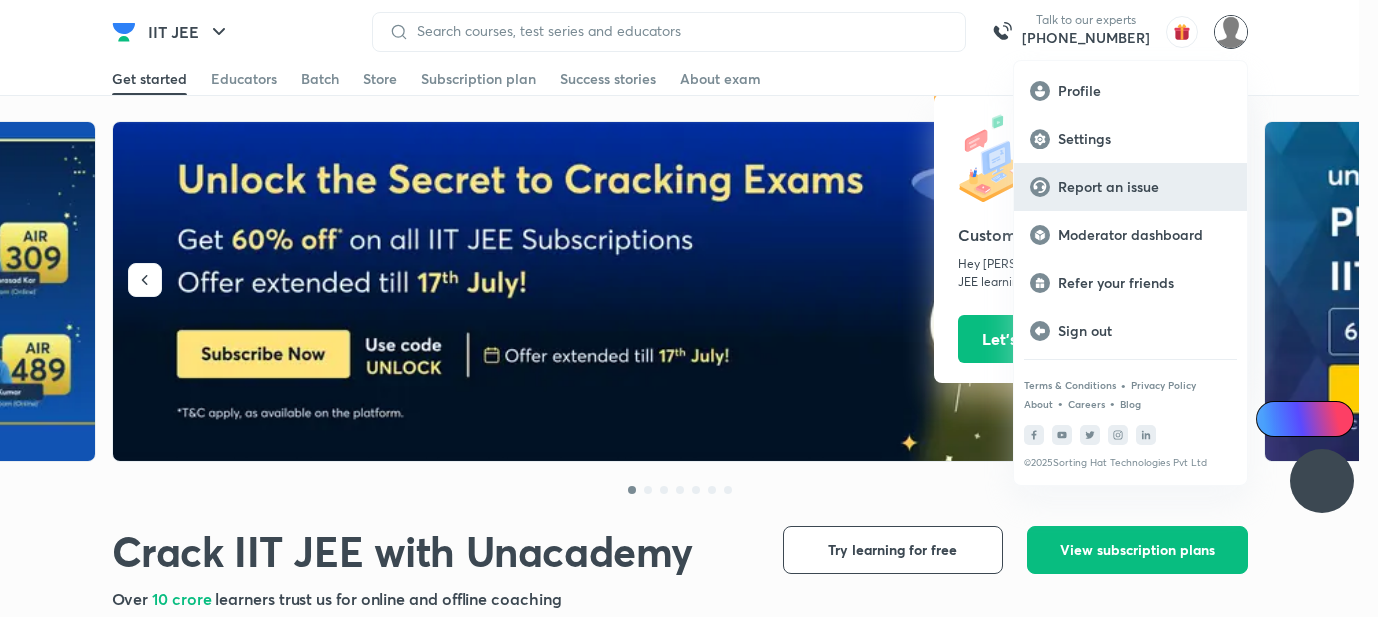 click on "Report an issue" at bounding box center (1144, 187) 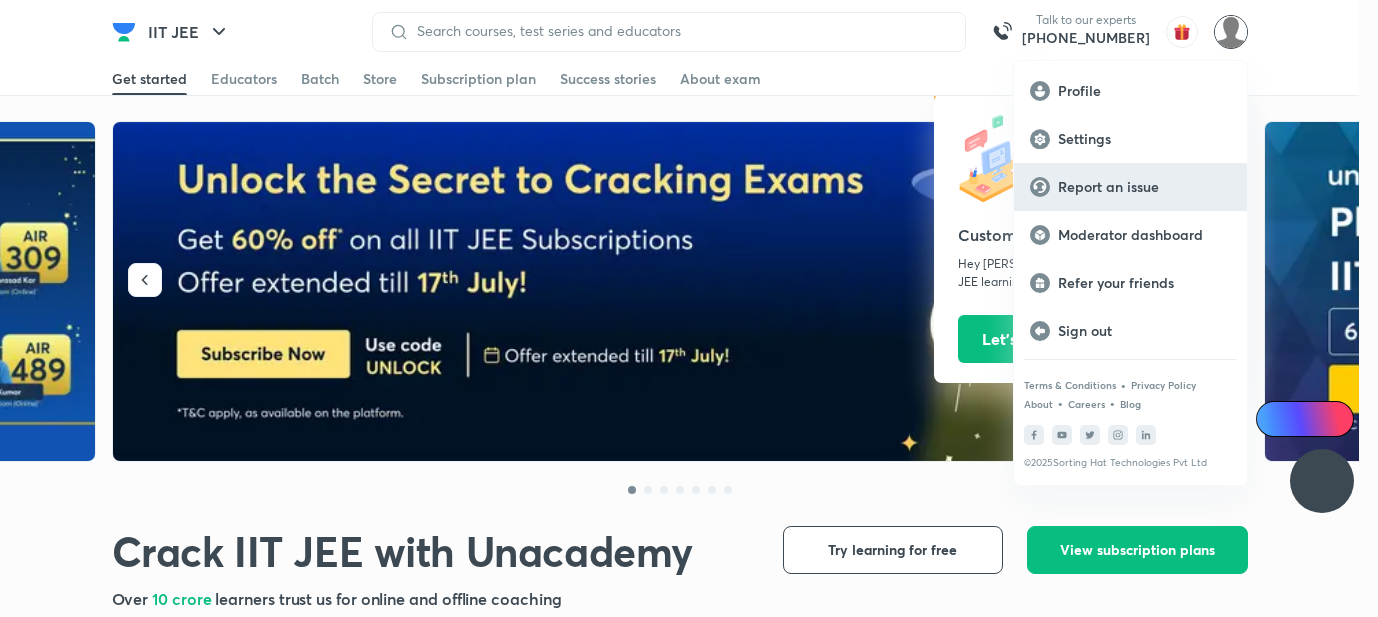 scroll, scrollTop: 0, scrollLeft: 0, axis: both 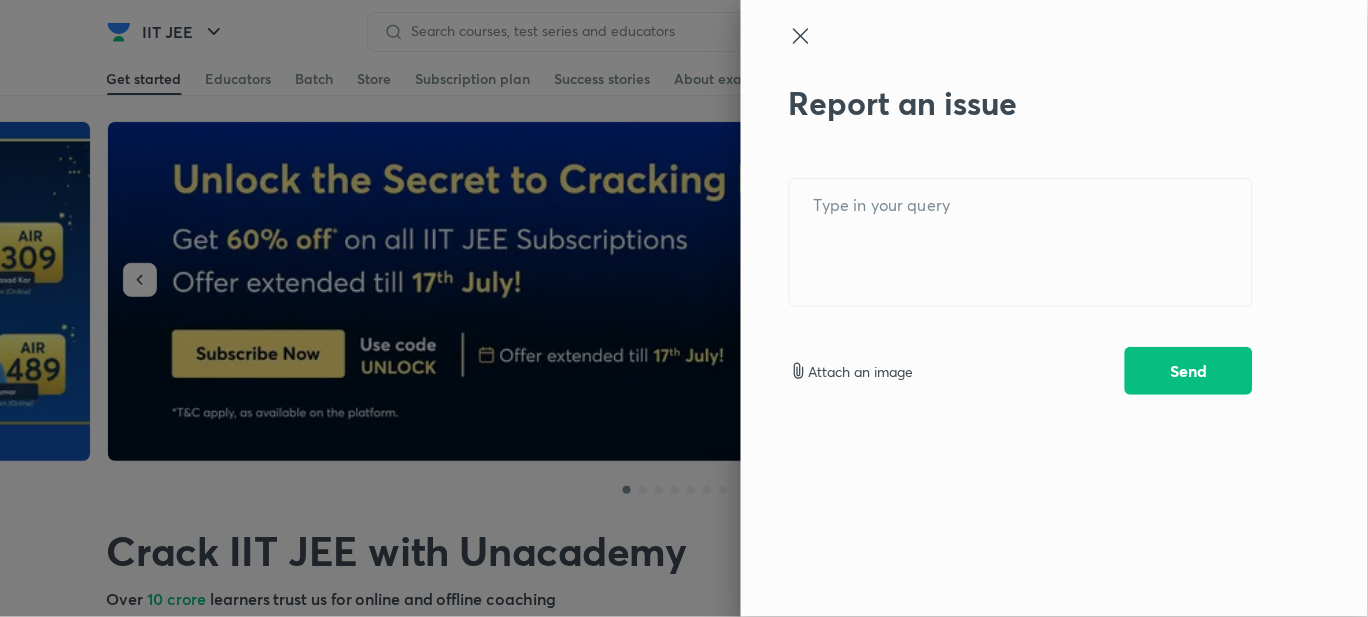 click 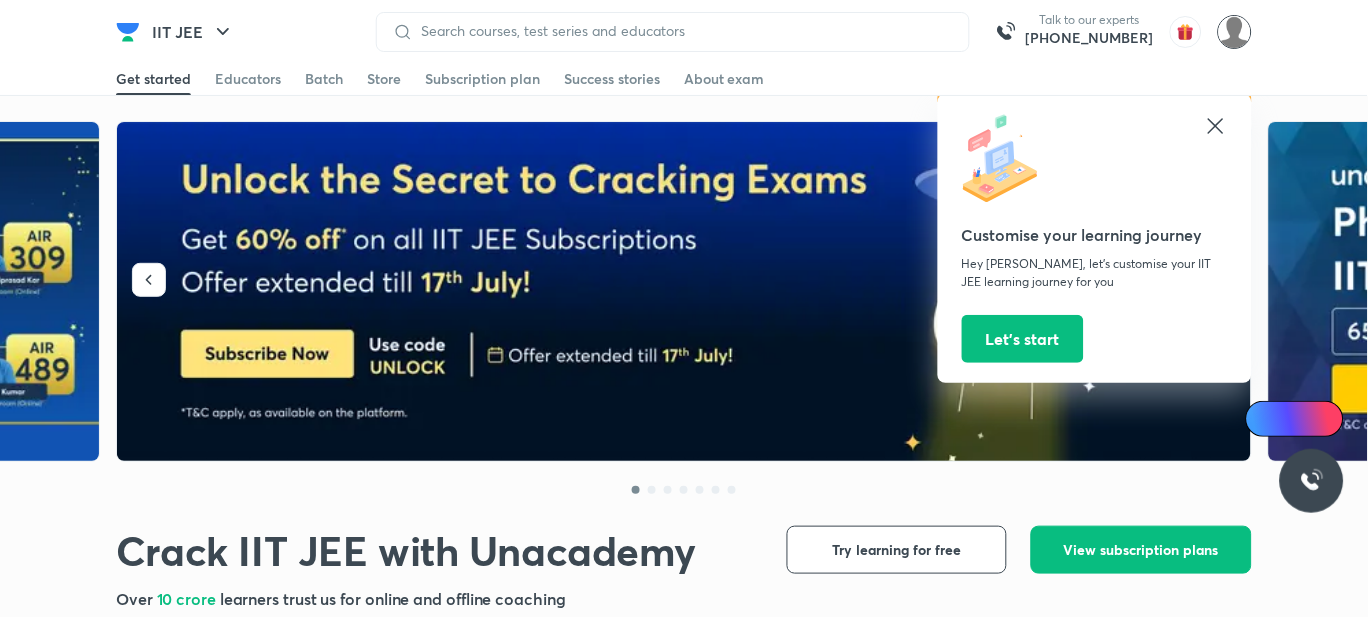 click at bounding box center (1235, 32) 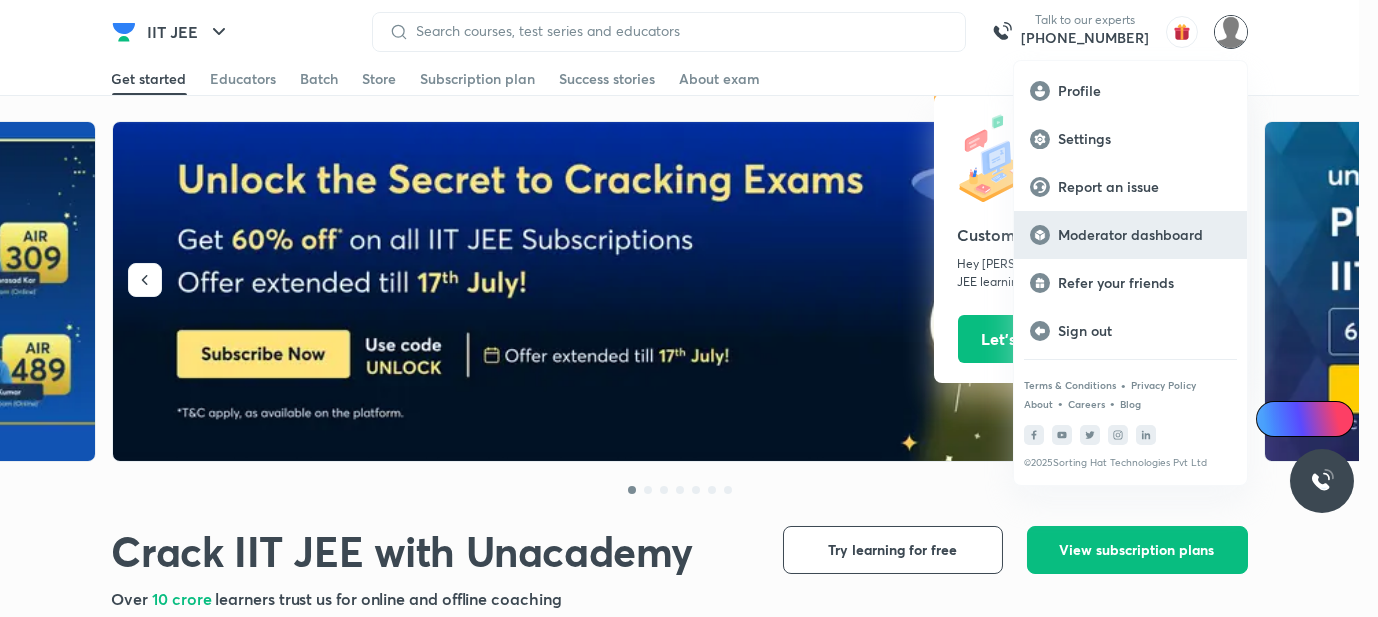 click on "Moderator dashboard" at bounding box center (1144, 235) 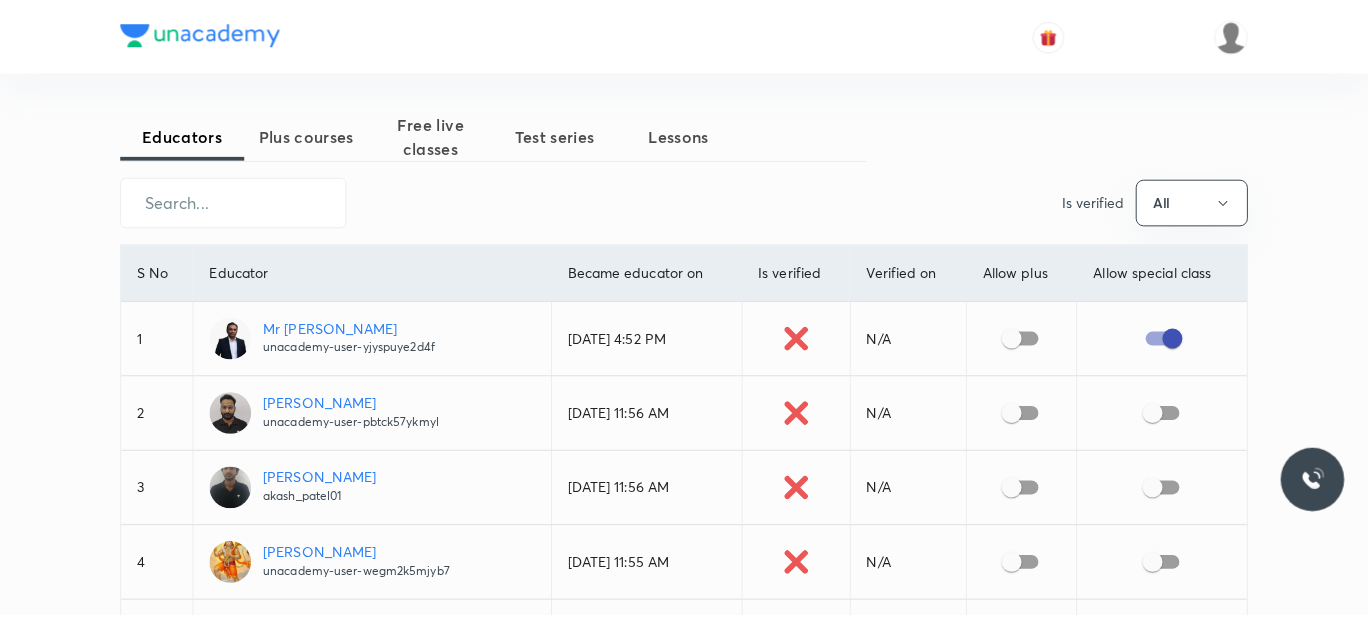 scroll, scrollTop: 0, scrollLeft: 0, axis: both 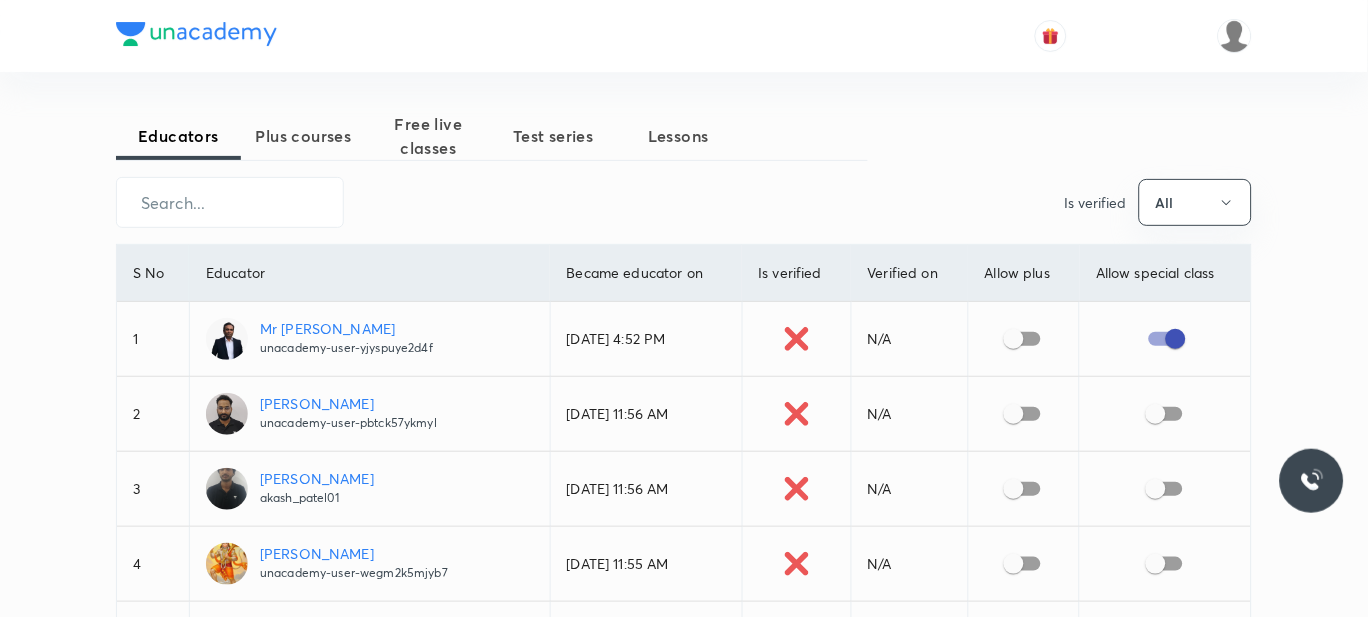 click on "Plus courses" at bounding box center (303, 136) 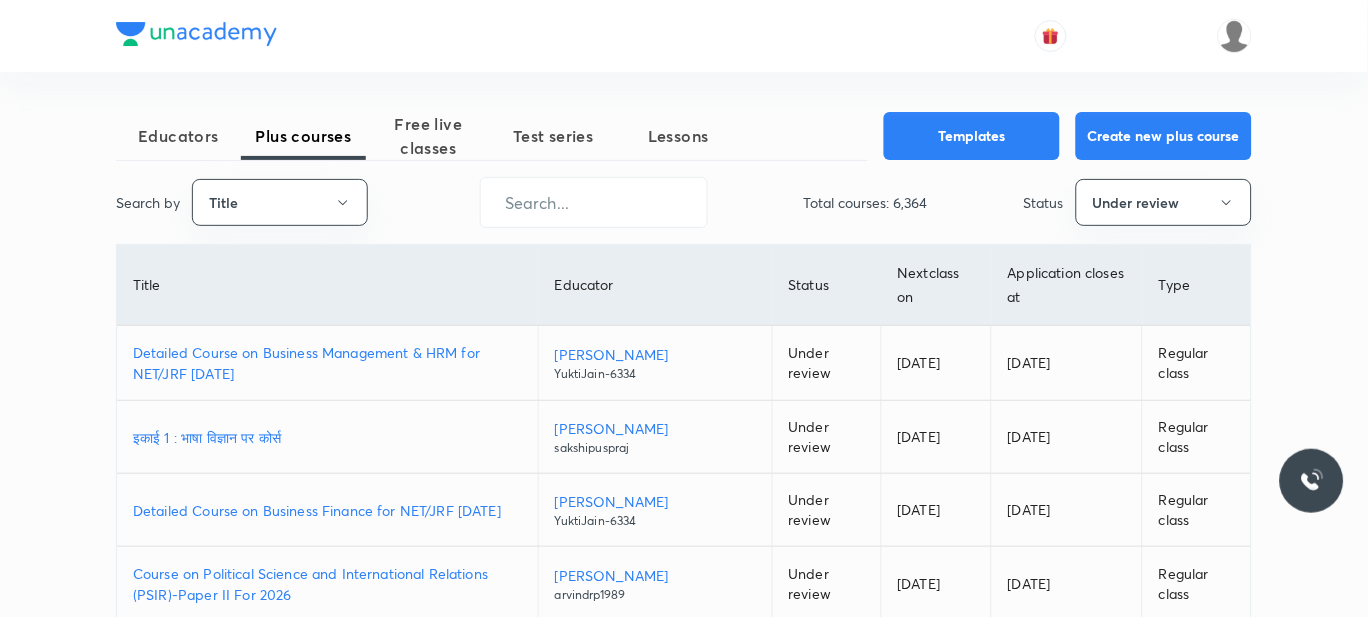 click on "Detailed Course on Business Management & HRM for NET/JRF [DATE]" at bounding box center [327, 363] 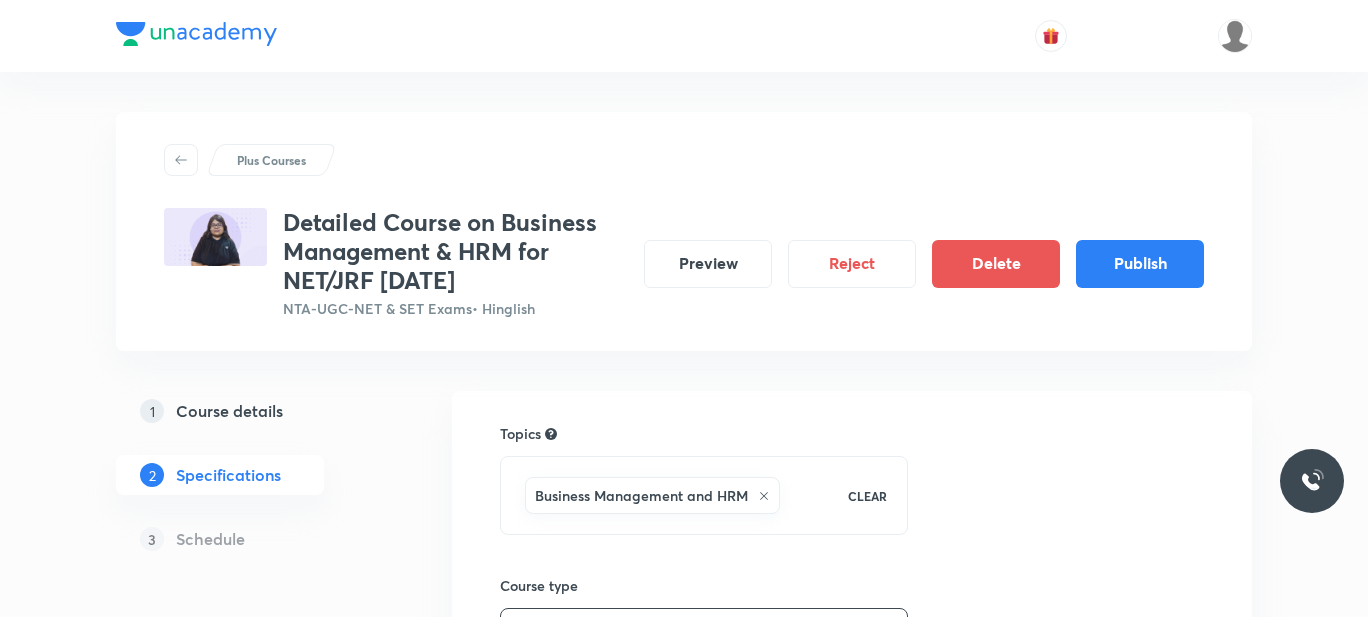 scroll, scrollTop: 0, scrollLeft: 0, axis: both 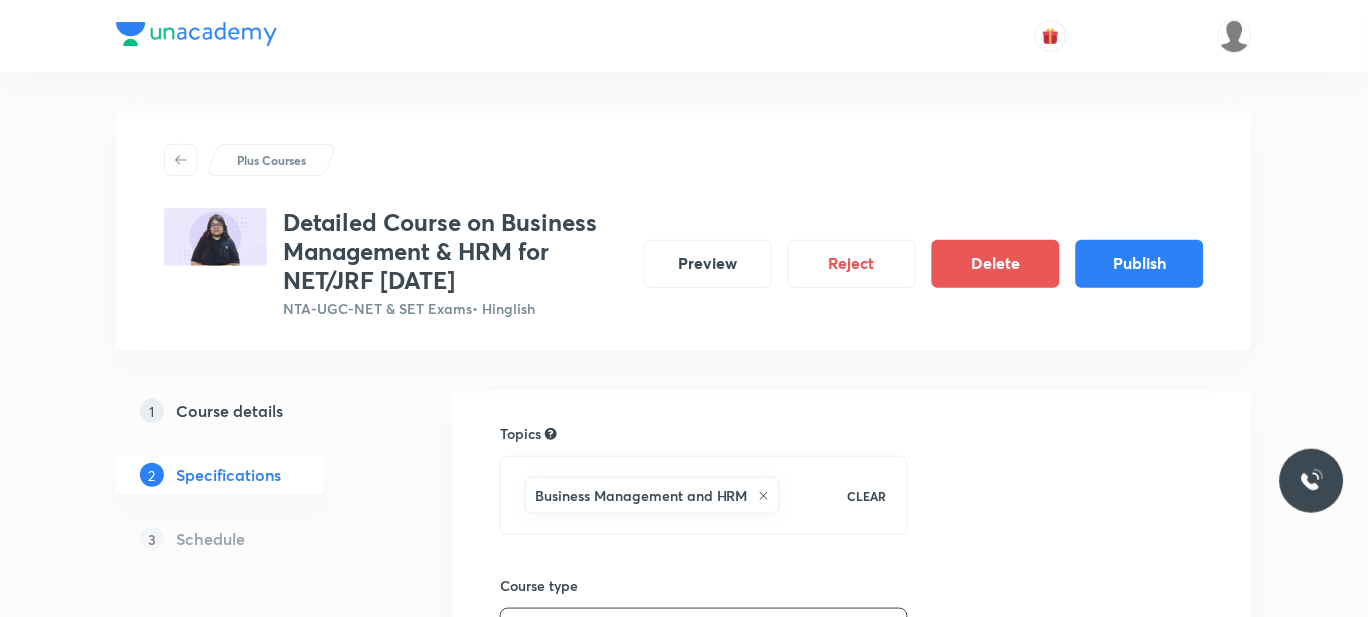 click on "Schedule" at bounding box center (210, 539) 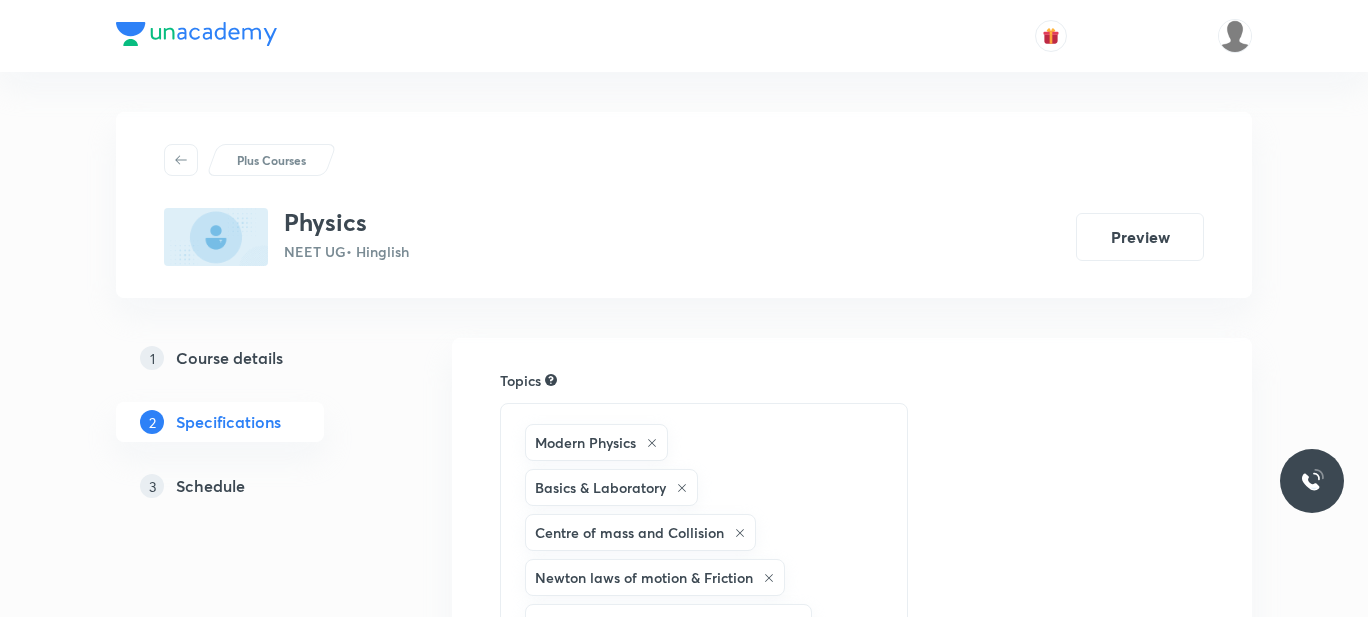 scroll, scrollTop: 0, scrollLeft: 0, axis: both 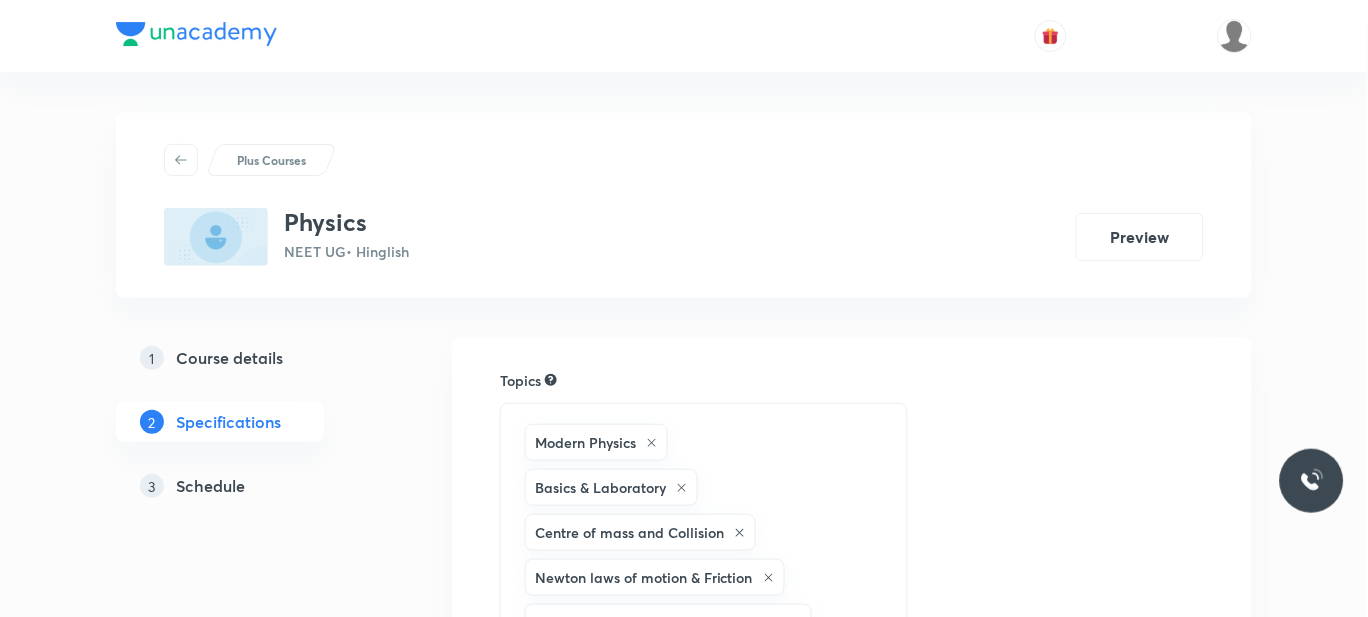 click on "Schedule" at bounding box center [210, 486] 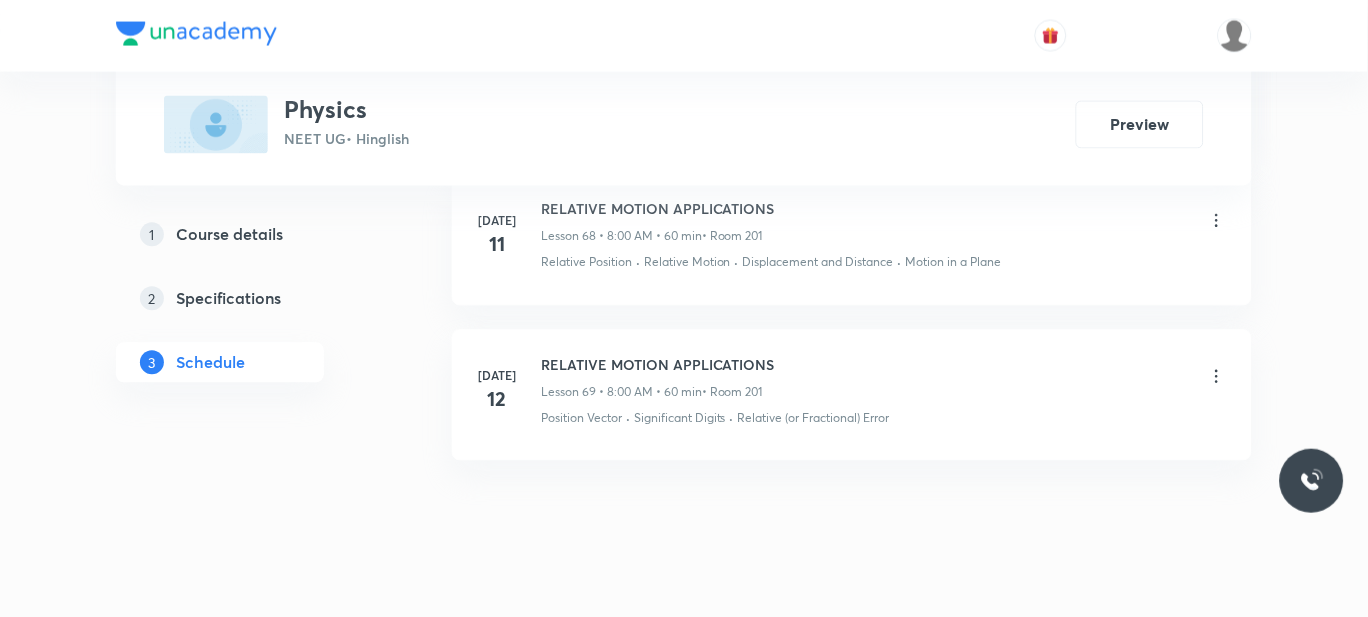scroll, scrollTop: 12223, scrollLeft: 0, axis: vertical 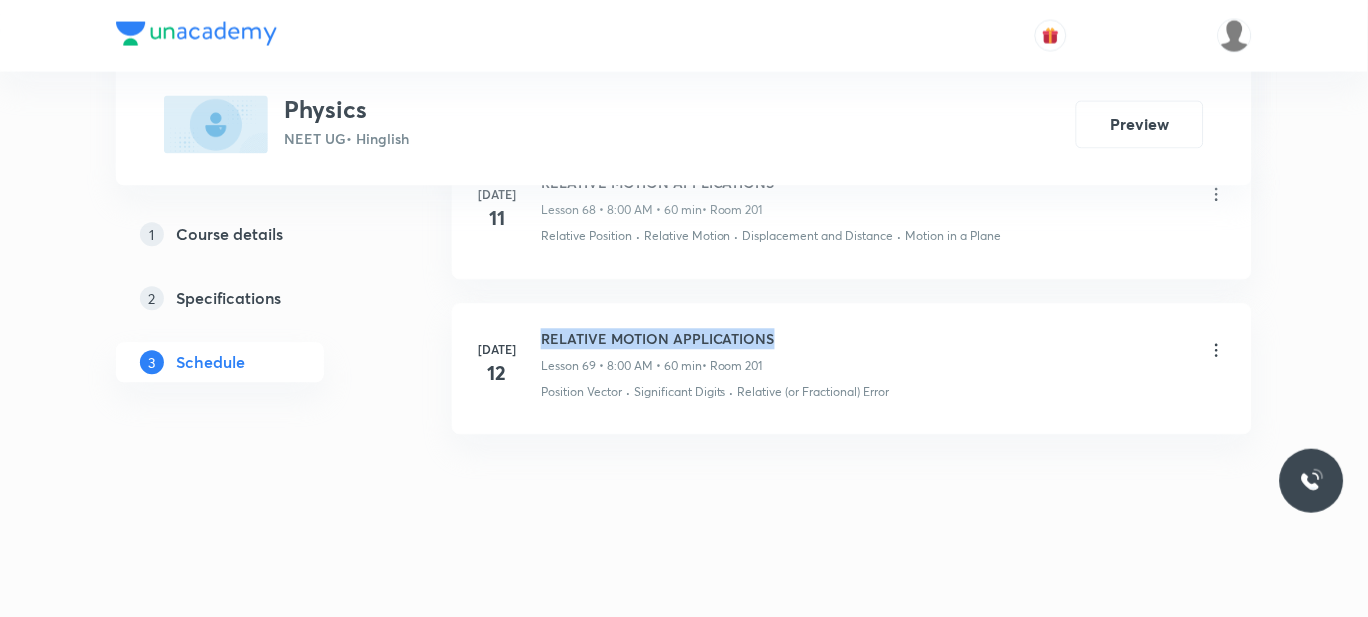 drag, startPoint x: 778, startPoint y: 344, endPoint x: 541, endPoint y: 319, distance: 238.31491 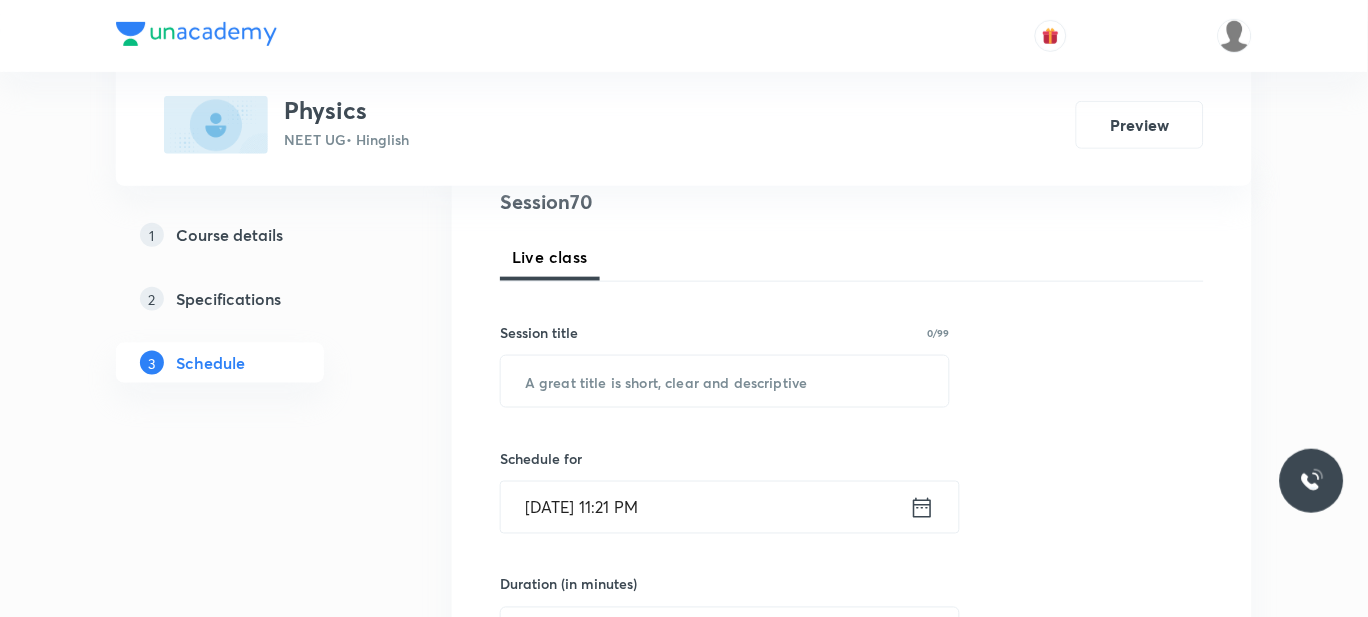 scroll, scrollTop: 314, scrollLeft: 0, axis: vertical 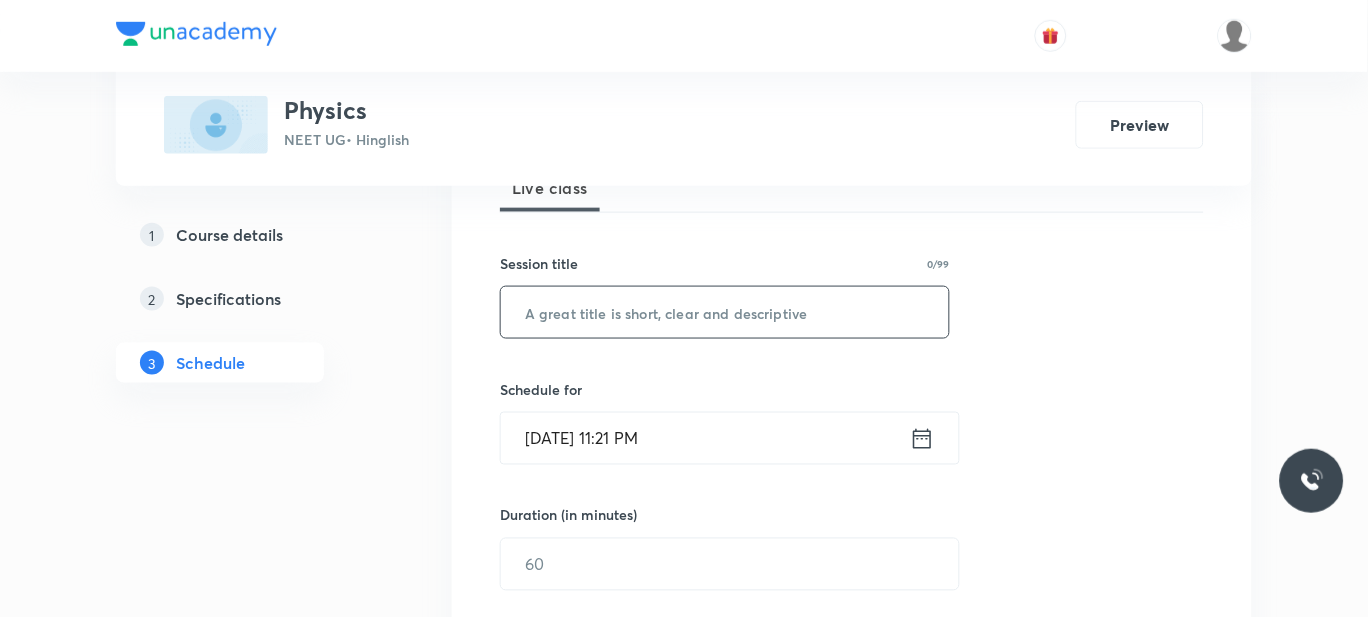 click at bounding box center [725, 312] 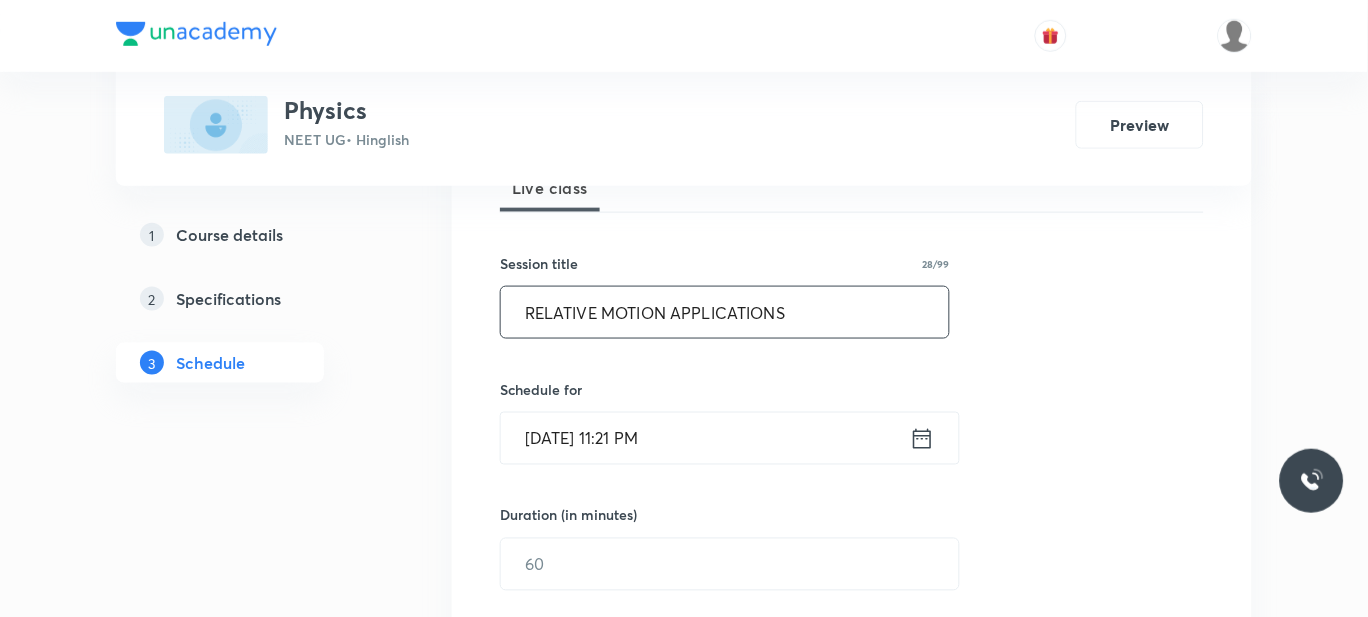 scroll, scrollTop: 392, scrollLeft: 0, axis: vertical 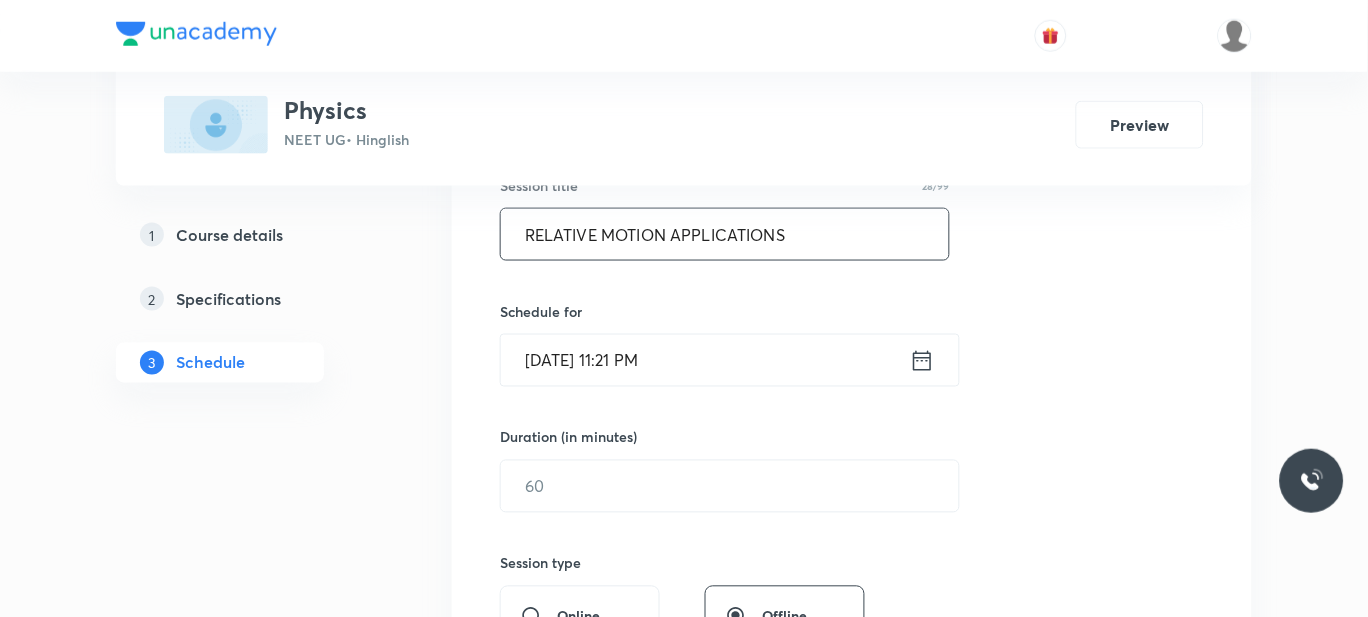 type on "RELATIVE MOTION APPLICATIONS" 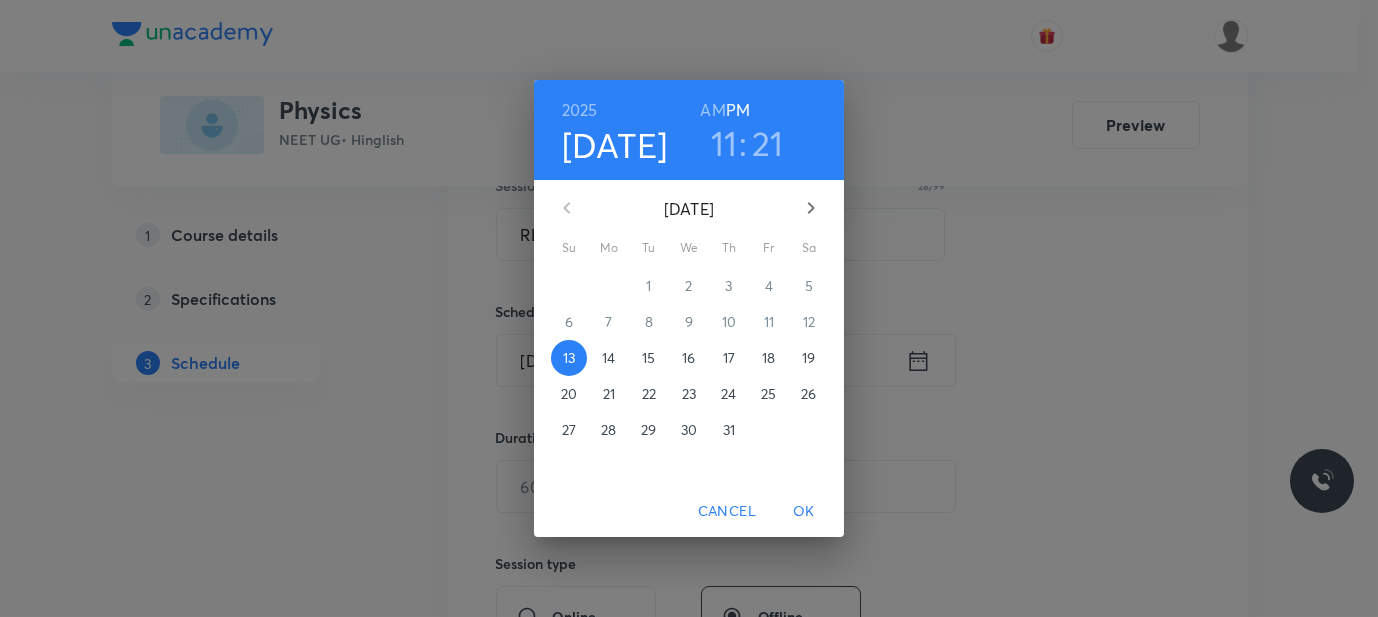 click on "14" at bounding box center [609, 358] 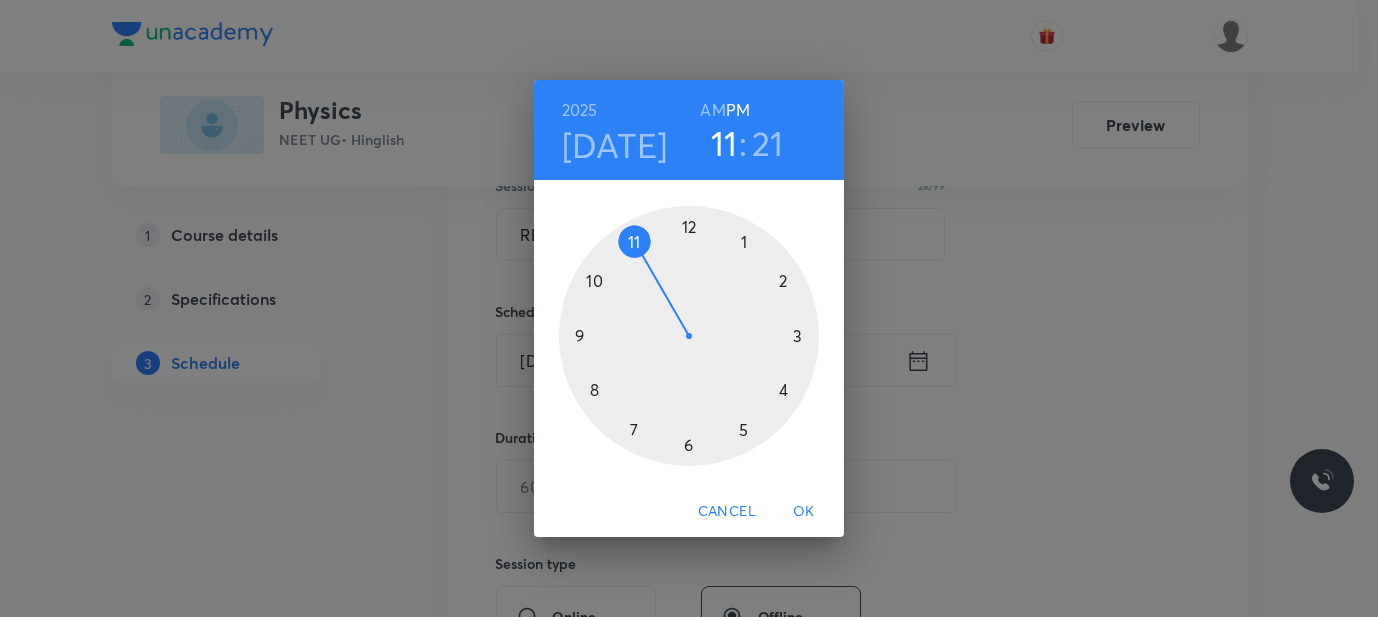 click at bounding box center [689, 336] 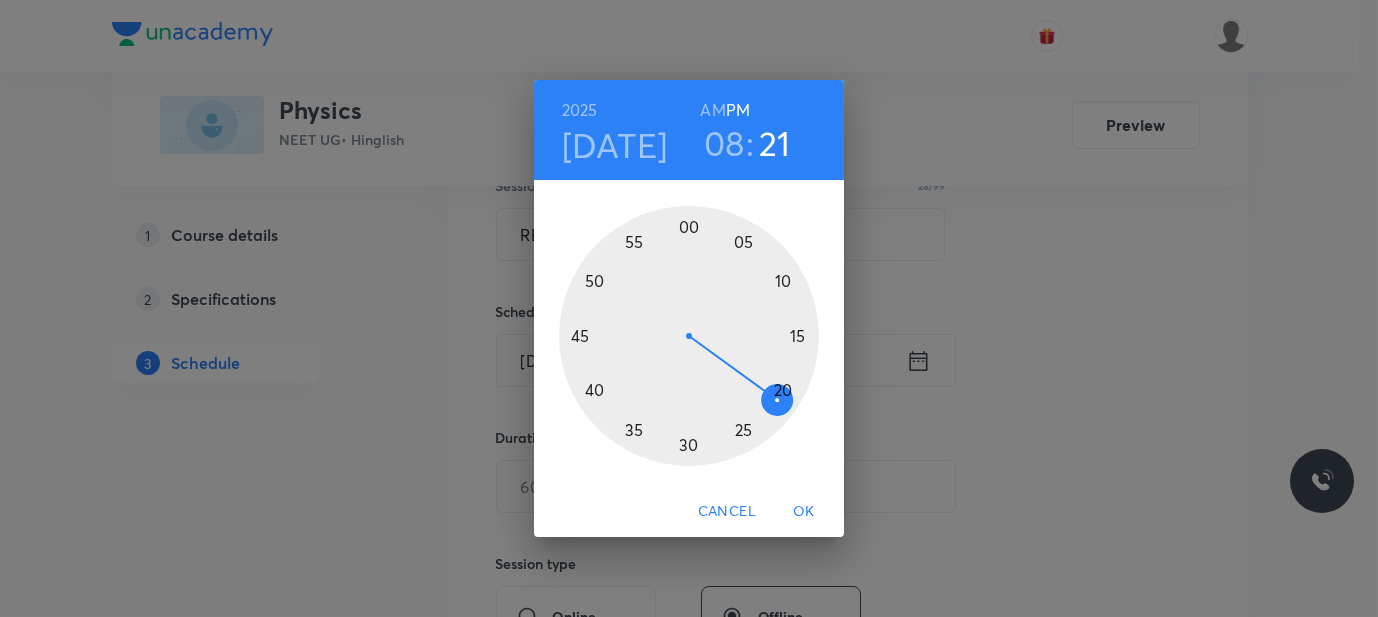 click at bounding box center [689, 336] 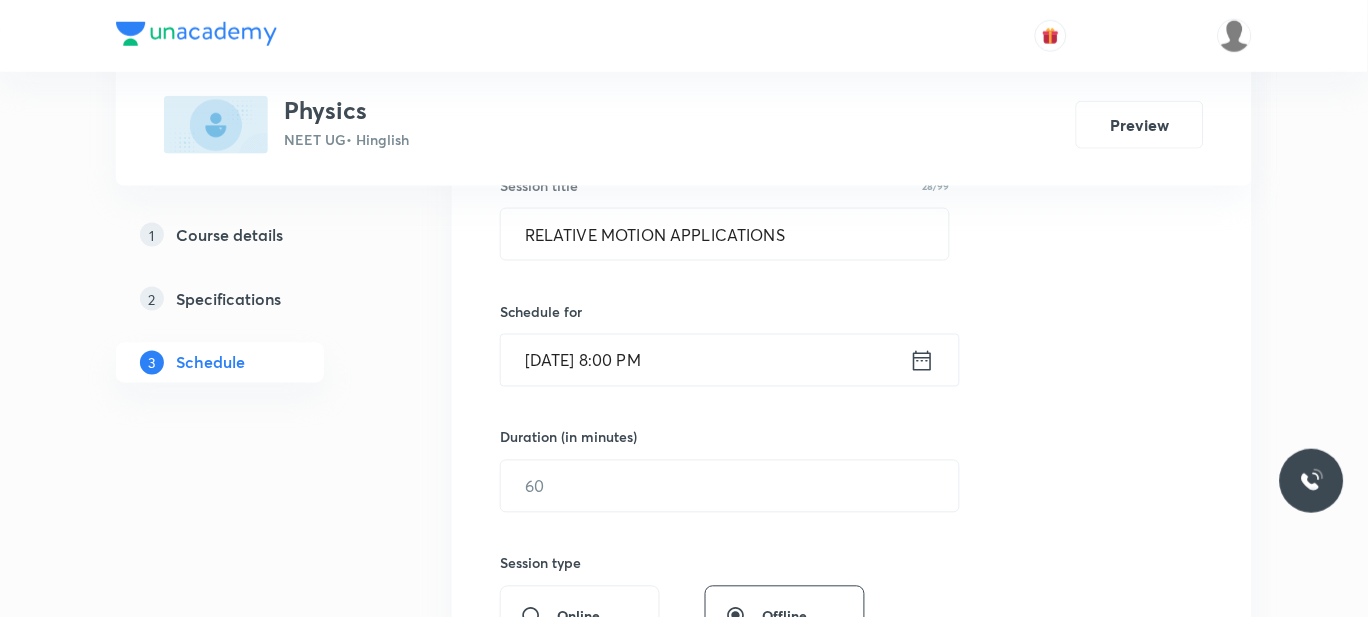 click on "Jul 14, 2025, 8:00 PM" at bounding box center [705, 360] 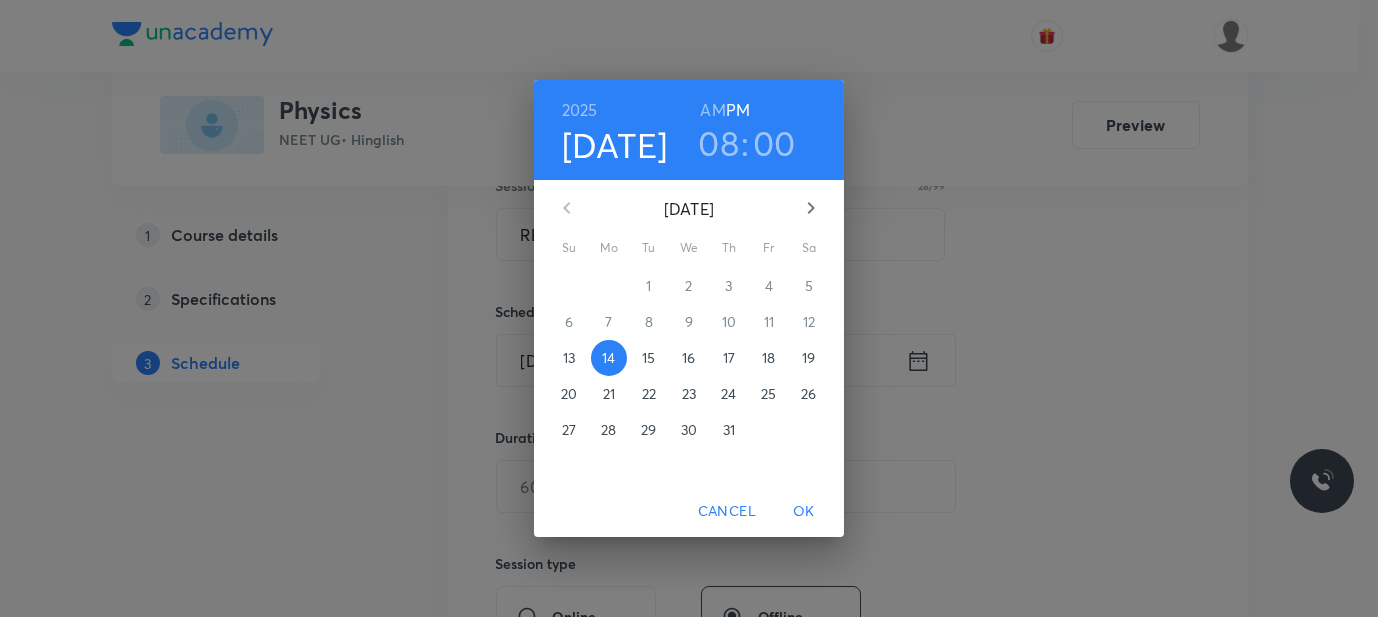 click on "AM" at bounding box center [712, 110] 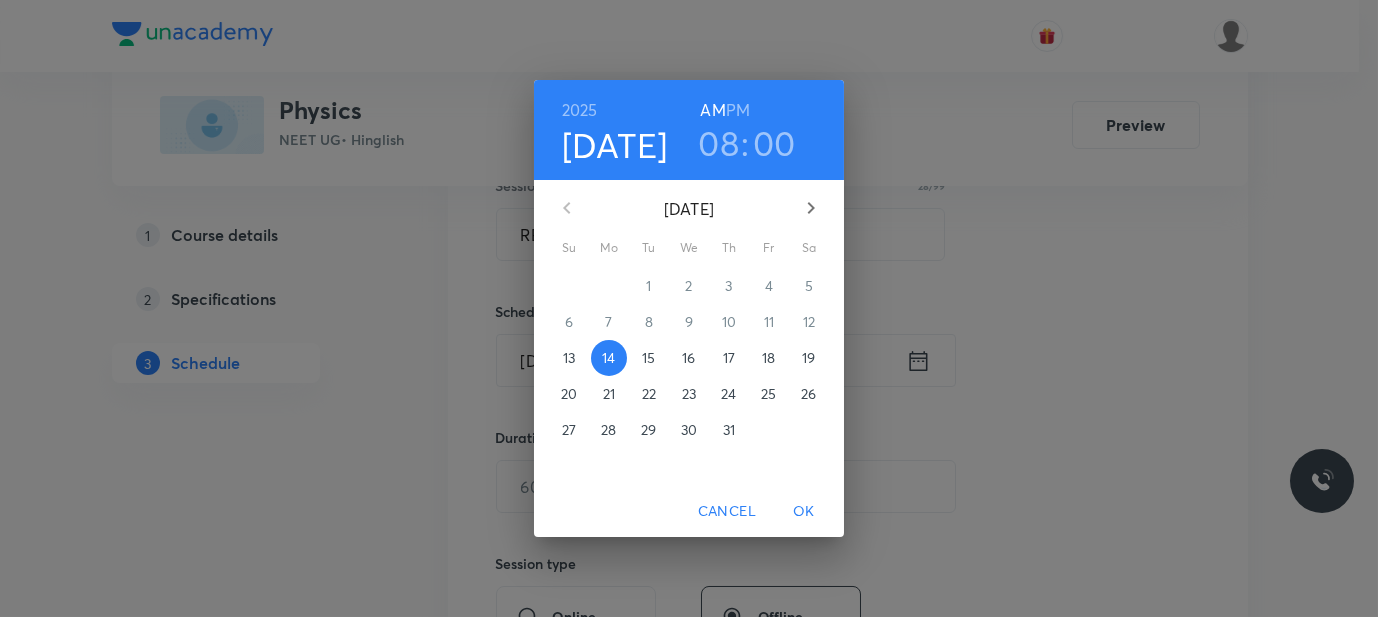 click on "OK" at bounding box center (804, 511) 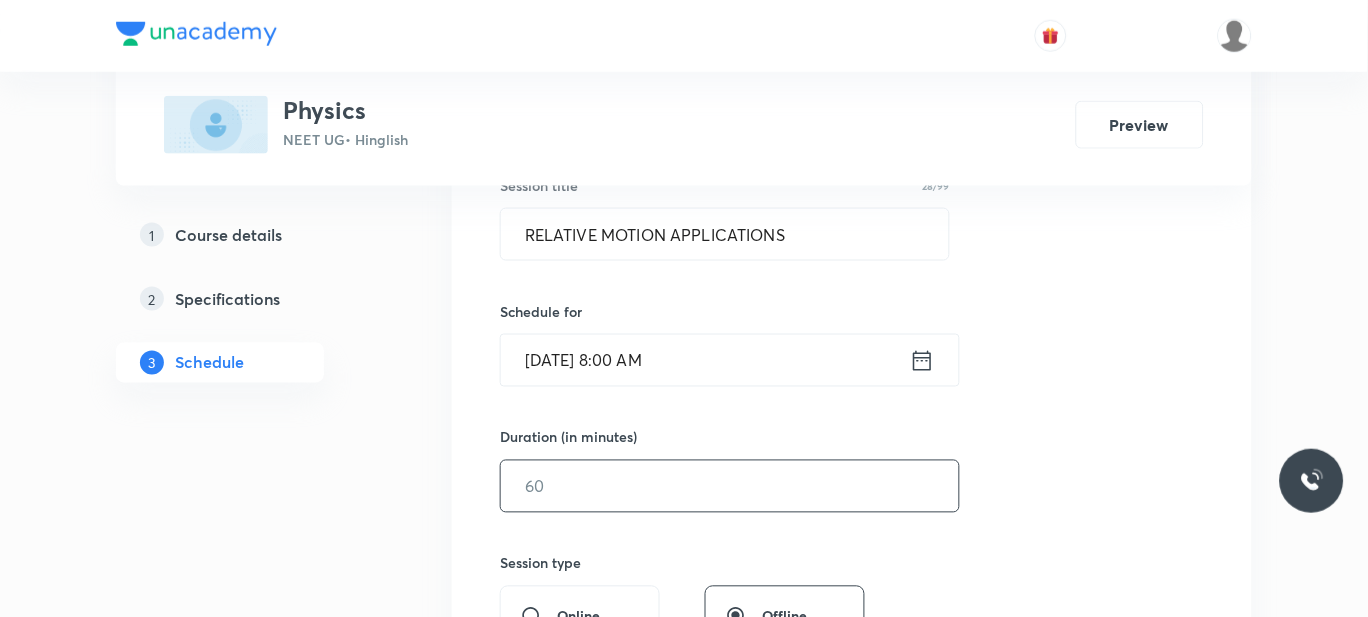 click at bounding box center (730, 486) 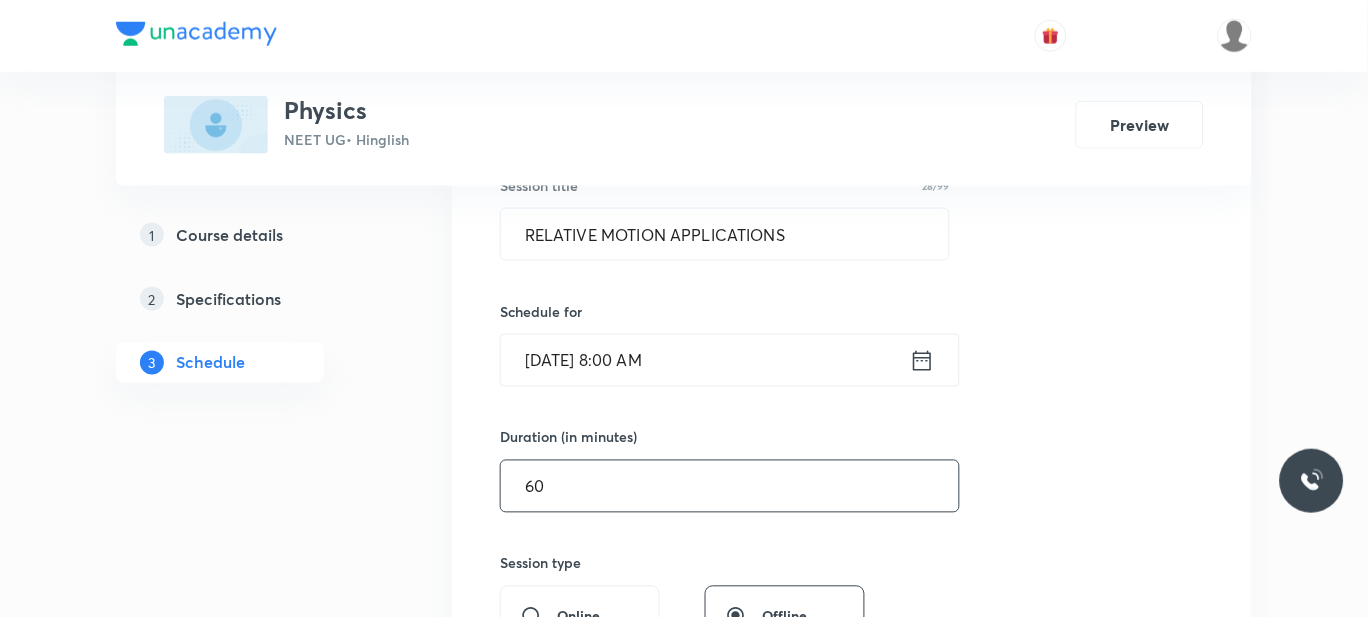 scroll, scrollTop: 785, scrollLeft: 0, axis: vertical 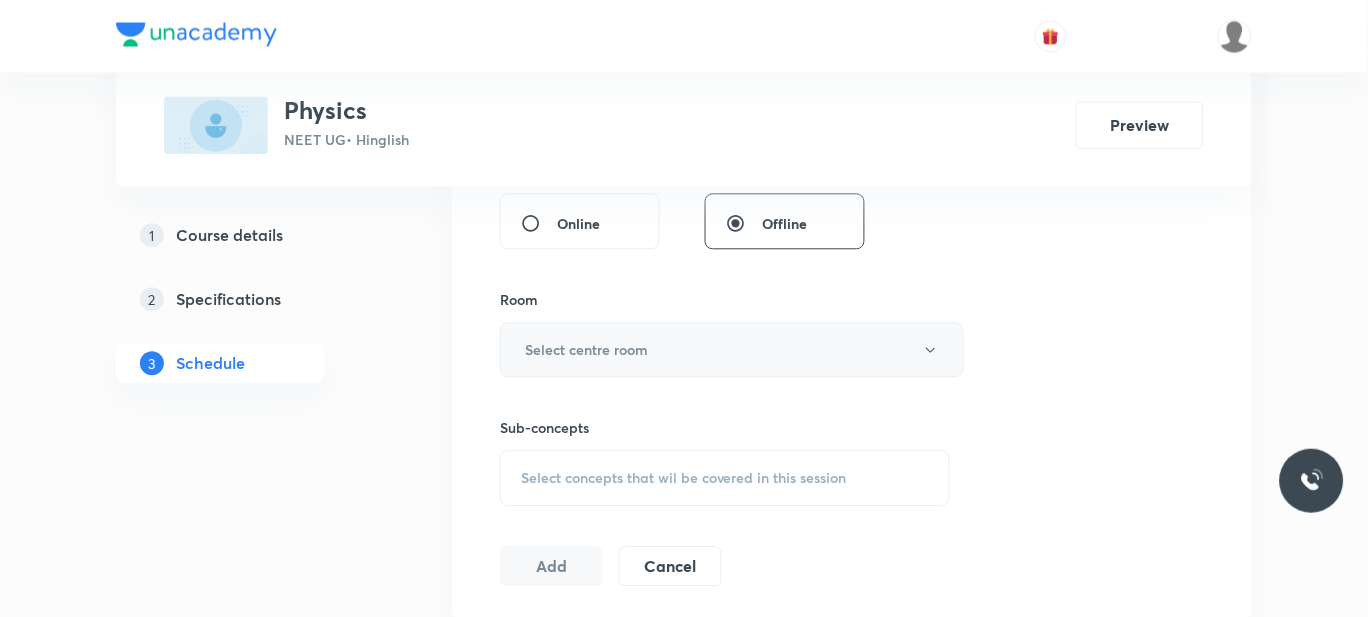 type on "60" 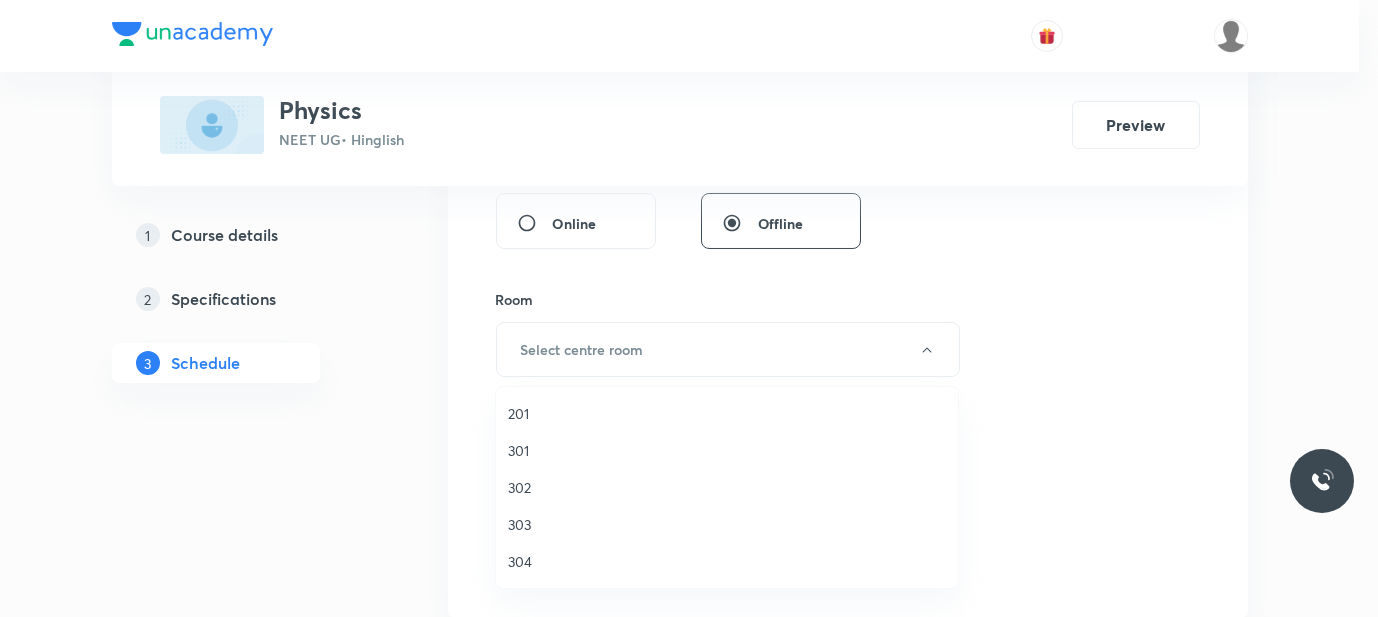 click on "201" at bounding box center (727, 413) 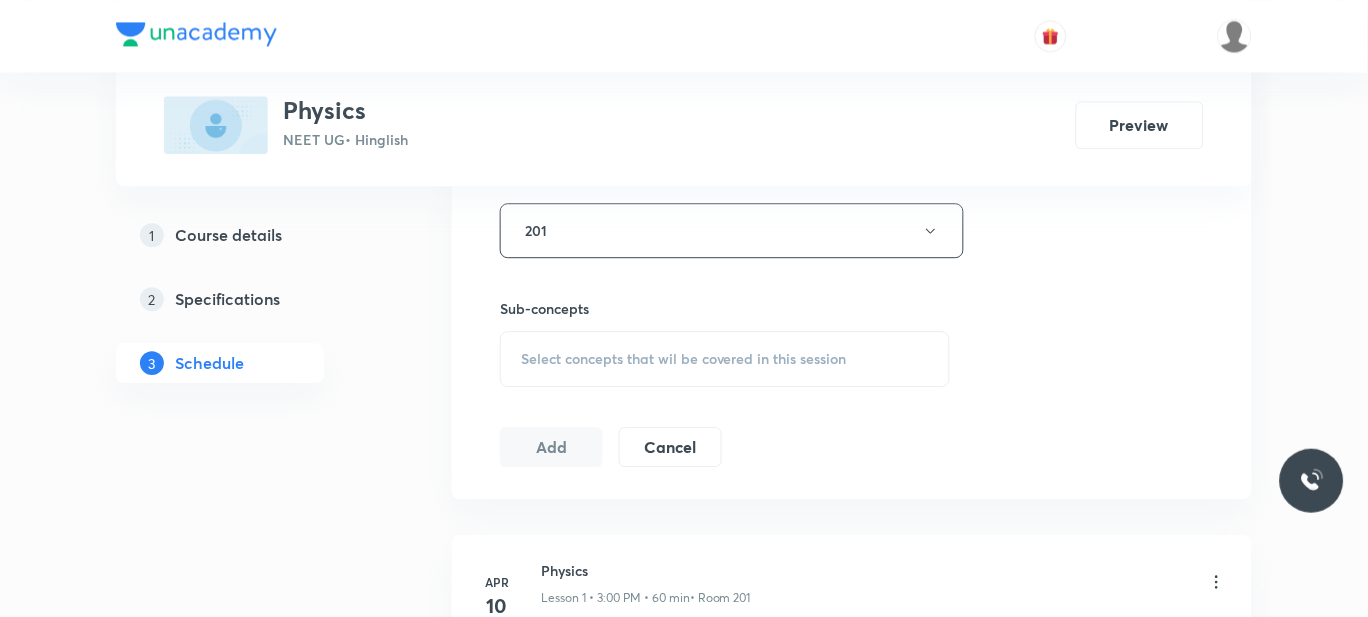 scroll, scrollTop: 912, scrollLeft: 0, axis: vertical 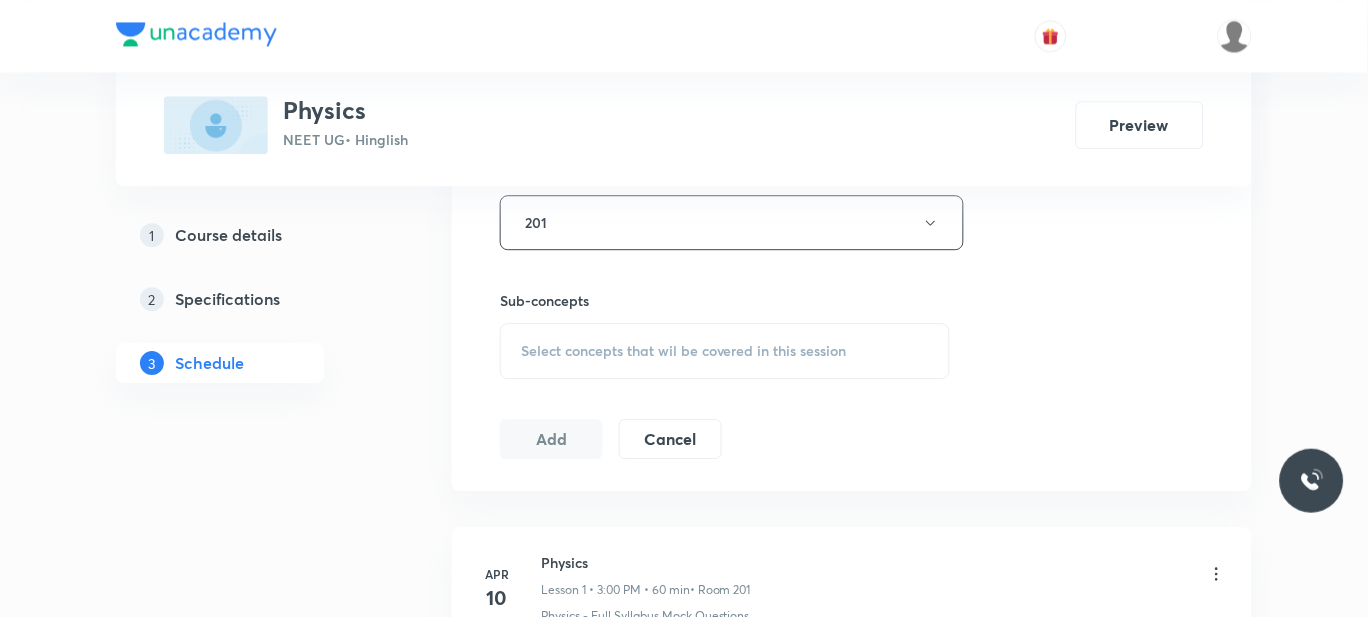 click on "Select concepts that wil be covered in this session" at bounding box center (725, 351) 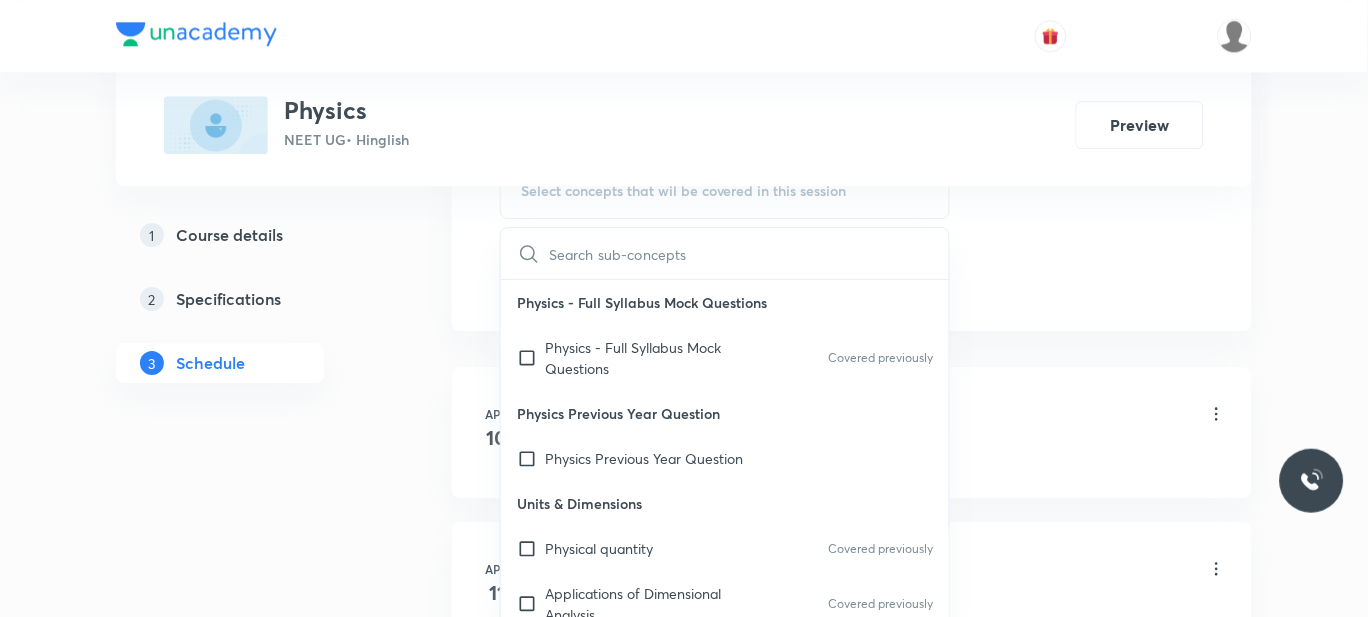 scroll, scrollTop: 1040, scrollLeft: 0, axis: vertical 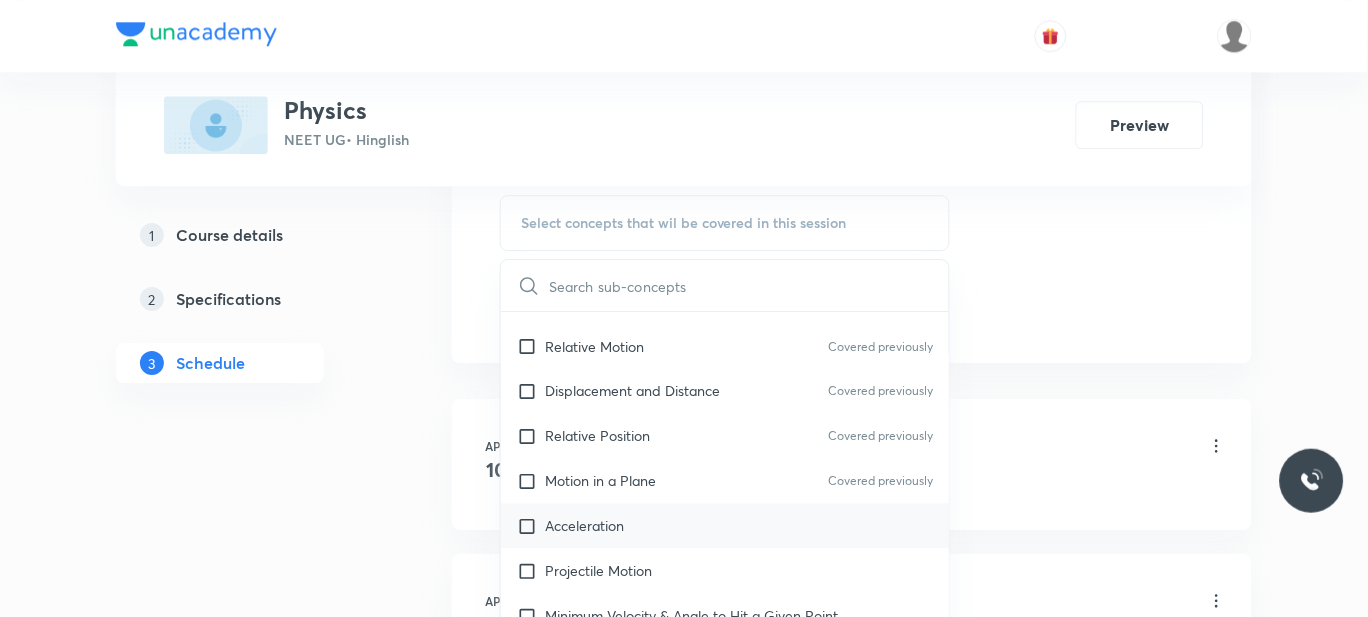 click on "Acceleration" at bounding box center (725, 525) 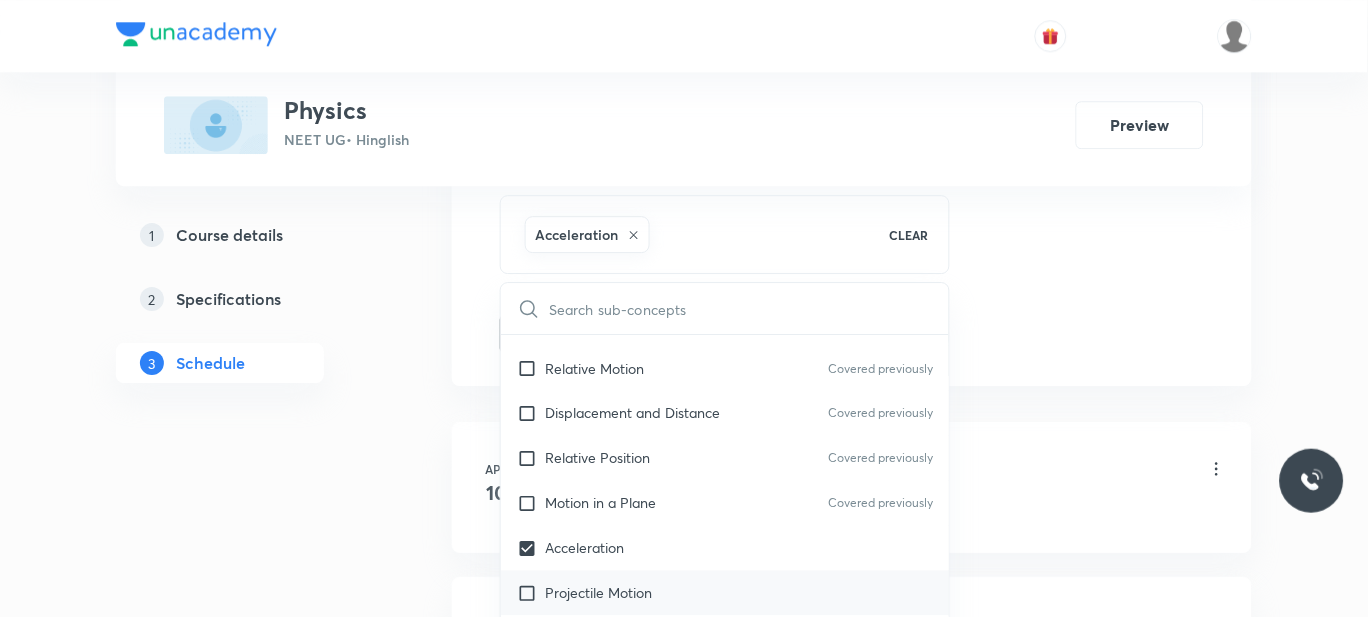 click on "Projectile Motion" at bounding box center (725, 593) 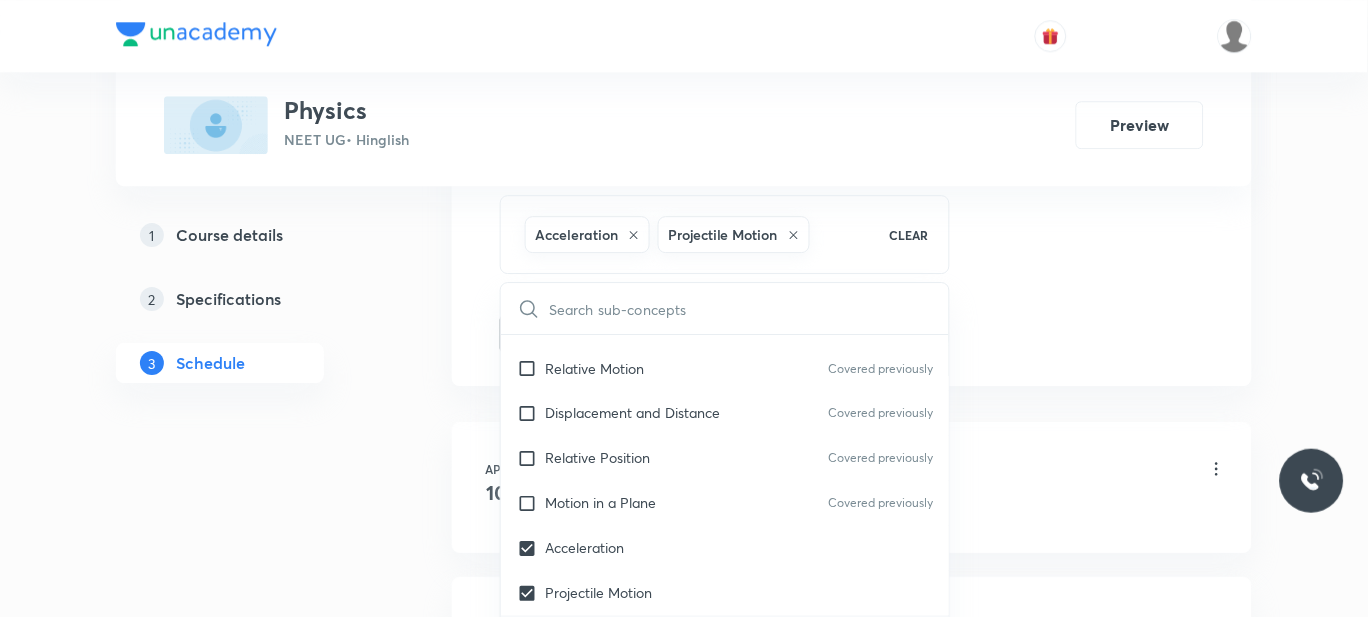 click on "Minimum Velocity & Angle to Hit a Given Point" at bounding box center (691, 638) 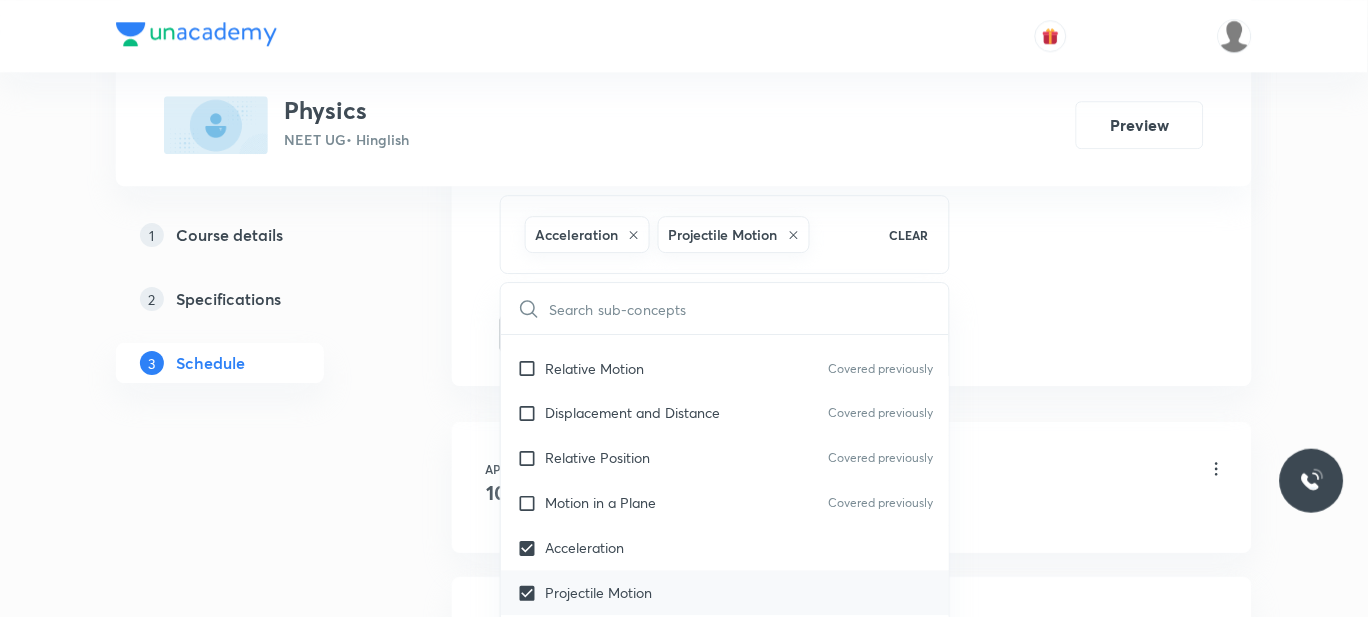 checkbox on "true" 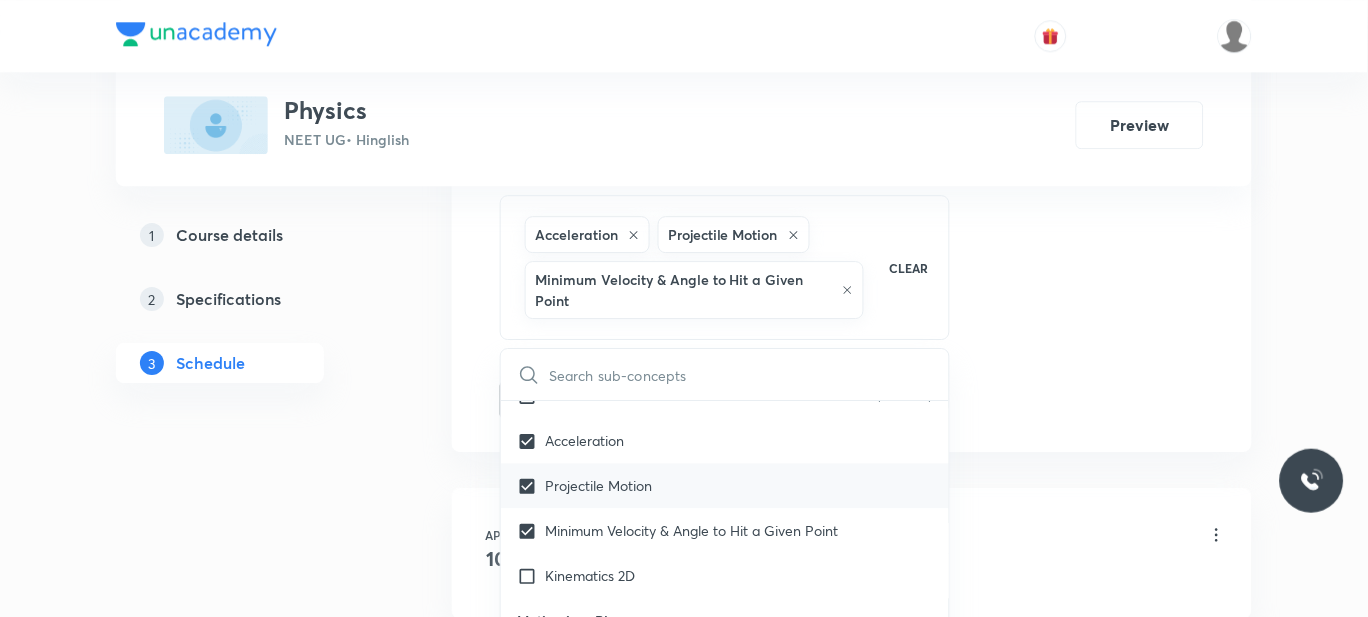 scroll, scrollTop: 12362, scrollLeft: 0, axis: vertical 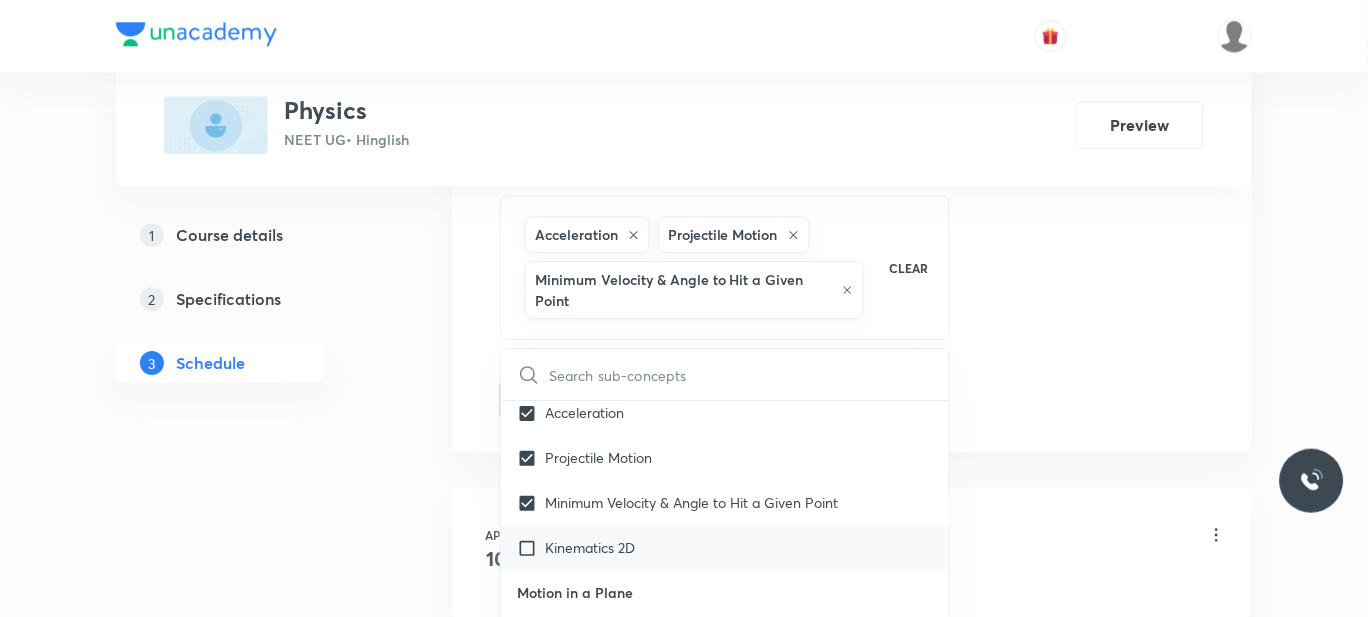 click on "Kinematics 2D" at bounding box center (590, 547) 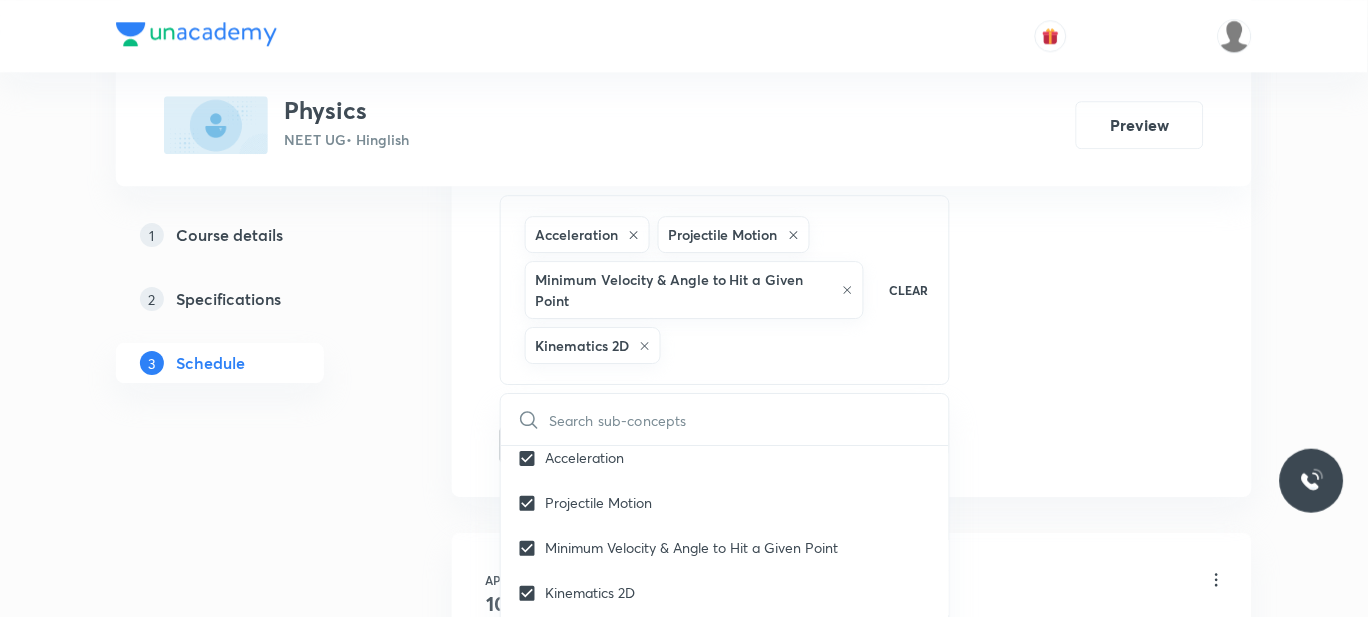 click on "Plus Courses Physics NEET UG  • Hinglish Preview 1 Course details 2 Specifications 3 Schedule Schedule 69  classes Session  70 Live class Session title 28/99 RELATIVE MOTION APPLICATIONS ​ Schedule for Jul 14, 2025, 8:00 AM ​ Duration (in minutes) 60 ​   Session type Online Offline Room 201 Sub-concepts Acceleration Projectile Motion Minimum Velocity & Angle to Hit a Given Point Kinematics 2D CLEAR ​ Physics - Full Syllabus Mock Questions Physics - Full Syllabus Mock Questions Covered previously Physics Previous Year Question Physics Previous Year Question Units & Dimensions Physical quantity Covered previously Applications of Dimensional Analysis Covered previously Significant Figures Covered previously Units of Physical Quantities Covered previously System of Units Covered previously Dimensions of Some Mathematical Functions Covered previously Unit and Dimension Covered previously Product of Two Vectors Covered previously Subtraction of Vectors Covered previously Cross Product Covered previously 2" at bounding box center [684, 5488] 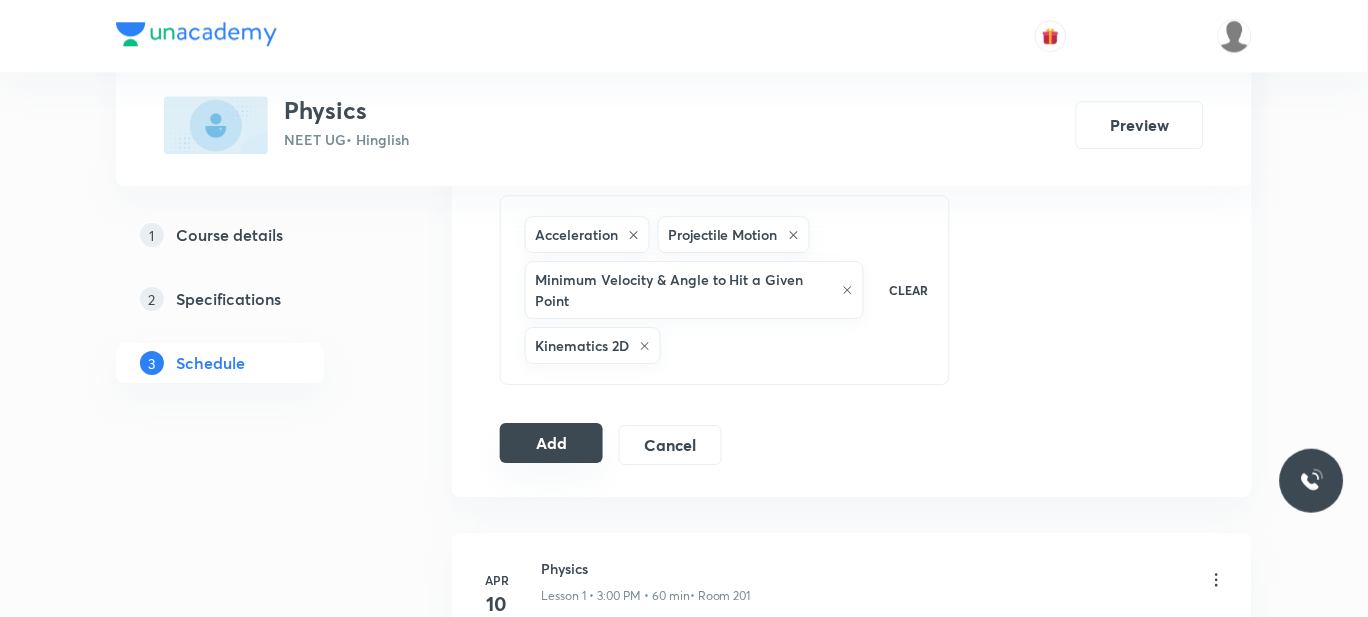 click on "Add" at bounding box center [551, 443] 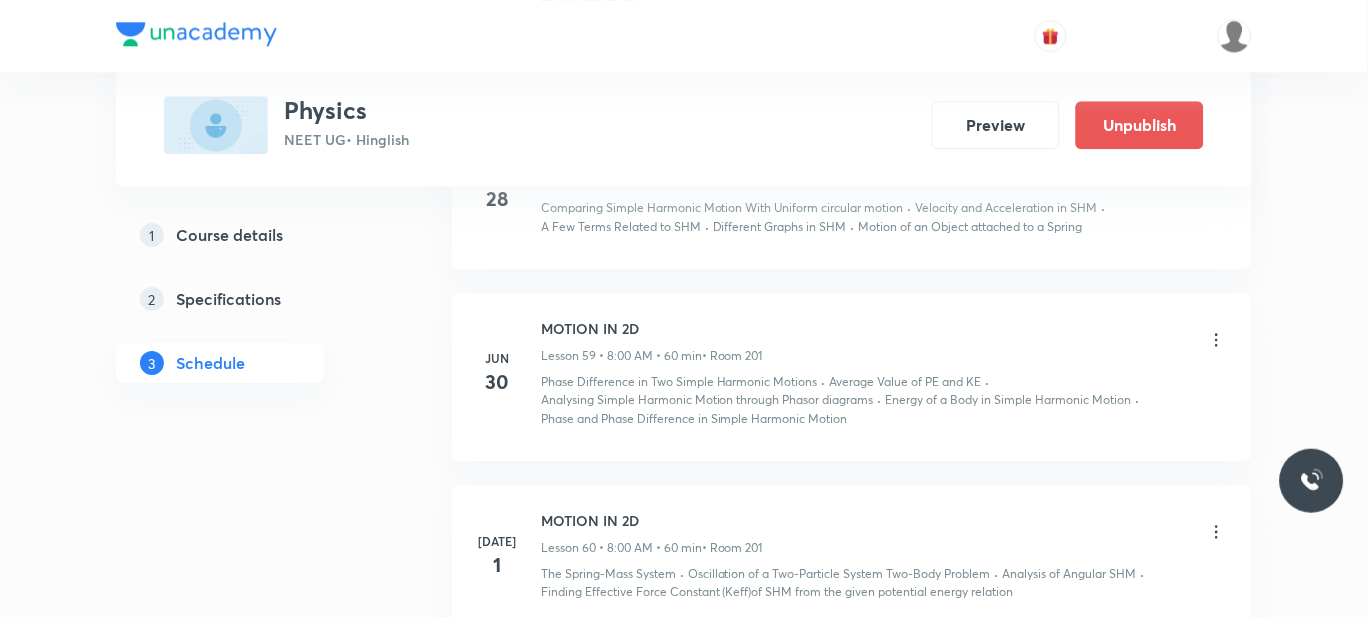 scroll, scrollTop: 11460, scrollLeft: 0, axis: vertical 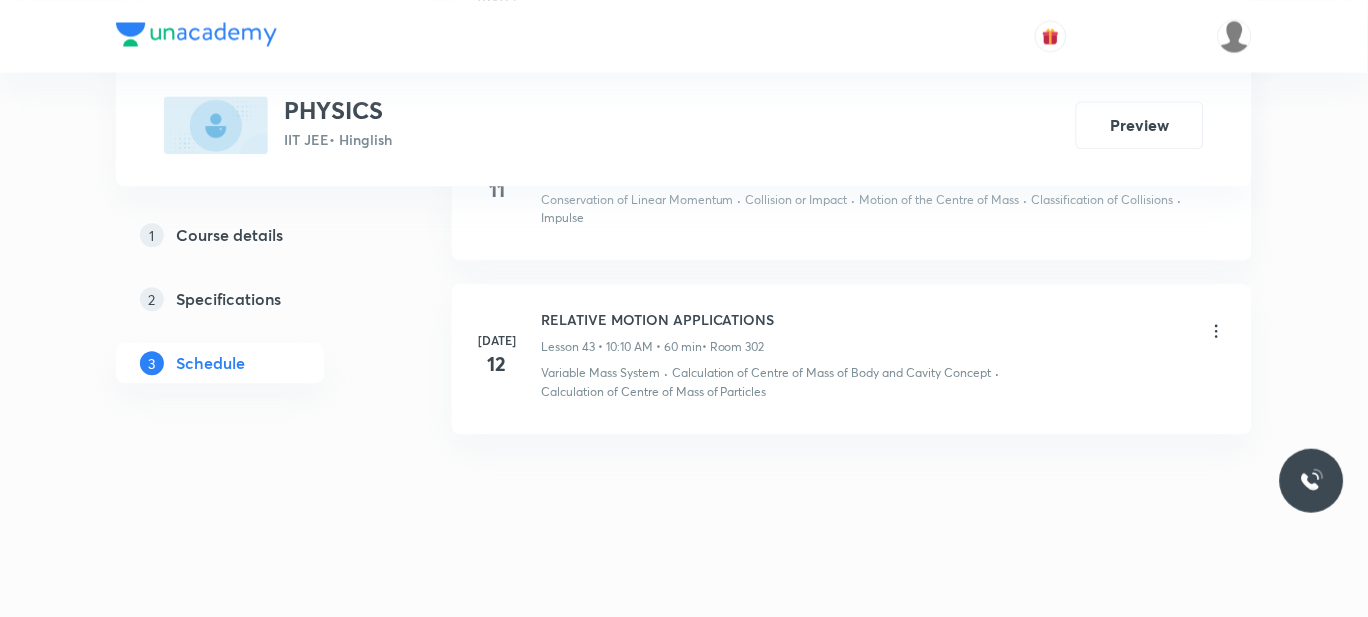 drag, startPoint x: 801, startPoint y: 326, endPoint x: 542, endPoint y: 315, distance: 259.2335 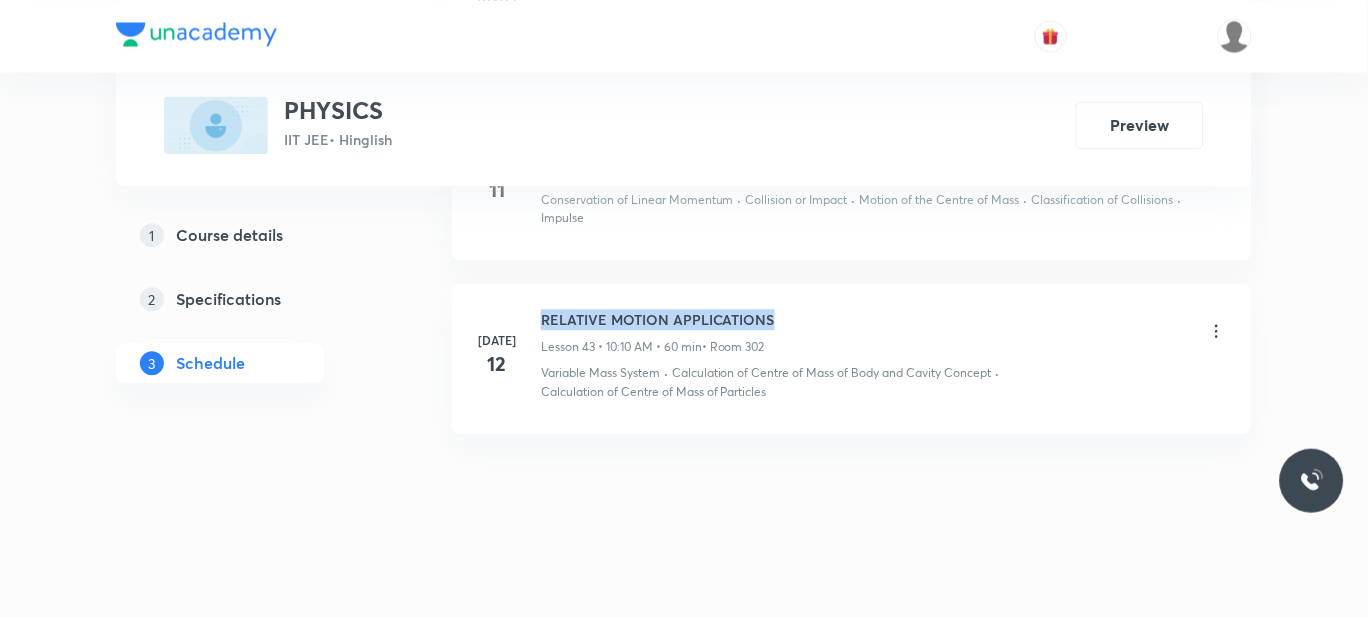 drag, startPoint x: 782, startPoint y: 312, endPoint x: 545, endPoint y: 304, distance: 237.13498 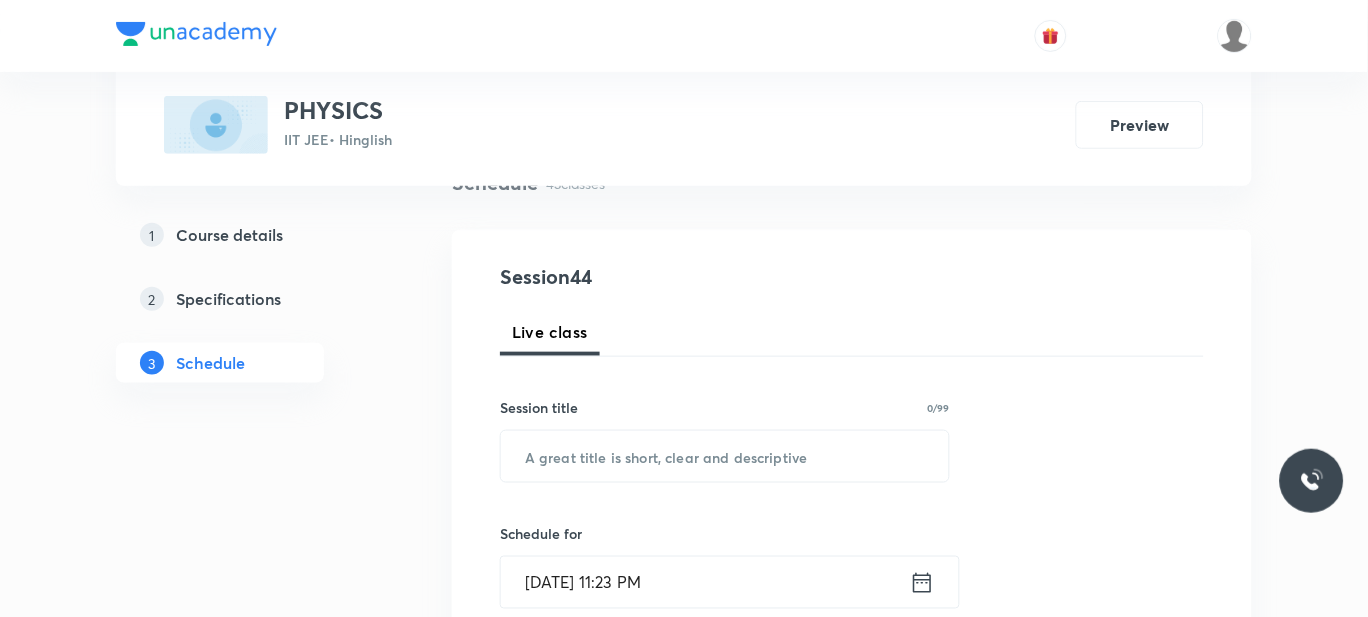scroll, scrollTop: 171, scrollLeft: 0, axis: vertical 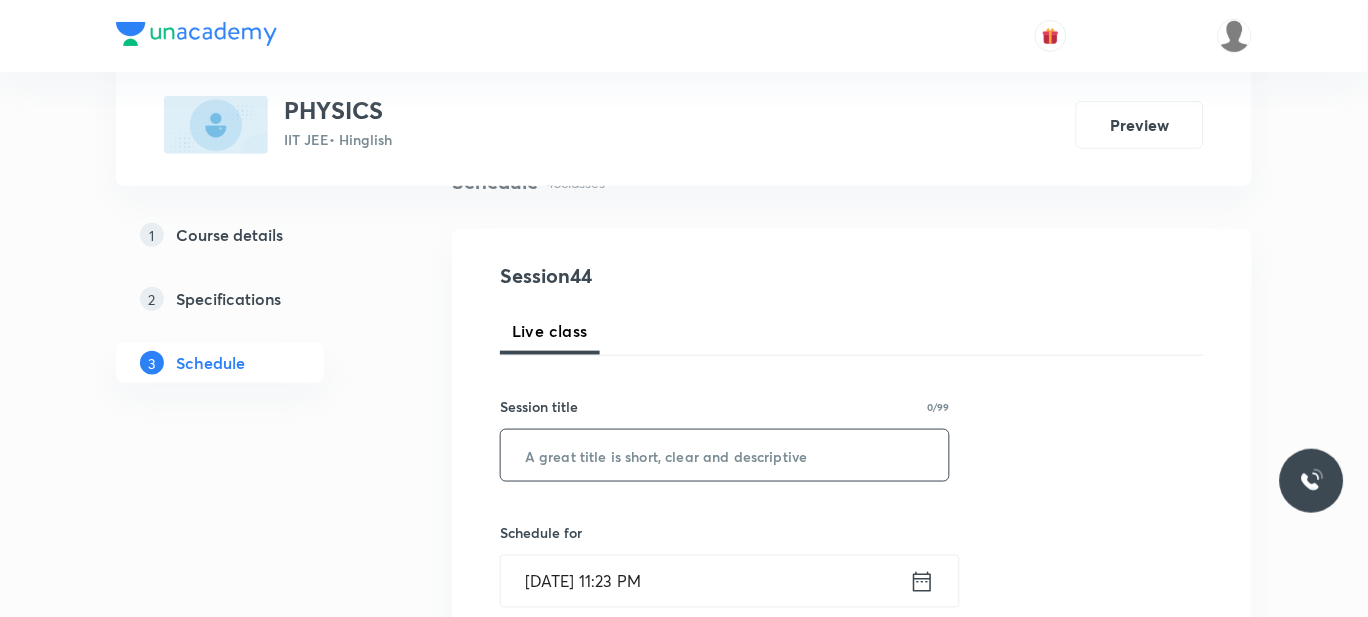 click at bounding box center (725, 455) 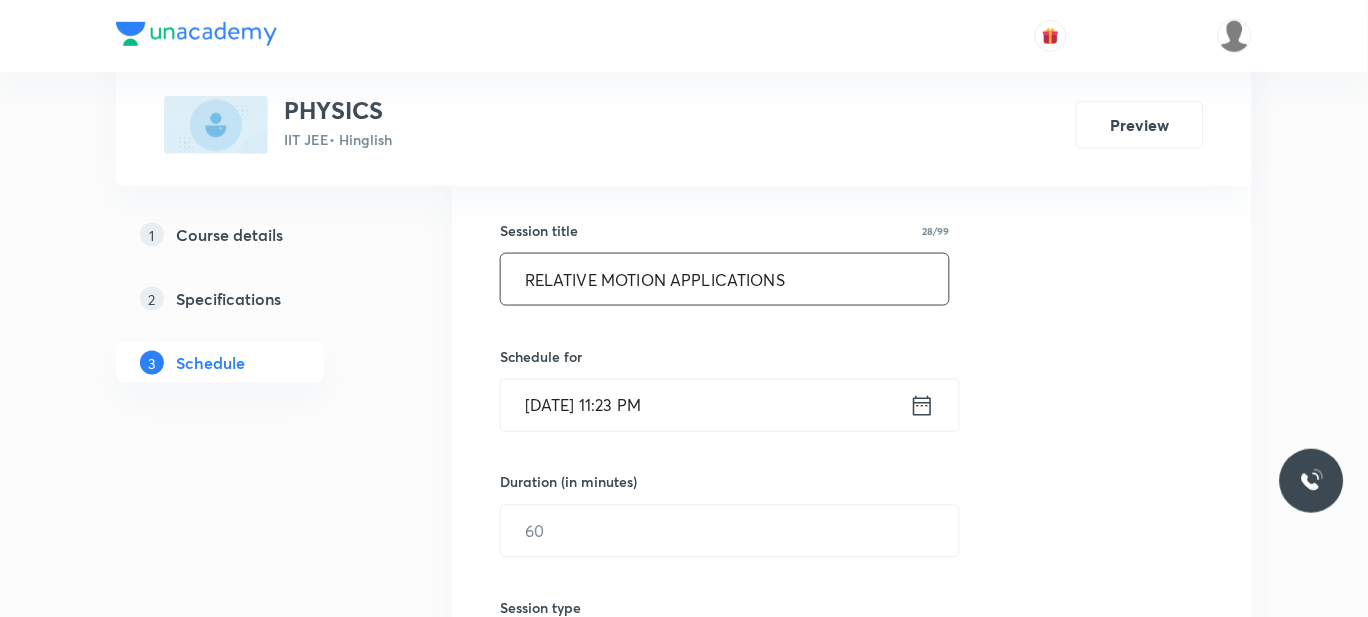 scroll, scrollTop: 350, scrollLeft: 0, axis: vertical 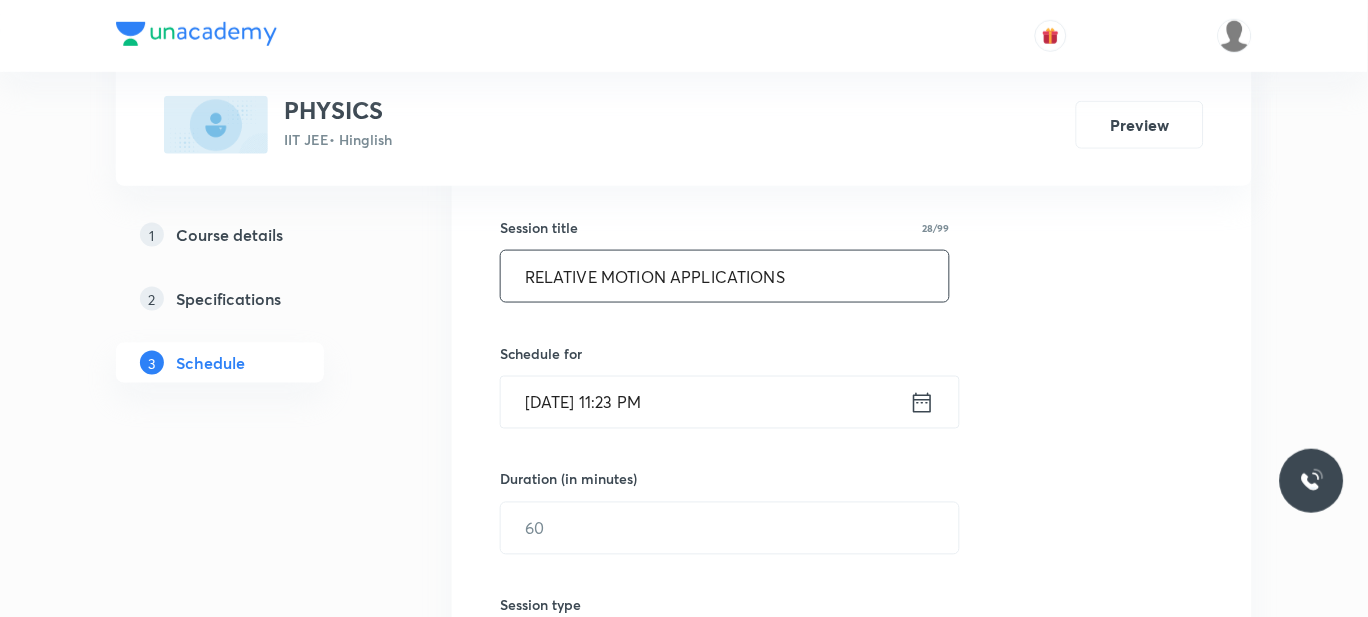type on "RELATIVE MOTION APPLICATIONS" 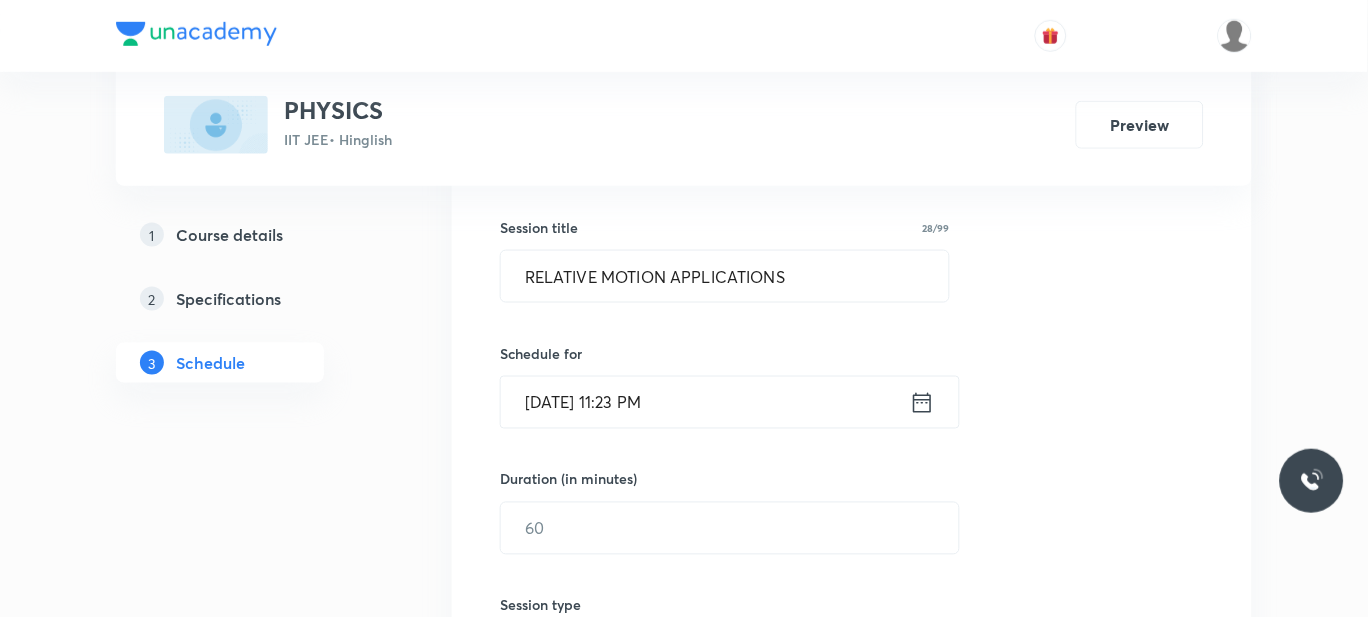 click on "Jul 13, 2025, 11:23 PM" at bounding box center [705, 402] 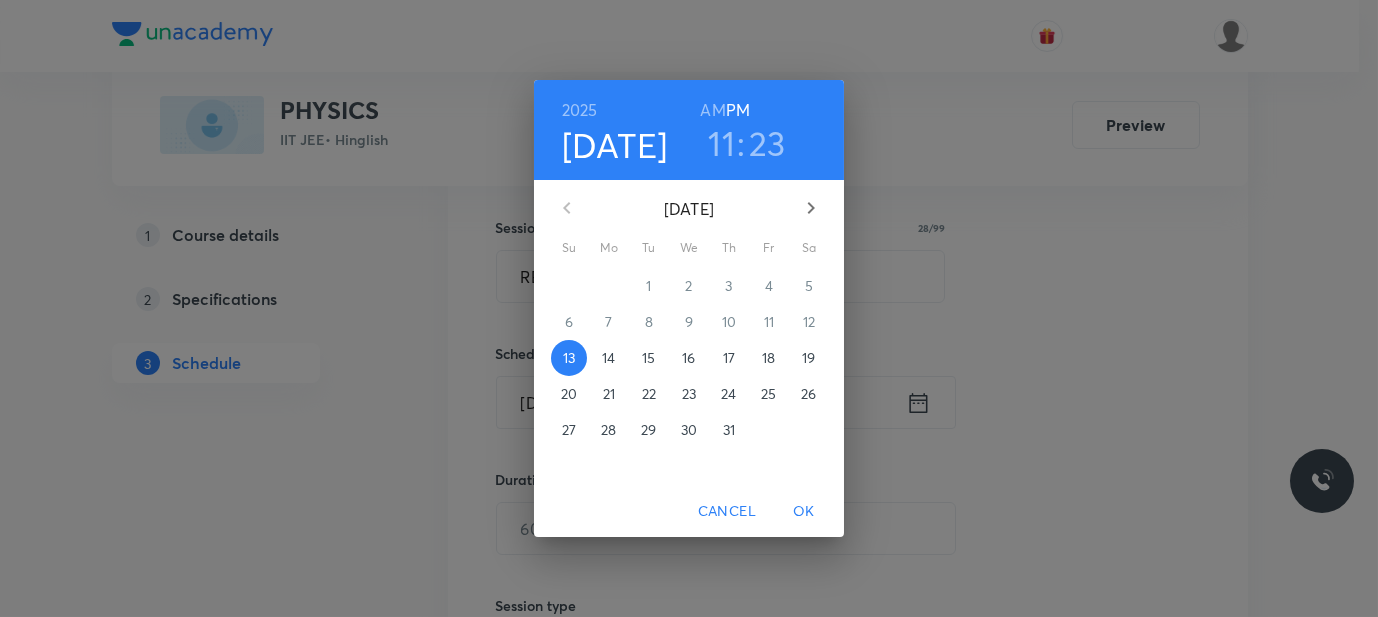 click on "14" at bounding box center (608, 358) 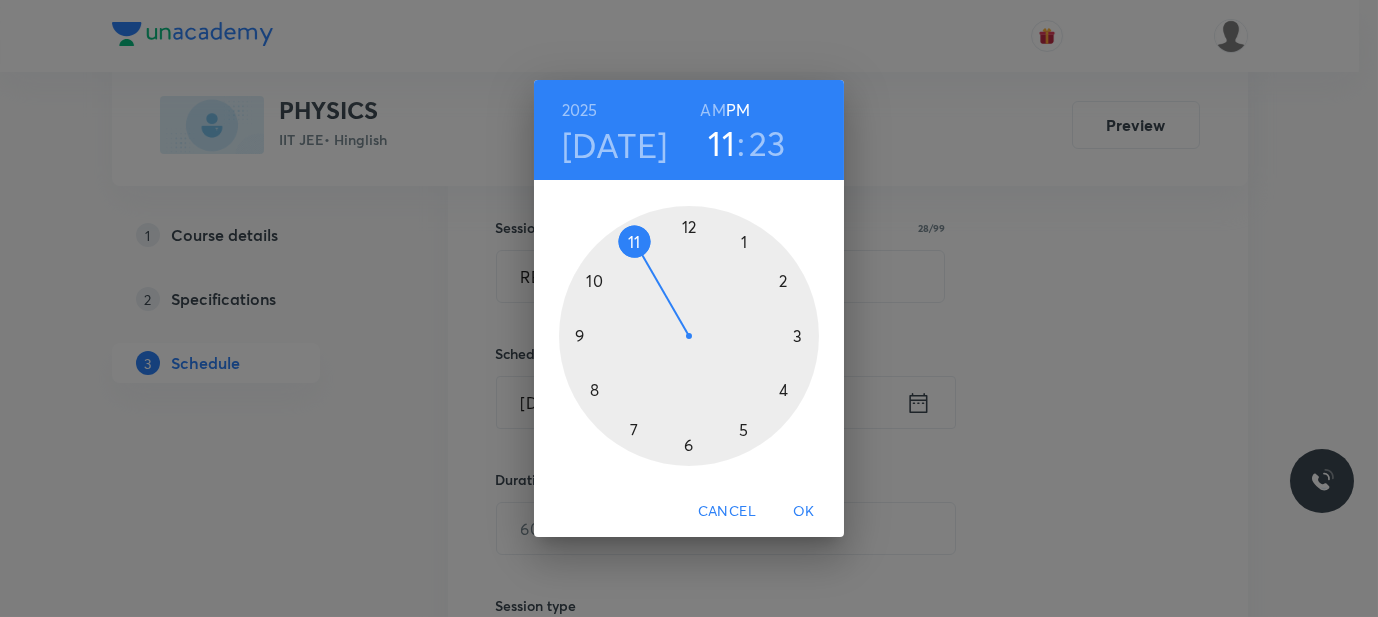 click on "2025 Jul 14 11 : 23 AM PM" at bounding box center [689, 130] 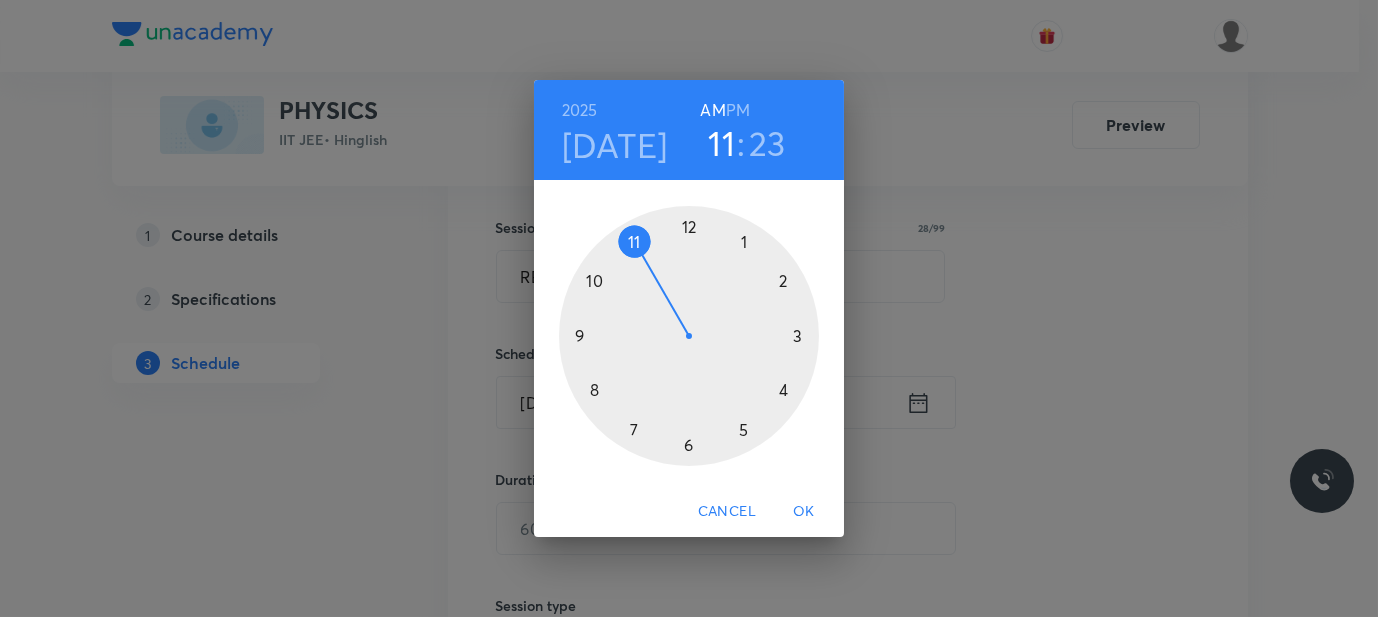 click at bounding box center (689, 336) 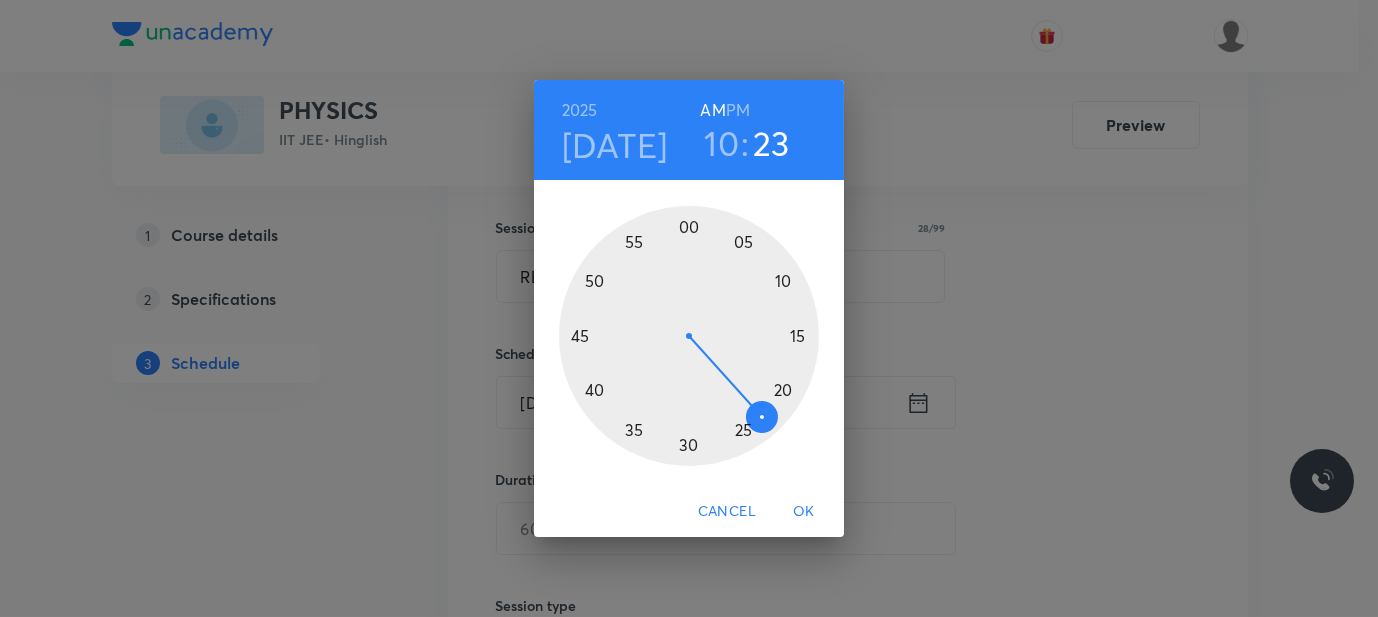 click at bounding box center [689, 336] 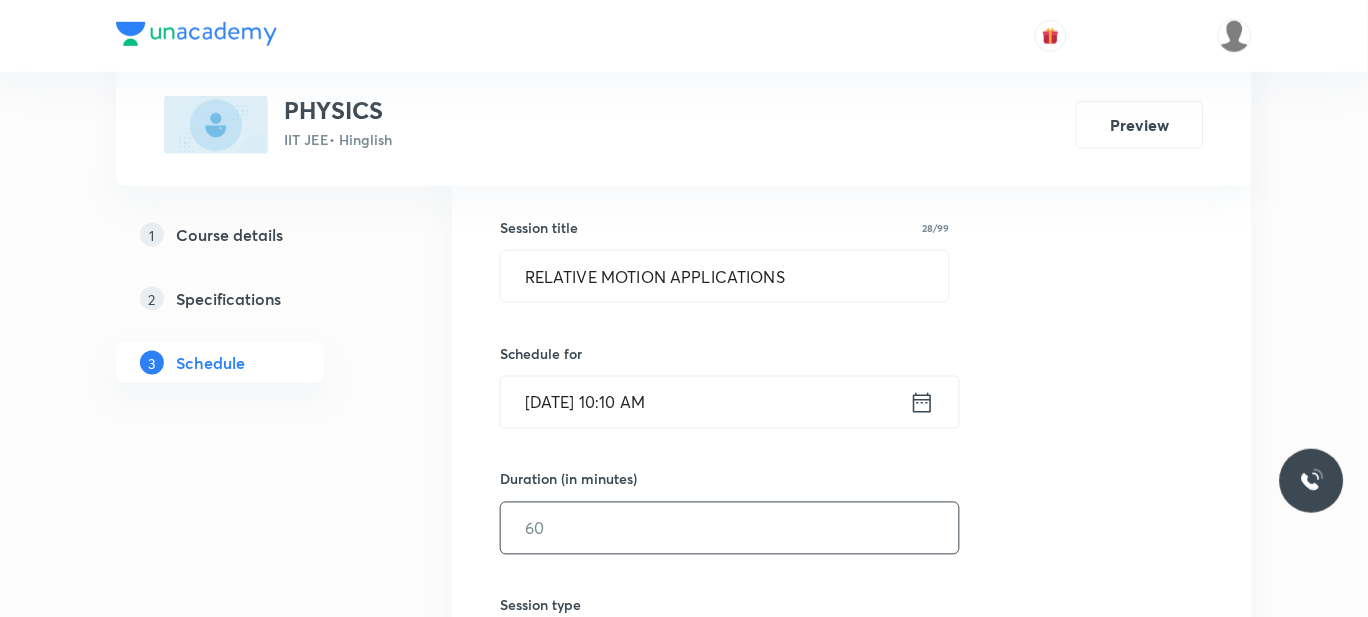 click at bounding box center [730, 528] 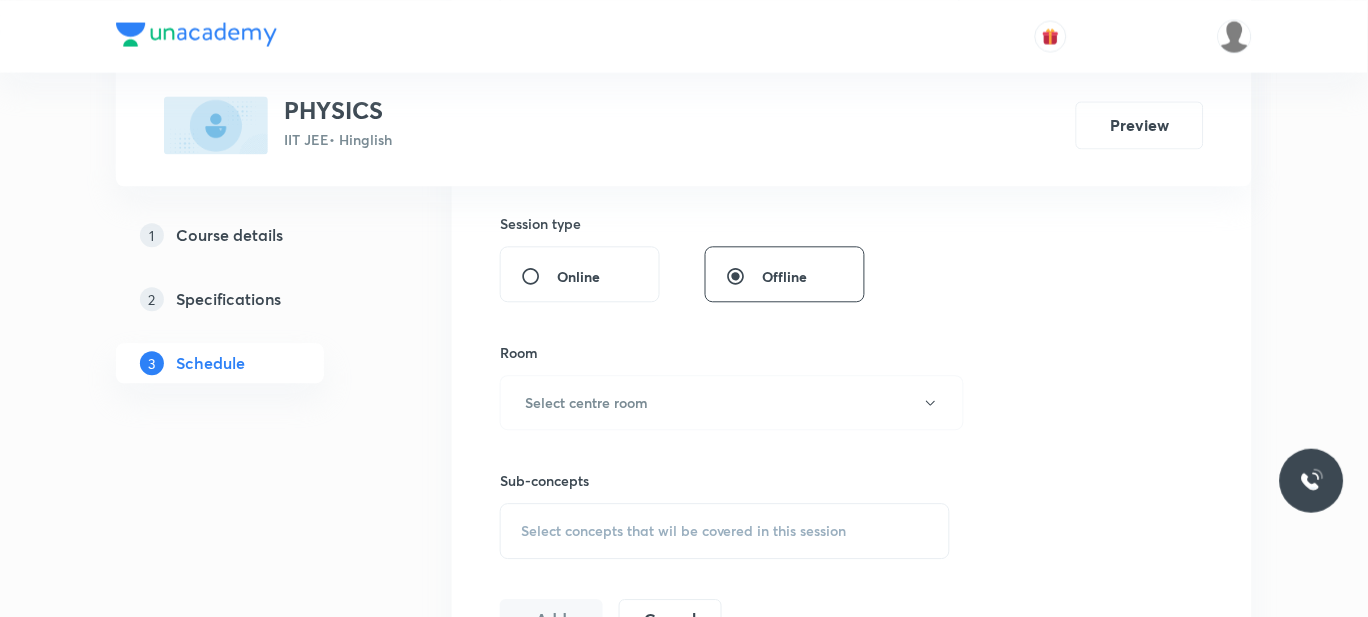 scroll, scrollTop: 733, scrollLeft: 0, axis: vertical 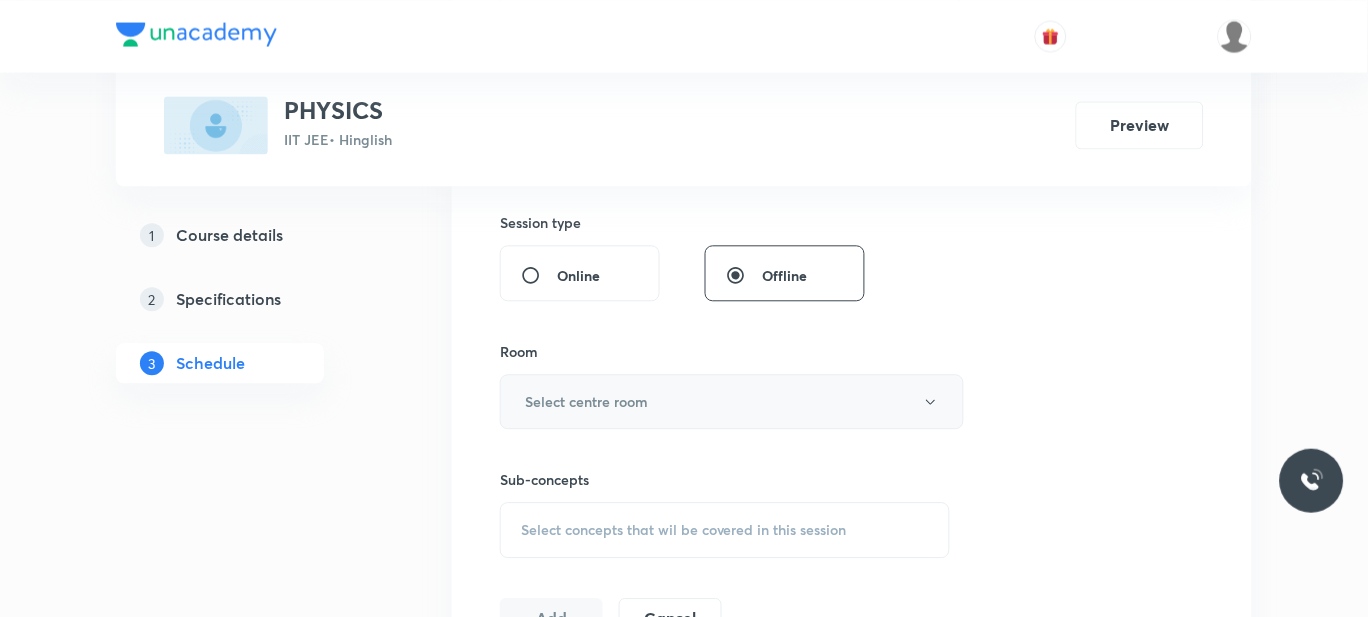 type on "60" 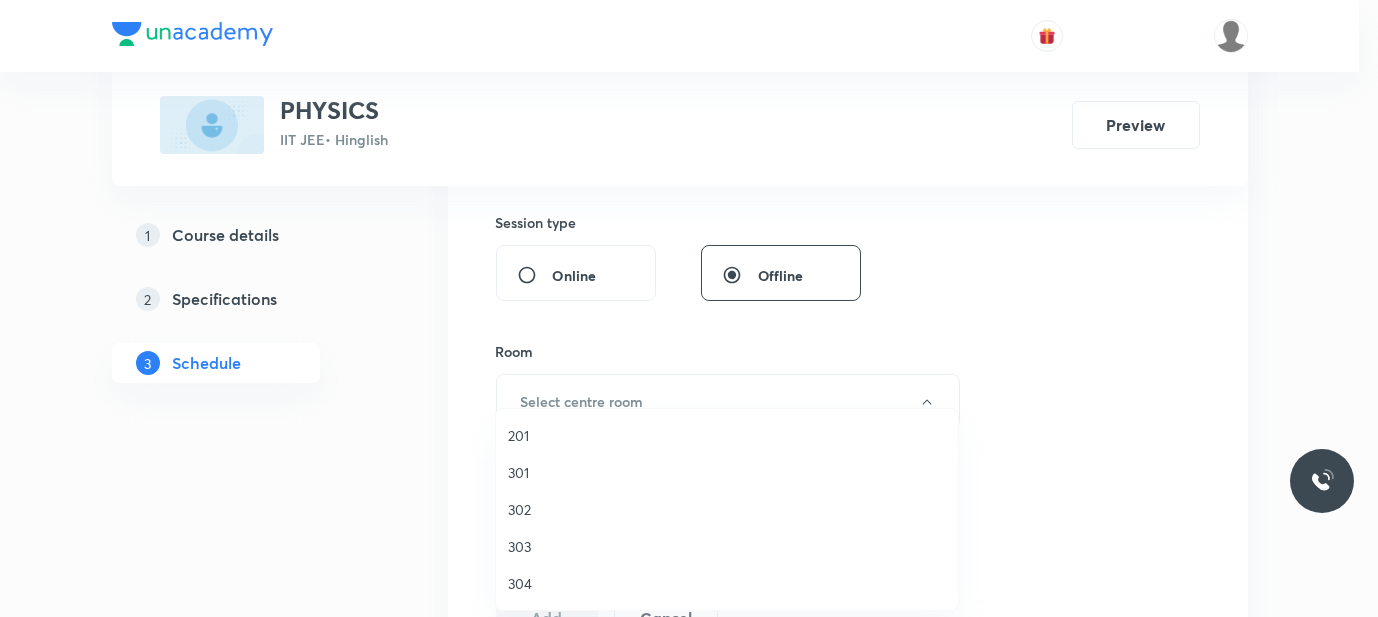 click on "201" at bounding box center (727, 435) 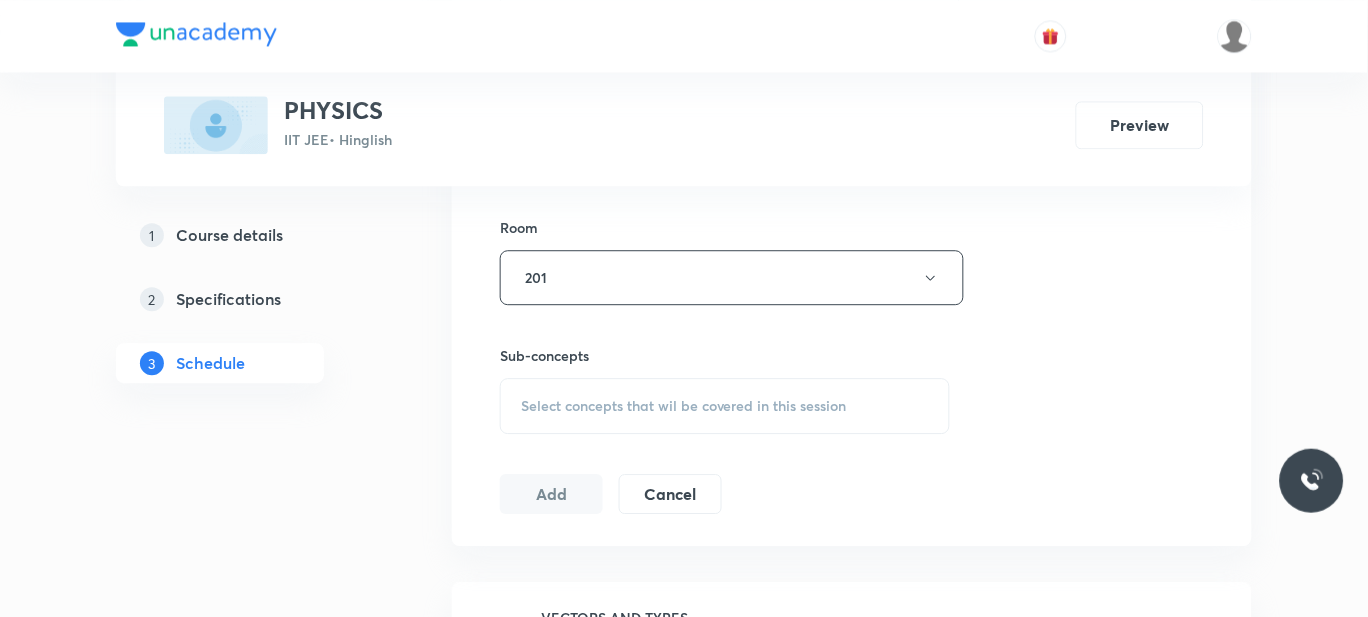 scroll, scrollTop: 858, scrollLeft: 0, axis: vertical 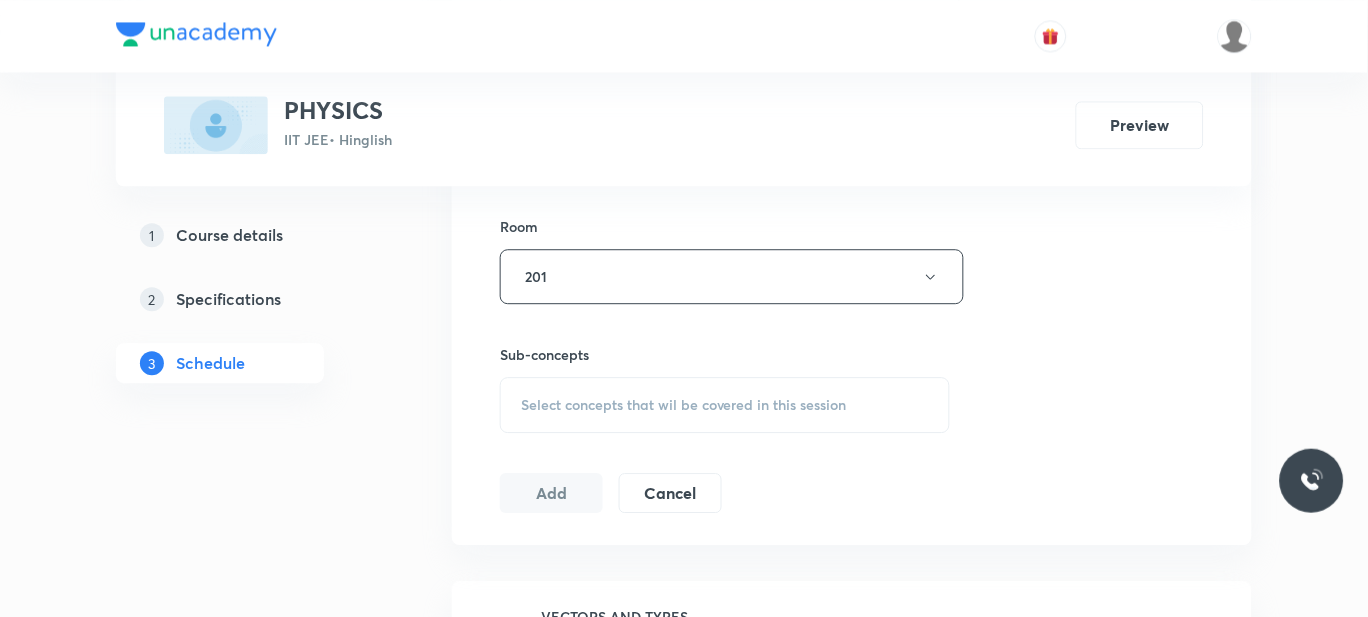 click on "Select concepts that wil be covered in this session" at bounding box center [725, 405] 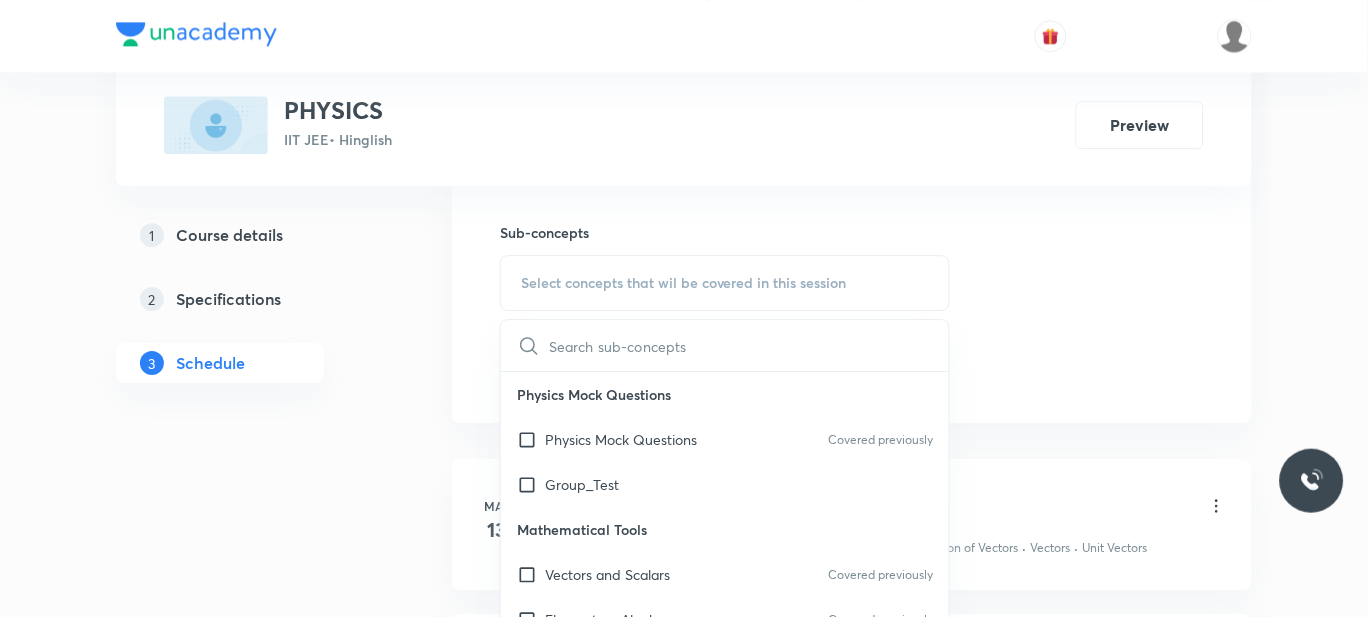 scroll, scrollTop: 1052, scrollLeft: 0, axis: vertical 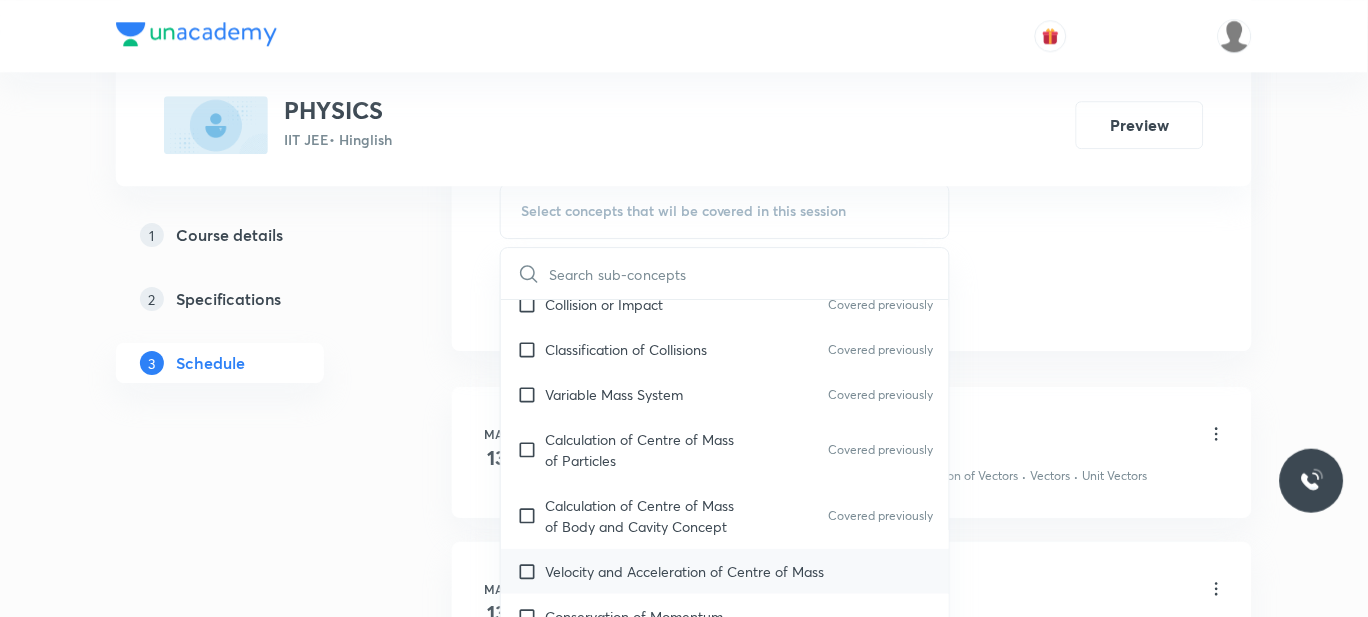 click on "Velocity and Acceleration of Centre of Mass" at bounding box center [684, 571] 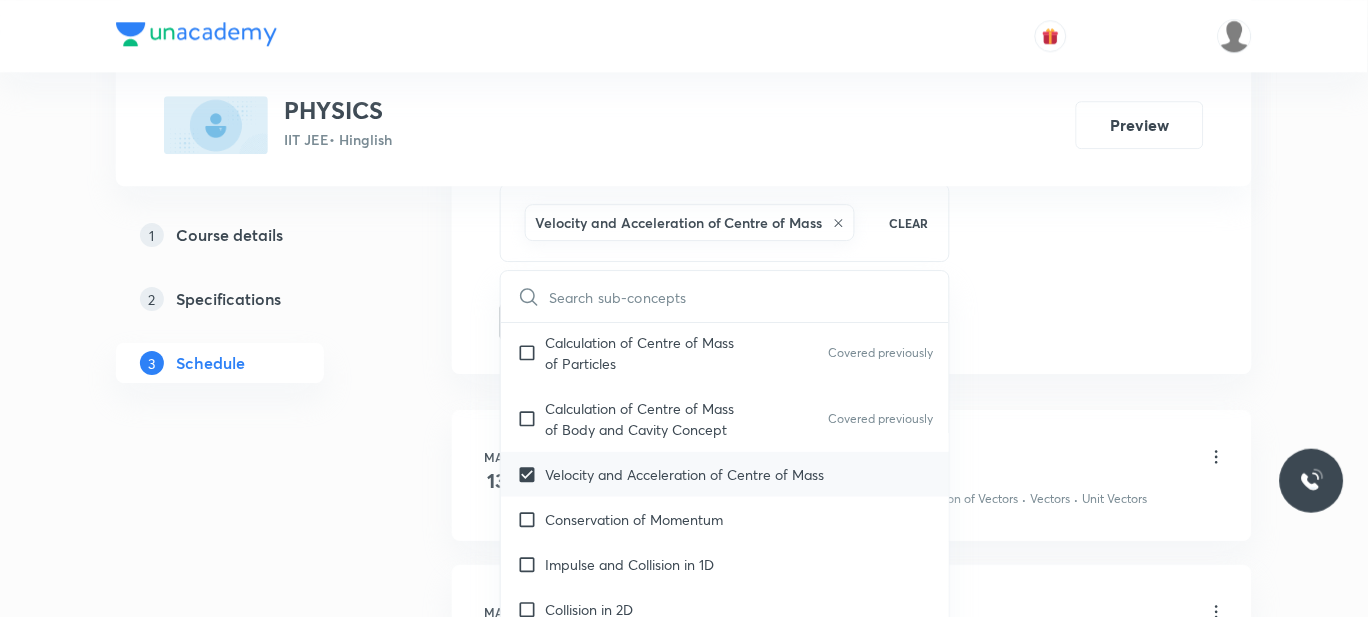 scroll, scrollTop: 8805, scrollLeft: 0, axis: vertical 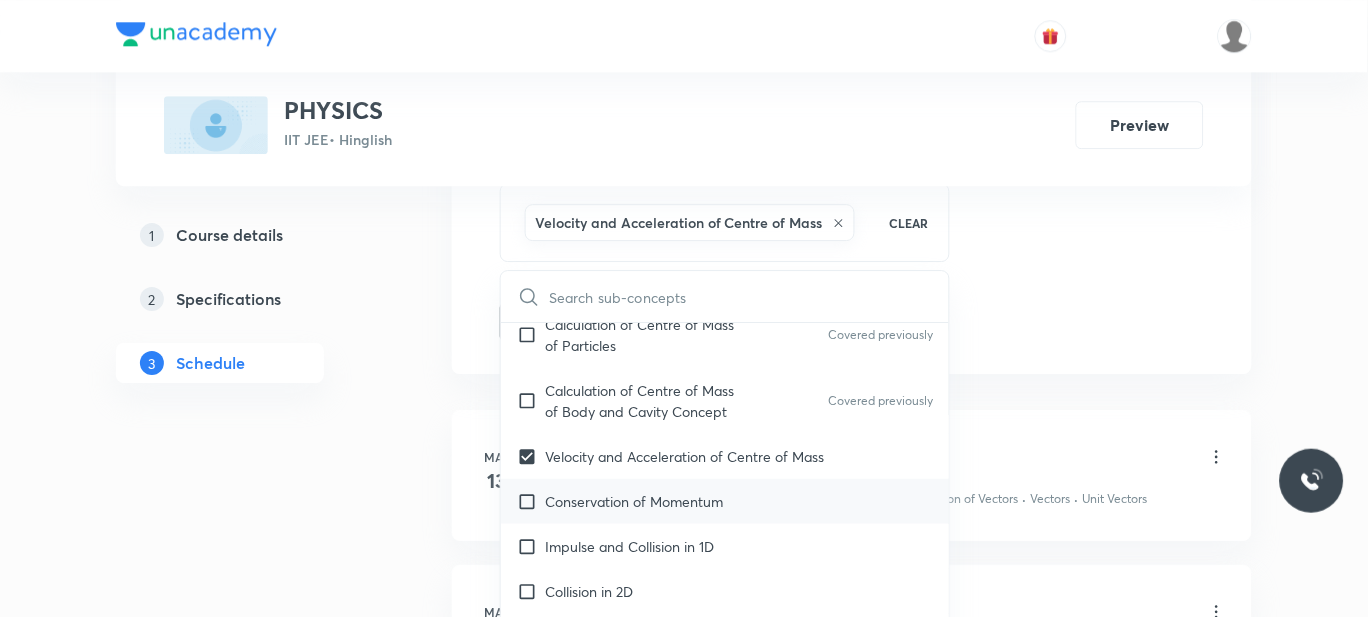 click on "Conservation of Momentum" at bounding box center [634, 501] 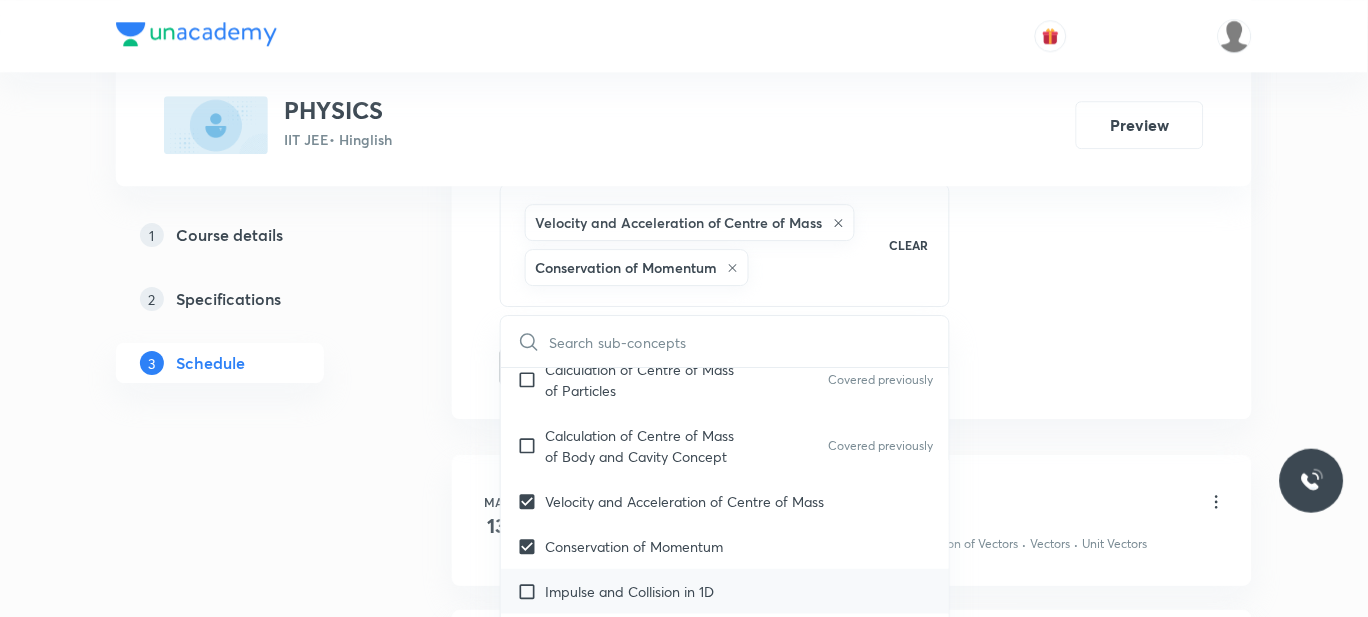 click on "Impulse and Collision in 1D" at bounding box center (725, 591) 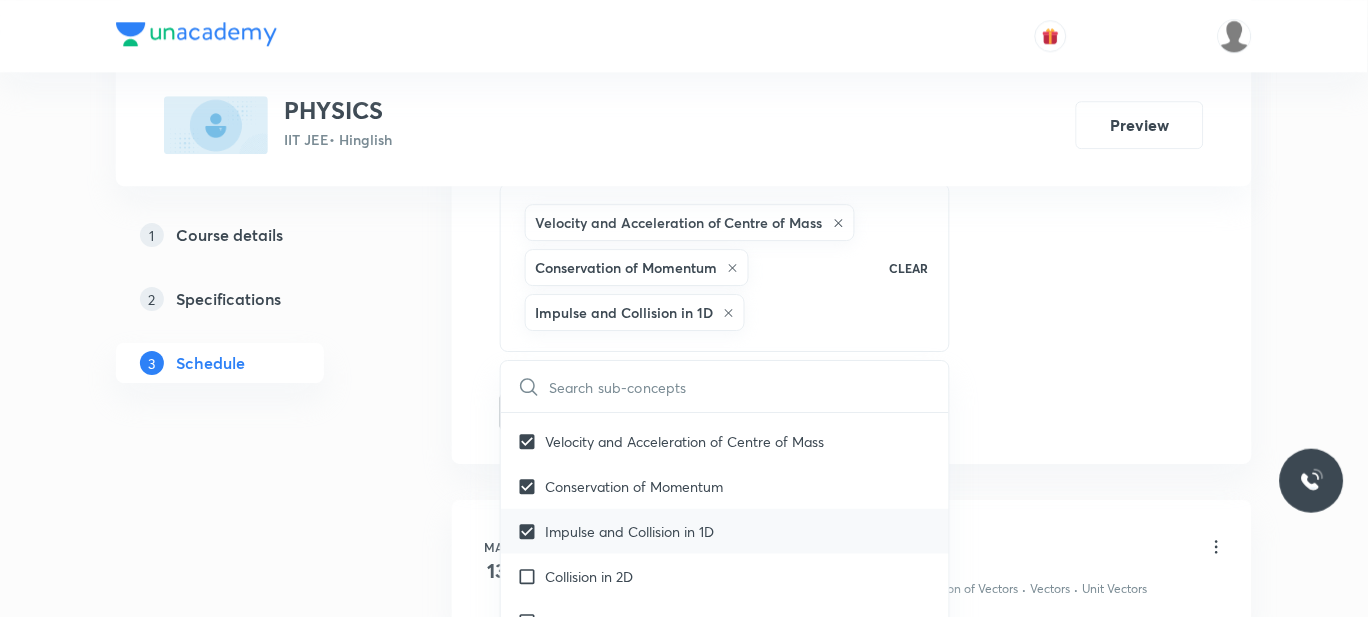 scroll, scrollTop: 8913, scrollLeft: 0, axis: vertical 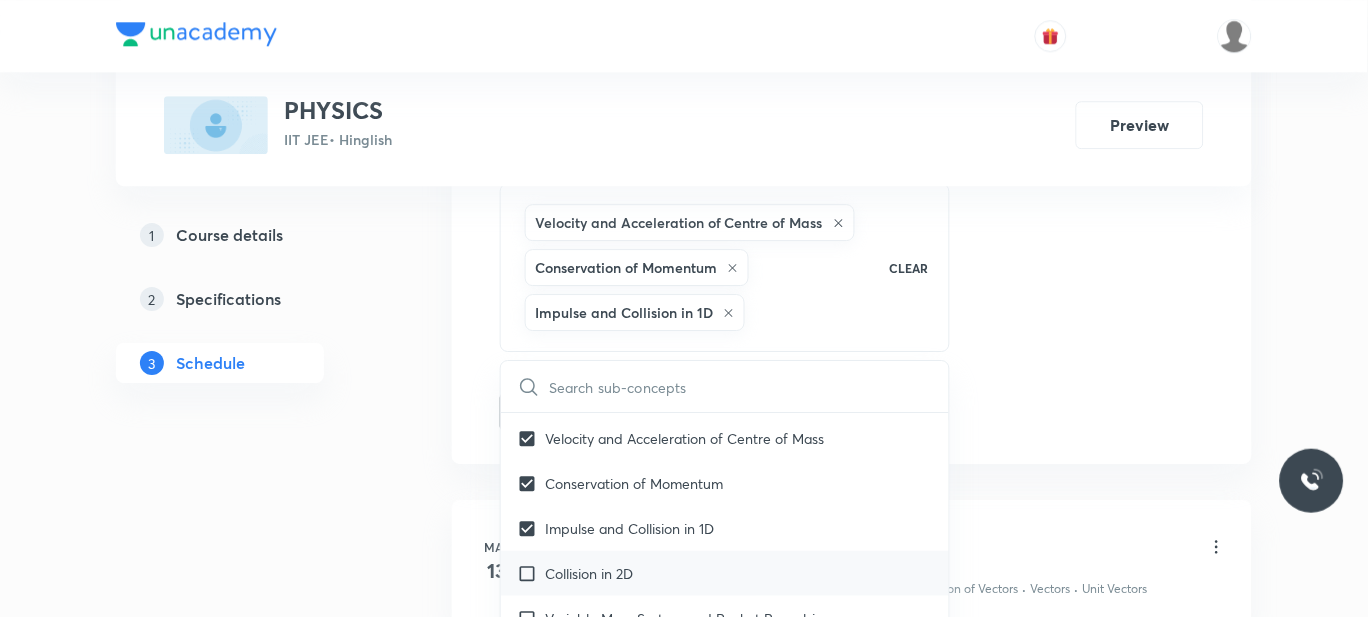 click on "Collision in 2D" at bounding box center [589, 573] 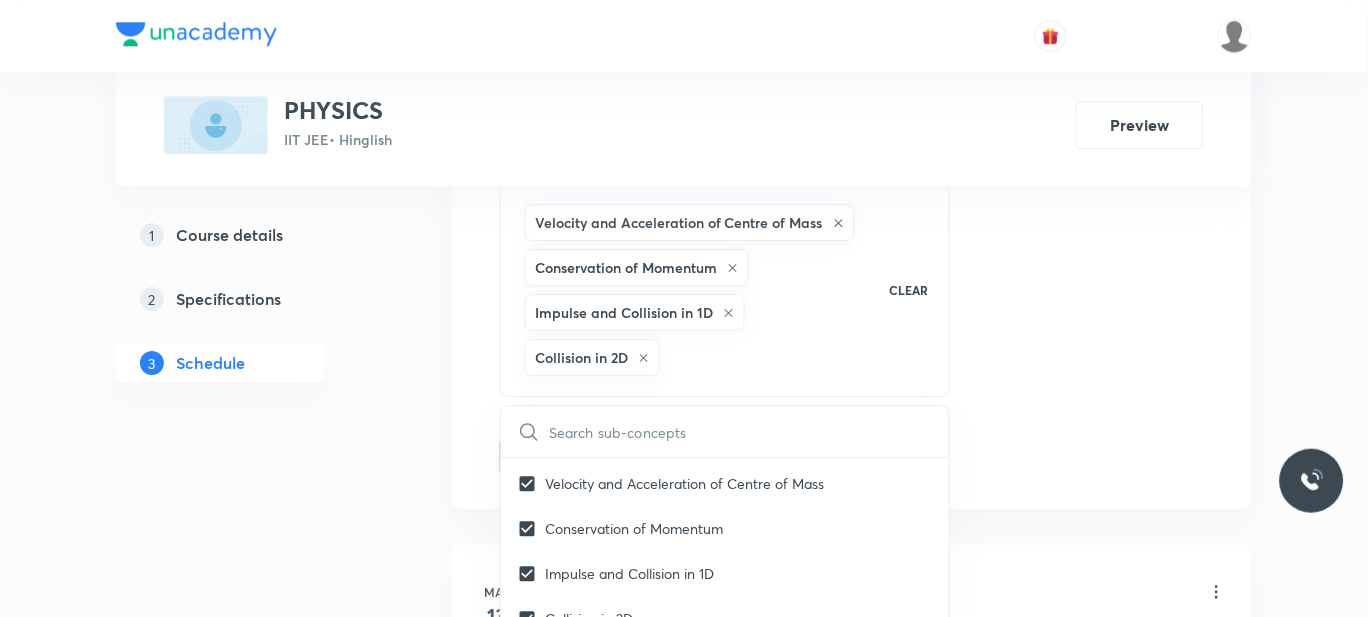click on "Variable Mass System and Rocket Propulsion" at bounding box center [725, 663] 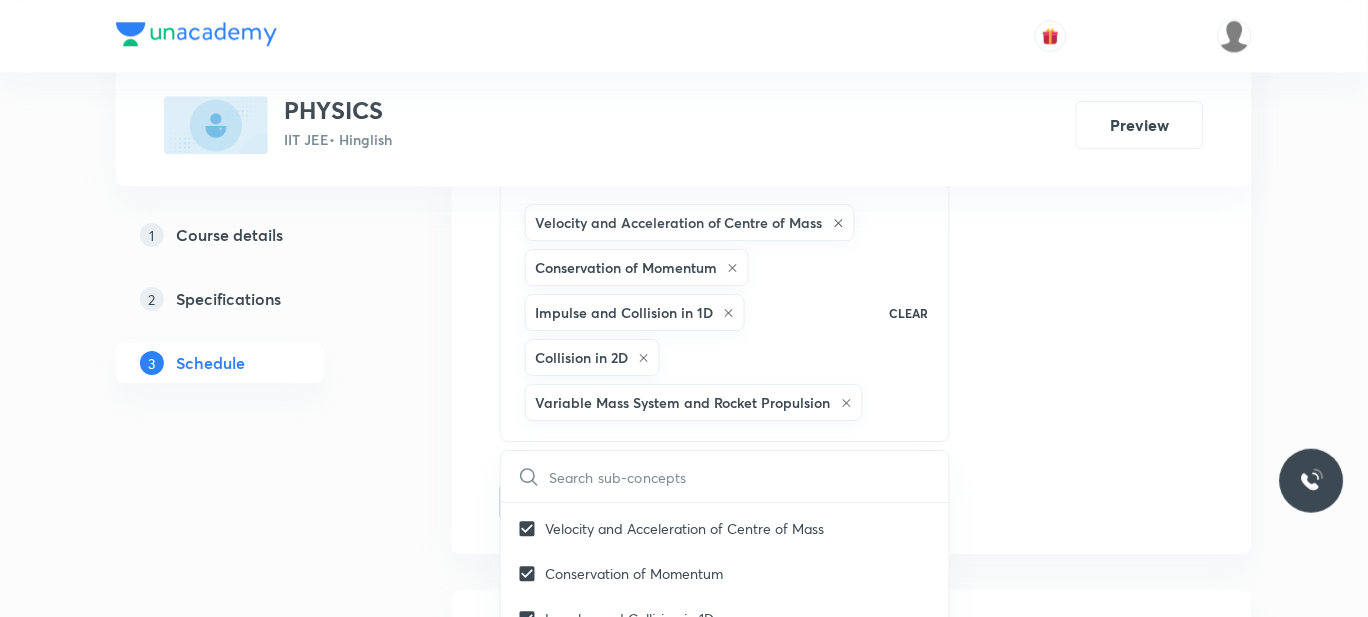 click on "Plus Courses PHYSICS IIT JEE  • Hinglish Preview 1 Course details 2 Specifications 3 Schedule Schedule 43  classes Session  44 Live class Session title 28/99 RELATIVE MOTION APPLICATIONS ​ Schedule for Jul 14, 2025, 10:10 AM ​ Duration (in minutes) 60 ​   Session type Online Offline Room 201 Sub-concepts Velocity and Acceleration of Centre of Mass Conservation of Momentum Impulse and Collision in 1D Collision in 2D Variable Mass System and Rocket Propulsion CLEAR ​ Physics Mock Questions Physics Mock Questions Covered previously Group_Test Mathematical Tools Vectors and Scalars  Covered previously Elementary Algebra Covered previously Basic Trigonometry Covered previously Addition of Vectors Covered previously 2D and 3D Geometry Covered previously Representation of Vector  Covered previously Components of a Vector Covered previously Functions Covered previously Unit Vectors Covered previously Differentiation Covered previously Integration Covered previously Covered previously Position Vector Vectors" at bounding box center [684, 3384] 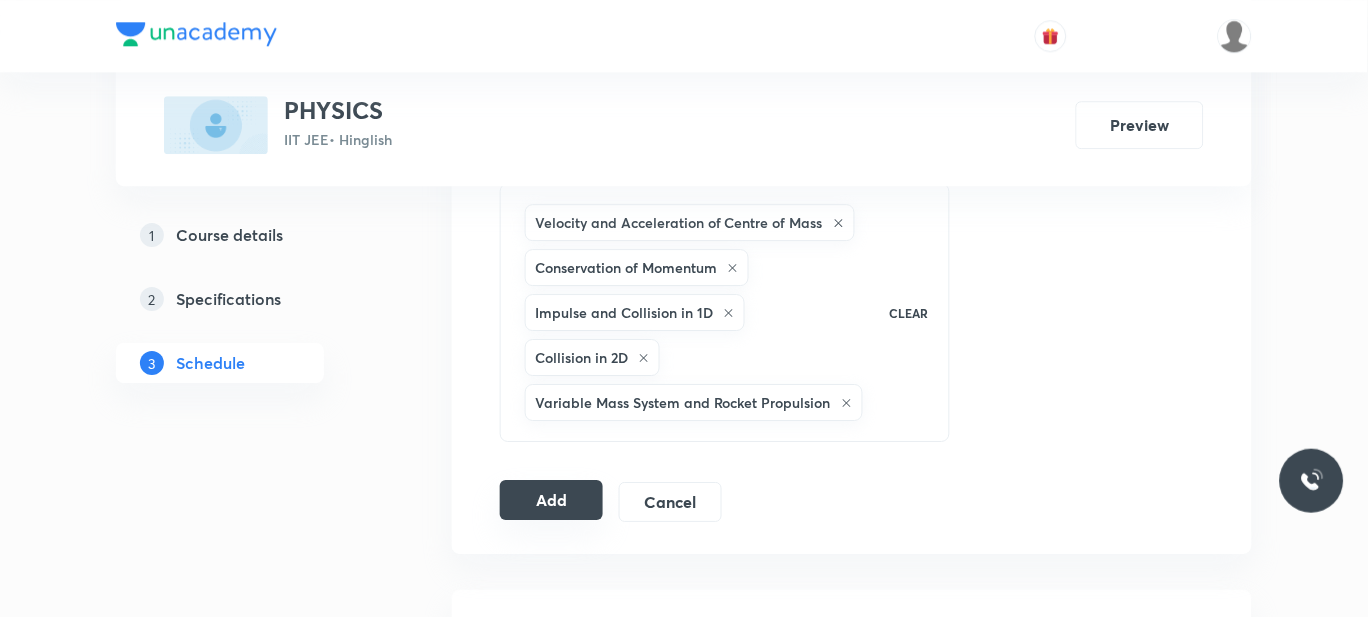 click on "Add" at bounding box center (551, 500) 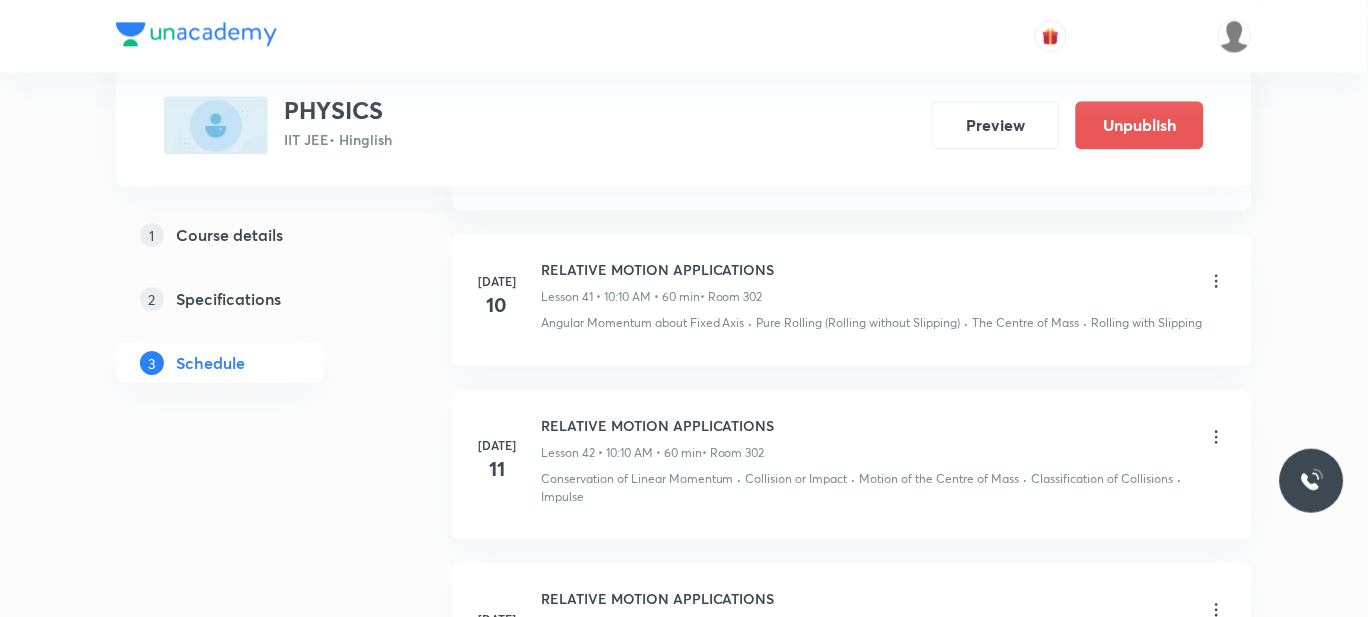 scroll, scrollTop: 7227, scrollLeft: 0, axis: vertical 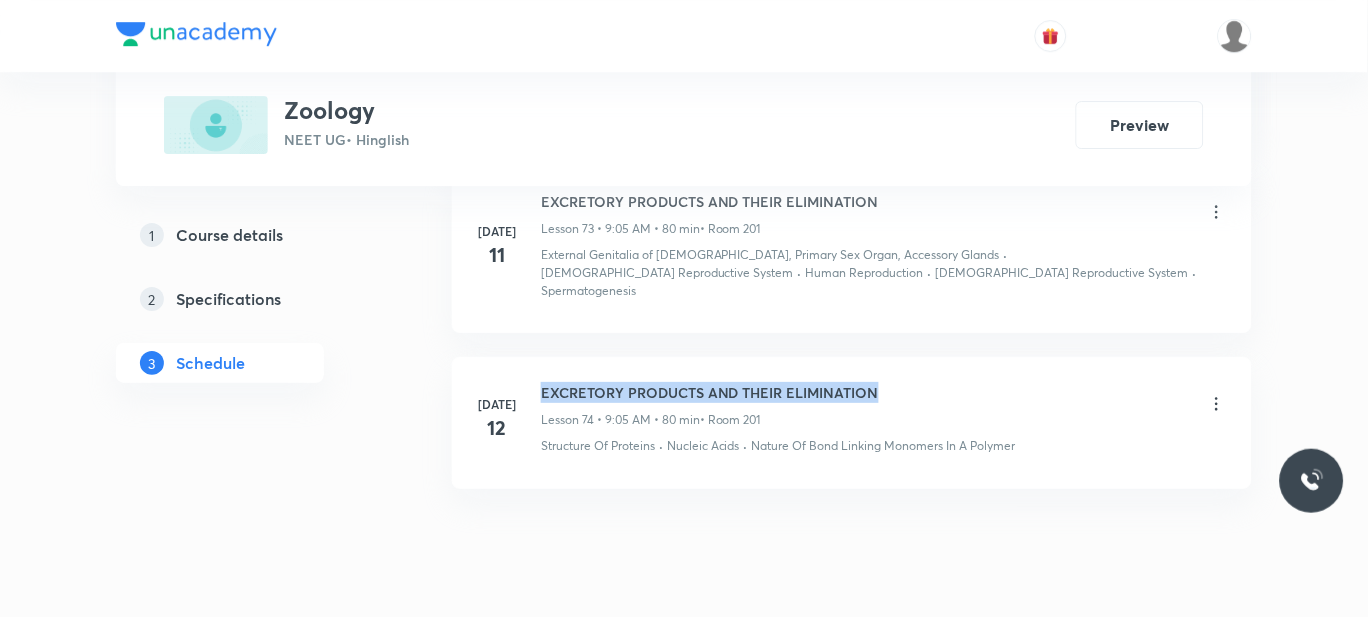 drag, startPoint x: 880, startPoint y: 336, endPoint x: 542, endPoint y: 328, distance: 338.09467 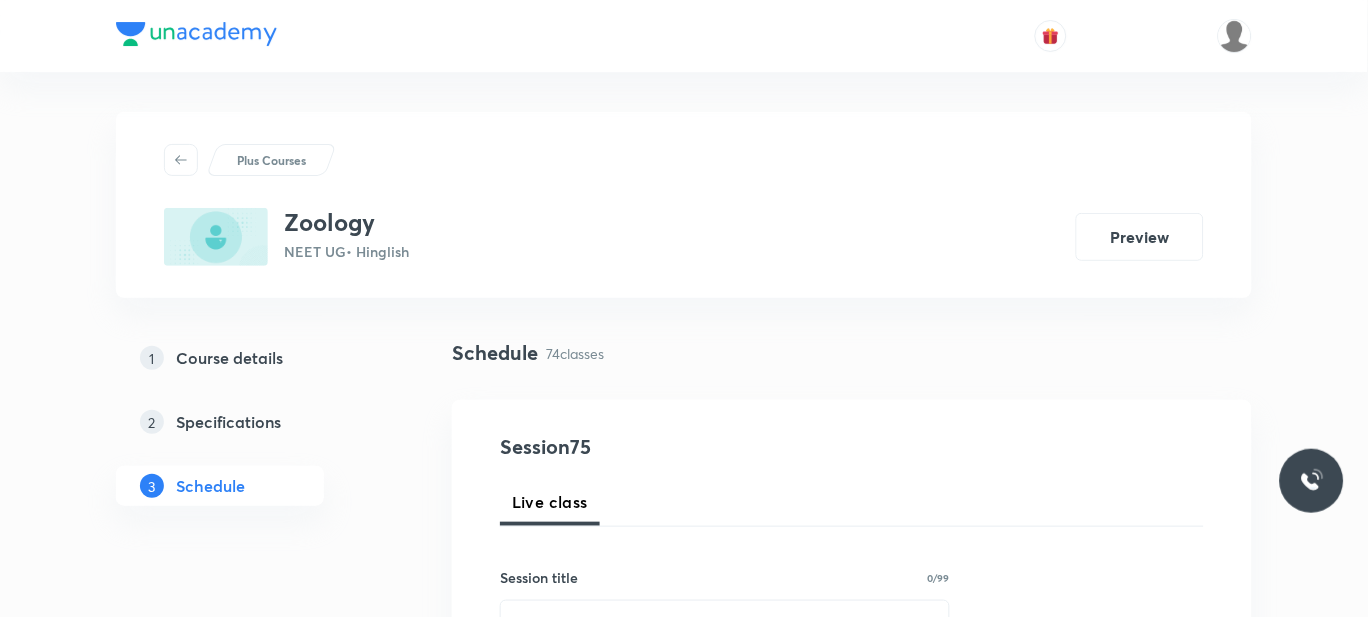 scroll, scrollTop: 260, scrollLeft: 0, axis: vertical 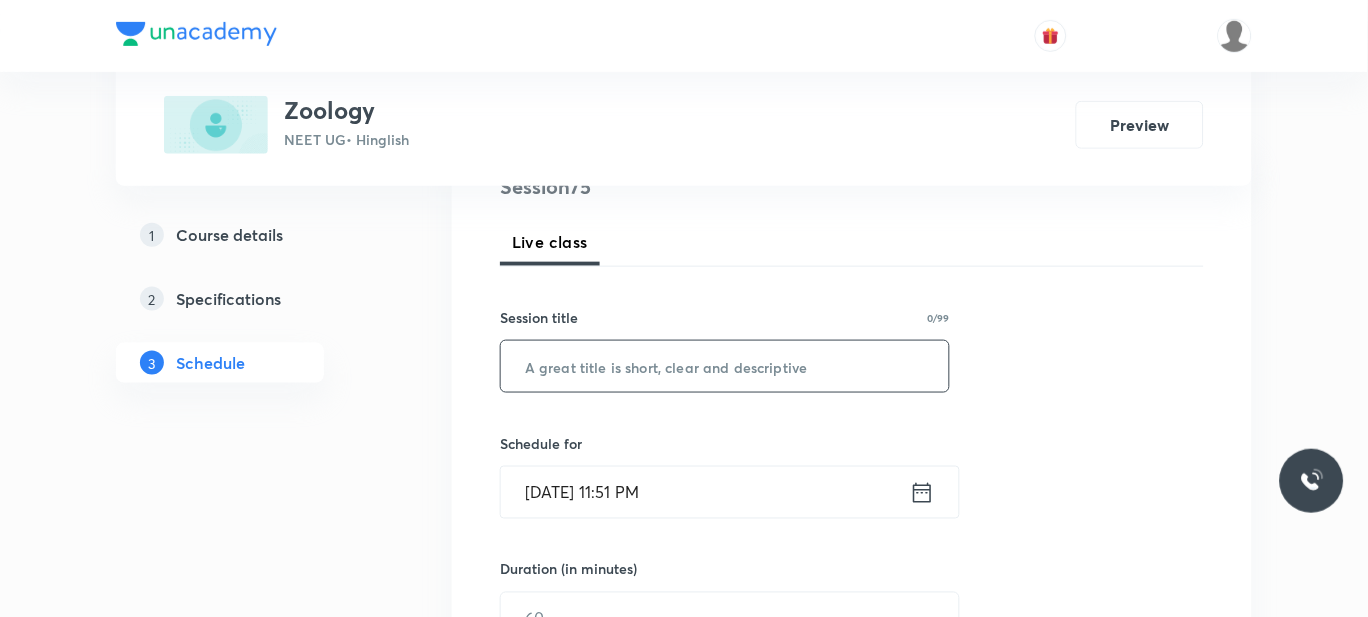 click at bounding box center (725, 366) 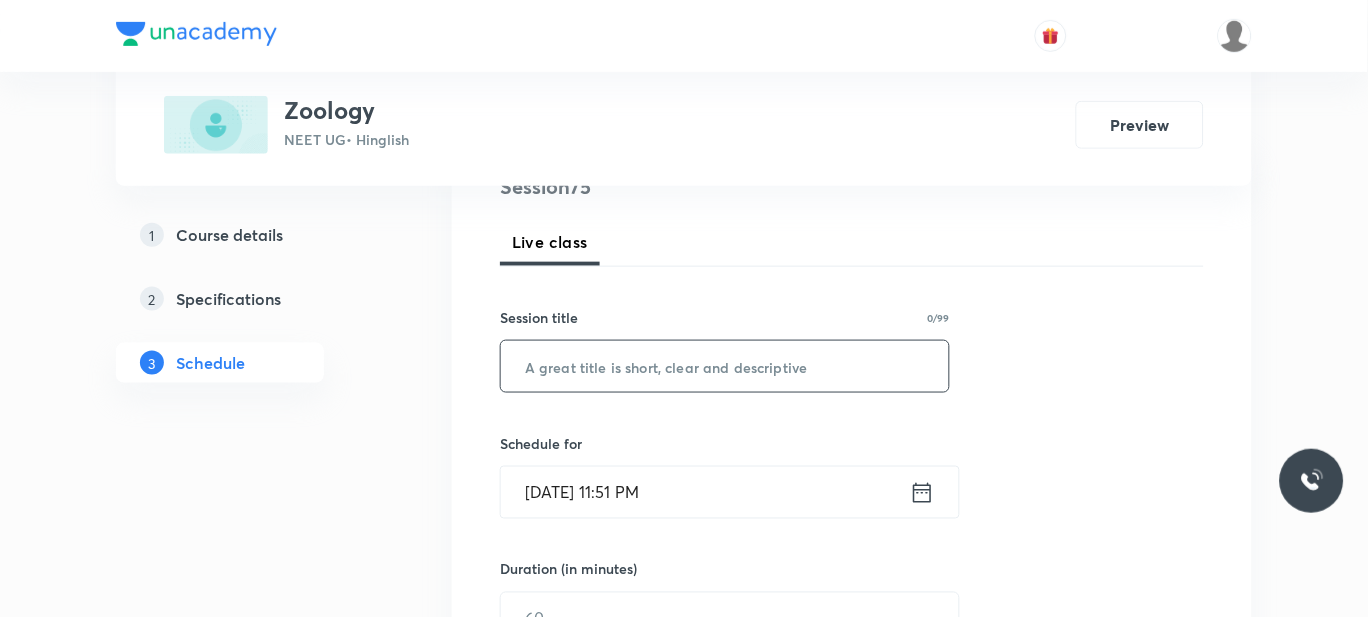 paste on "EXCRETORY PRODUCTS AND THEIR ELIMINATION" 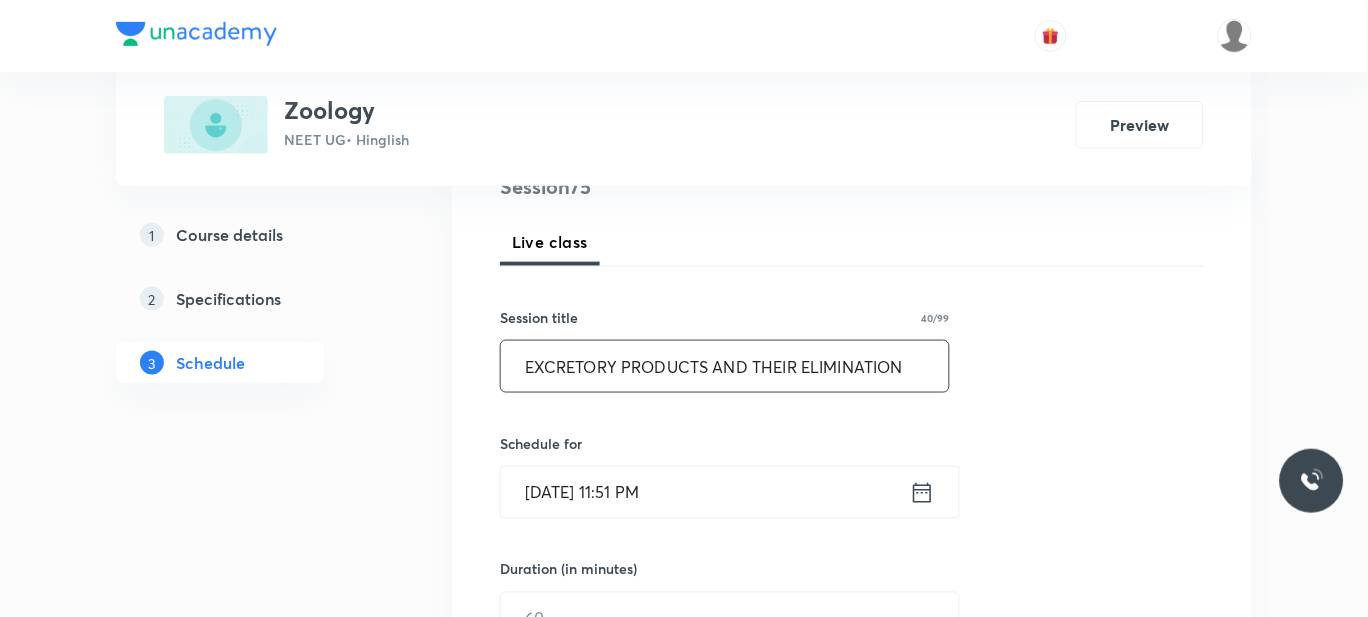 type on "EXCRETORY PRODUCTS AND THEIR ELIMINATION" 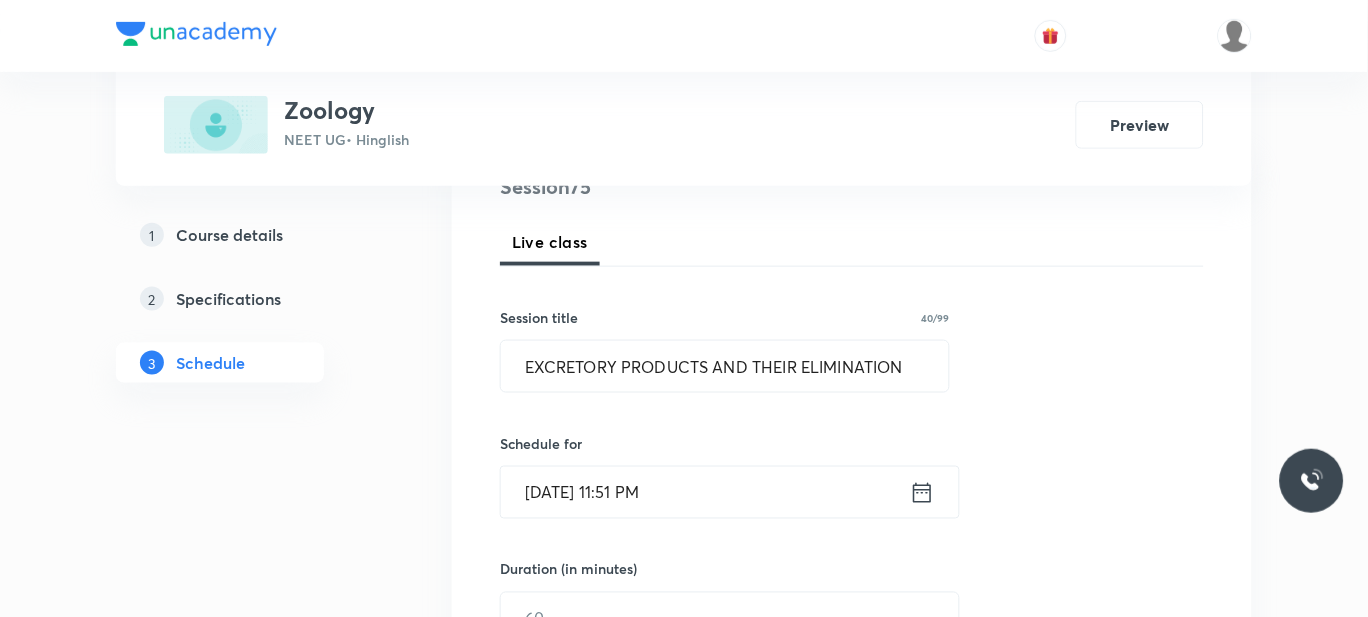 click on "Jul 13, 2025, 11:51 PM" at bounding box center (705, 492) 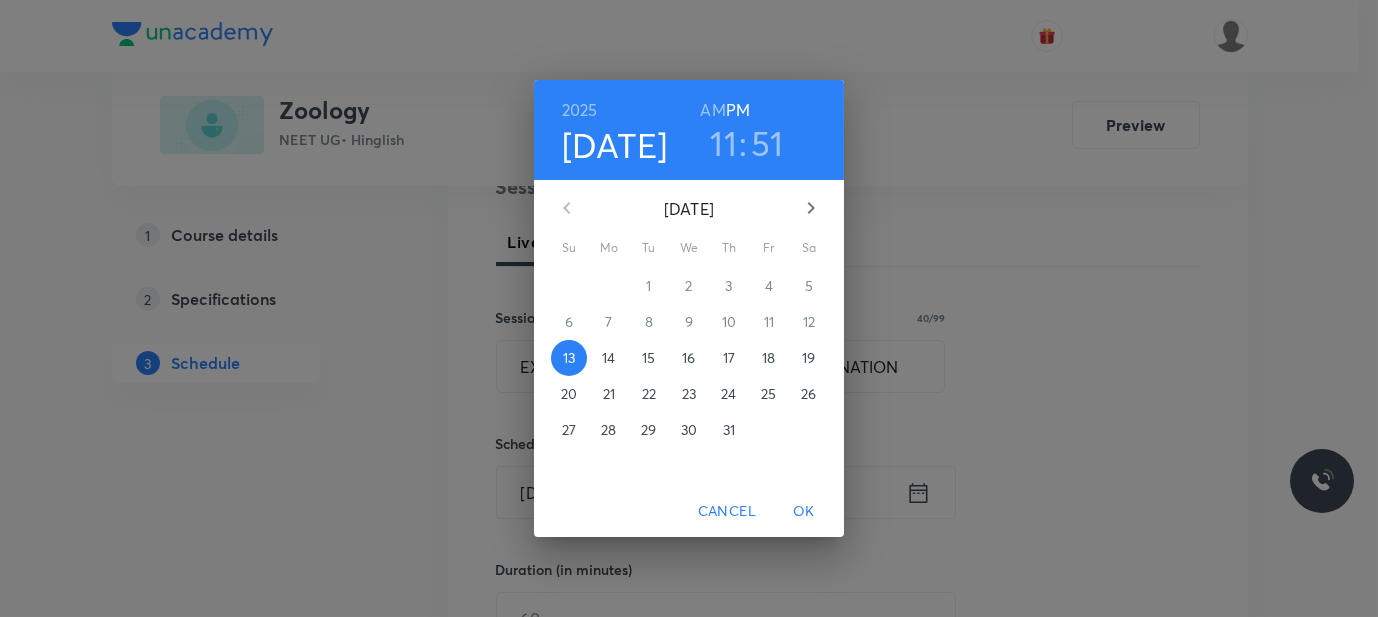 click on "14" at bounding box center (608, 358) 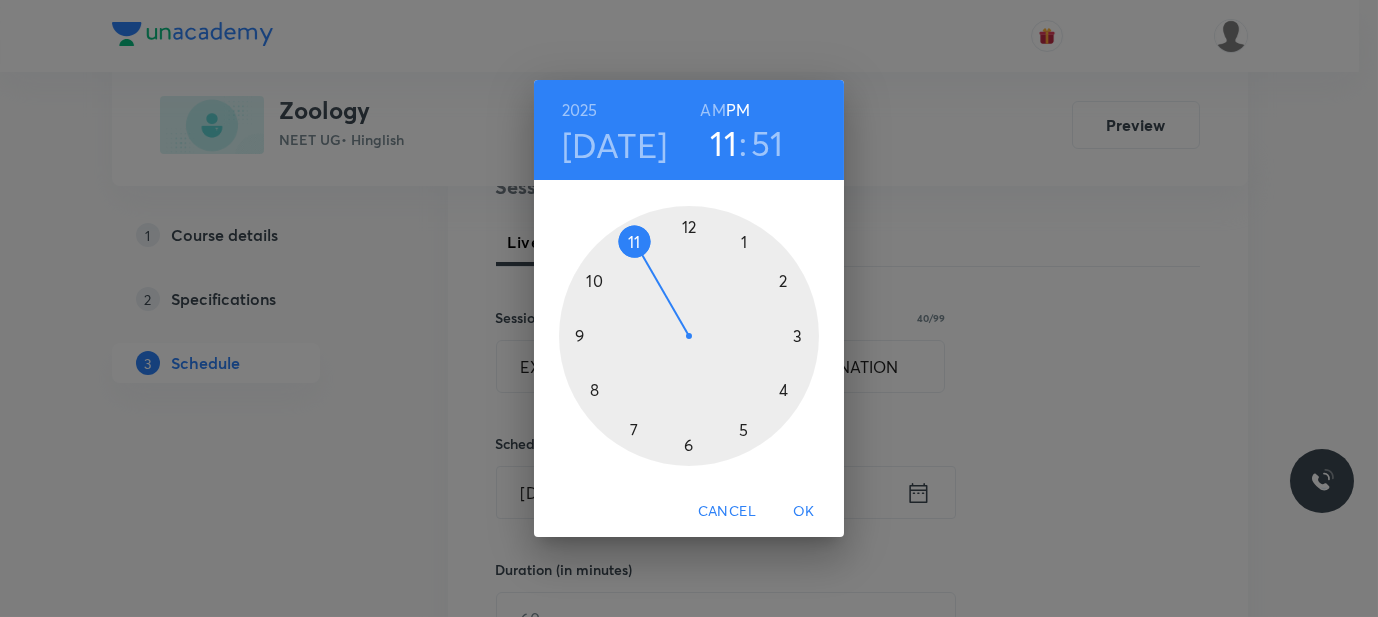 click on "AM" at bounding box center [712, 110] 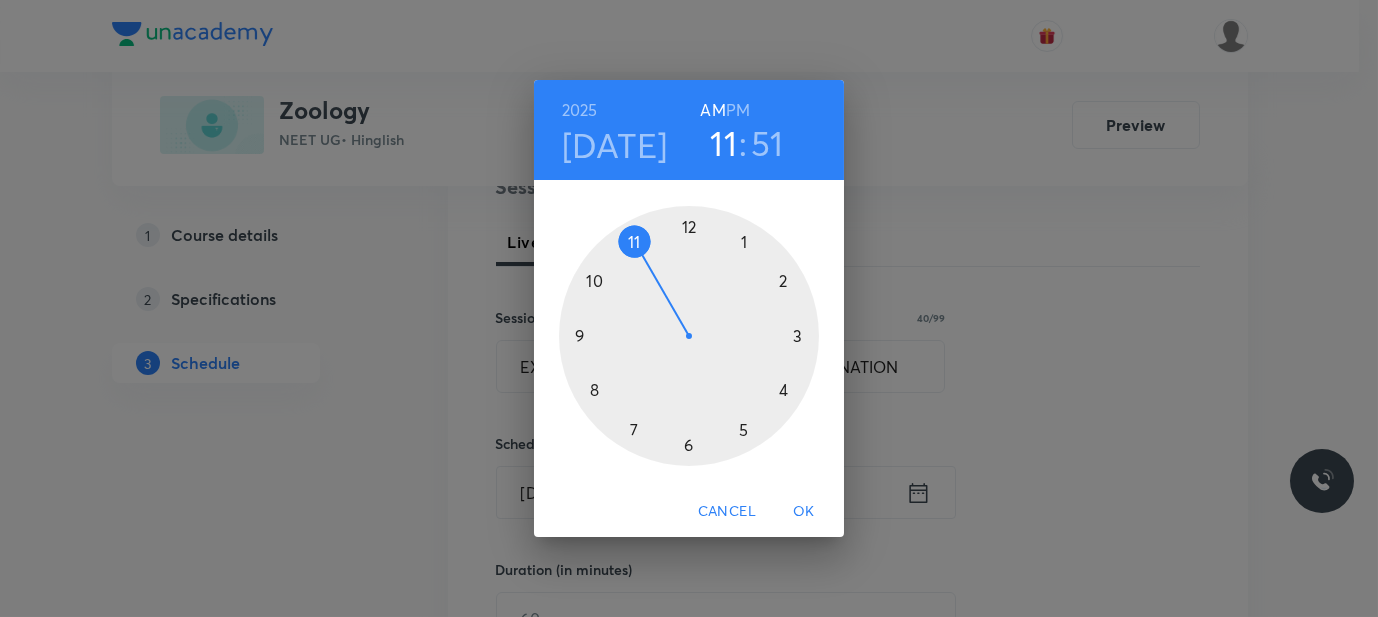 click at bounding box center (689, 336) 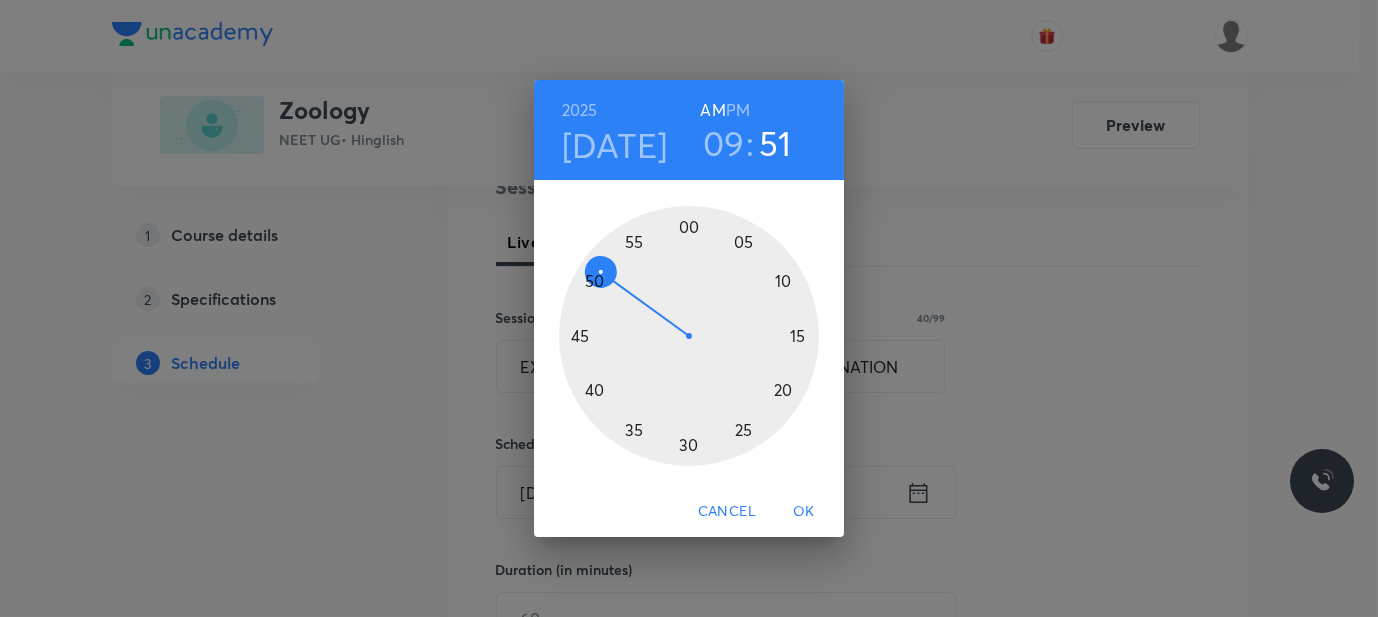 click at bounding box center (689, 336) 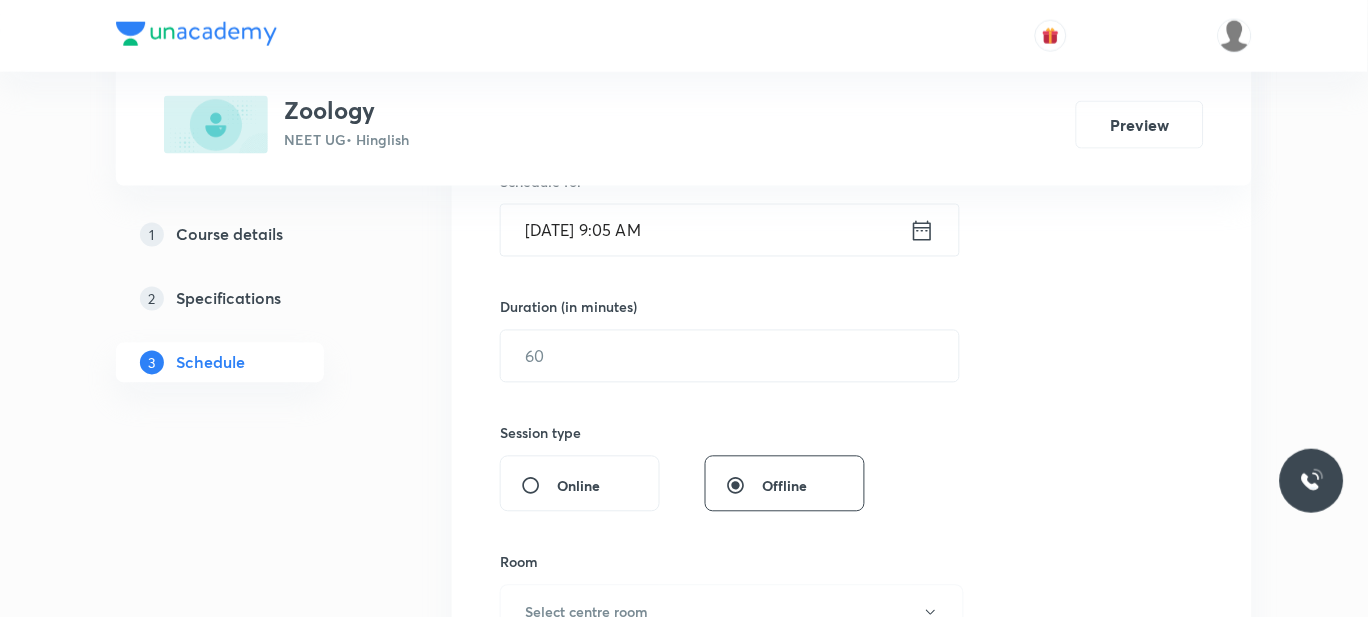 scroll, scrollTop: 533, scrollLeft: 0, axis: vertical 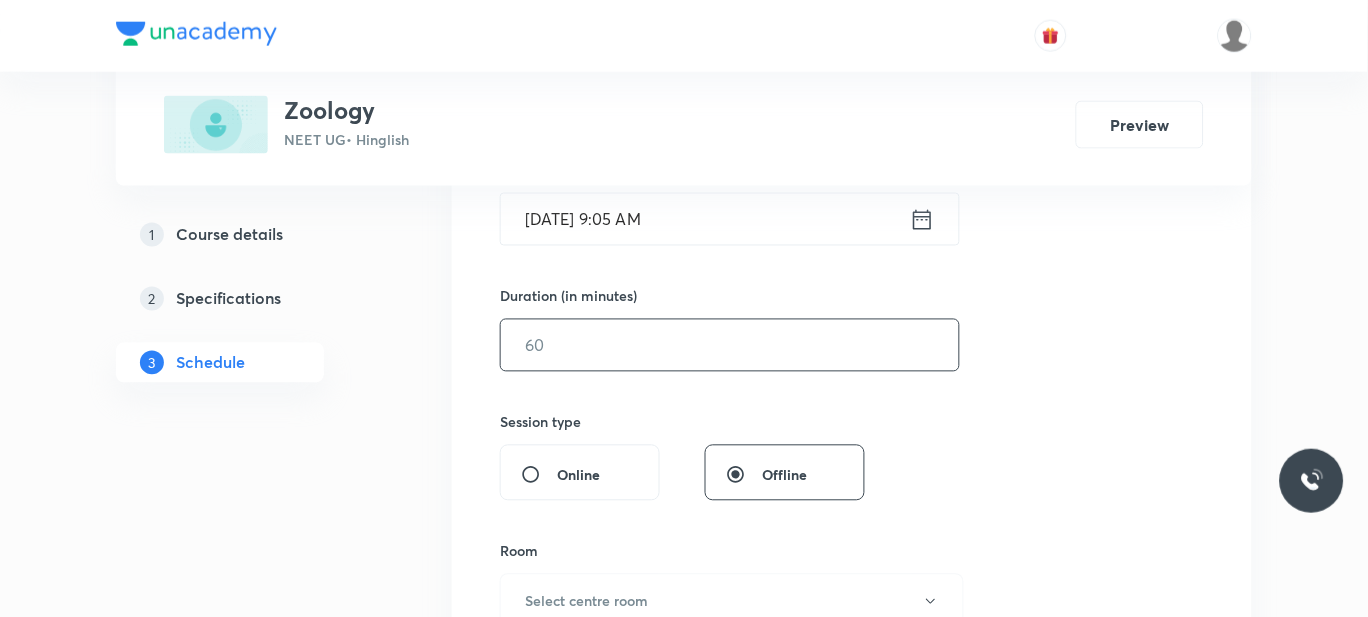 click at bounding box center (730, 345) 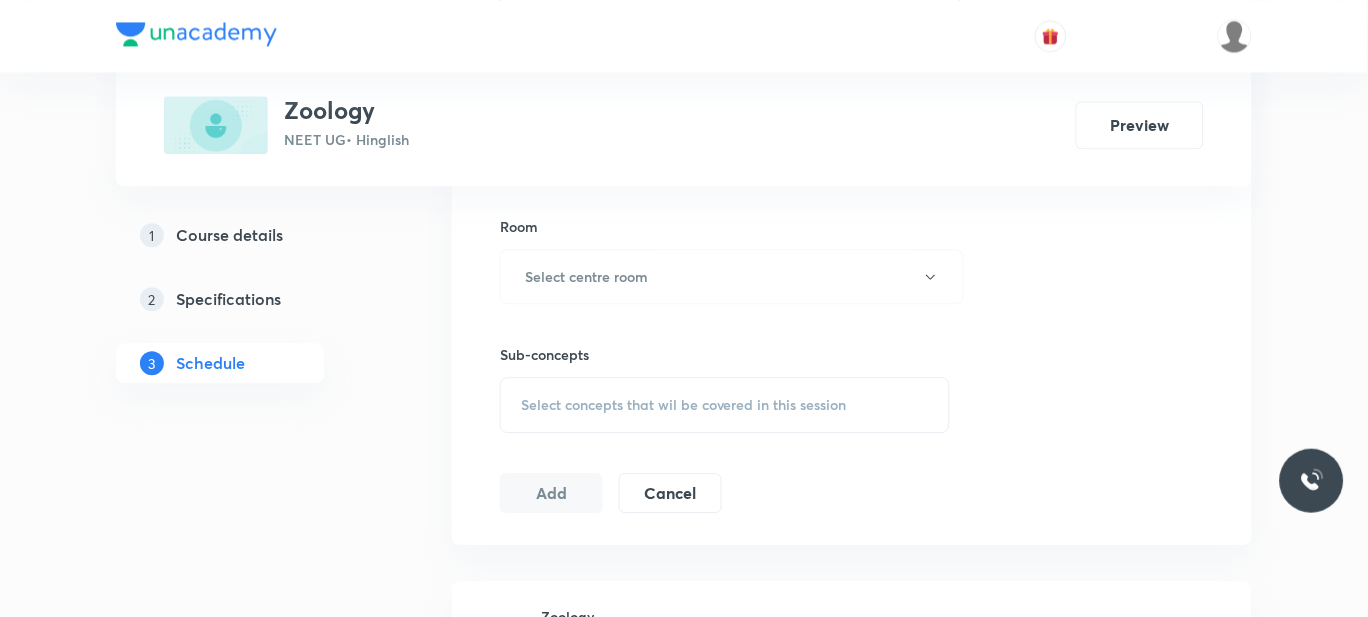 scroll, scrollTop: 870, scrollLeft: 0, axis: vertical 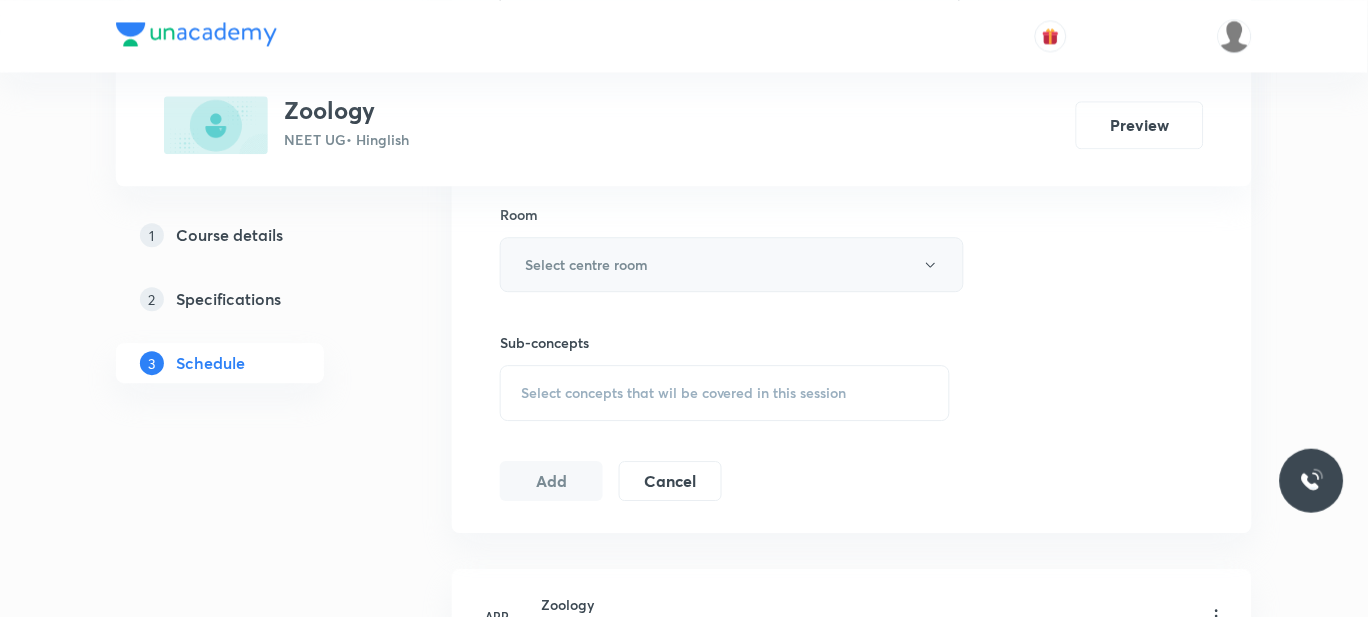 type on "80" 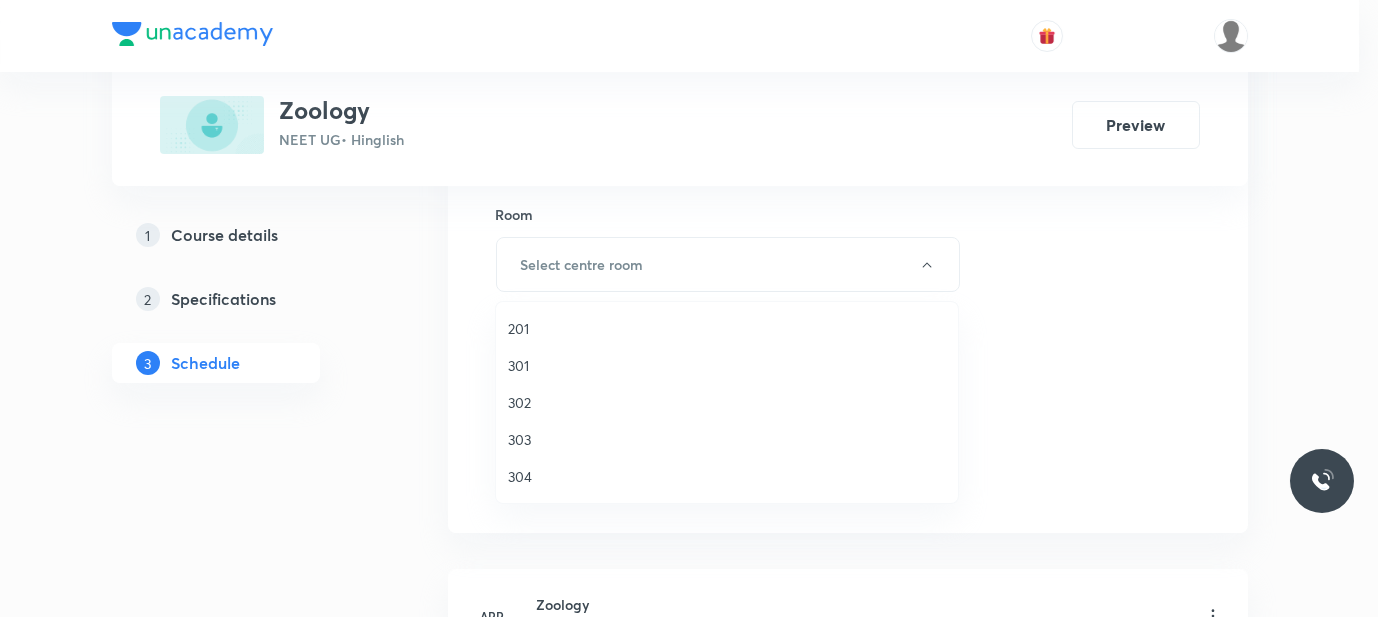 click on "201" at bounding box center [727, 328] 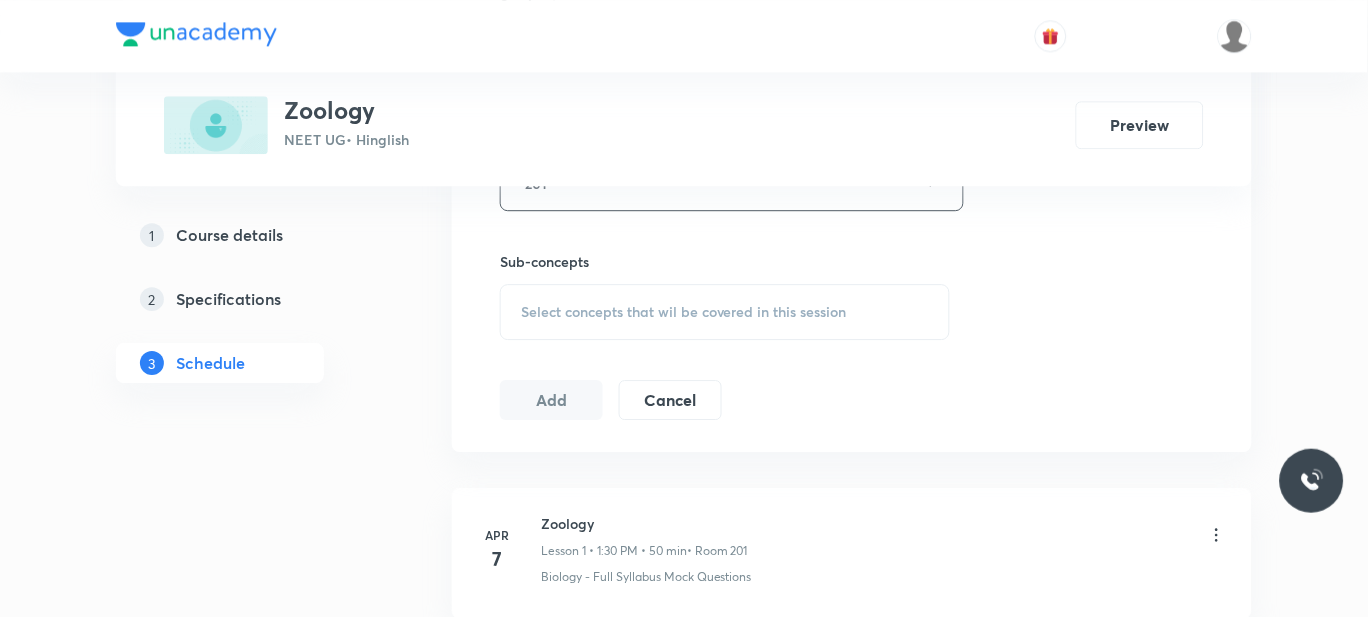 scroll, scrollTop: 936, scrollLeft: 0, axis: vertical 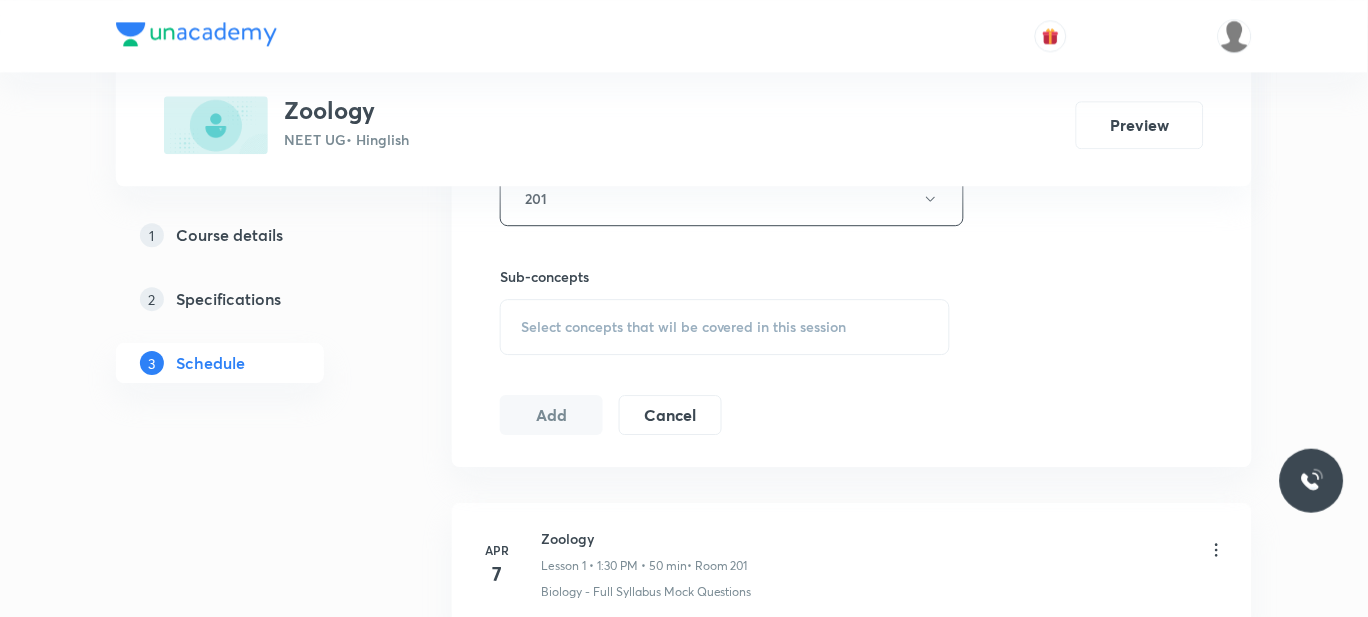 click on "Select concepts that wil be covered in this session" at bounding box center (725, 327) 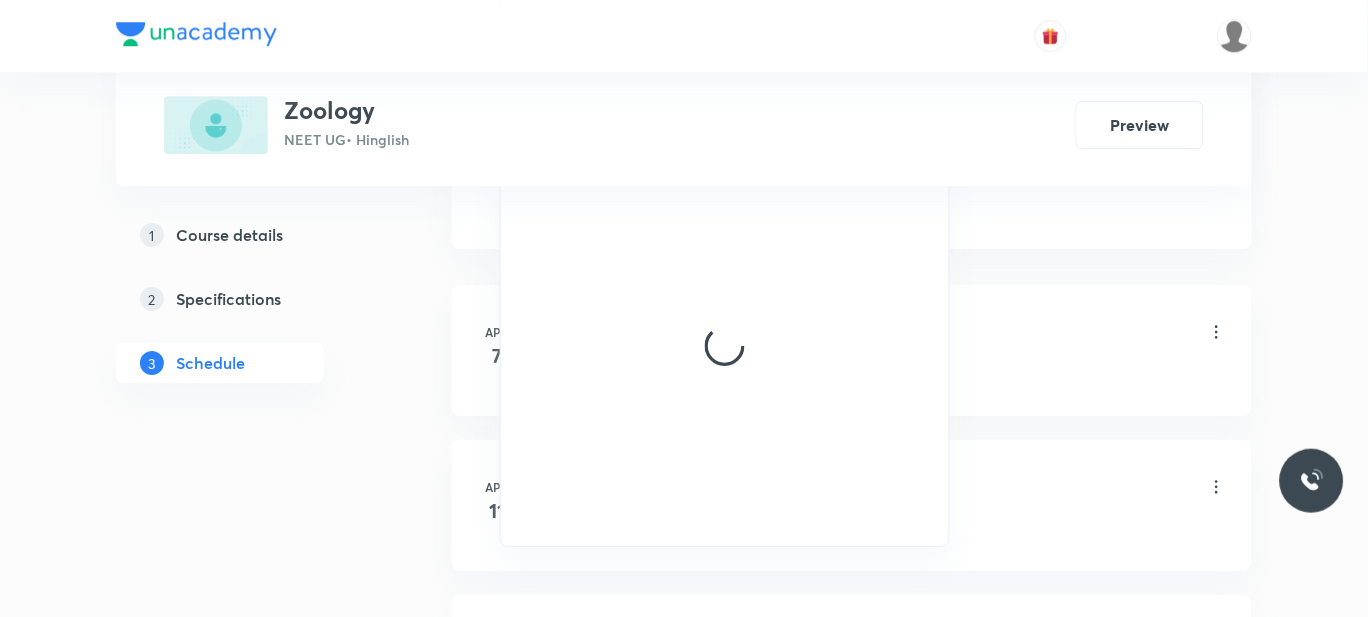 scroll, scrollTop: 1196, scrollLeft: 0, axis: vertical 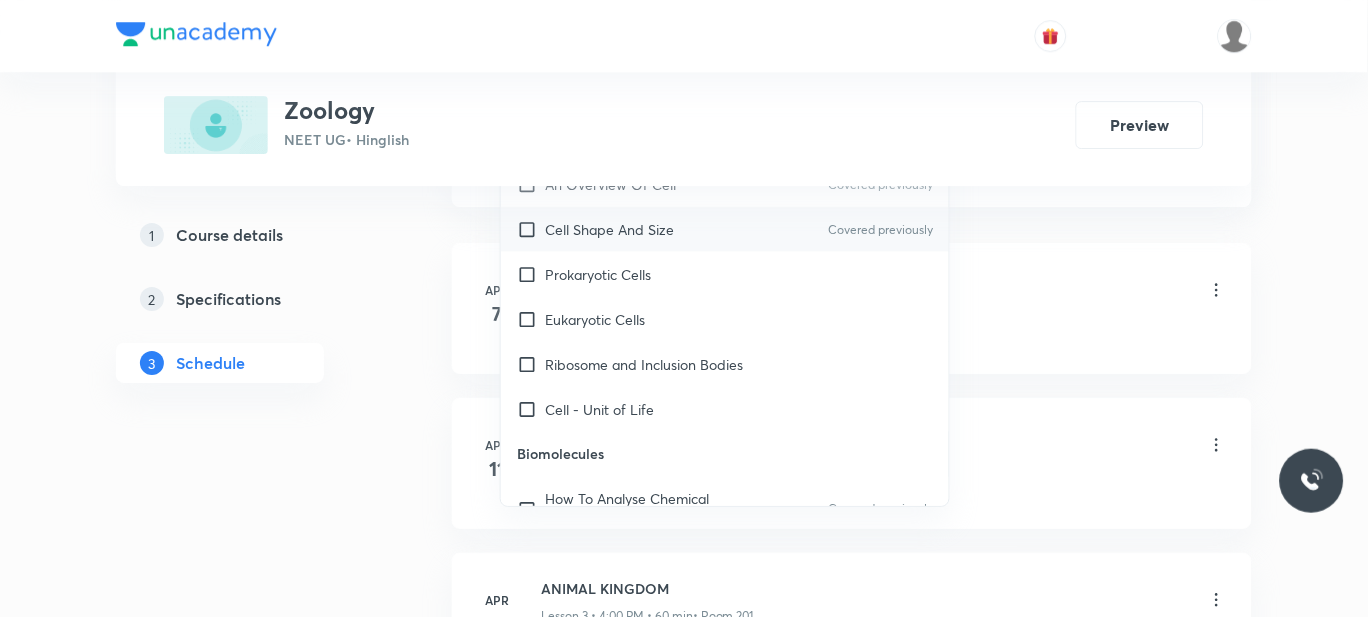 click on "Cell Shape And Size" at bounding box center (609, 229) 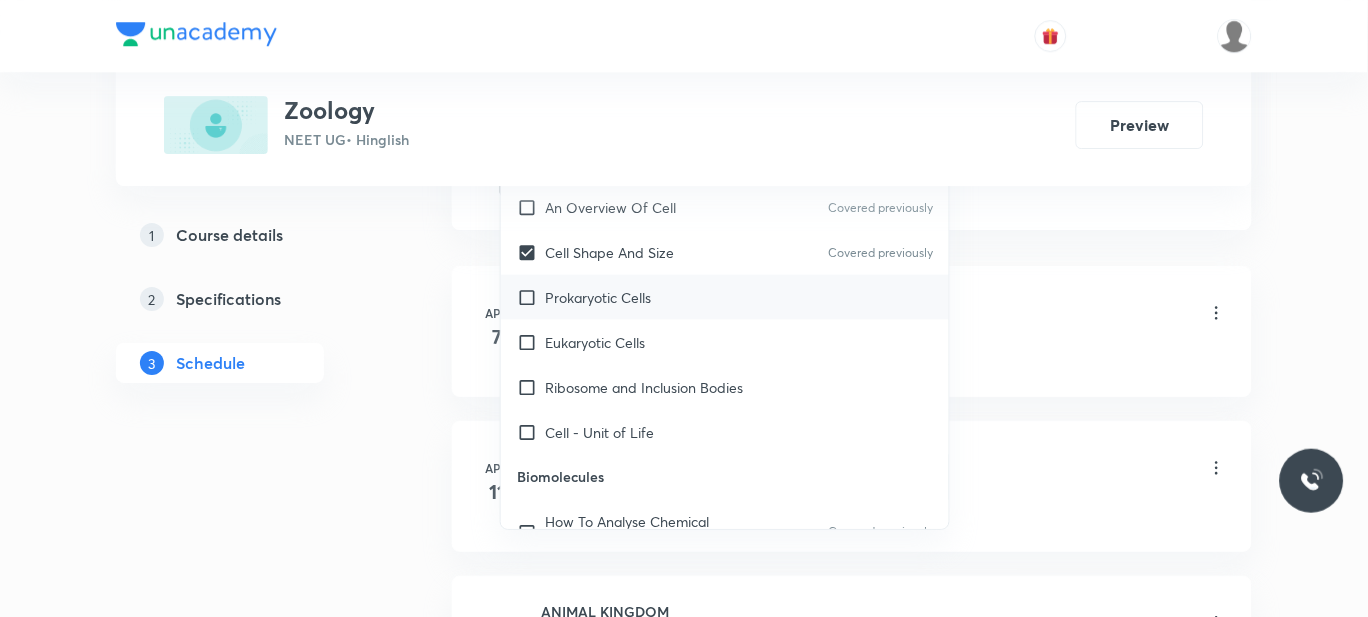 click on "Prokaryotic Cells" at bounding box center (598, 297) 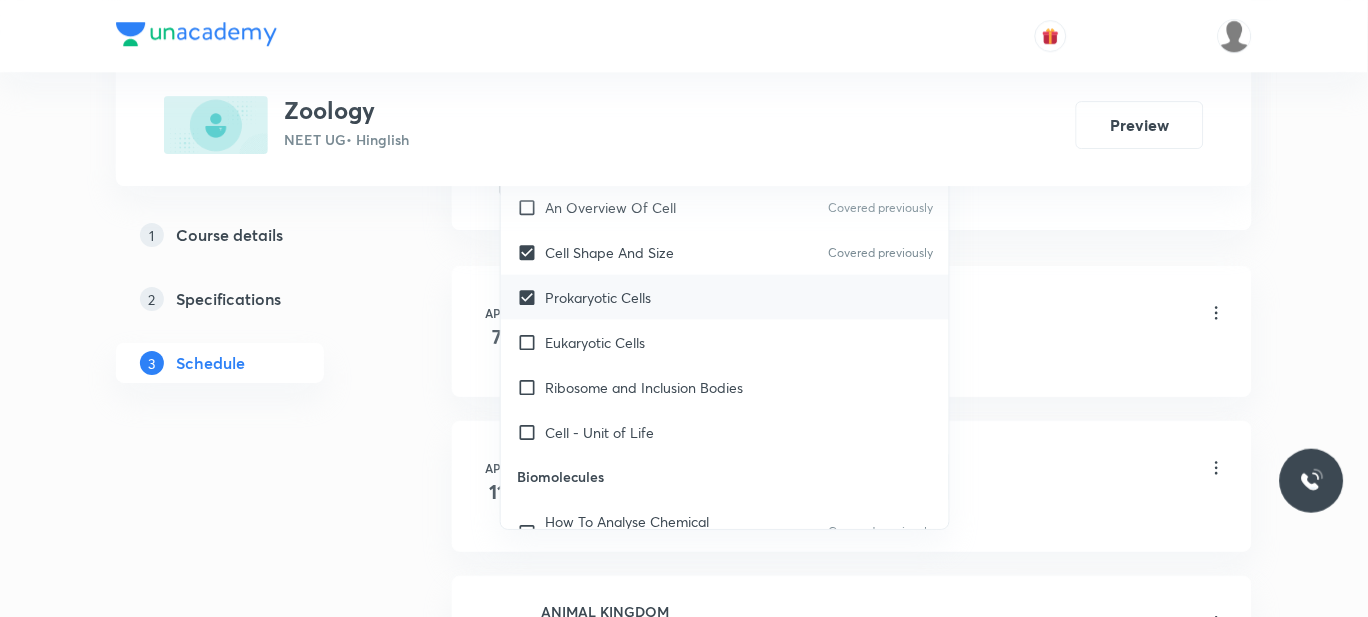 checkbox on "true" 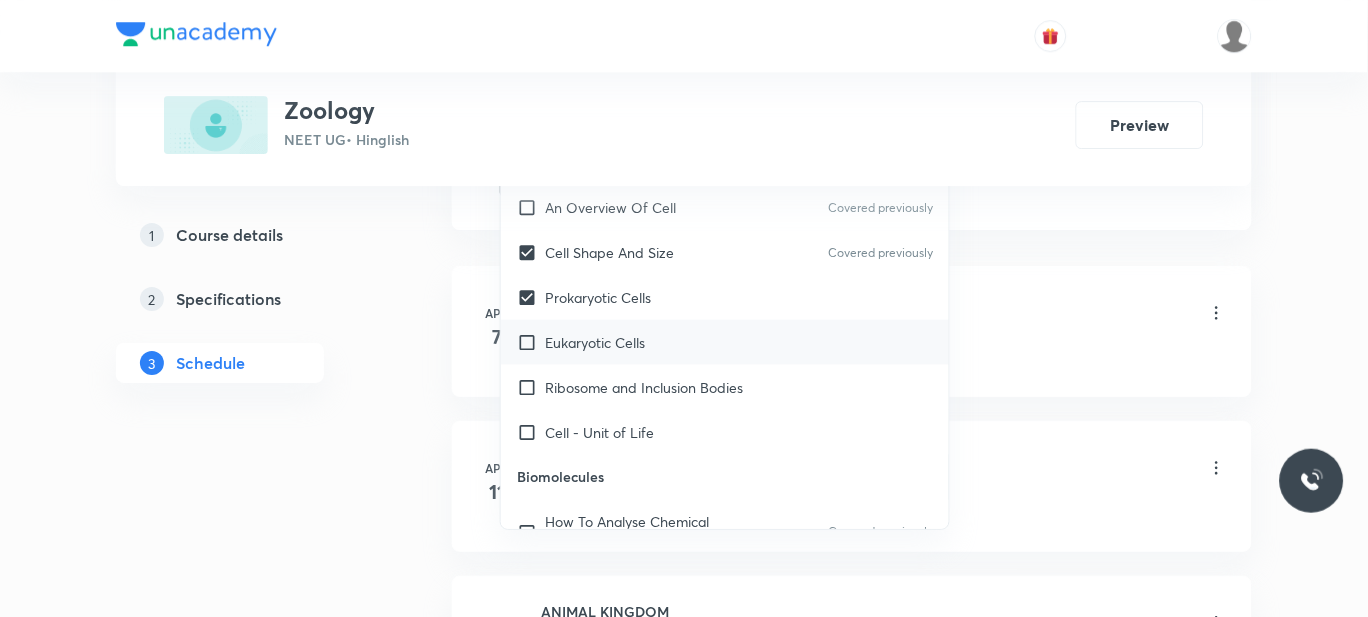 click on "Eukaryotic Cells" at bounding box center (595, 342) 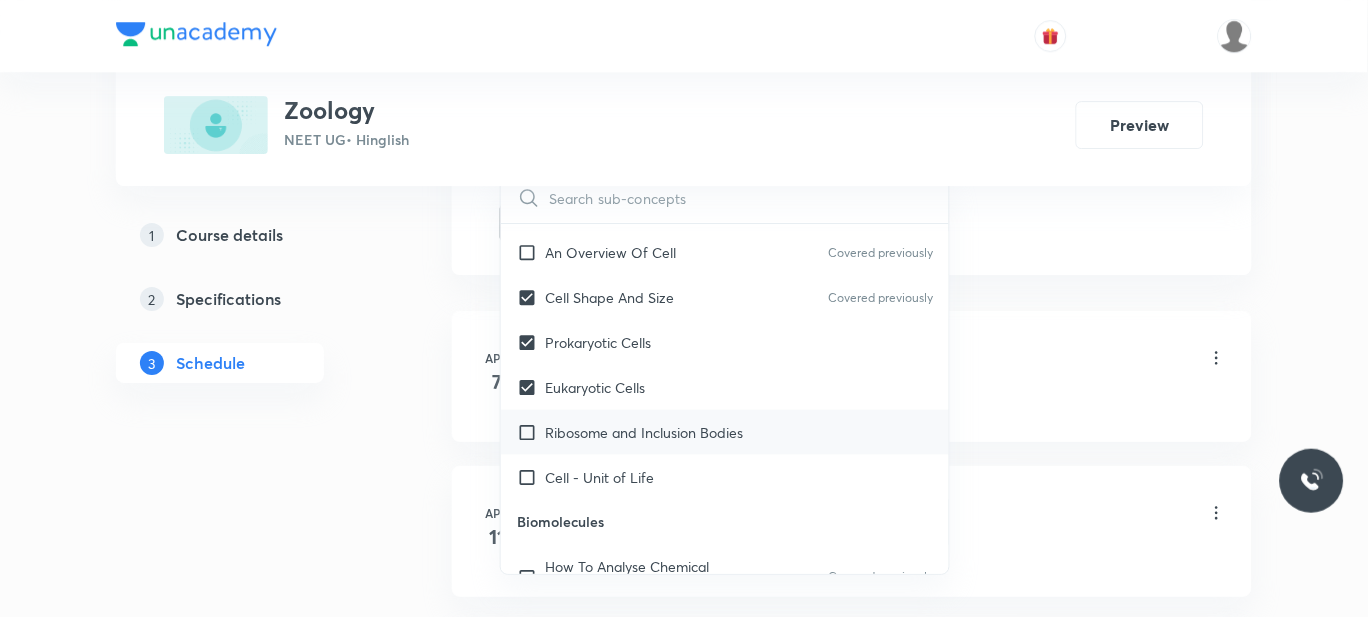 click on "Ribosome and Inclusion Bodies" at bounding box center (644, 432) 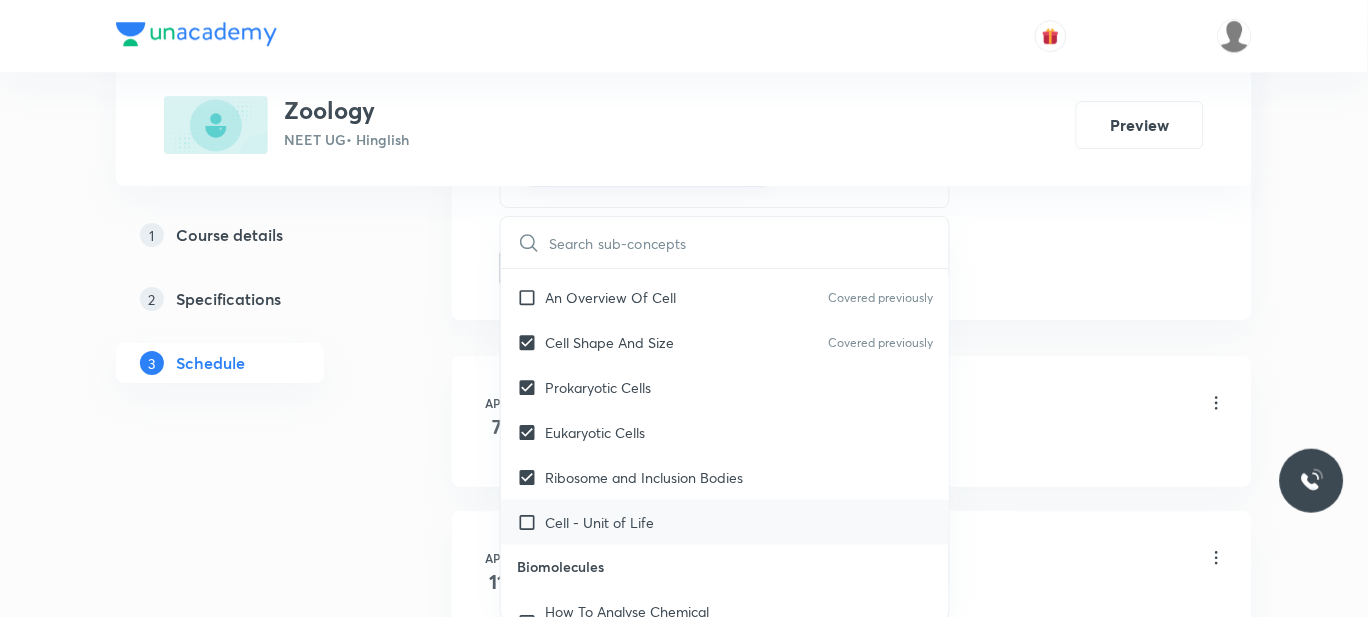 click on "Cell - Unit of Life" at bounding box center (599, 522) 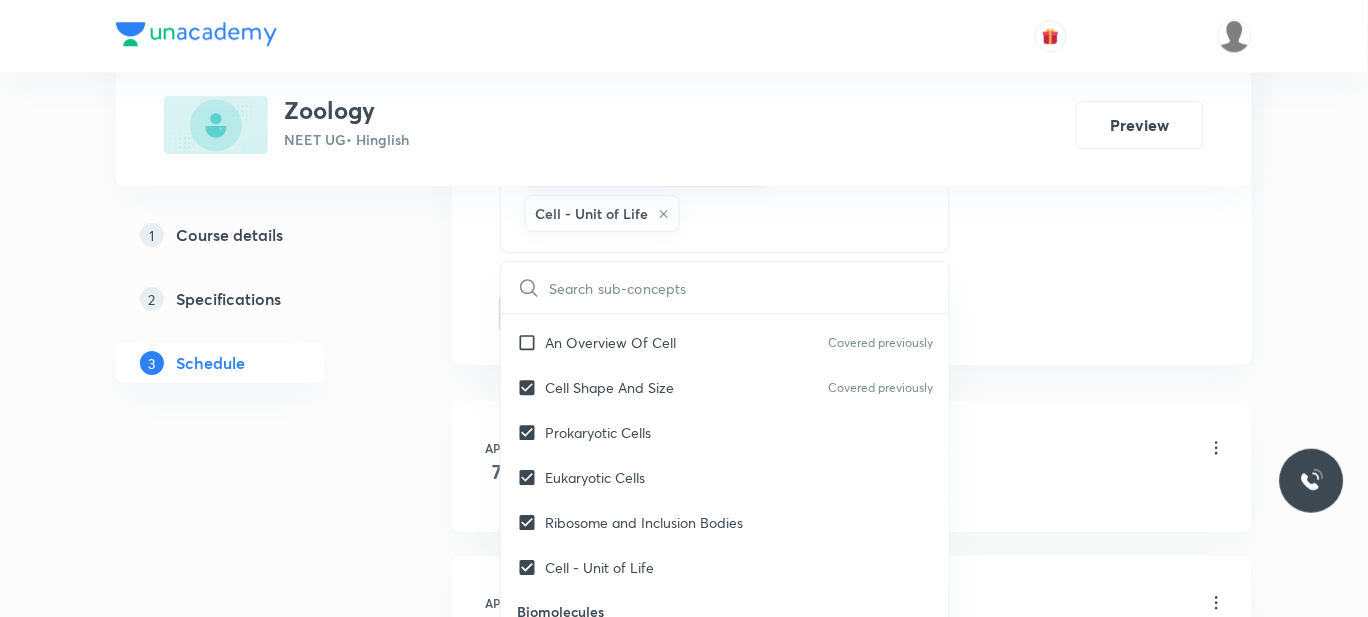 click on "Plus Courses Zoology NEET UG  • Hinglish Preview 1 Course details 2 Specifications 3 Schedule Schedule 74  classes Session  75 Live class Session title 40/99 EXCRETORY PRODUCTS AND THEIR ELIMINATION ​ Schedule for Jul 14, 2025, 9:05 AM ​ Duration (in minutes) 80 ​   Session type Online Offline Room 201 Sub-concepts Cell Shape And Size Prokaryotic Cells Eukaryotic Cells Ribosome and Inclusion Bodies Cell - Unit of Life CLEAR ​ Biology - Full Syllabus Mock Questions Biology - Full Syllabus Mock Questions Covered previously Practice questions Practice Questions Biology Previous Year Questions Maths Previous Year Questions Living World What Is Living? Covered previously Diversity In The Living World Covered previously Systematics Covered previously Types Of Taxonomy Covered previously Fundamental Components Of Taxonomy Covered previously Taxonomic Categories Covered previously Taxonomical Aids Covered previously The Three Domains Of Life Covered previously Biological Nomenclature  Covered previously ER" at bounding box center (684, 5640) 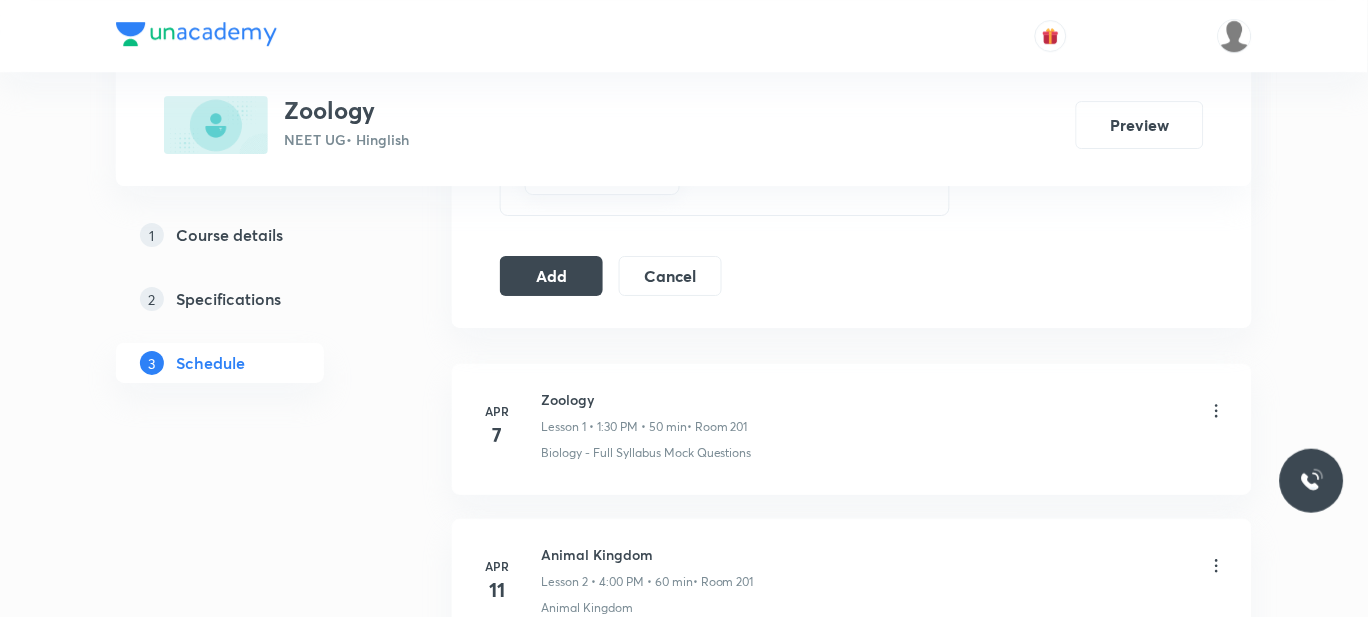 scroll, scrollTop: 1217, scrollLeft: 0, axis: vertical 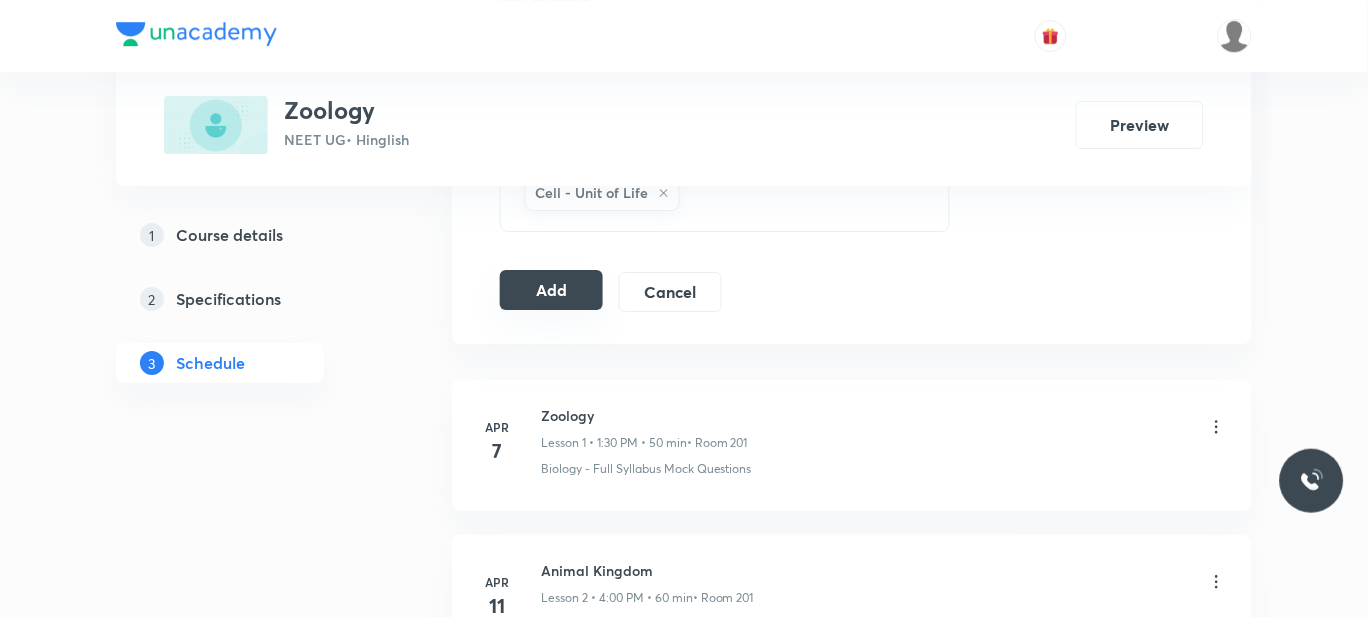 click on "Add" at bounding box center [551, 290] 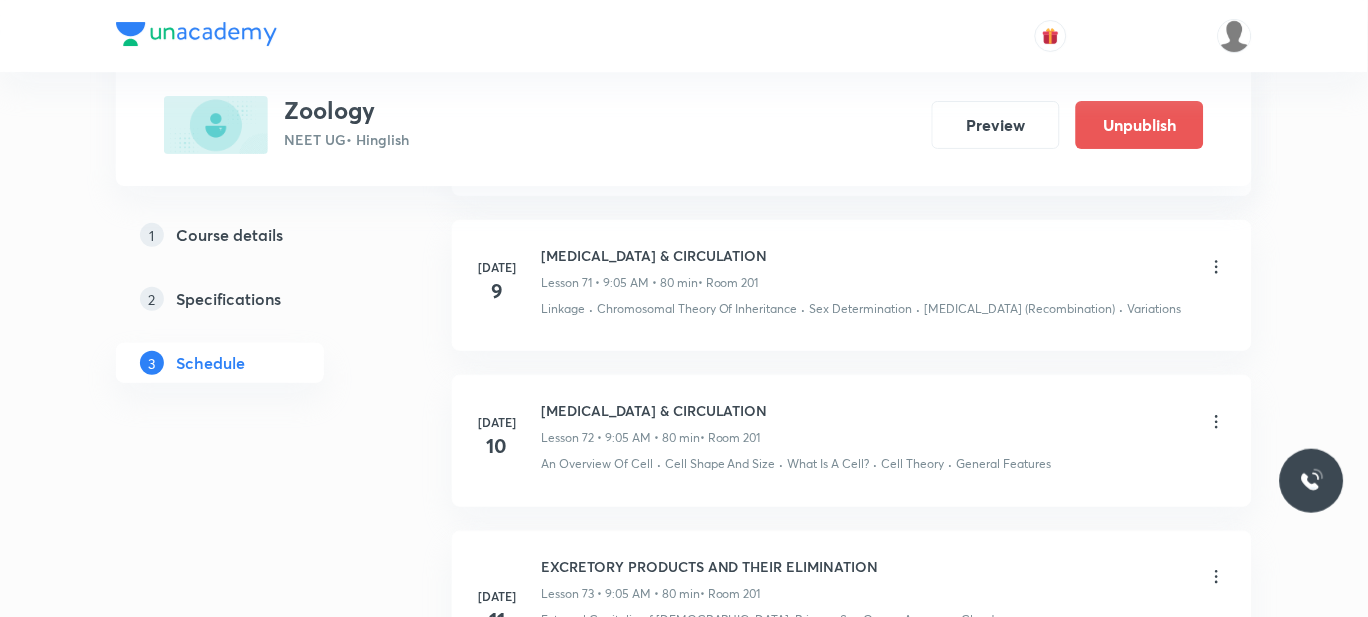scroll, scrollTop: 11998, scrollLeft: 0, axis: vertical 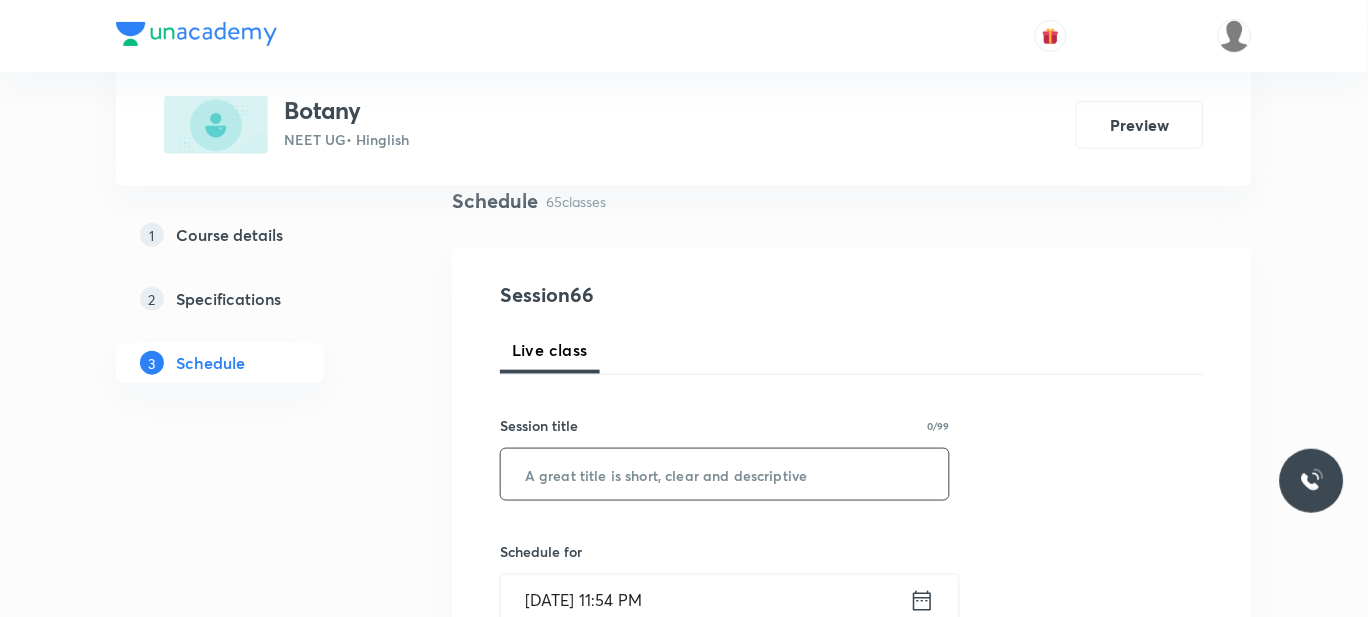 click at bounding box center (725, 474) 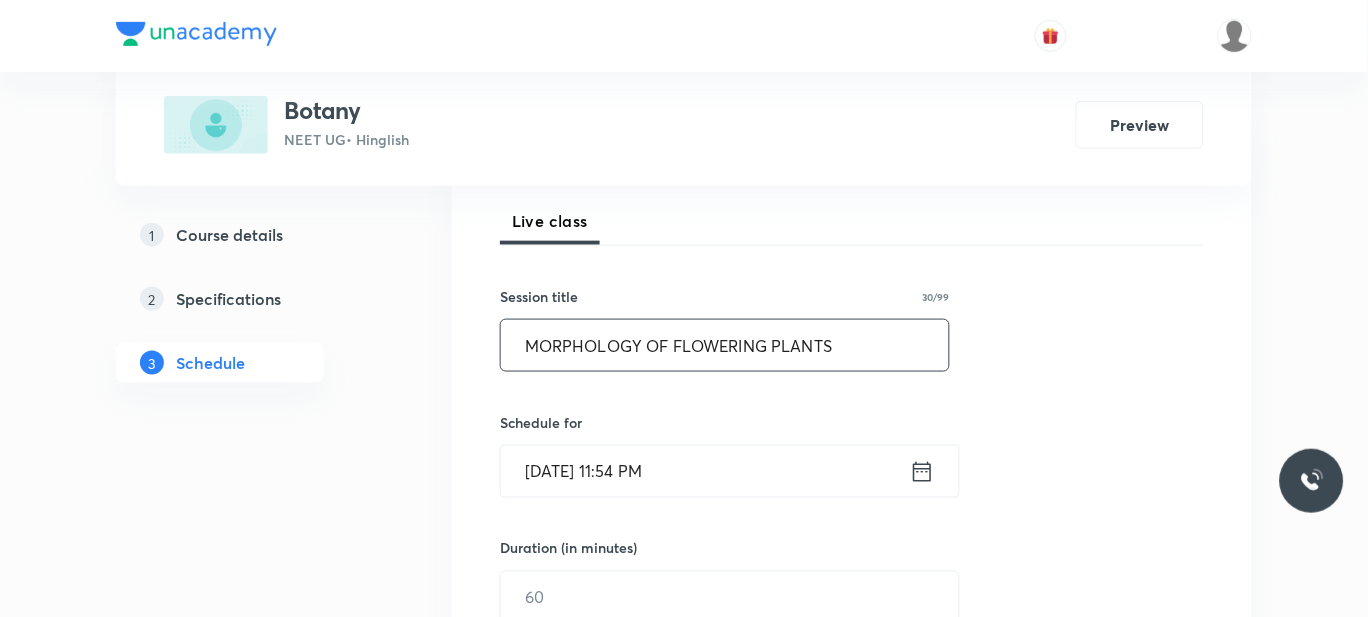 scroll, scrollTop: 291, scrollLeft: 0, axis: vertical 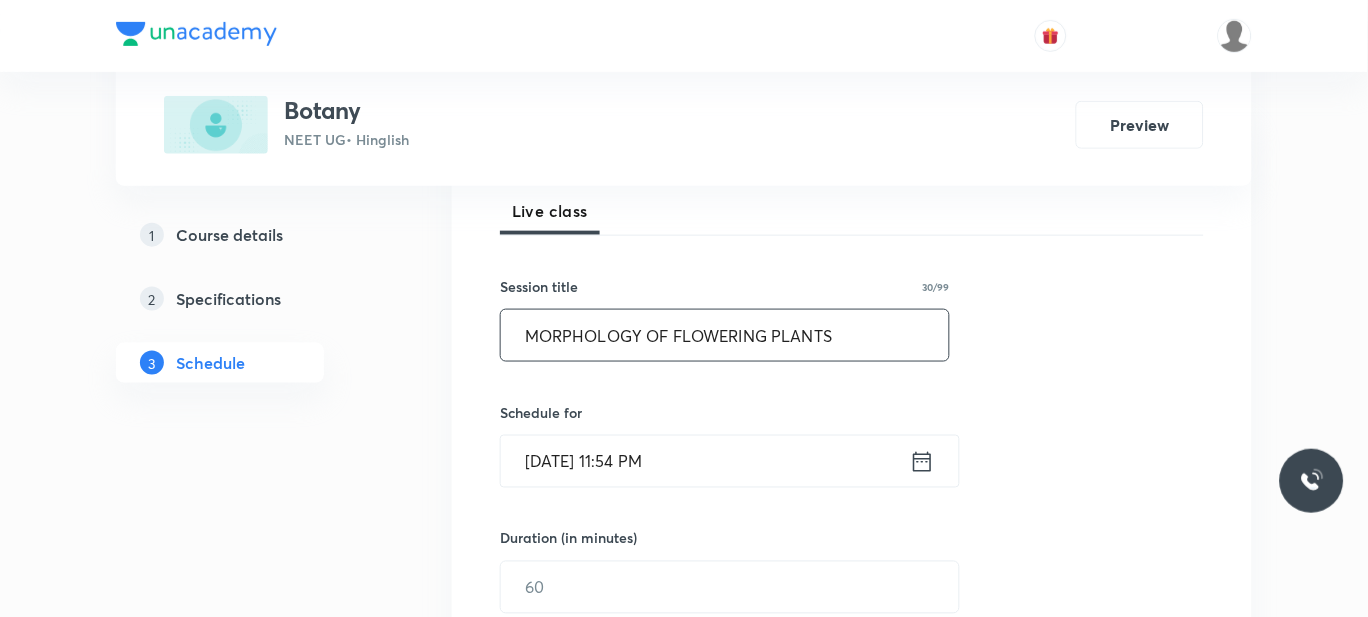 type on "MORPHOLOGY OF FLOWERING PLANTS" 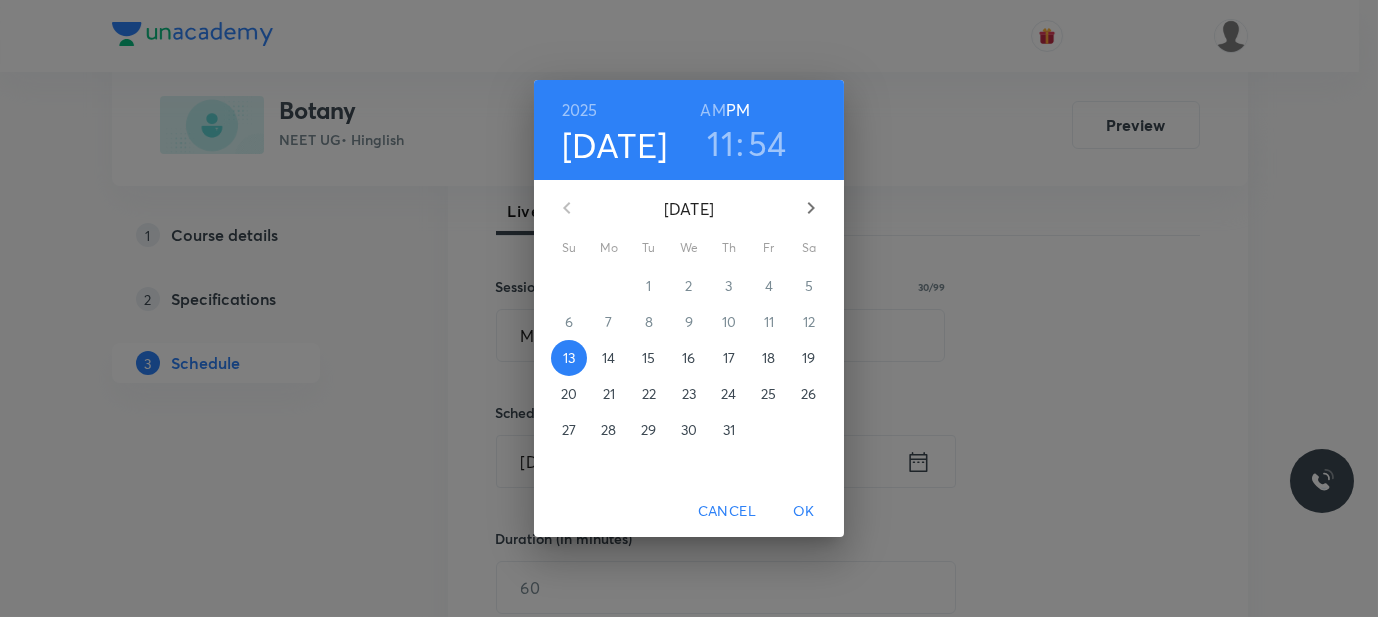 click on "14" at bounding box center (608, 358) 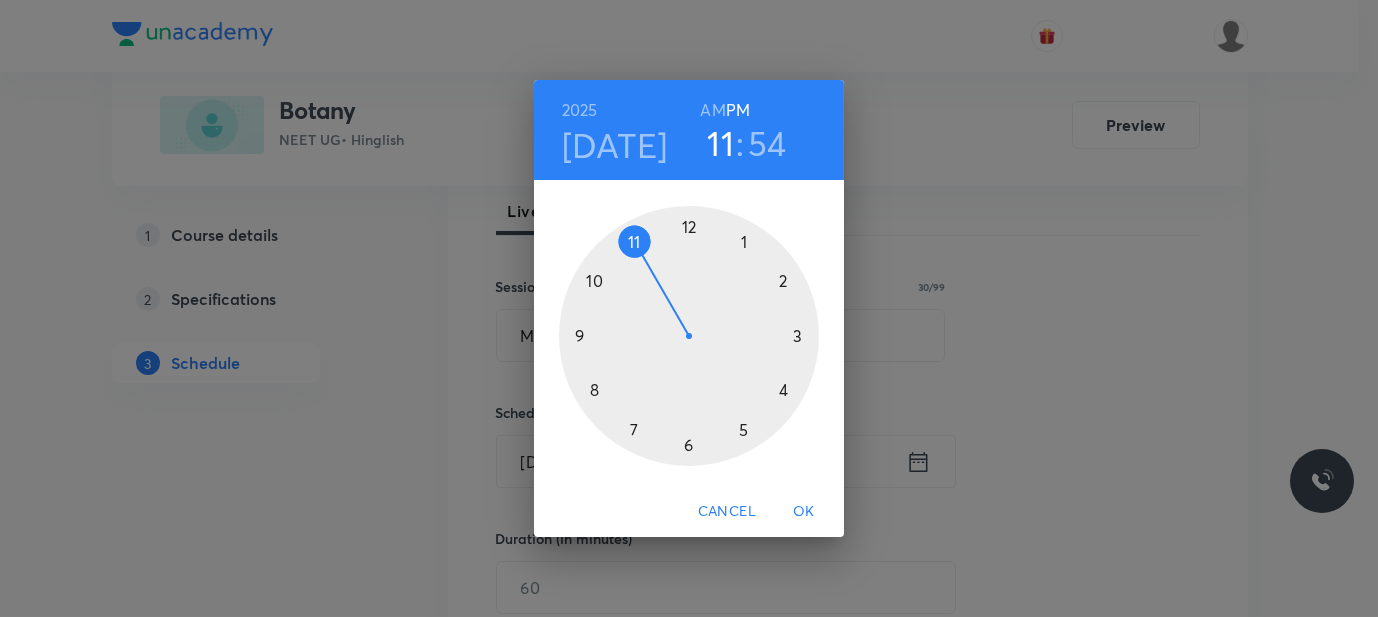 click on "AM" at bounding box center [712, 110] 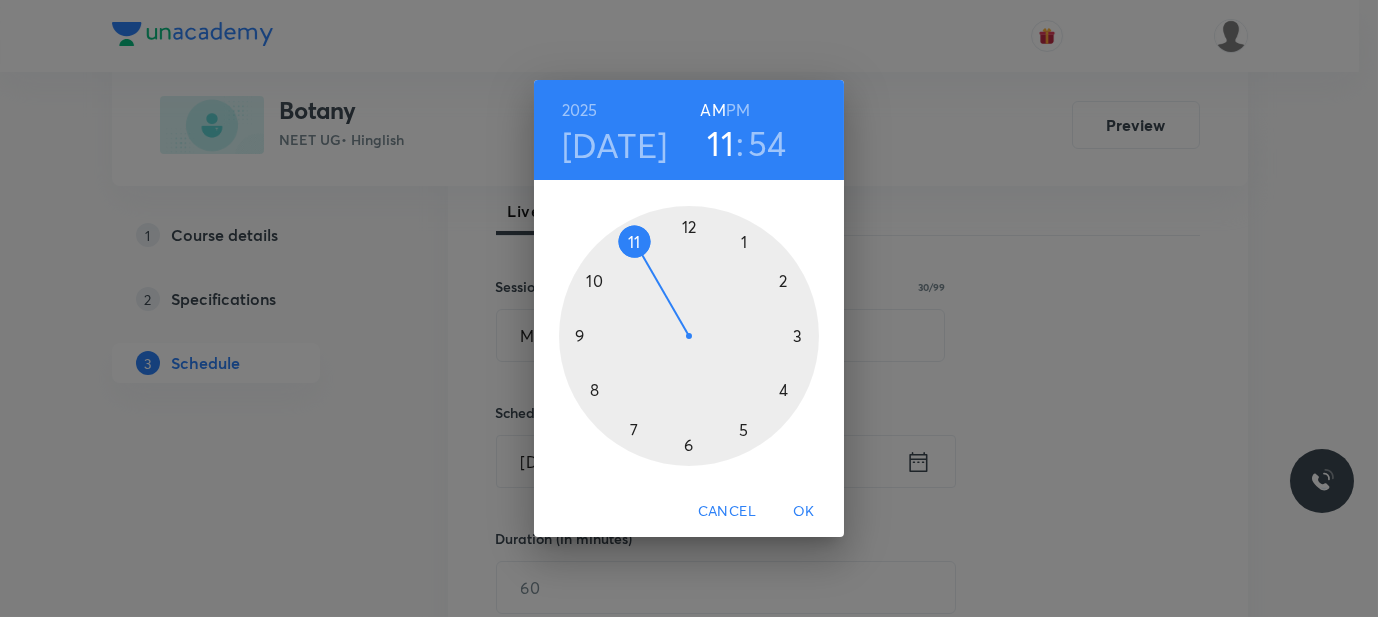 click at bounding box center [689, 336] 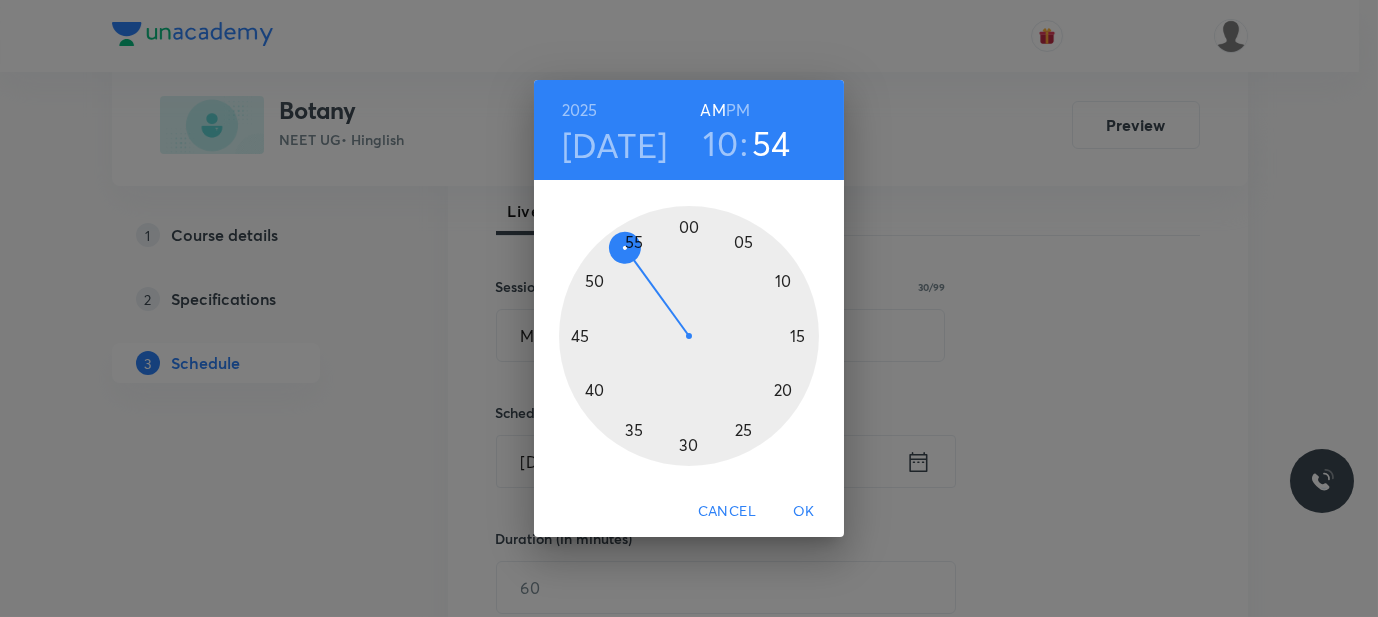 click at bounding box center [689, 336] 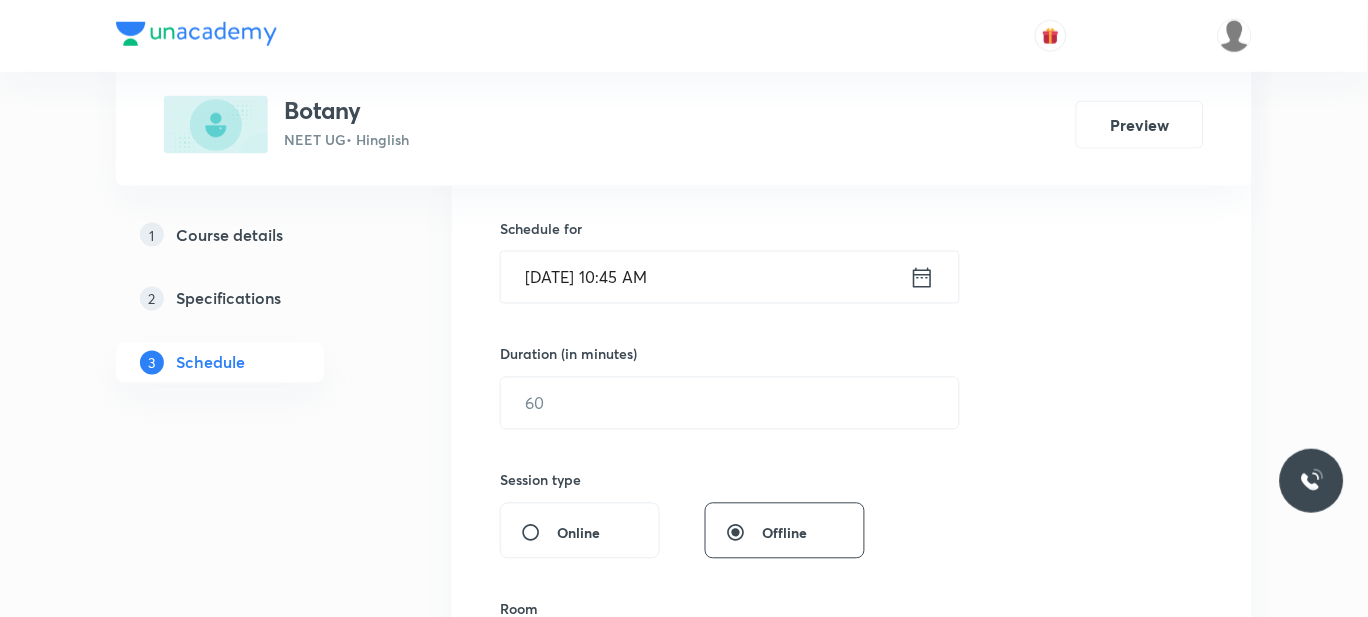 scroll, scrollTop: 477, scrollLeft: 0, axis: vertical 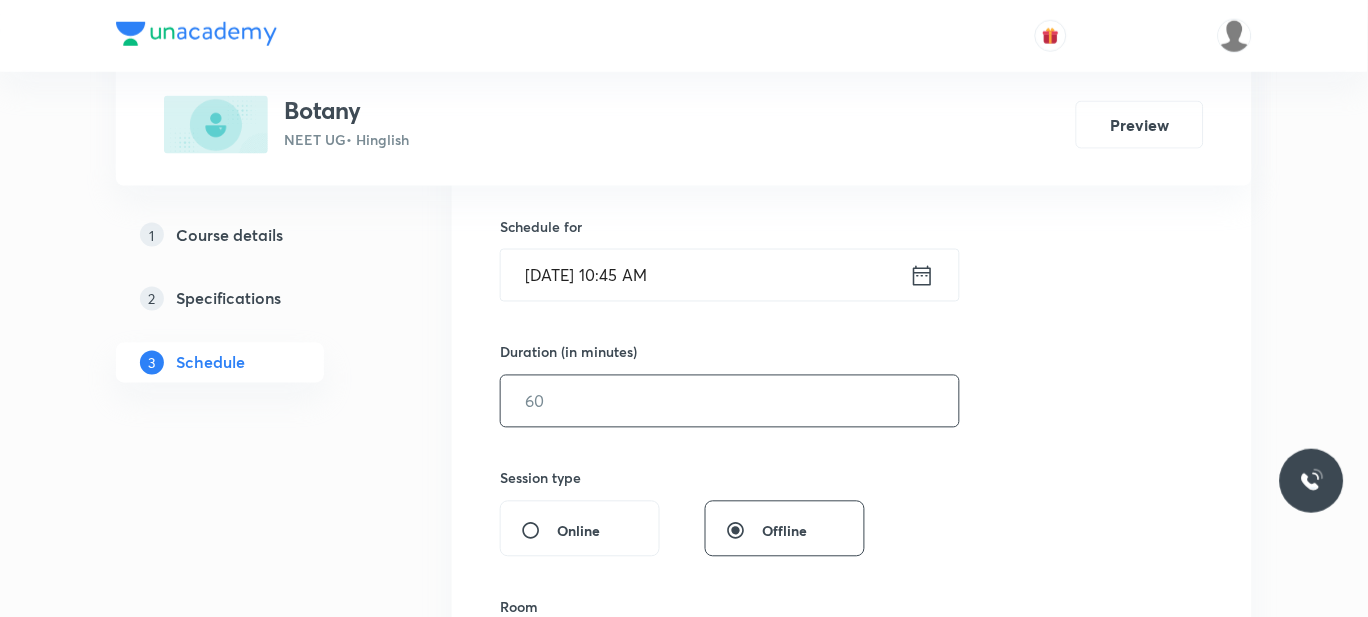 click at bounding box center (730, 401) 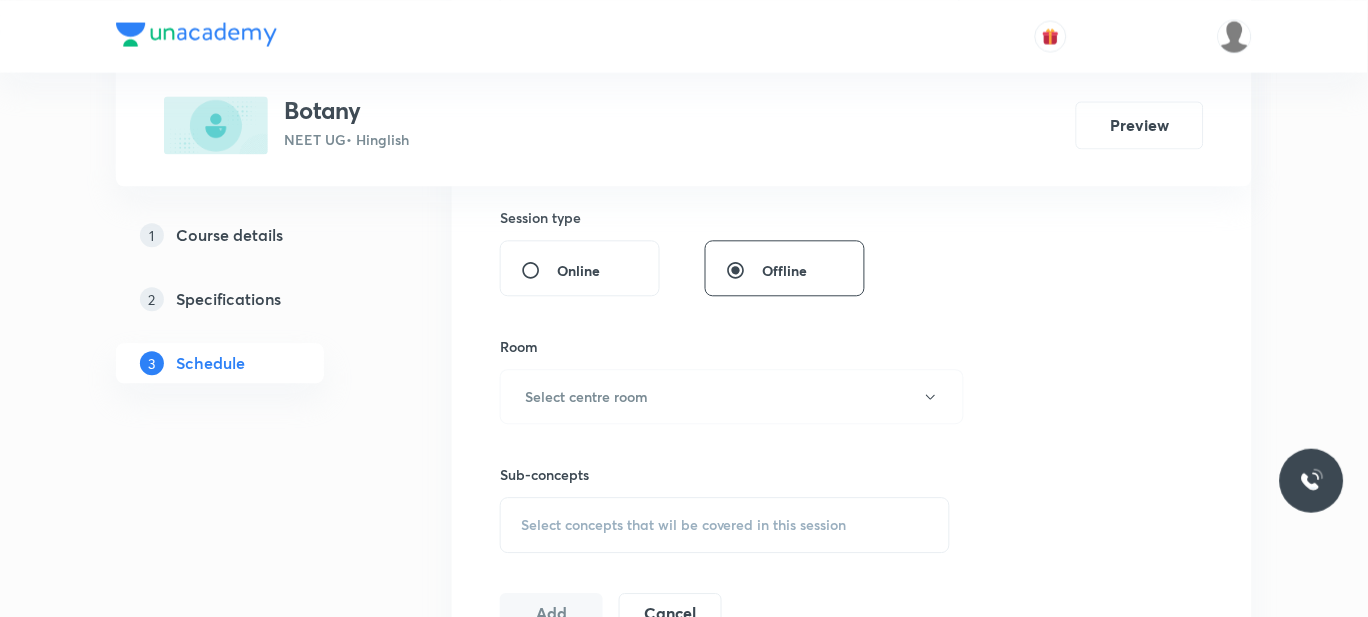 scroll, scrollTop: 739, scrollLeft: 0, axis: vertical 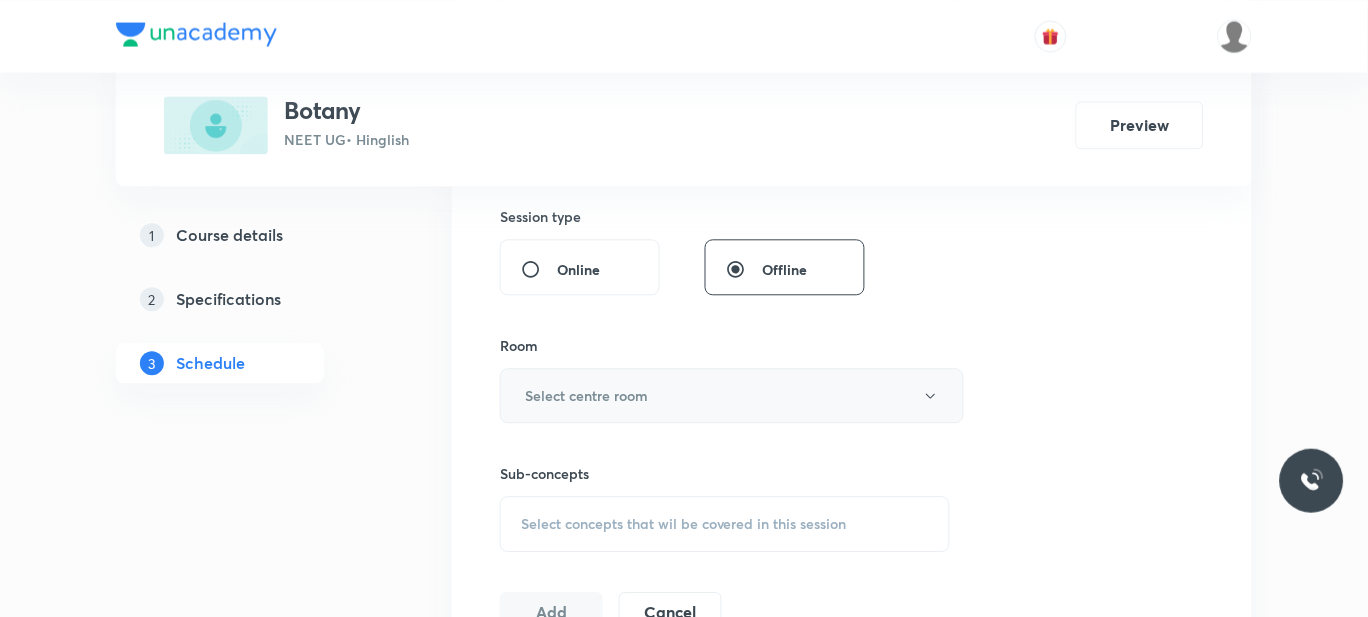 type on "45" 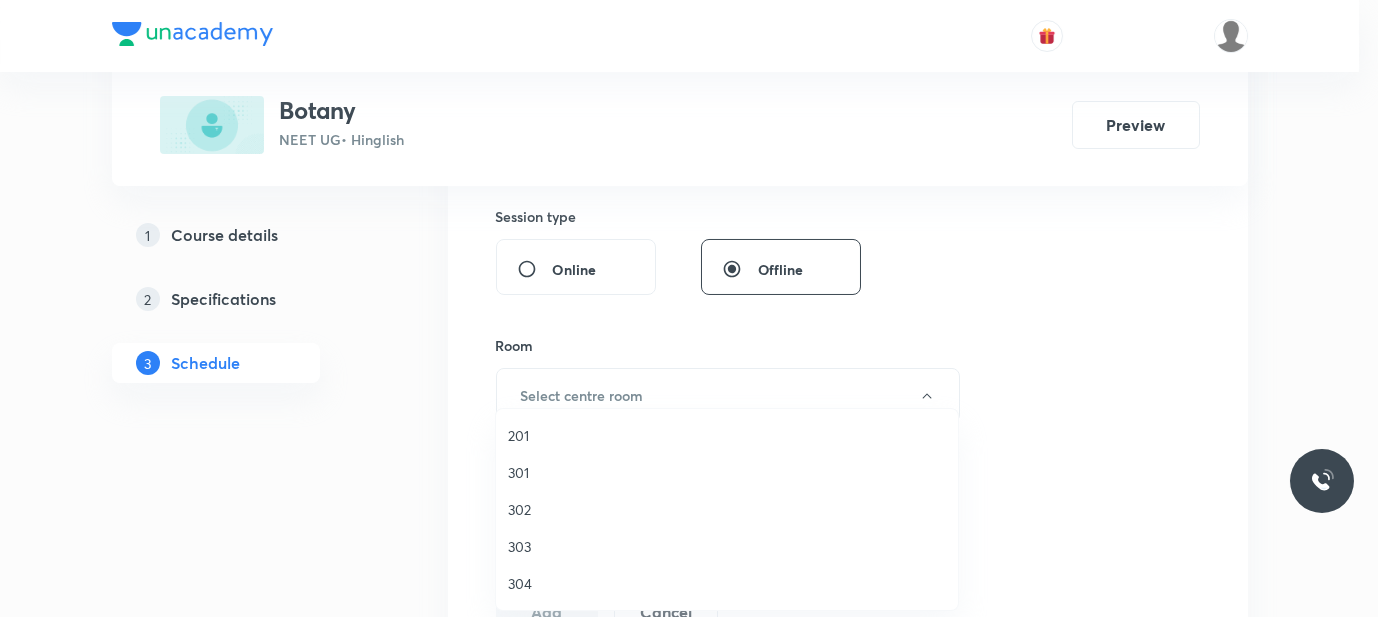 click on "201" at bounding box center (727, 435) 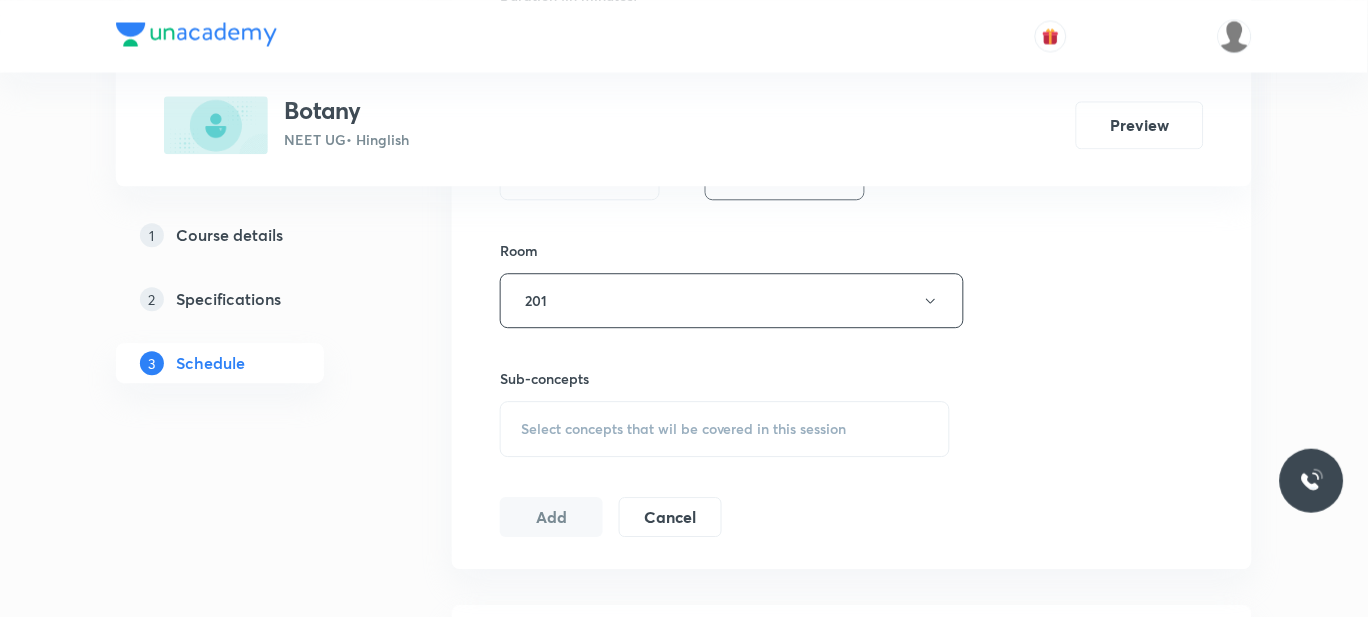 scroll, scrollTop: 836, scrollLeft: 0, axis: vertical 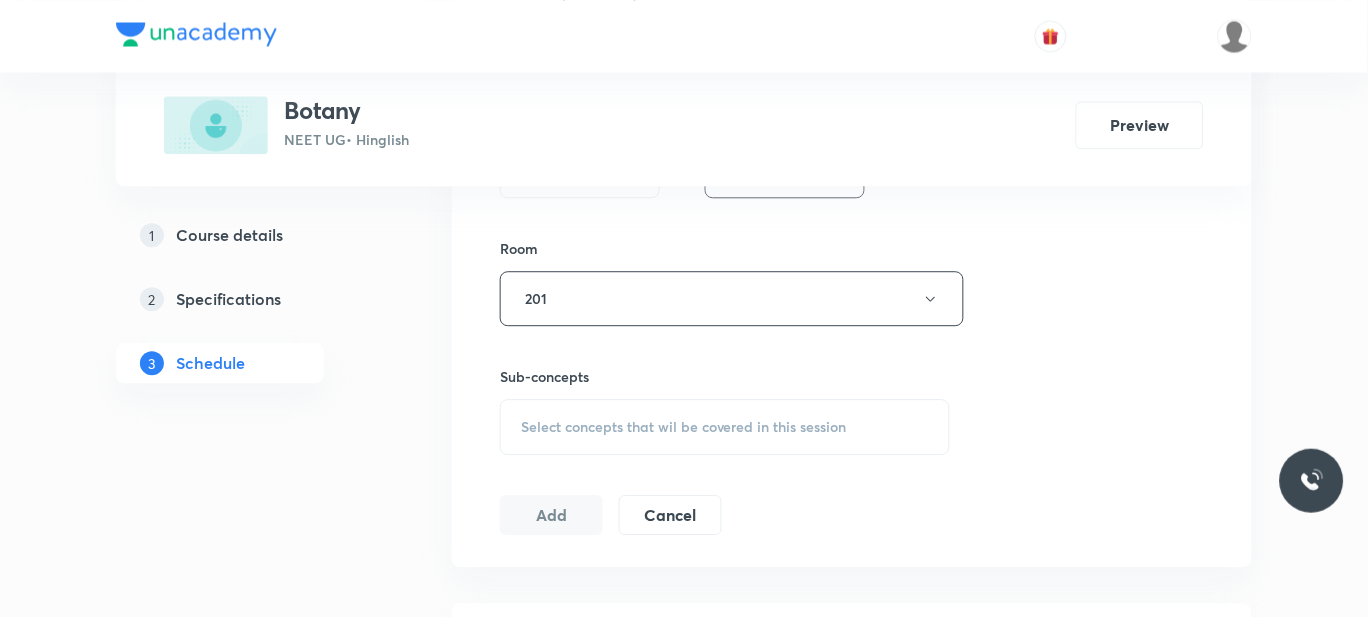 click on "Select concepts that wil be covered in this session" at bounding box center (725, 427) 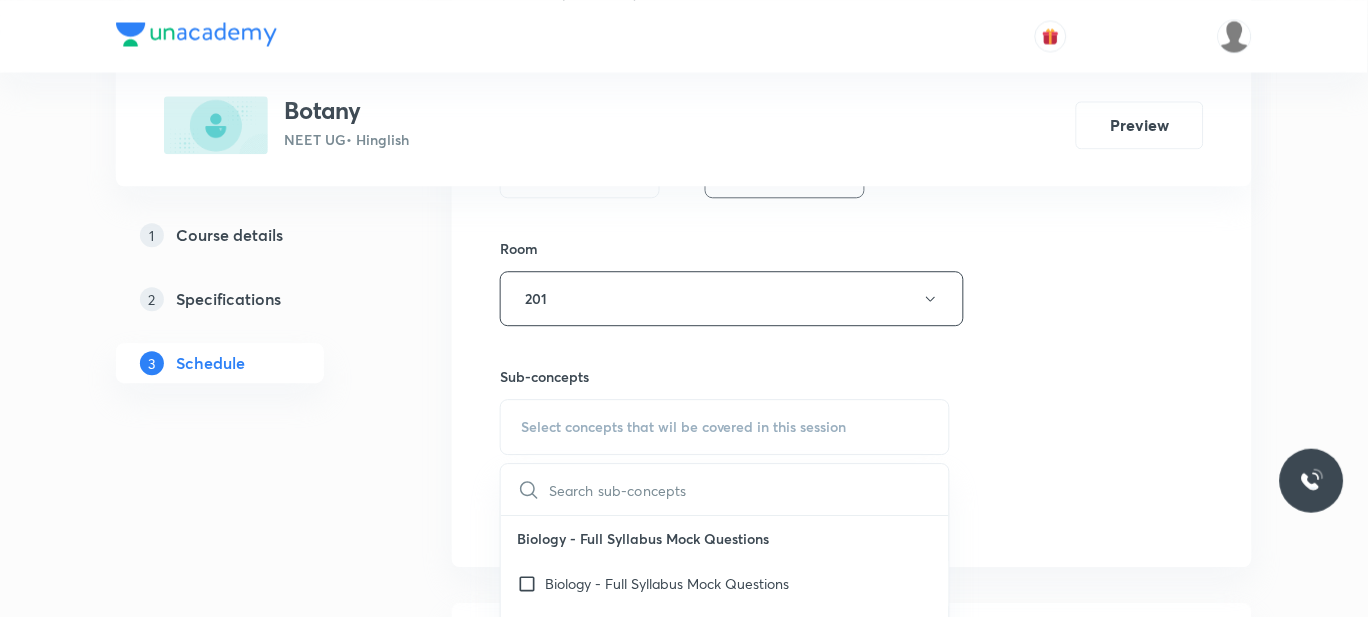 click on "Select concepts that wil be covered in this session" at bounding box center [725, 427] 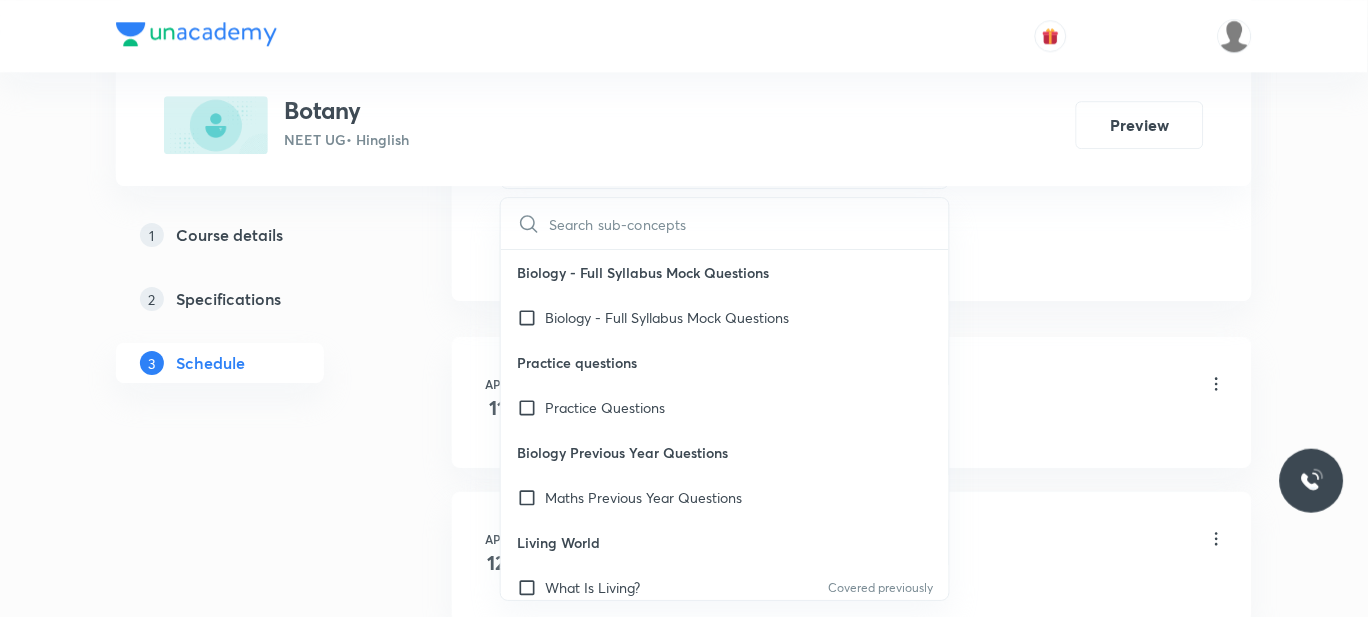 scroll, scrollTop: 1105, scrollLeft: 0, axis: vertical 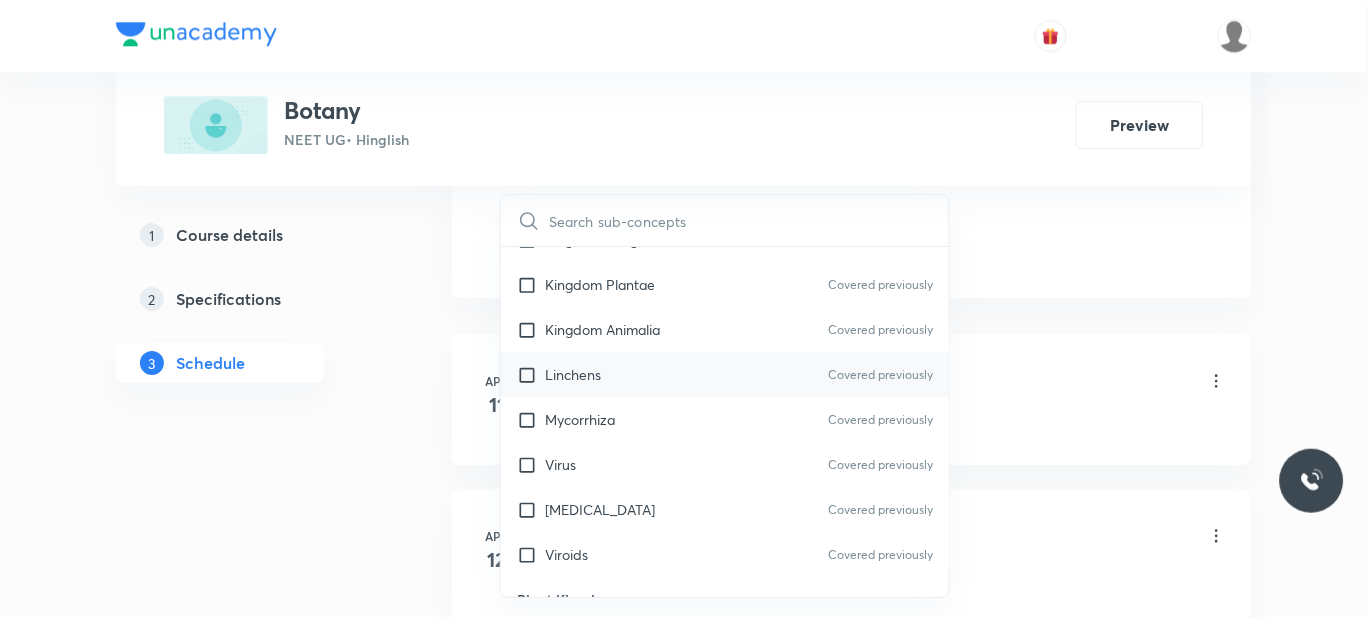 click on "[PERSON_NAME] Covered previously" at bounding box center (725, 374) 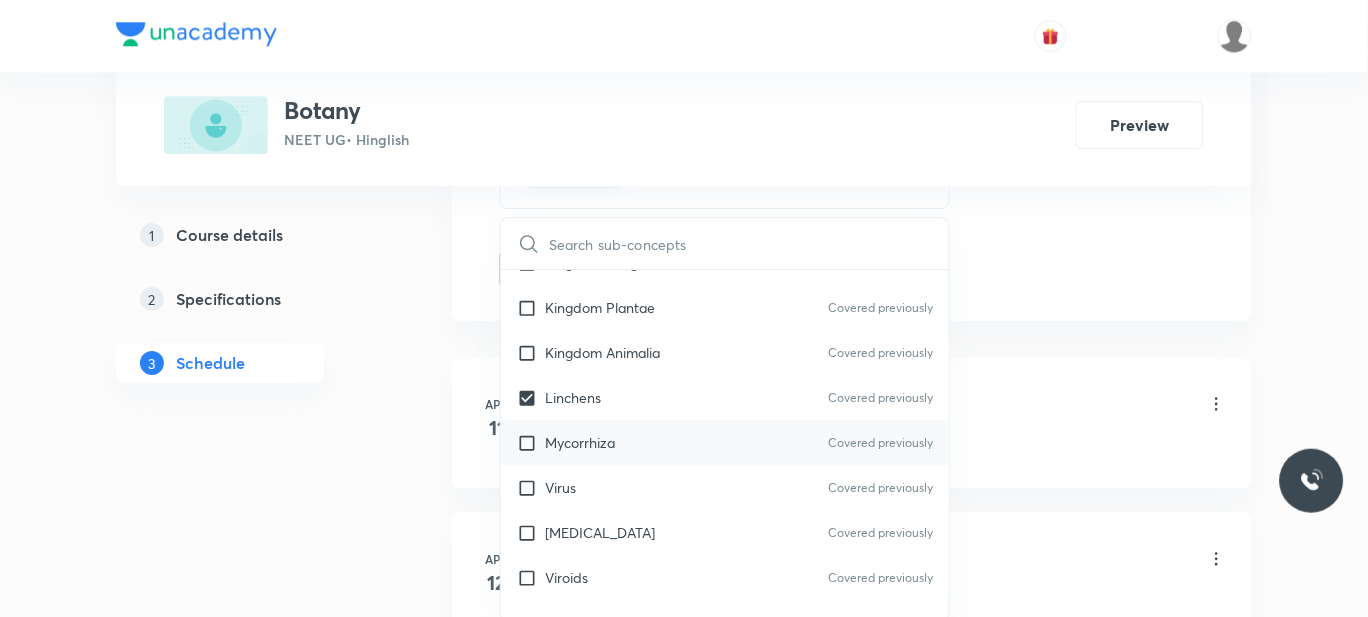 click on "Mycorrhiza" at bounding box center [580, 442] 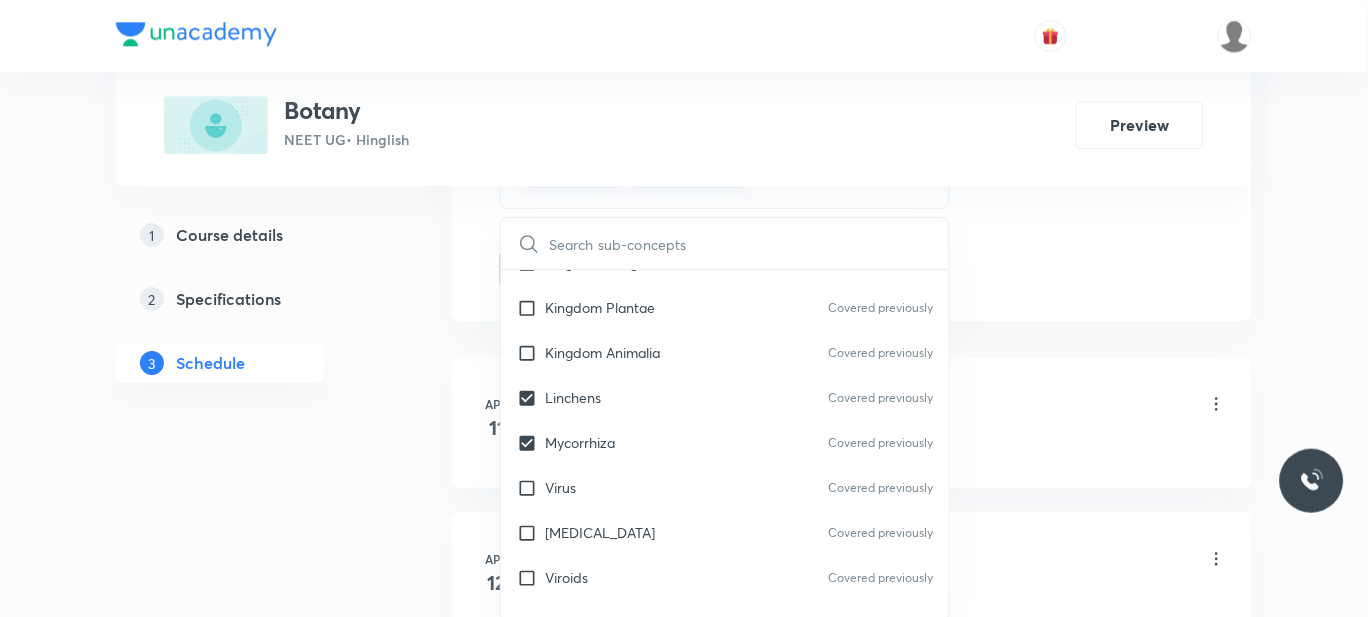 click on "Plus Courses Botany NEET UG  • Hinglish Preview 1 Course details 2 Specifications 3 Schedule Schedule 65  classes Session  66 Live class Session title 30/99 MORPHOLOGY OF FLOWERING PLANTS ​ Schedule for Jul 14, 2025, 10:45 AM ​ Duration (in minutes) 45 ​   Session type Online Offline Room 201 Sub-concepts Linchens Mycorrhiza CLEAR ​ Biology - Full Syllabus Mock Questions Biology - Full Syllabus Mock Questions Practice questions Practice Questions Biology Previous Year Questions Maths Previous Year Questions Living World What Is Living? Covered previously Diversity In The Living World Covered previously Systematics Covered previously Types Of Taxonomy Covered previously Fundamental Components Of Taxonomy Covered previously Taxonomic Categories Covered previously Taxonomical Aids Covered previously The Three Domains Of Life Covered previously Biological Nomenclature  Covered previously Biological Classification System Of Classification Covered previously Kingdom Monera Covered previously Kingdom Fungi" at bounding box center [684, 4911] 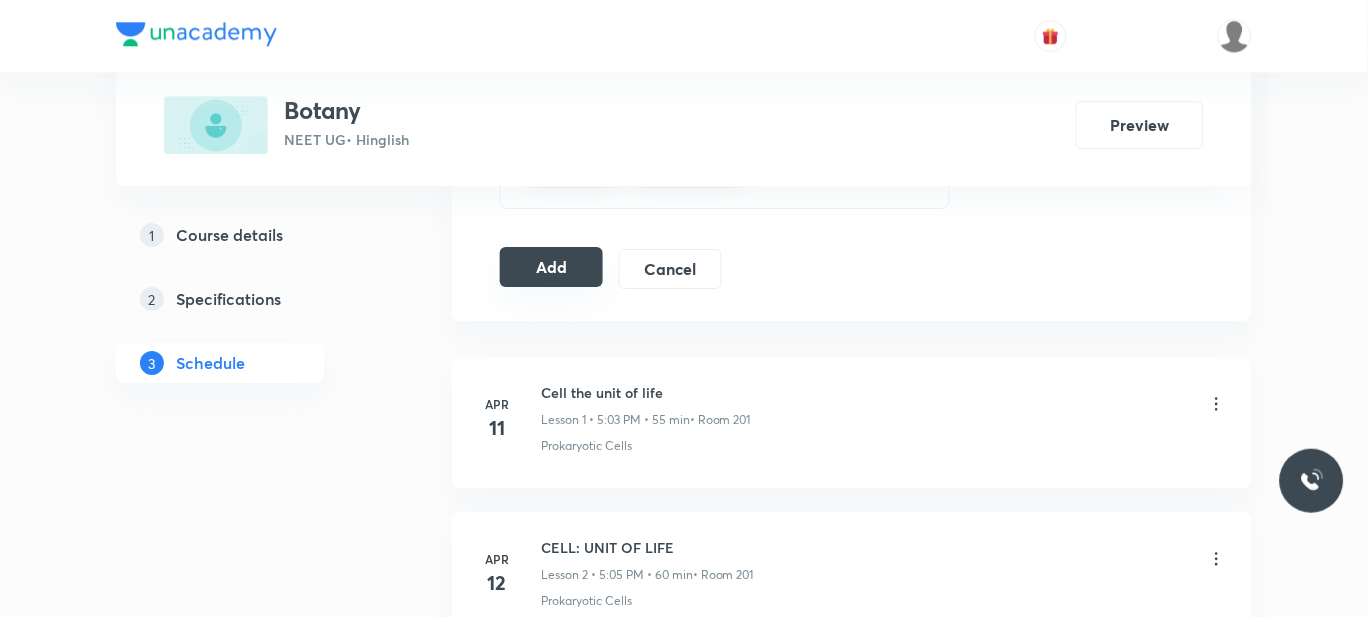 click on "Add" at bounding box center [551, 267] 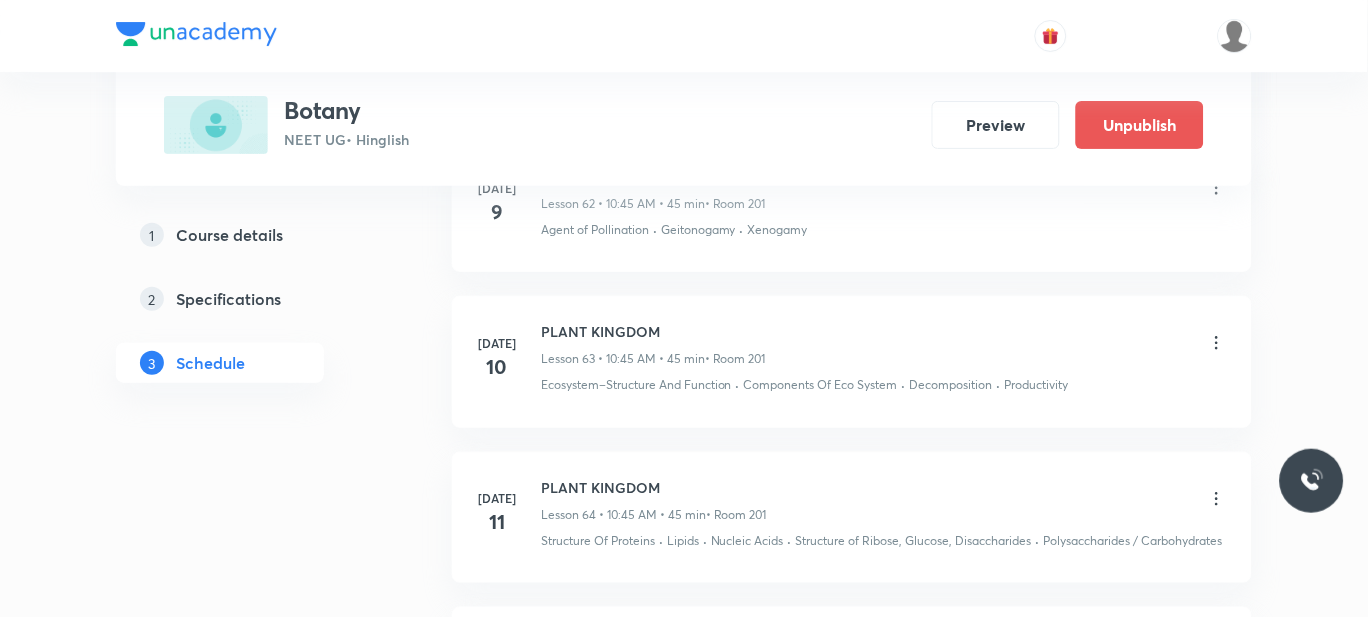 scroll, scrollTop: 10530, scrollLeft: 0, axis: vertical 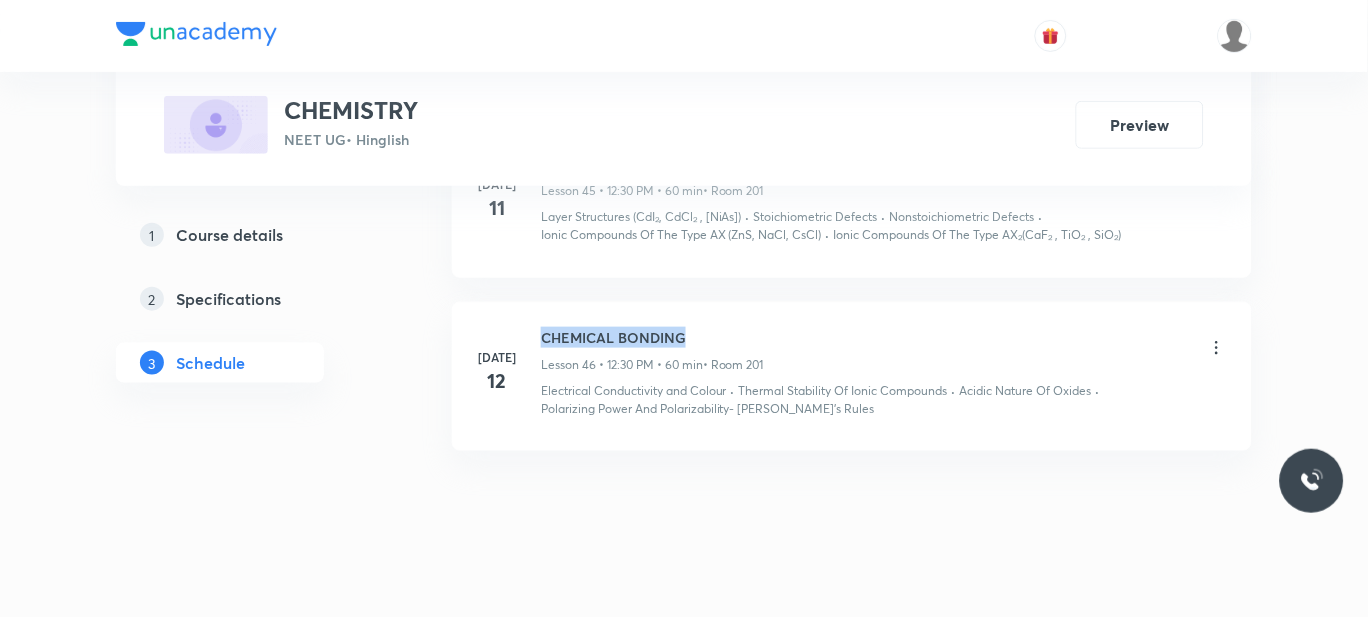 drag, startPoint x: 701, startPoint y: 322, endPoint x: 539, endPoint y: 317, distance: 162.07715 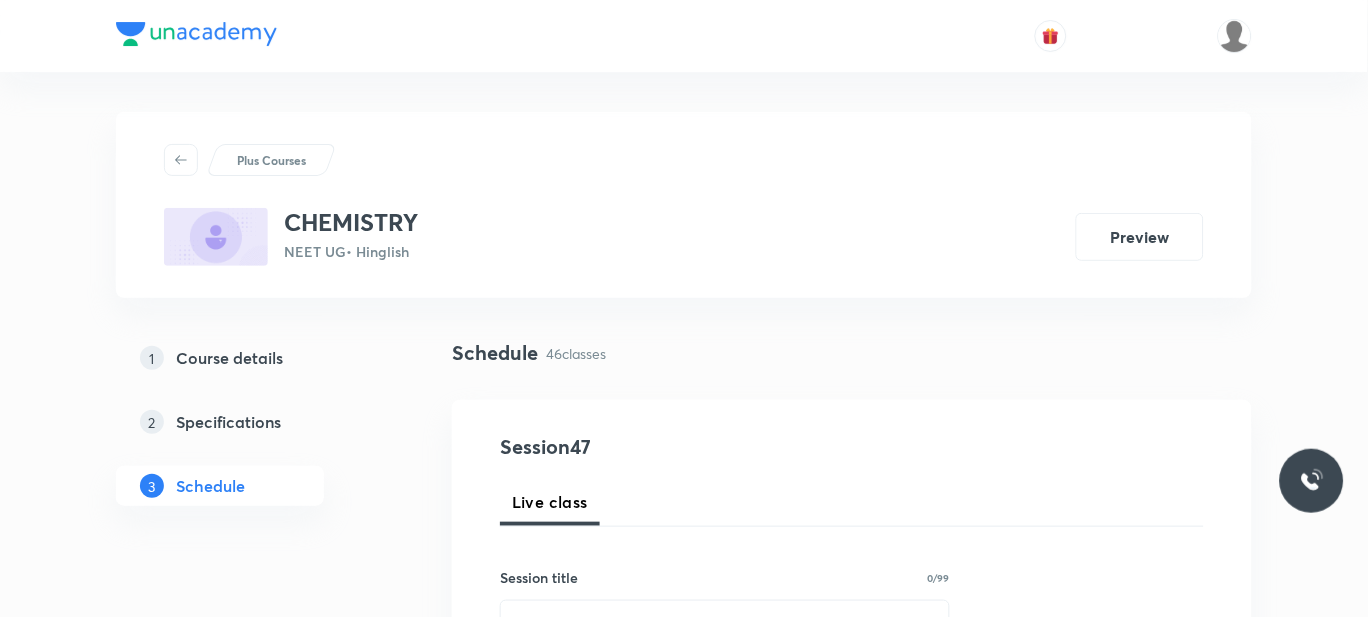 scroll, scrollTop: 211, scrollLeft: 0, axis: vertical 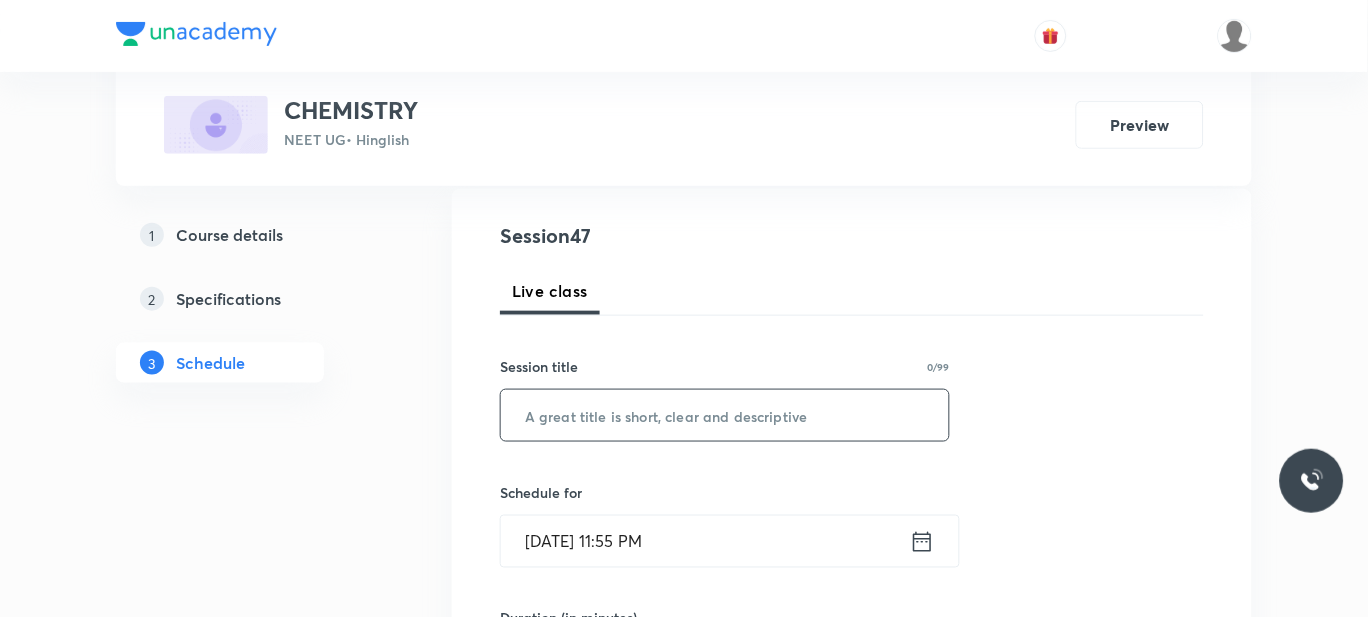 click at bounding box center (725, 415) 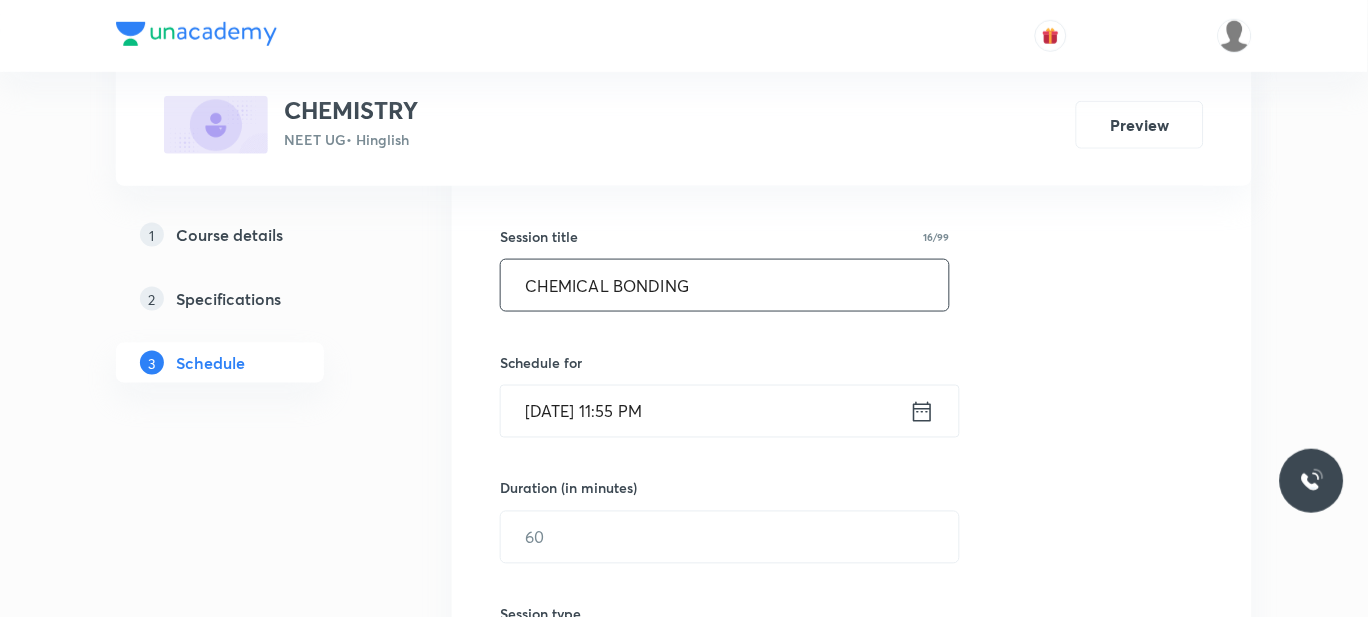 scroll, scrollTop: 345, scrollLeft: 0, axis: vertical 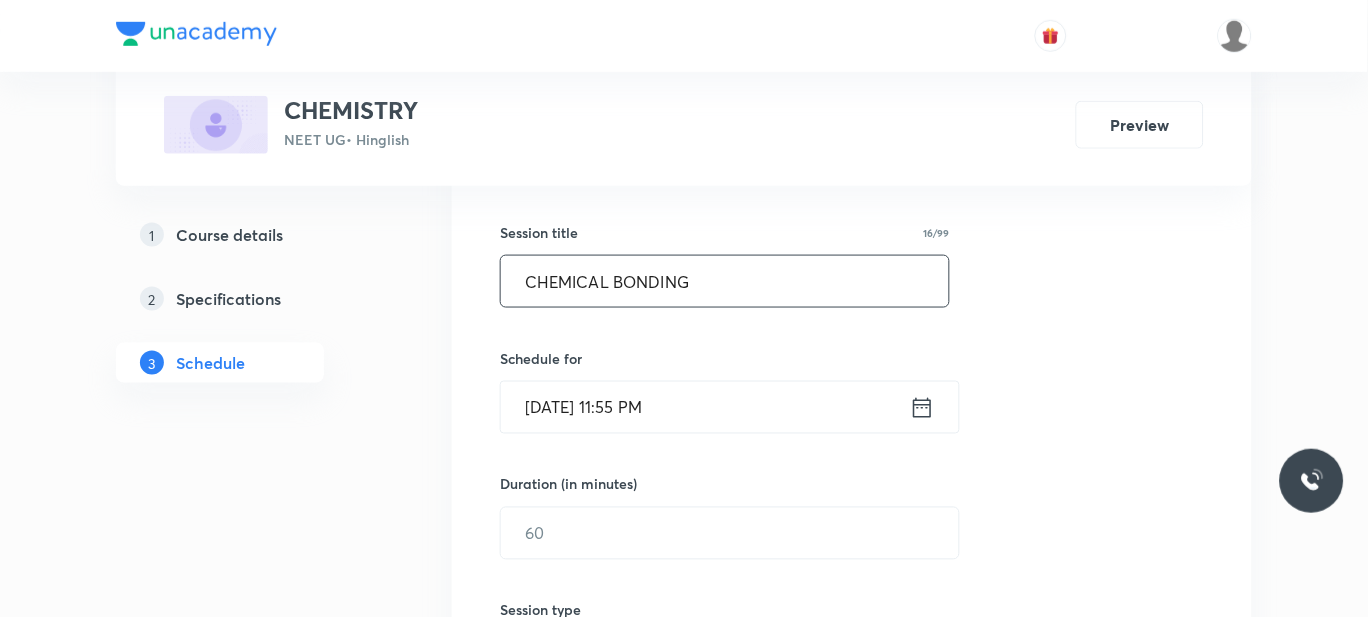 type on "CHEMICAL BONDING" 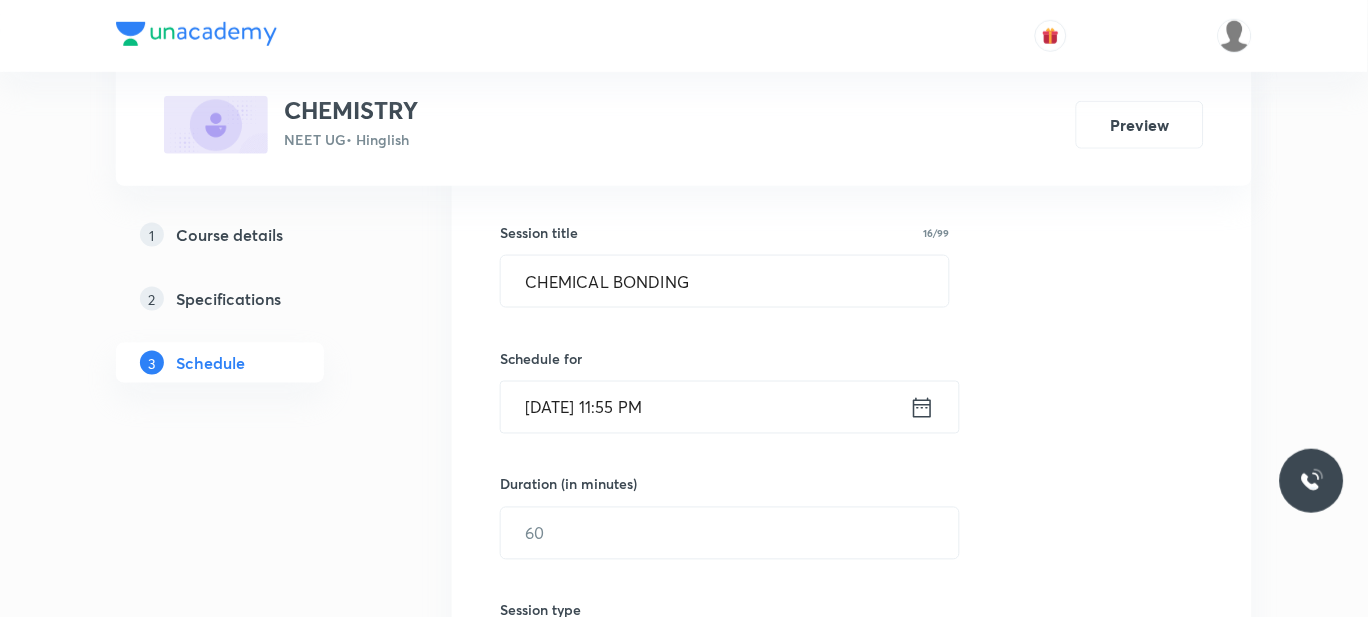 click on "Jul 13, 2025, 11:55 PM" at bounding box center [705, 407] 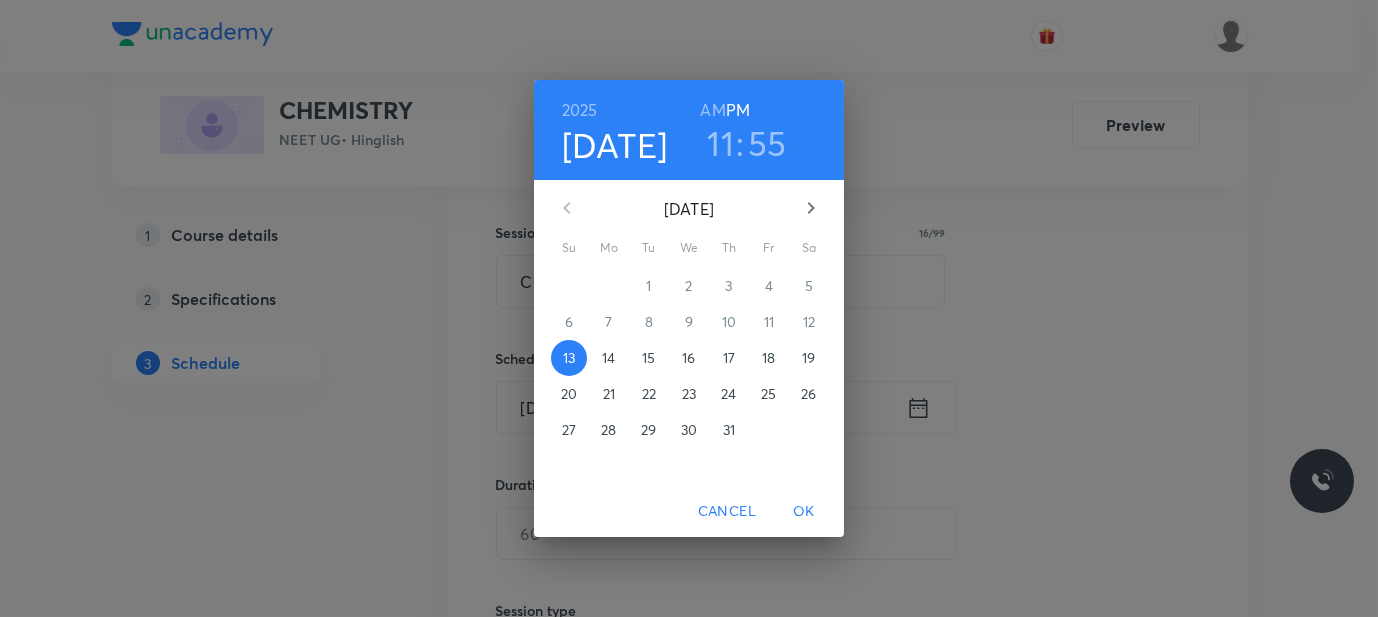 click on "14" at bounding box center (608, 358) 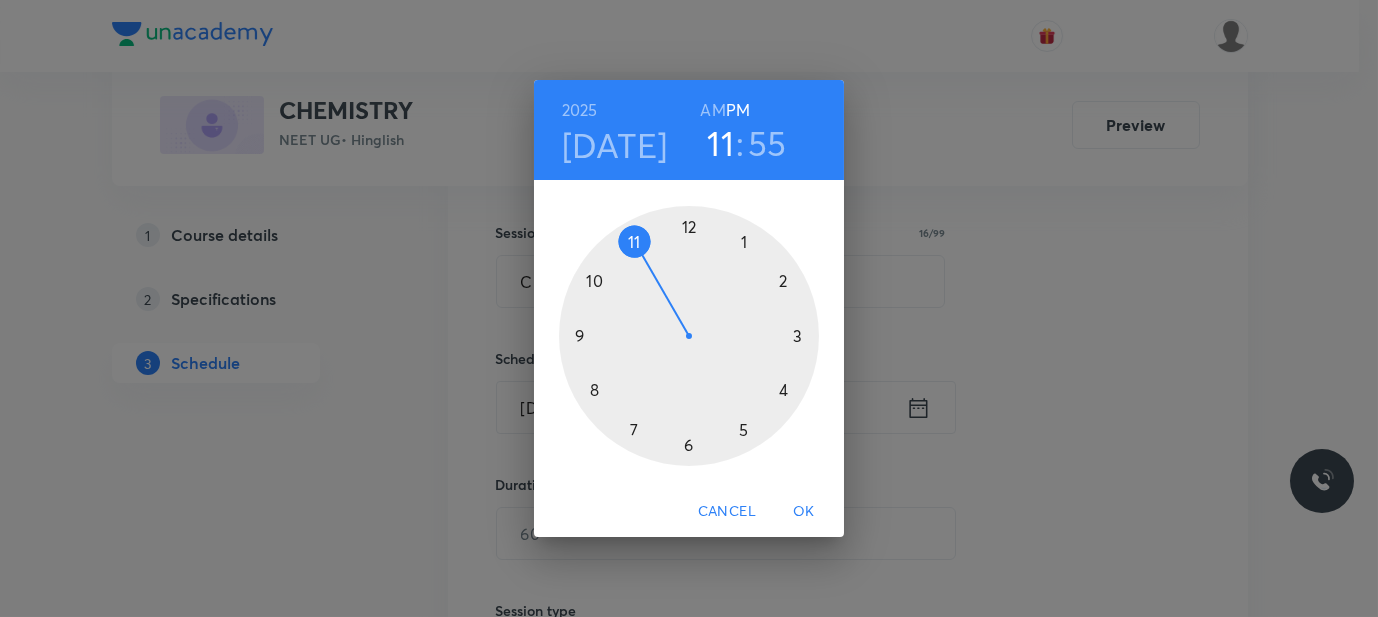 click on "AM" at bounding box center (712, 110) 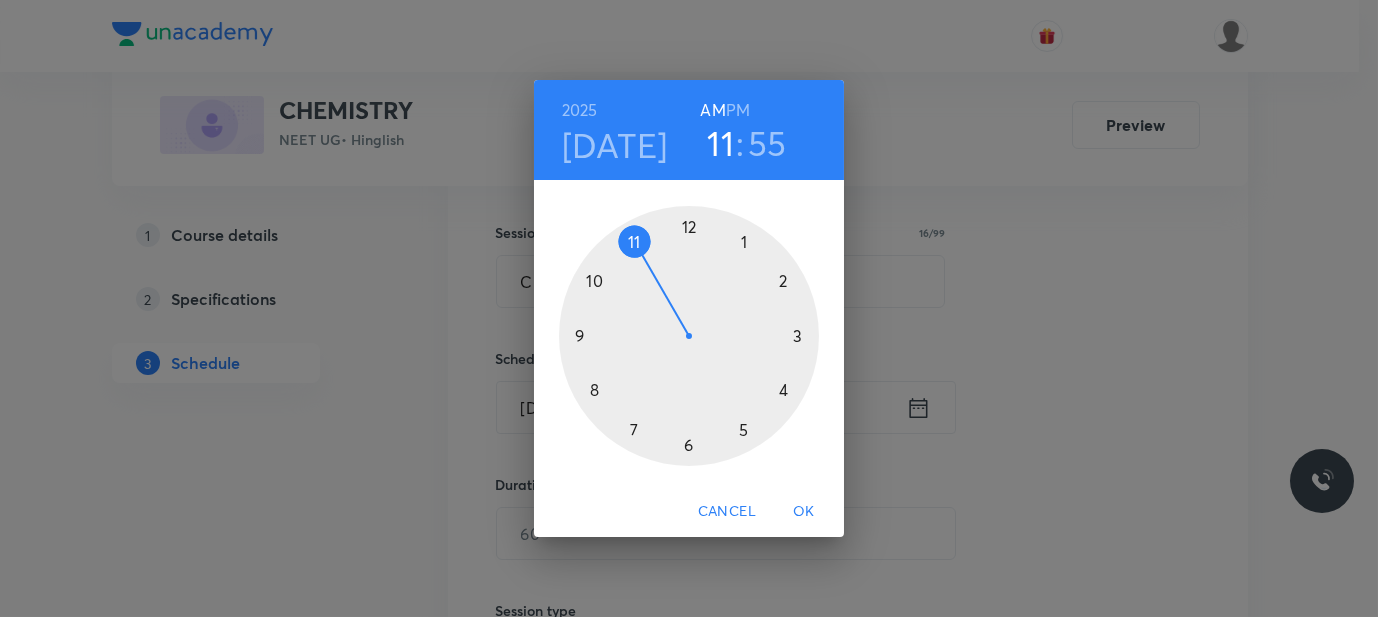 click on "PM" at bounding box center (738, 110) 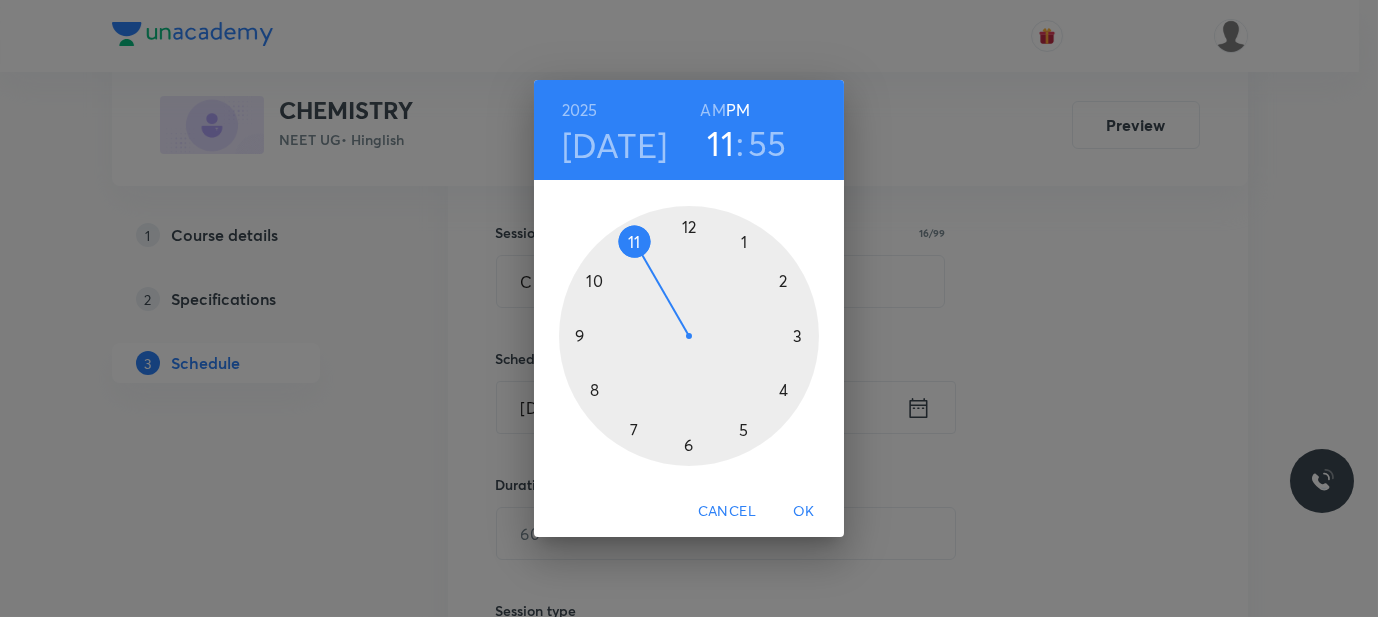 click at bounding box center [689, 336] 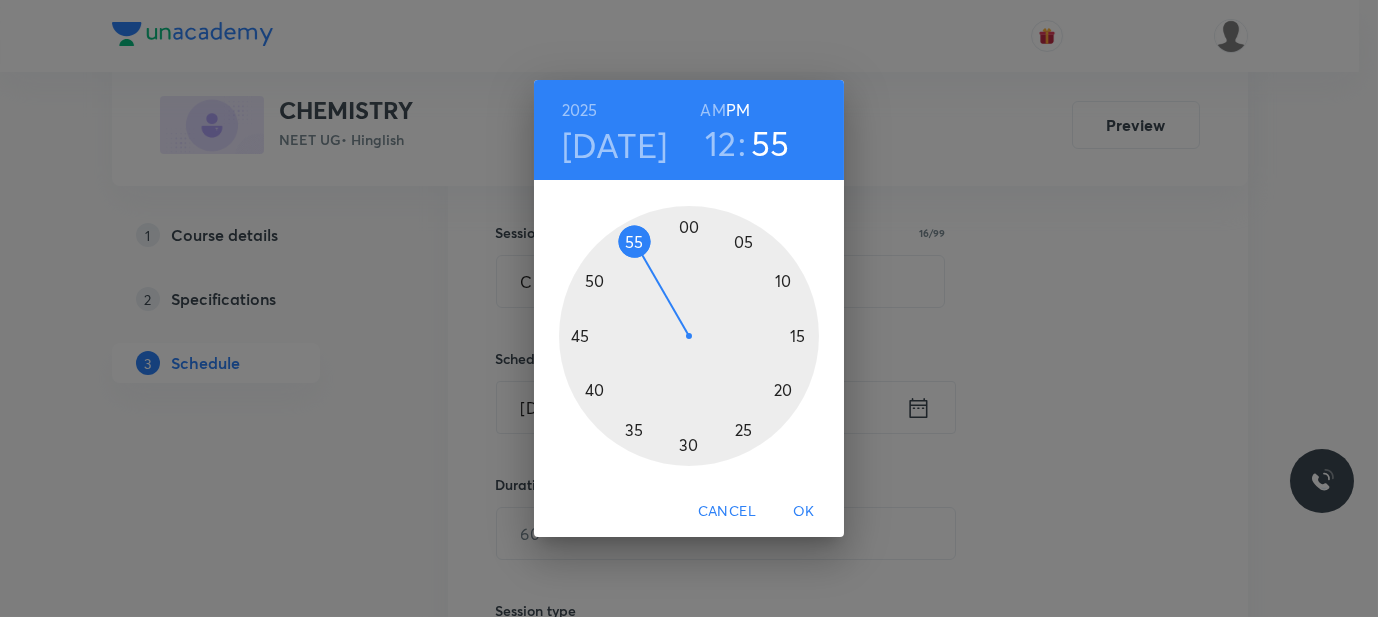 click at bounding box center [689, 336] 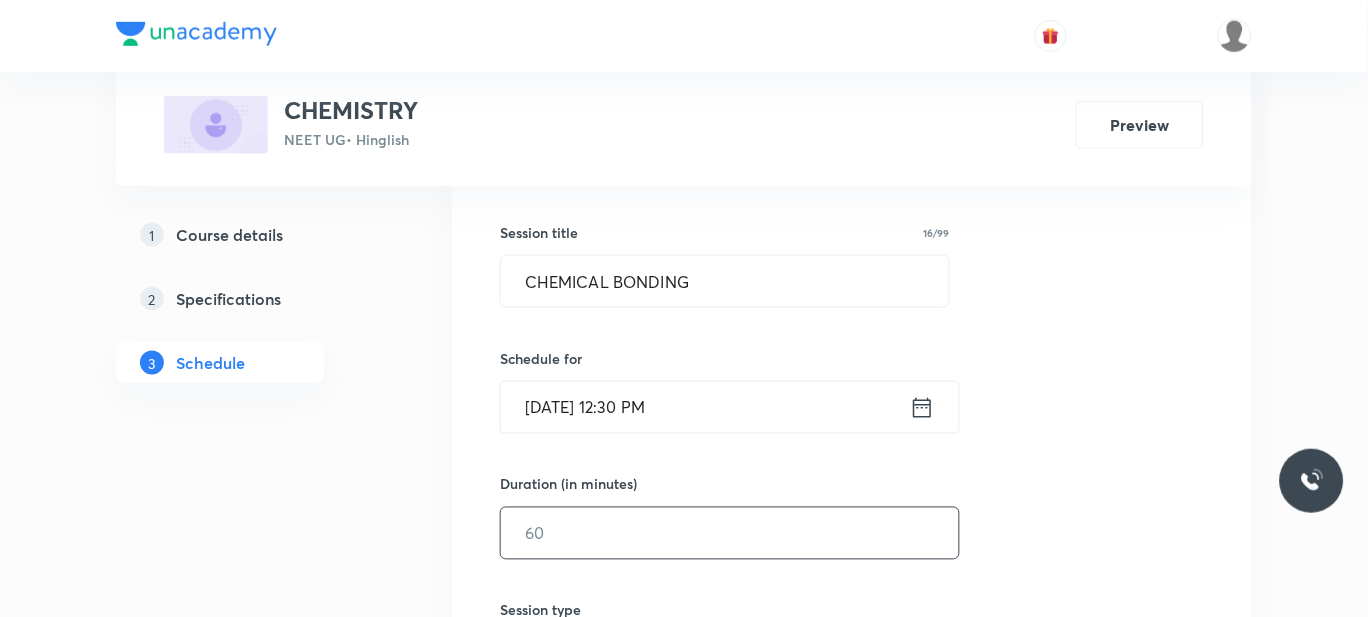 click at bounding box center (730, 533) 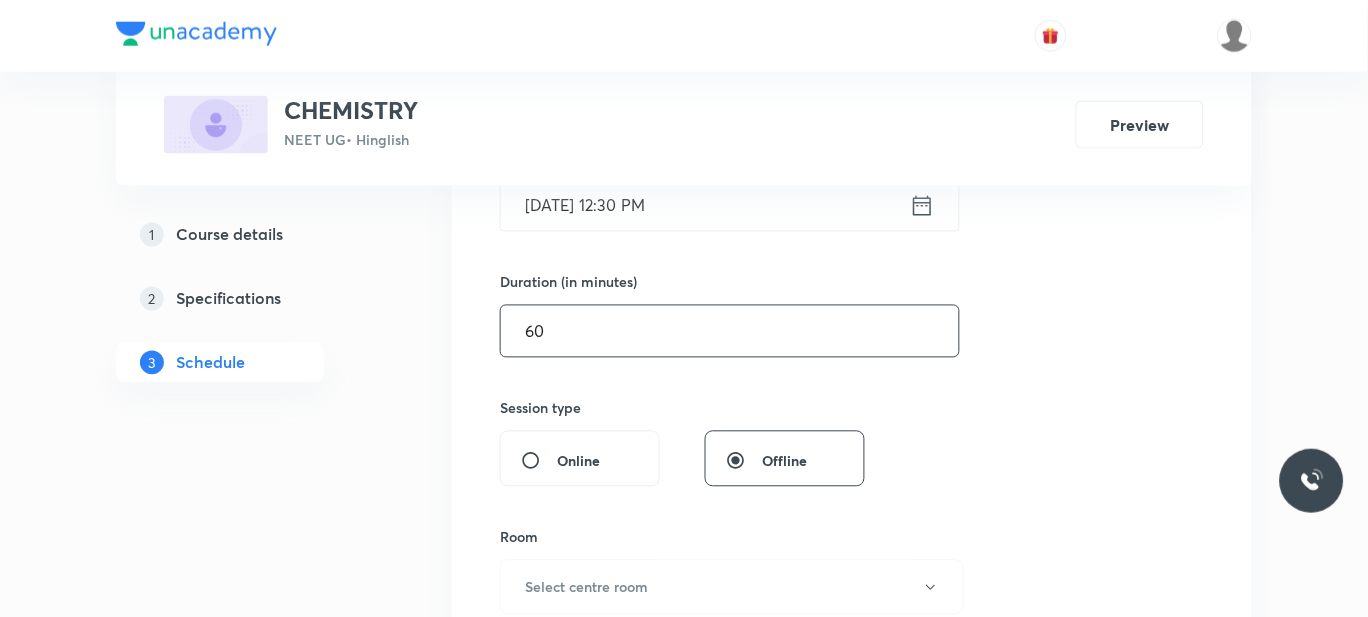 scroll, scrollTop: 676, scrollLeft: 0, axis: vertical 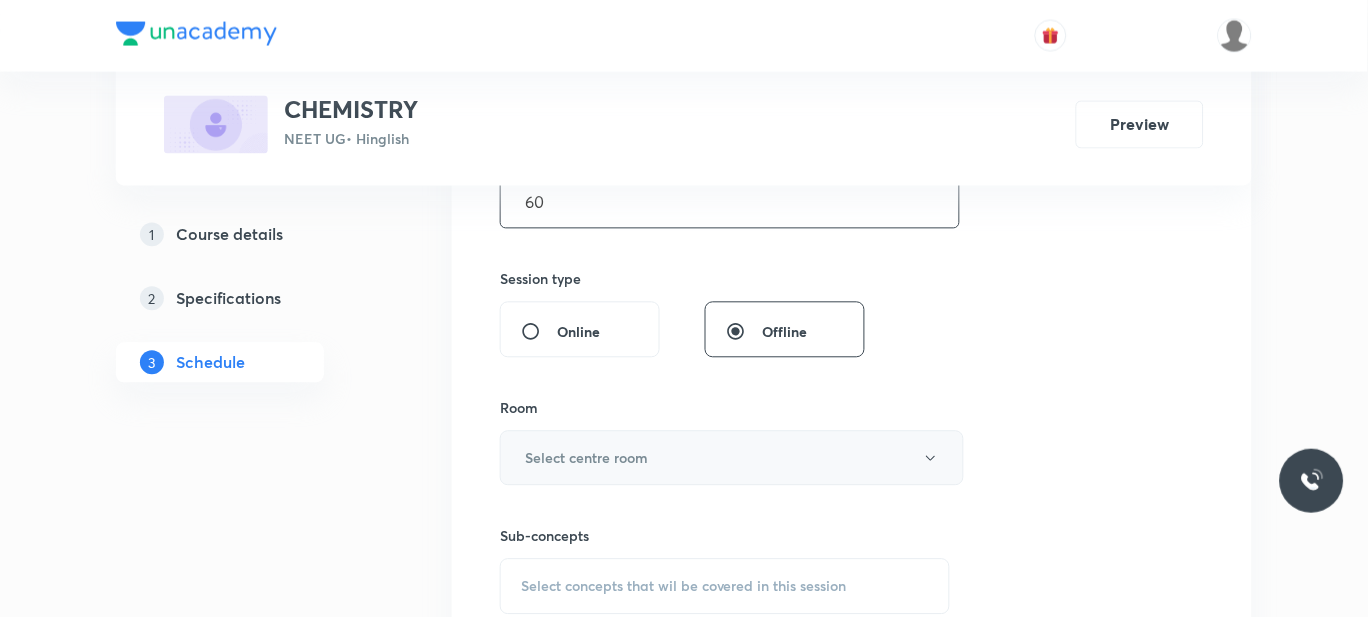 type on "60" 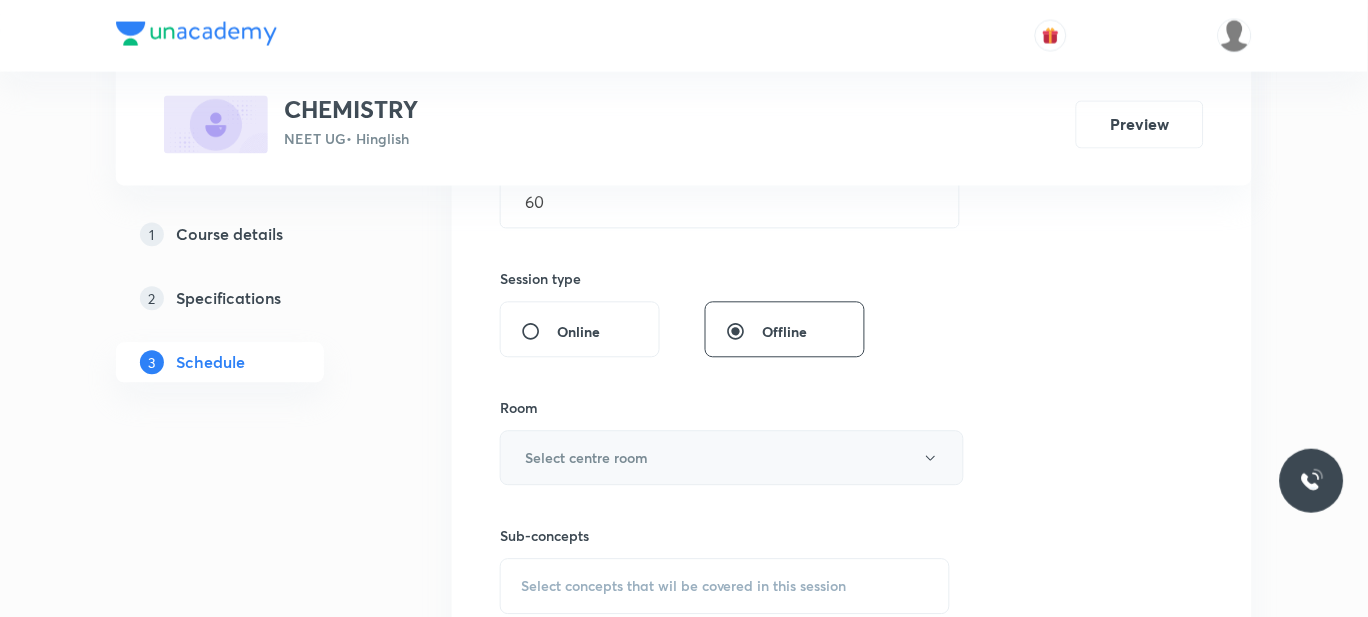 click on "Select centre room" at bounding box center [586, 458] 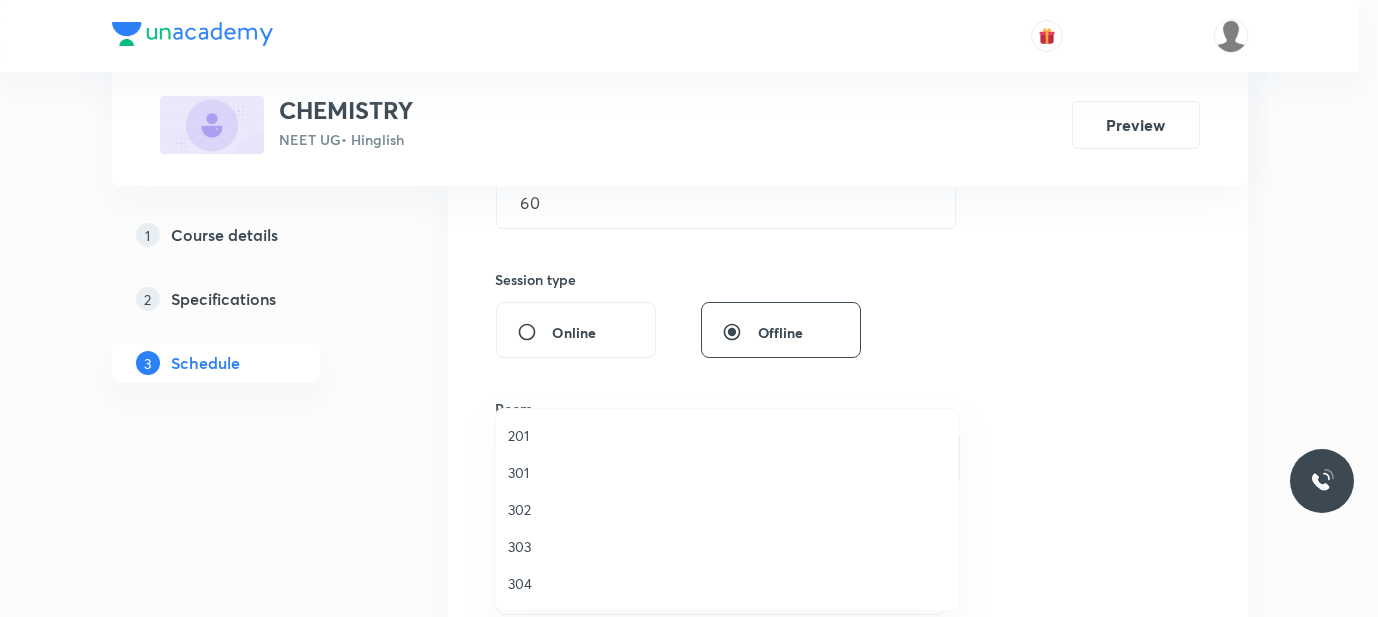 click on "201" at bounding box center [727, 435] 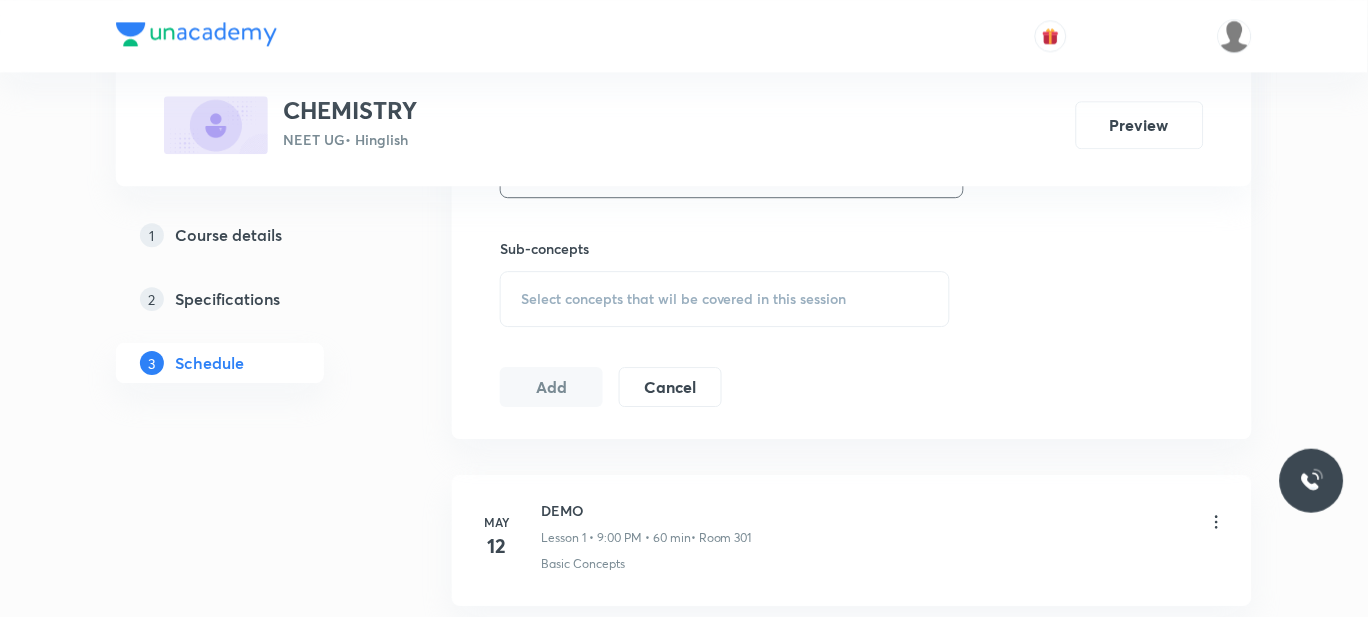 scroll, scrollTop: 966, scrollLeft: 0, axis: vertical 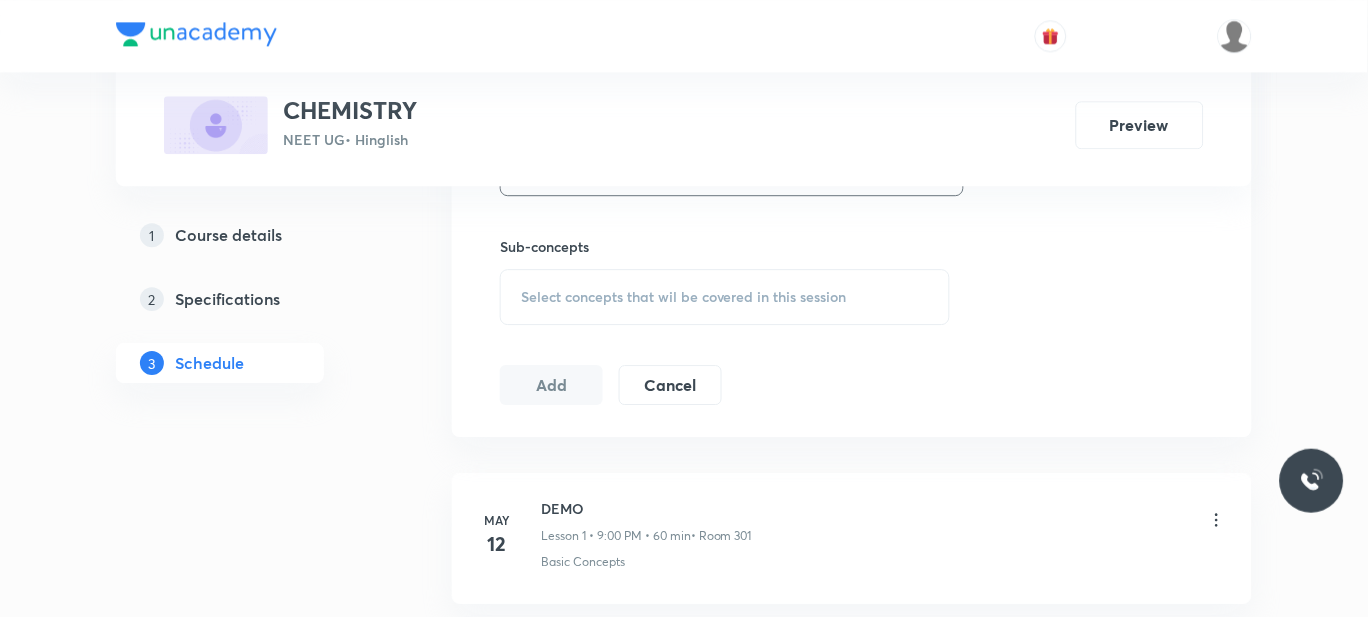 click on "Select concepts that wil be covered in this session" at bounding box center (725, 297) 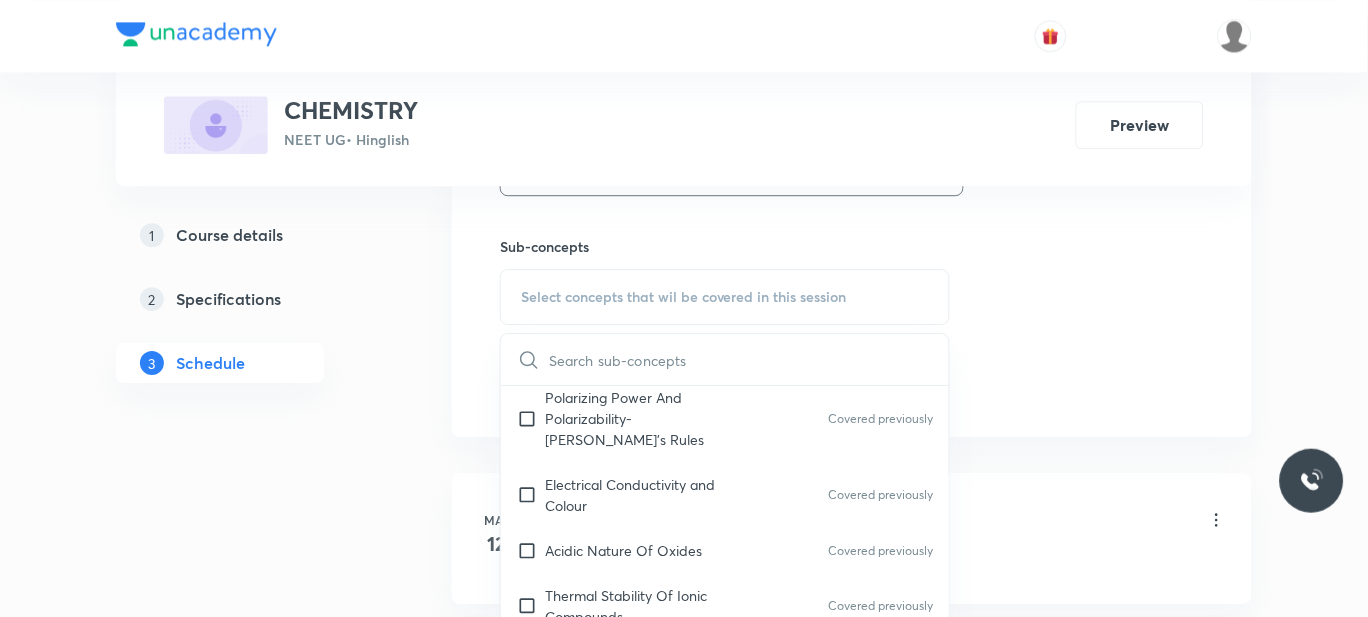 scroll, scrollTop: 11604, scrollLeft: 0, axis: vertical 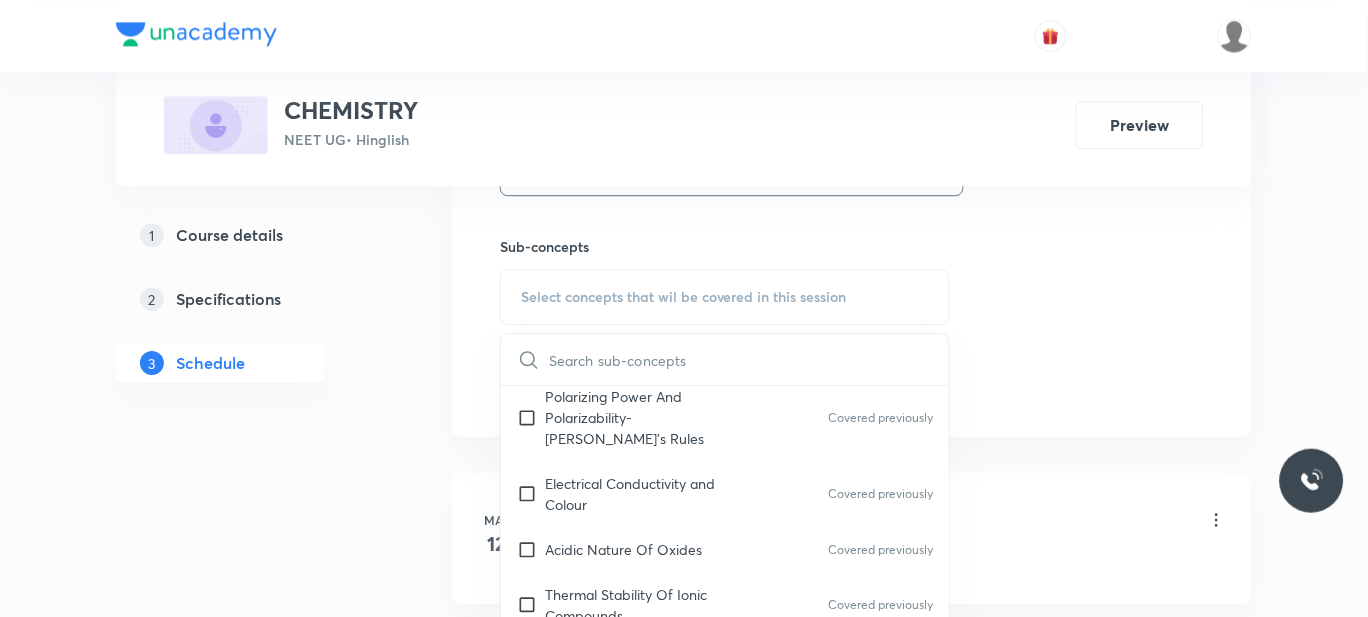 click on "Chemical Bonding" at bounding box center [603, 660] 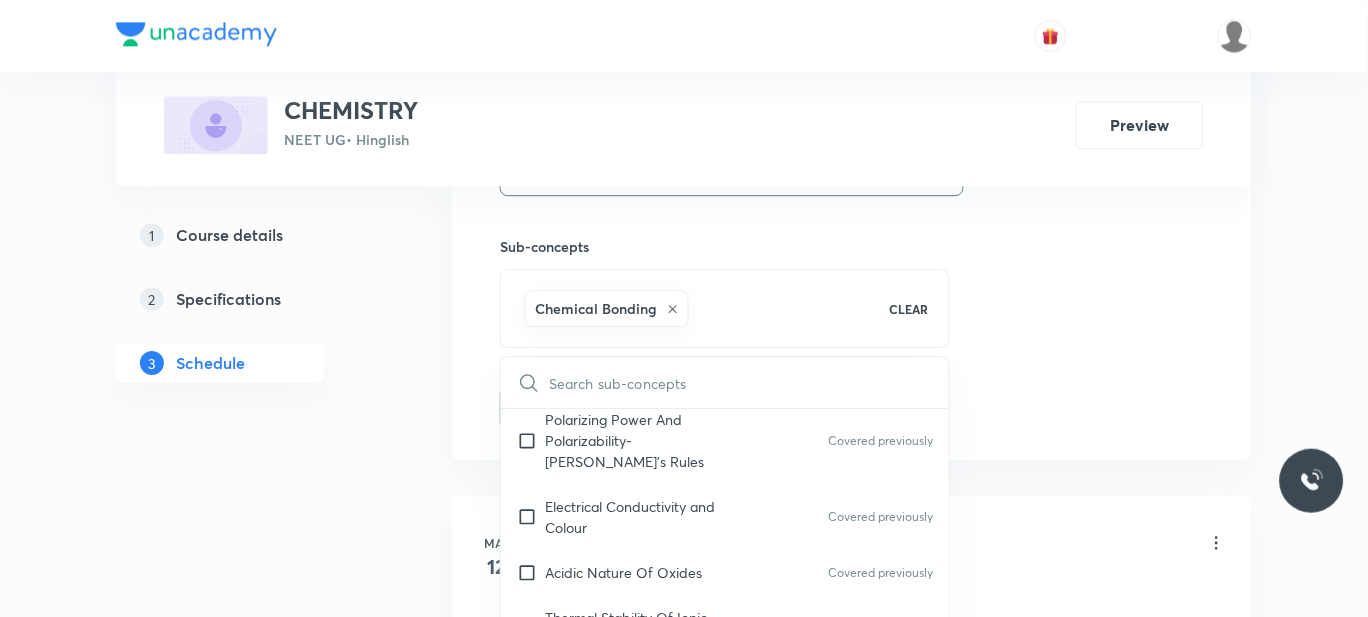 click on "The Equivalent Bond" at bounding box center (611, 728) 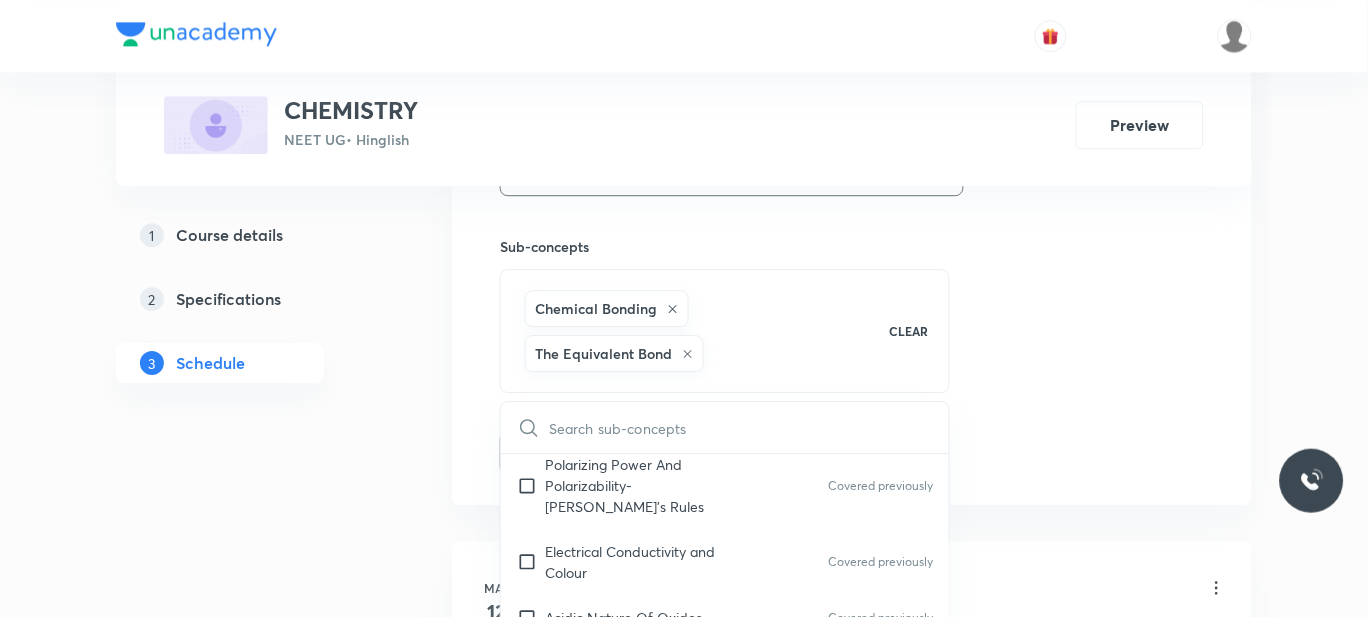scroll, scrollTop: 11756, scrollLeft: 0, axis: vertical 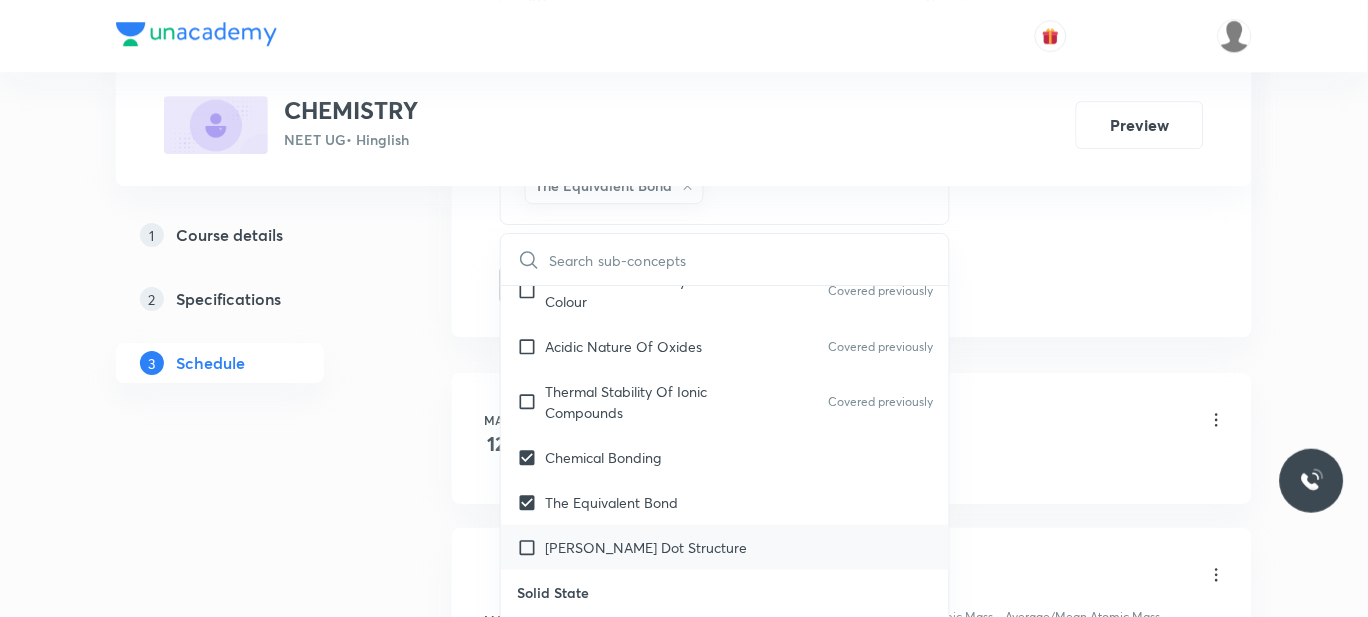 click on "Lewis Dot Structure" at bounding box center (646, 547) 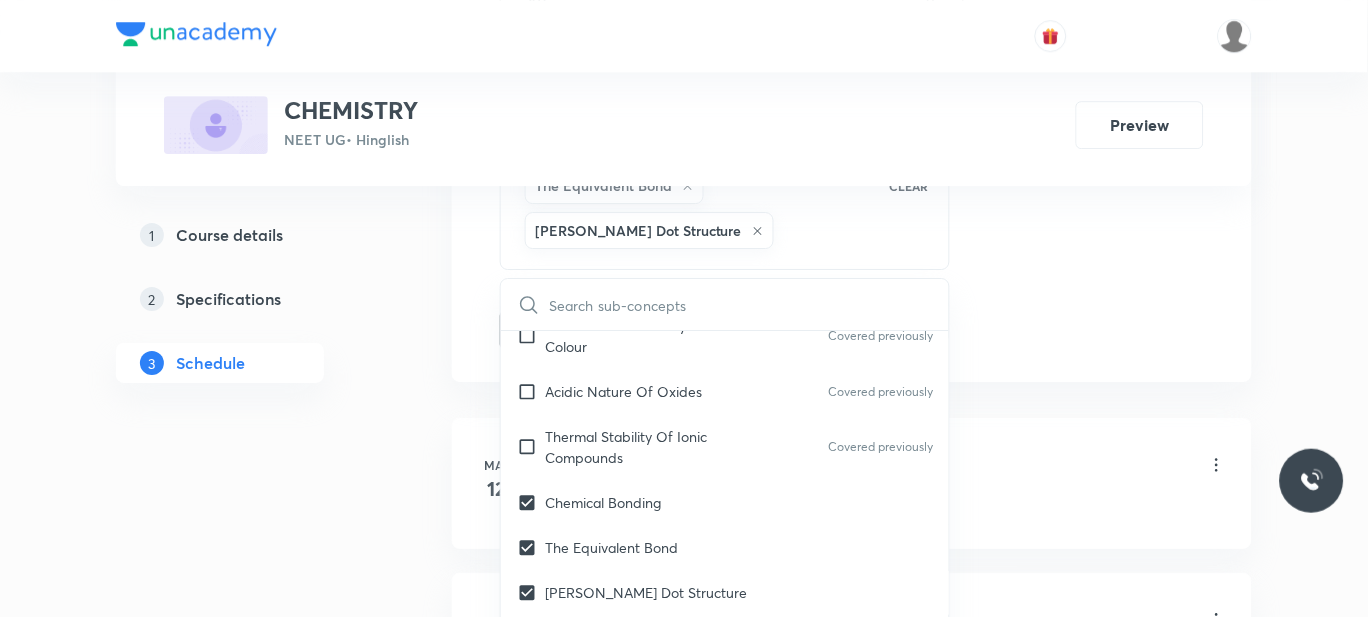 click on "Plus Courses CHEMISTRY NEET UG  • Hinglish Preview 1 Course details 2 Specifications 3 Schedule Schedule 46  classes Session  47 Live class Session title 16/99 CHEMICAL BONDING ​ Schedule for Jul 14, 2025, 12:30 PM ​ Duration (in minutes) 60 ​   Session type Online Offline Room 201 Sub-concepts Chemical Bonding The Equivalent Bond Lewis Dot Structure CLEAR ​ General Topics & Mole Concept Basic Concepts Covered previously Mole – Basic Introduction Covered previously Percentage Composition Covered previously Stoichiometry Covered previously Principle of Atom Conservation (POAC) Covered previously Relation between Stoichiometric Quantities Covered previously Application of Mole Concept: Gravimetric Analysis Covered previously Electronic Configuration Of Atoms (Hund's rule) Covered previously  Quantum Numbers (Magnetic Quantum no.) Covered previously Quantum Numbers(Pauli's Exclusion law) Covered previously Mean Molar Mass or Molecular Mass Covered previously Covered previously Mechanism of Corrosion" at bounding box center [684, 3701] 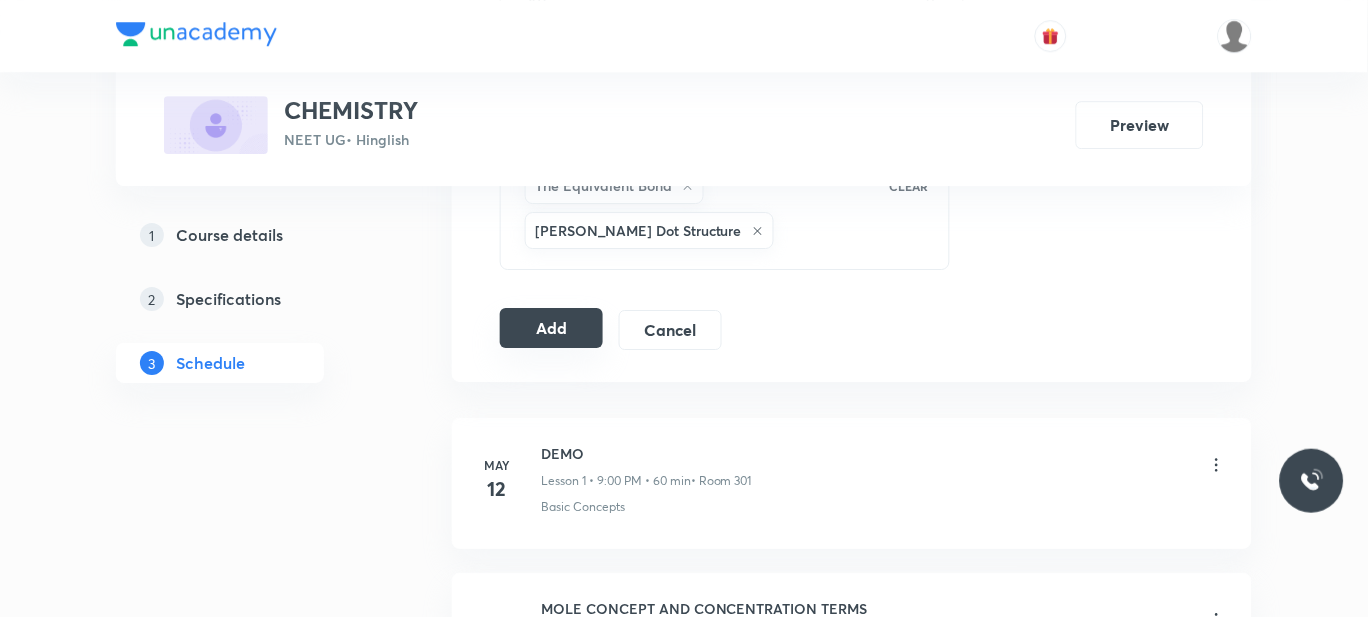 click on "Add" at bounding box center [551, 328] 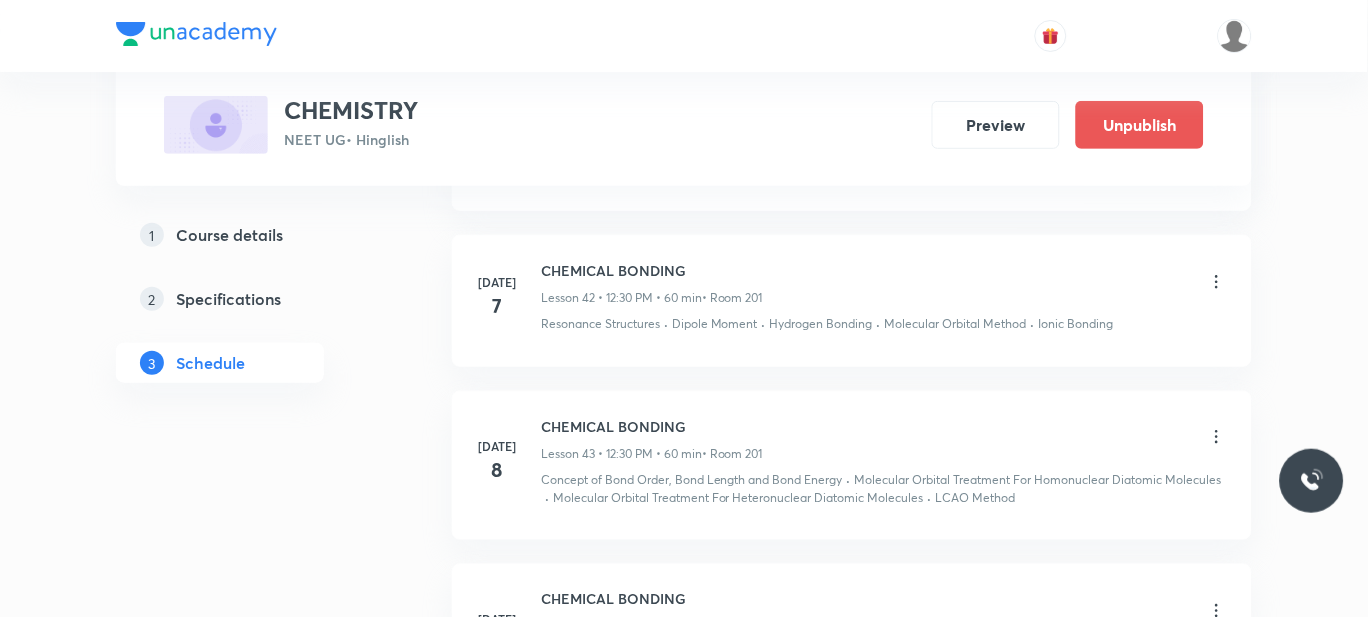 scroll, scrollTop: 8079, scrollLeft: 0, axis: vertical 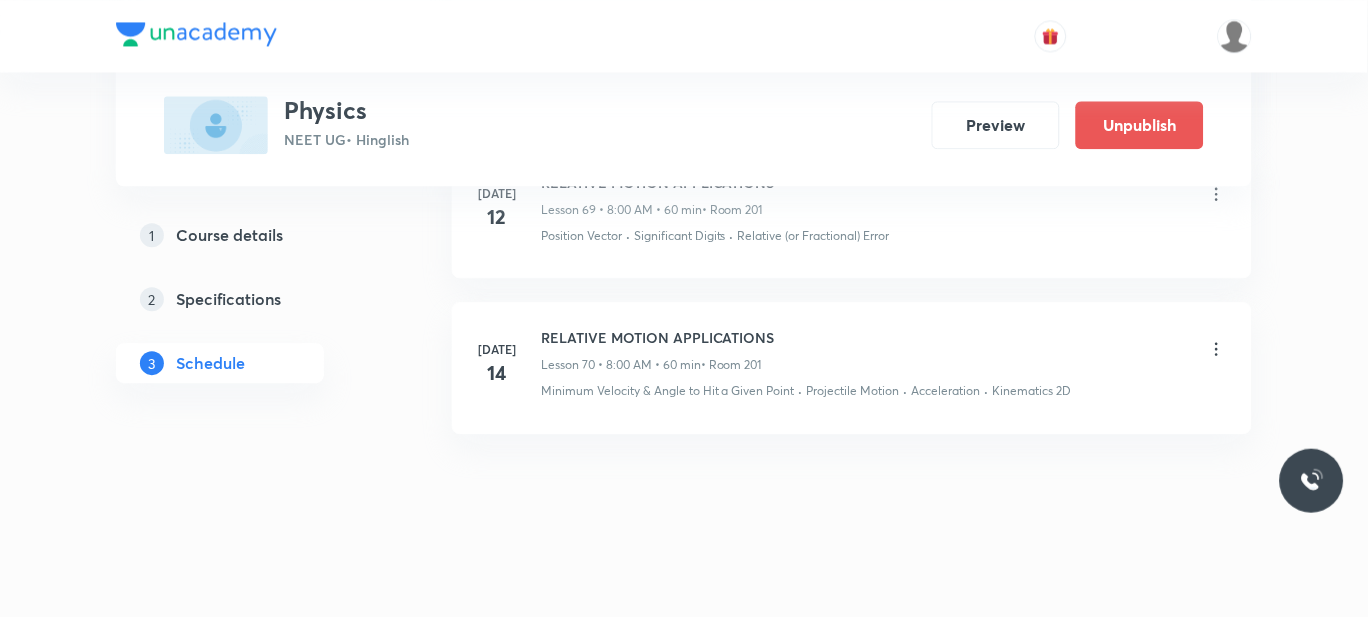click 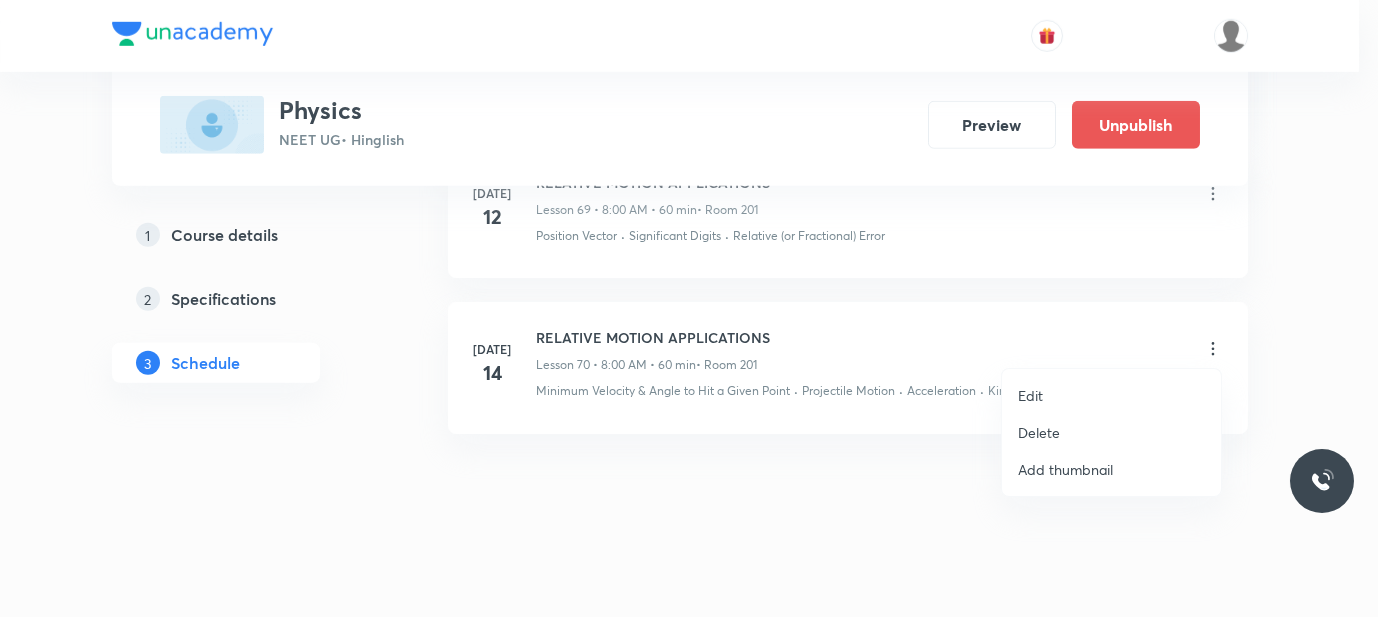 click on "Edit" at bounding box center [1111, 395] 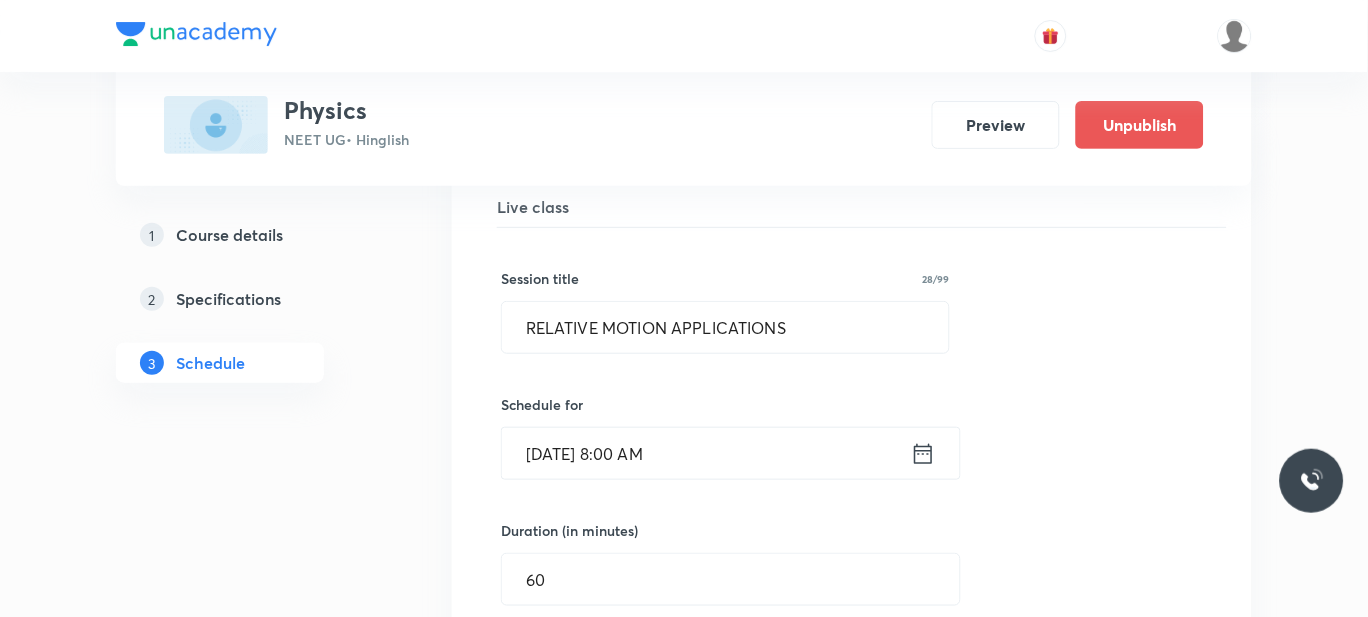 scroll, scrollTop: 11502, scrollLeft: 0, axis: vertical 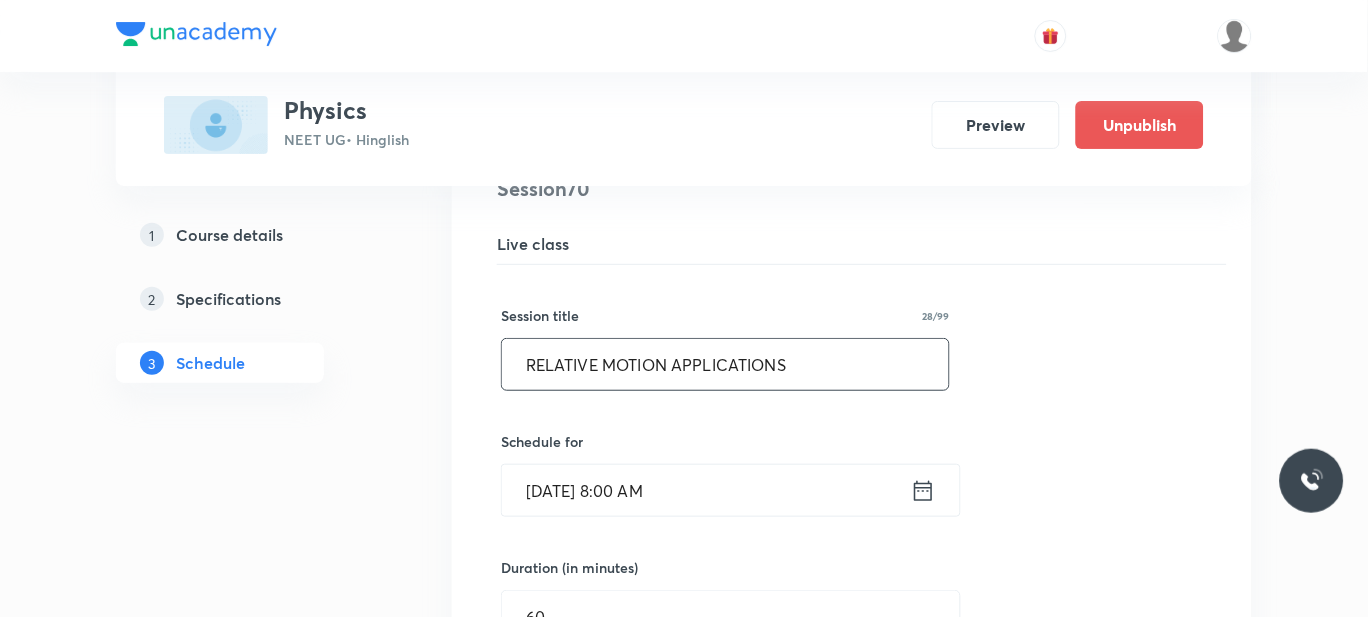 drag, startPoint x: 860, startPoint y: 356, endPoint x: 462, endPoint y: 344, distance: 398.18088 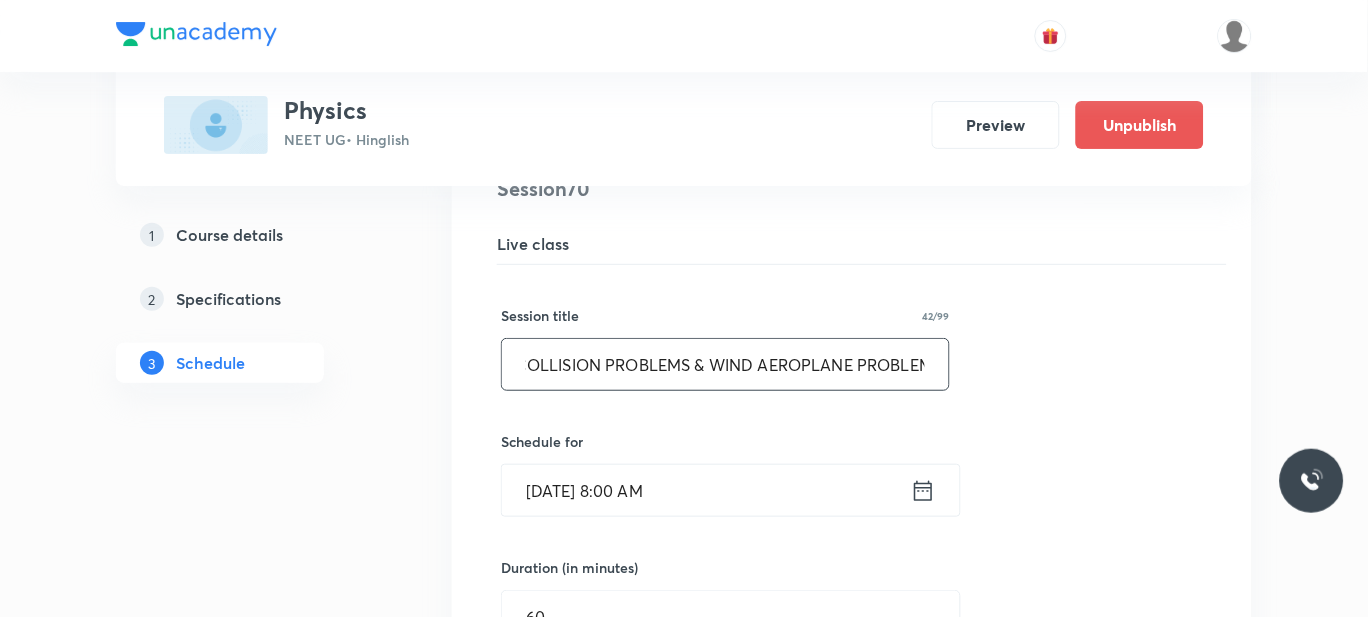 scroll, scrollTop: 0, scrollLeft: 25, axis: horizontal 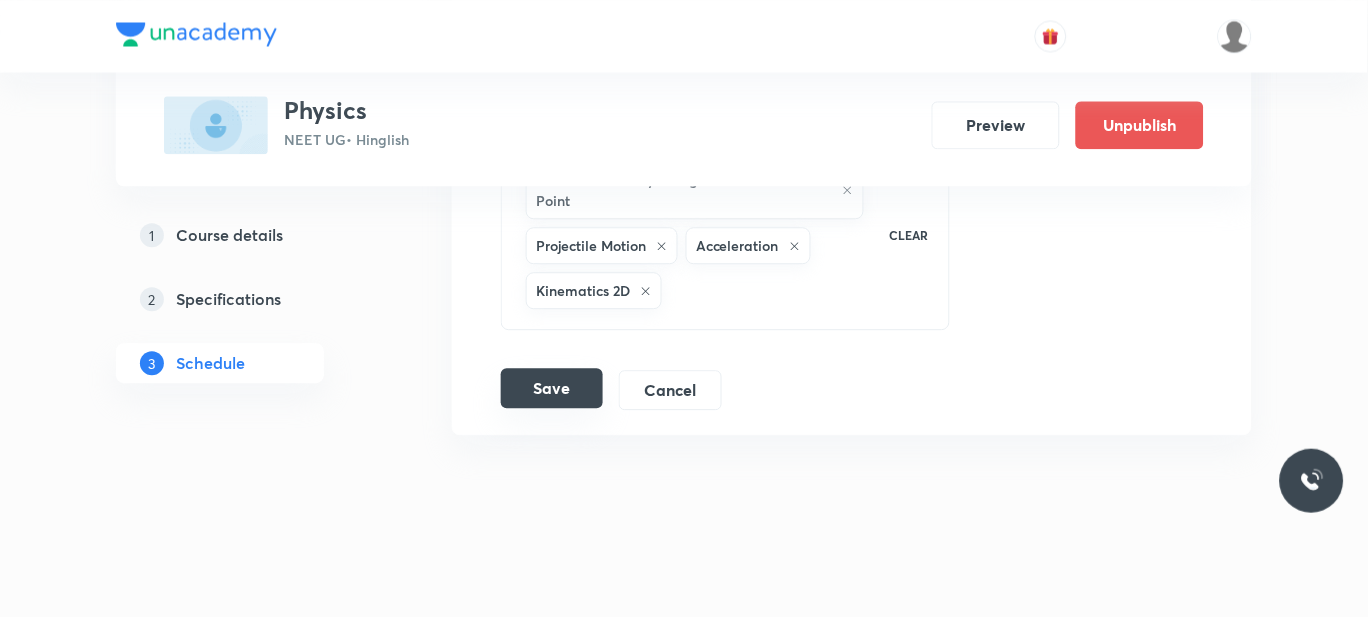 type on "COLLISION PROBLEMS & WIND AEROPLANE PROBLEM" 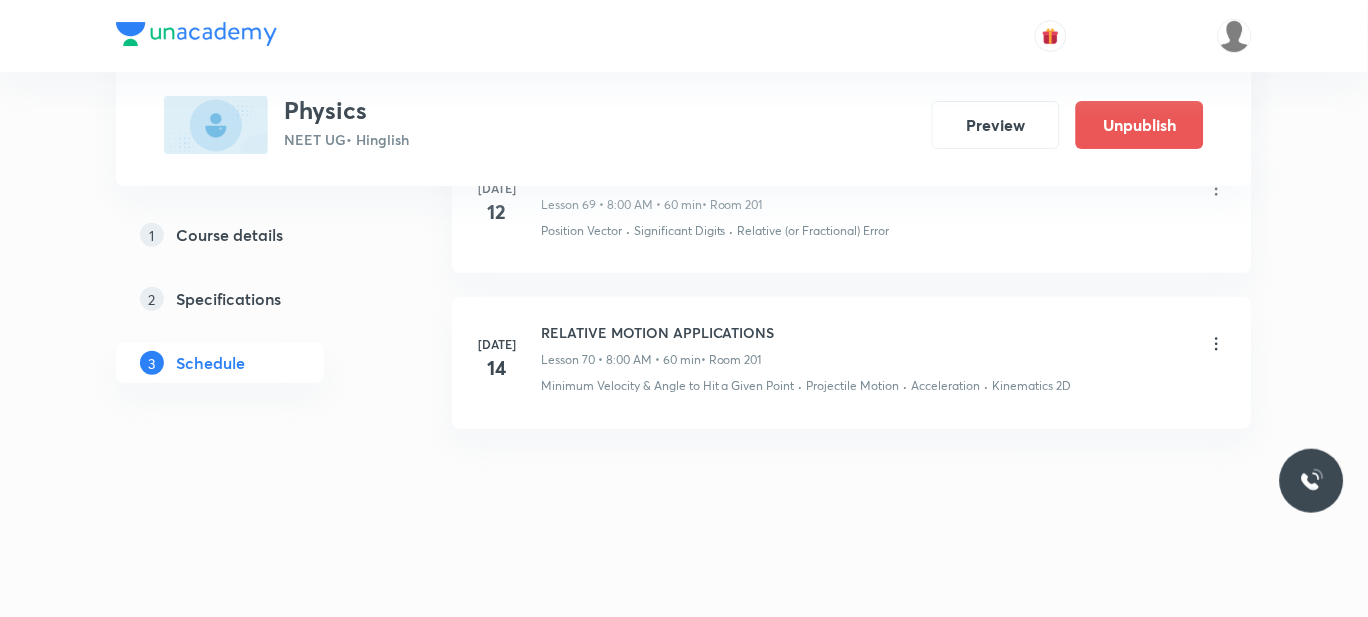 scroll, scrollTop: 11460, scrollLeft: 0, axis: vertical 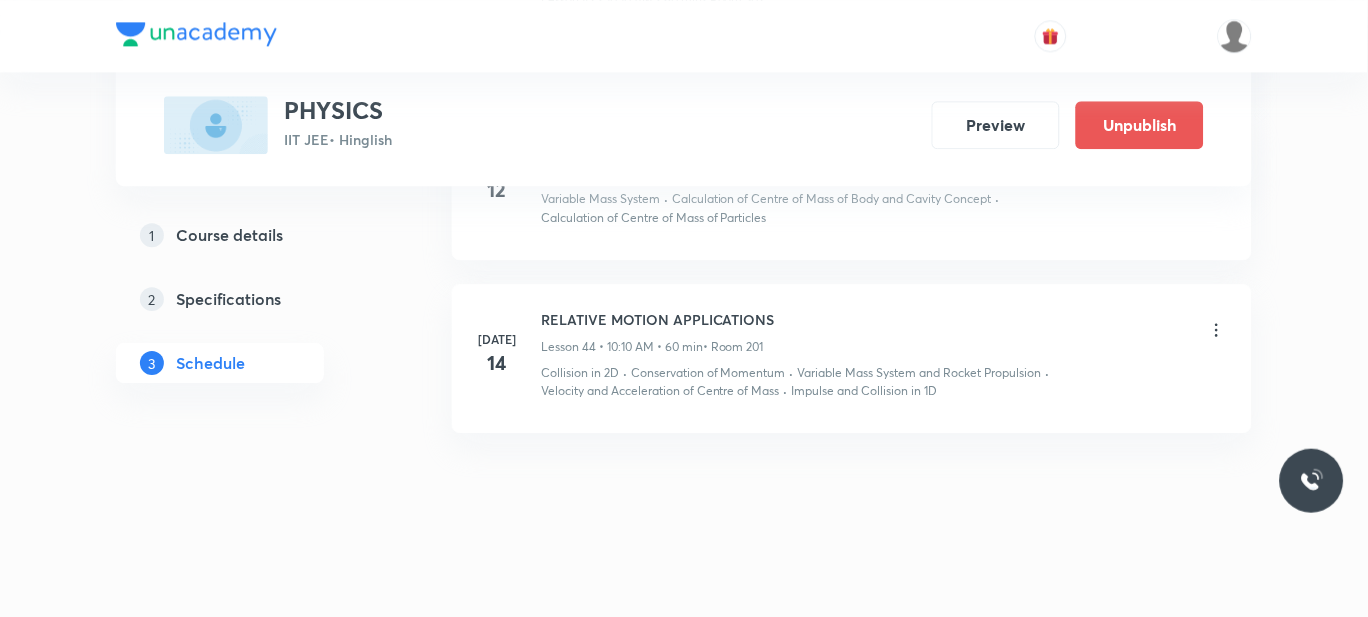 click 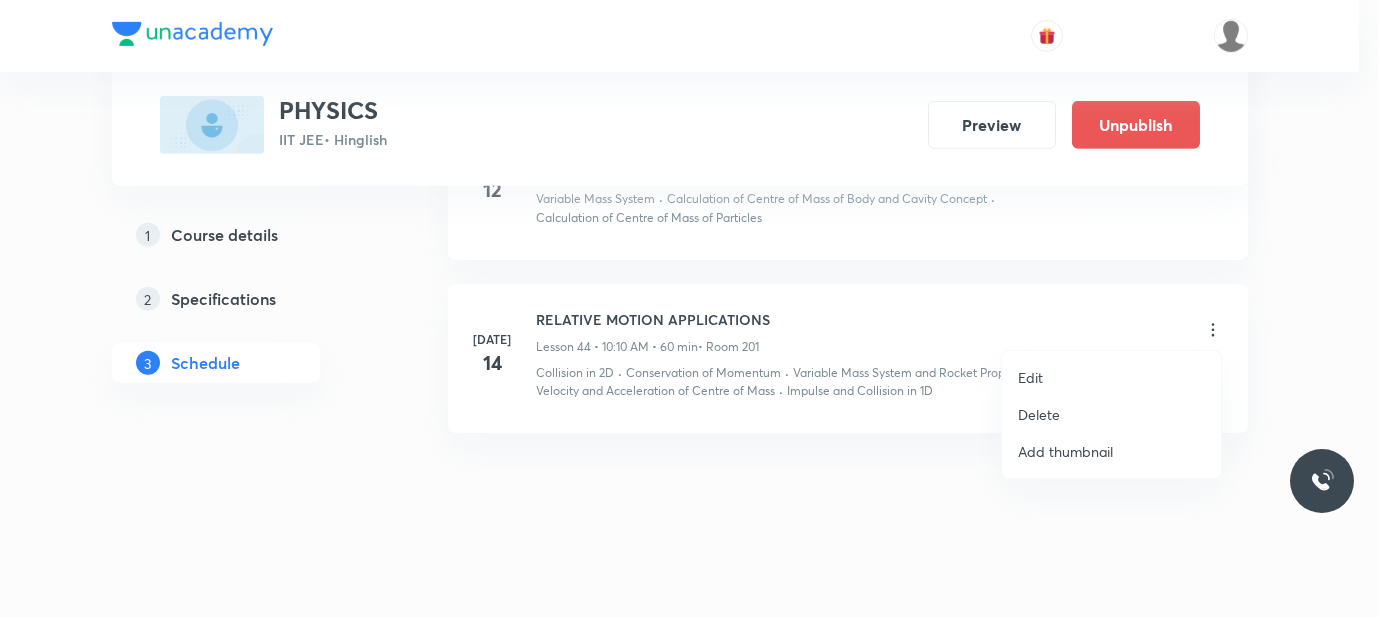 click on "Edit" at bounding box center [1111, 377] 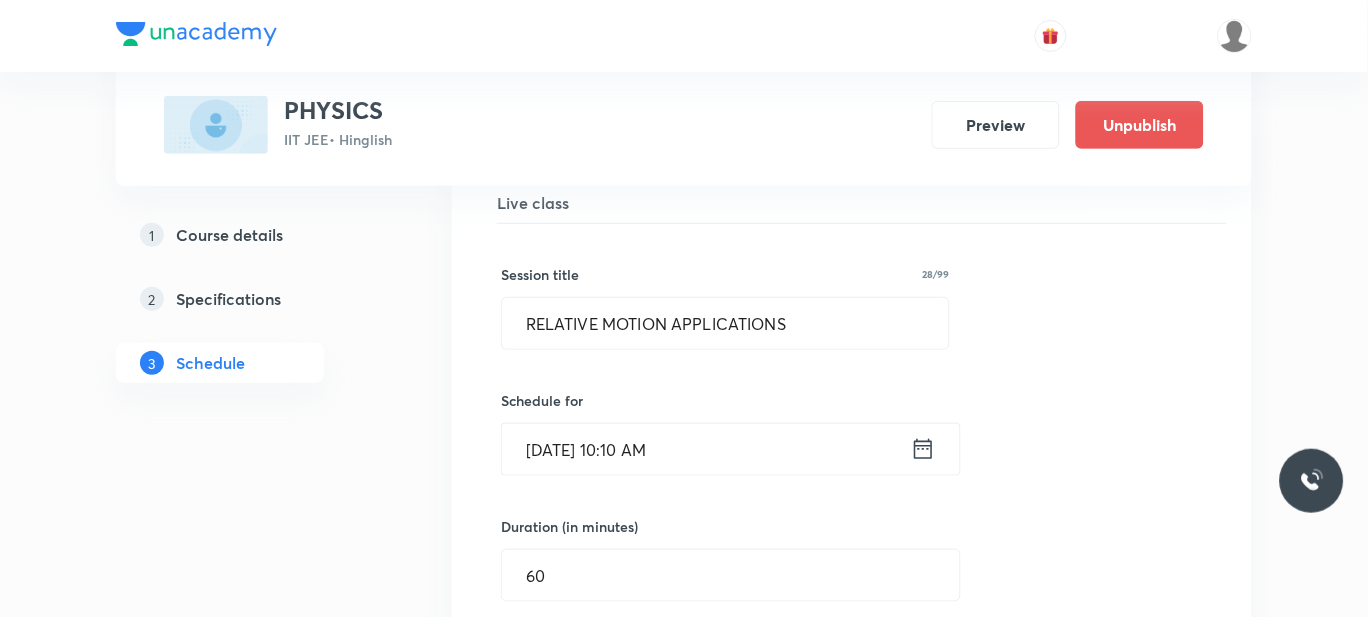scroll, scrollTop: 7209, scrollLeft: 0, axis: vertical 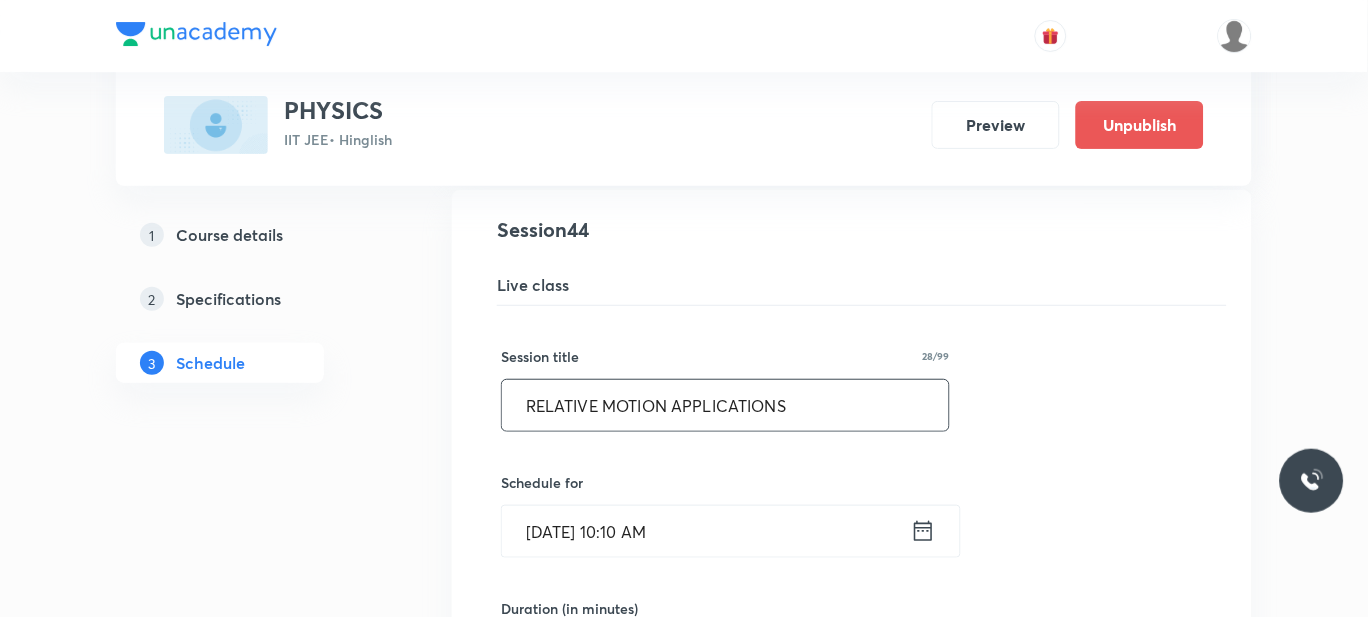 drag, startPoint x: 800, startPoint y: 413, endPoint x: 439, endPoint y: 423, distance: 361.1385 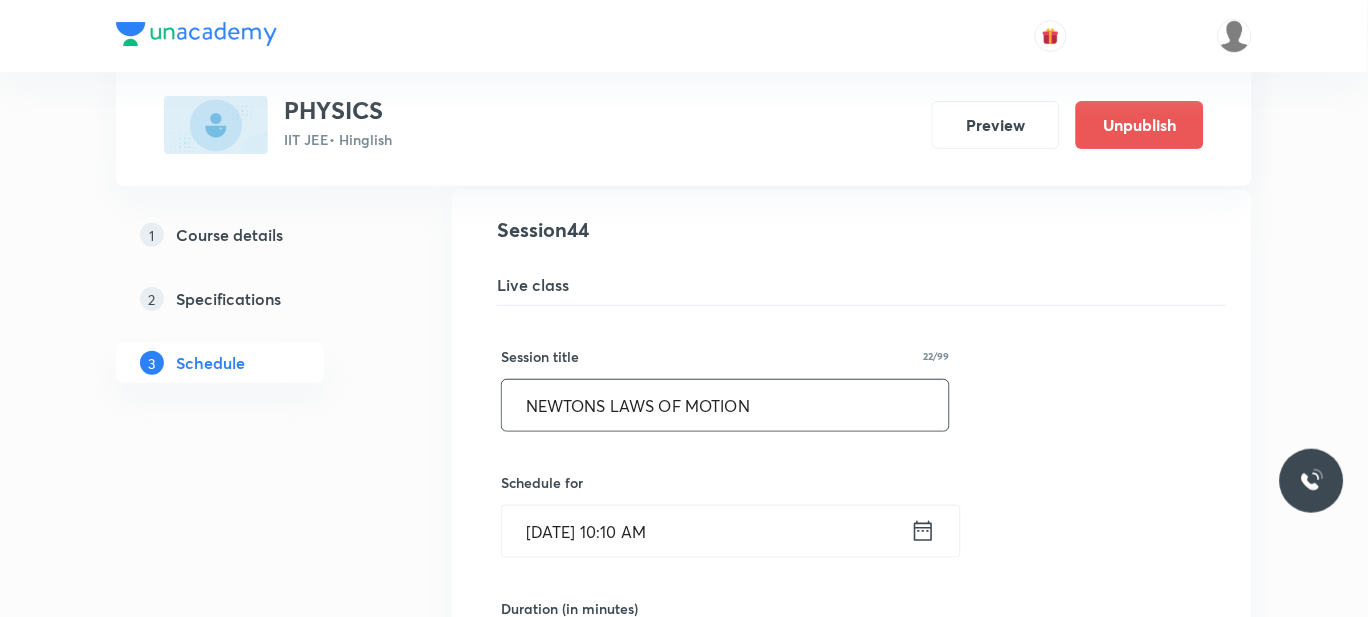 scroll, scrollTop: 8157, scrollLeft: 0, axis: vertical 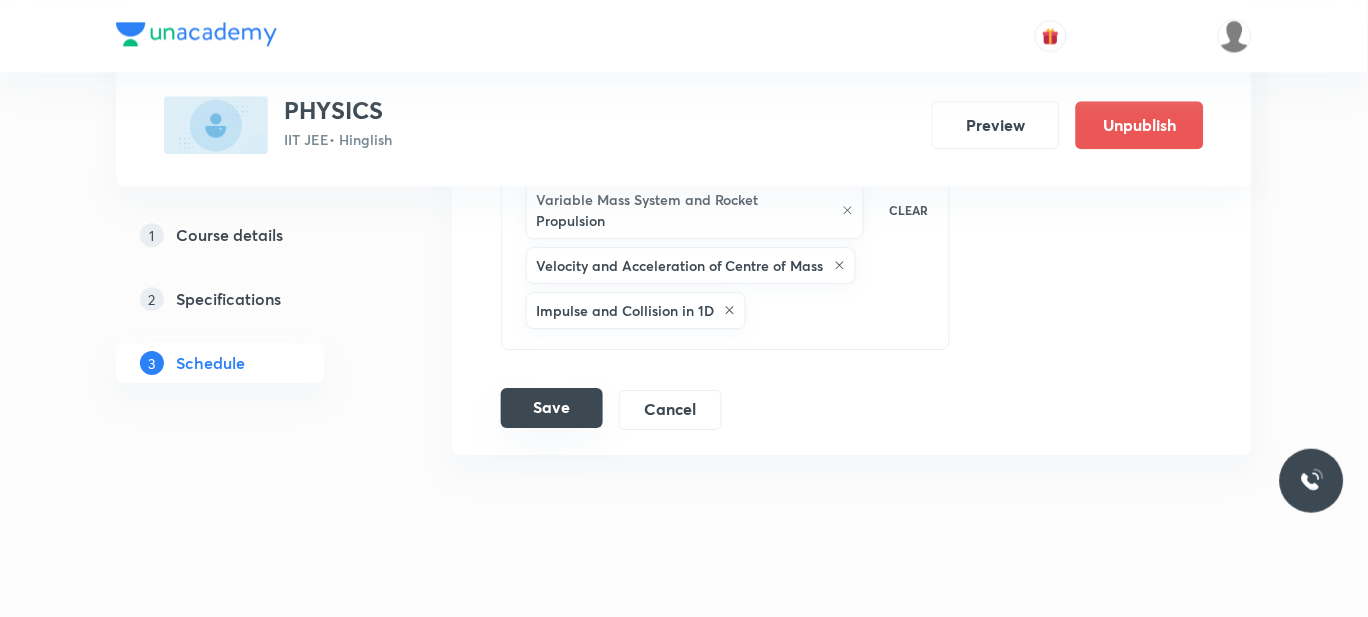 type on "NEWTONS LAWS OF MOTION" 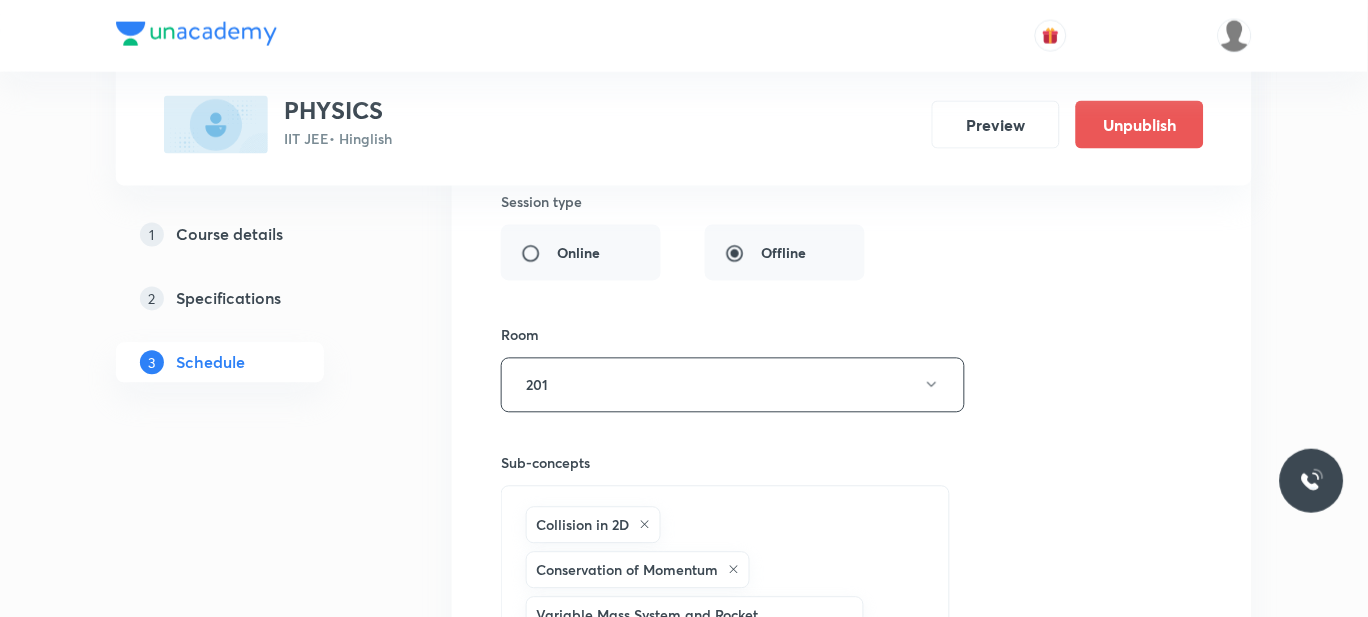 scroll, scrollTop: 7788, scrollLeft: 0, axis: vertical 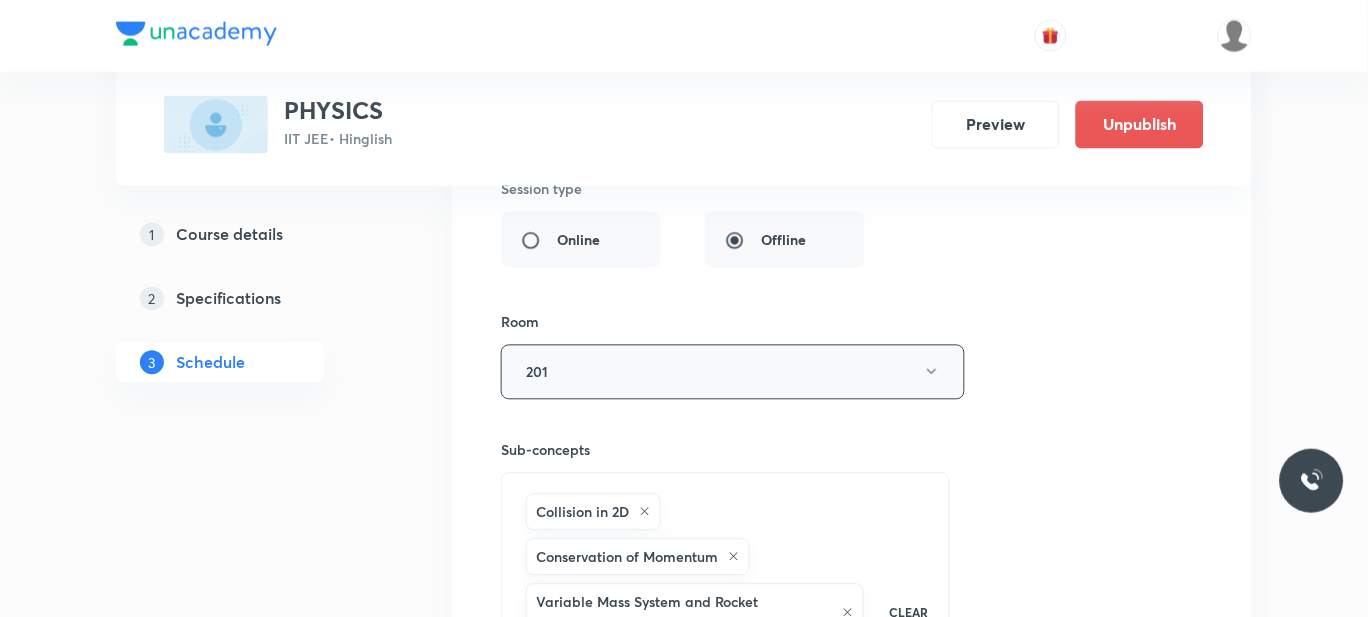click on "201" at bounding box center (733, 372) 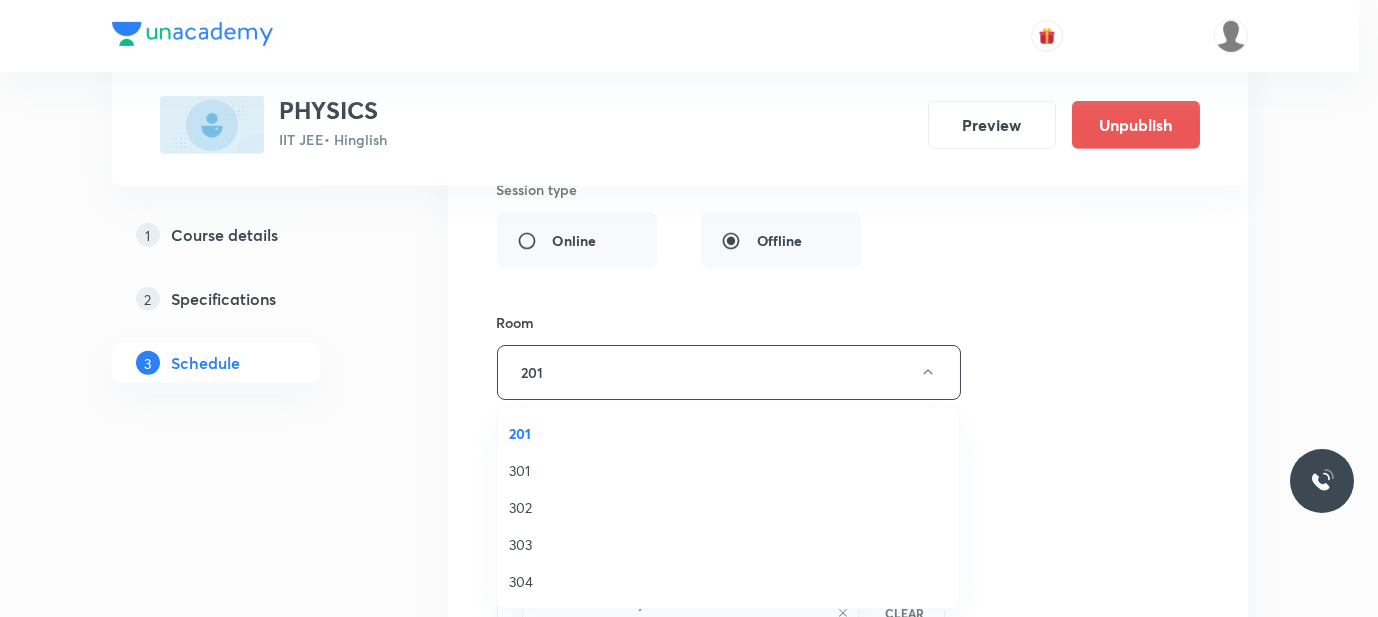 click on "301" at bounding box center (728, 470) 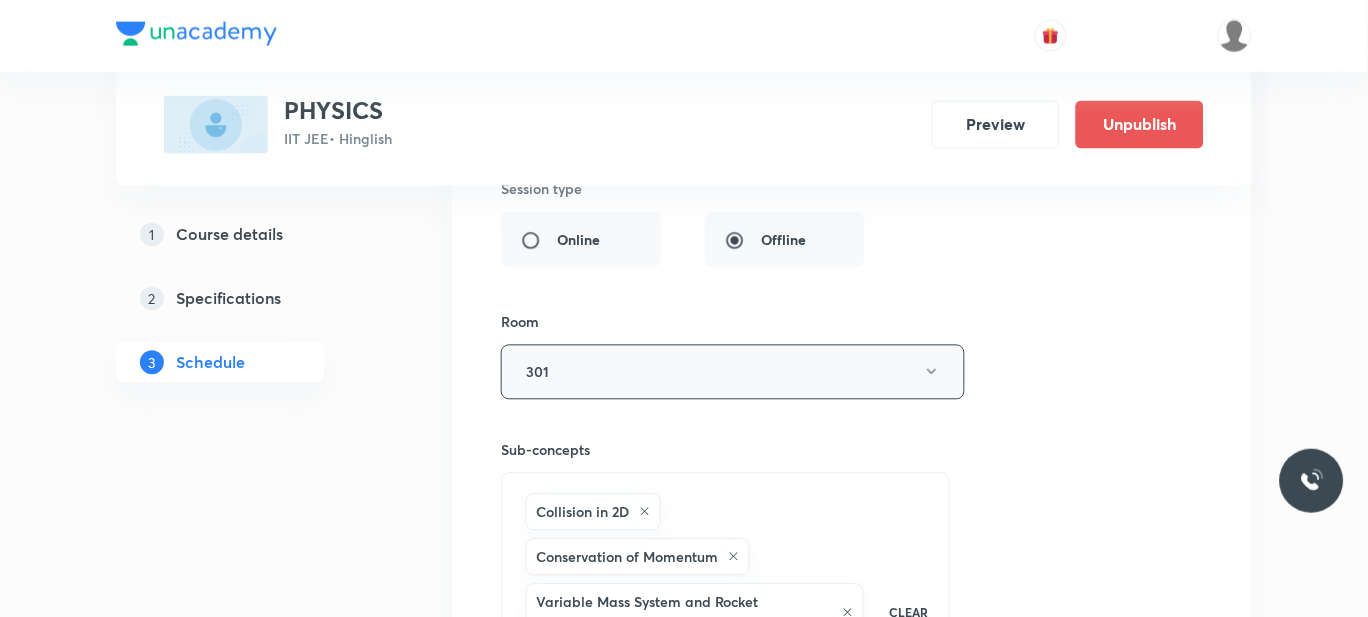 click on "301" at bounding box center [733, 372] 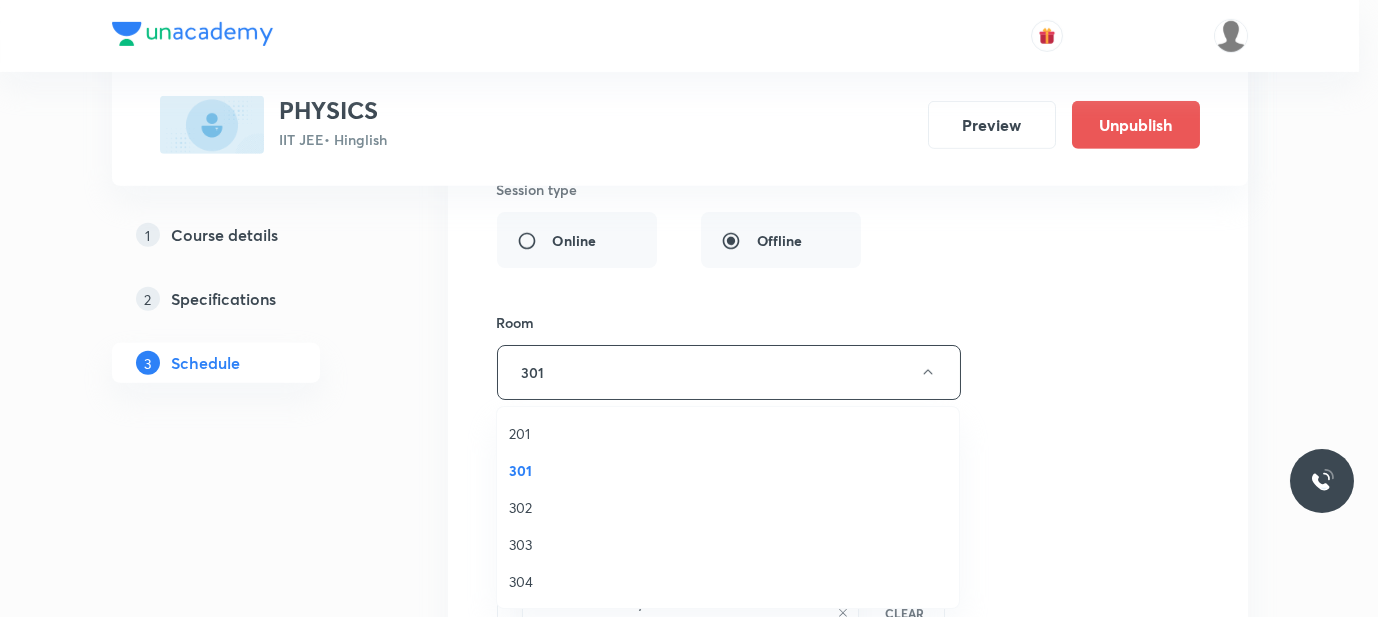 click on "302" at bounding box center [728, 507] 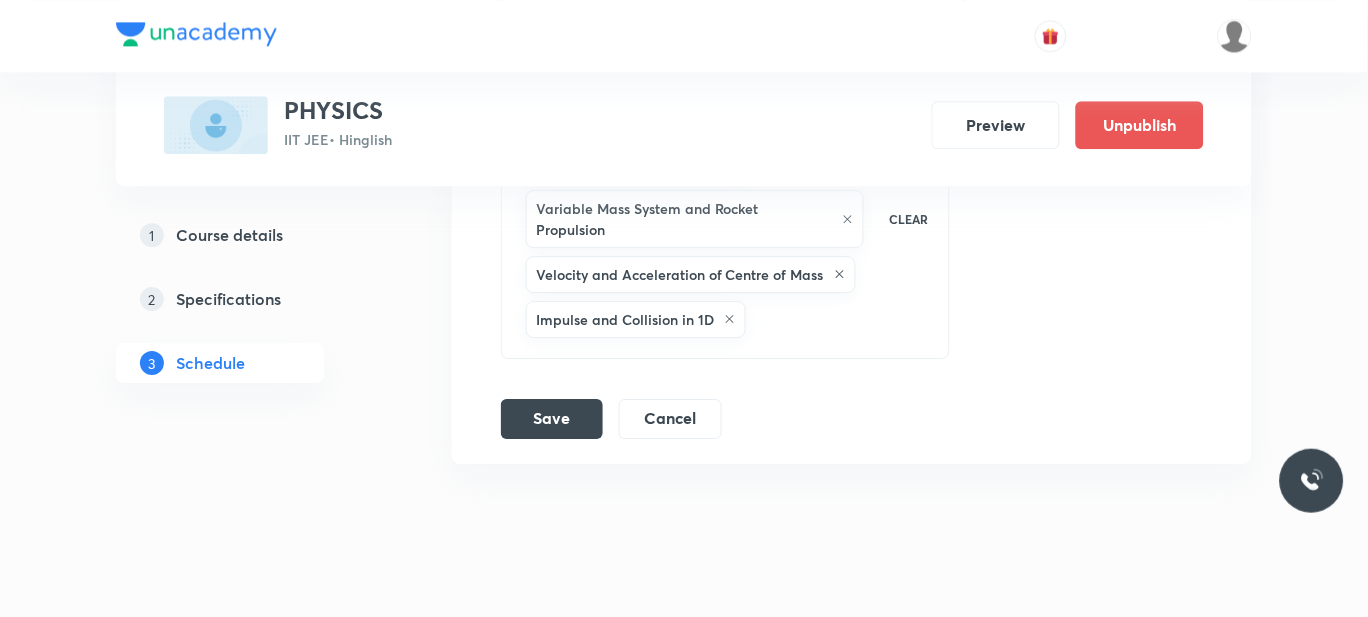 scroll, scrollTop: 8191, scrollLeft: 0, axis: vertical 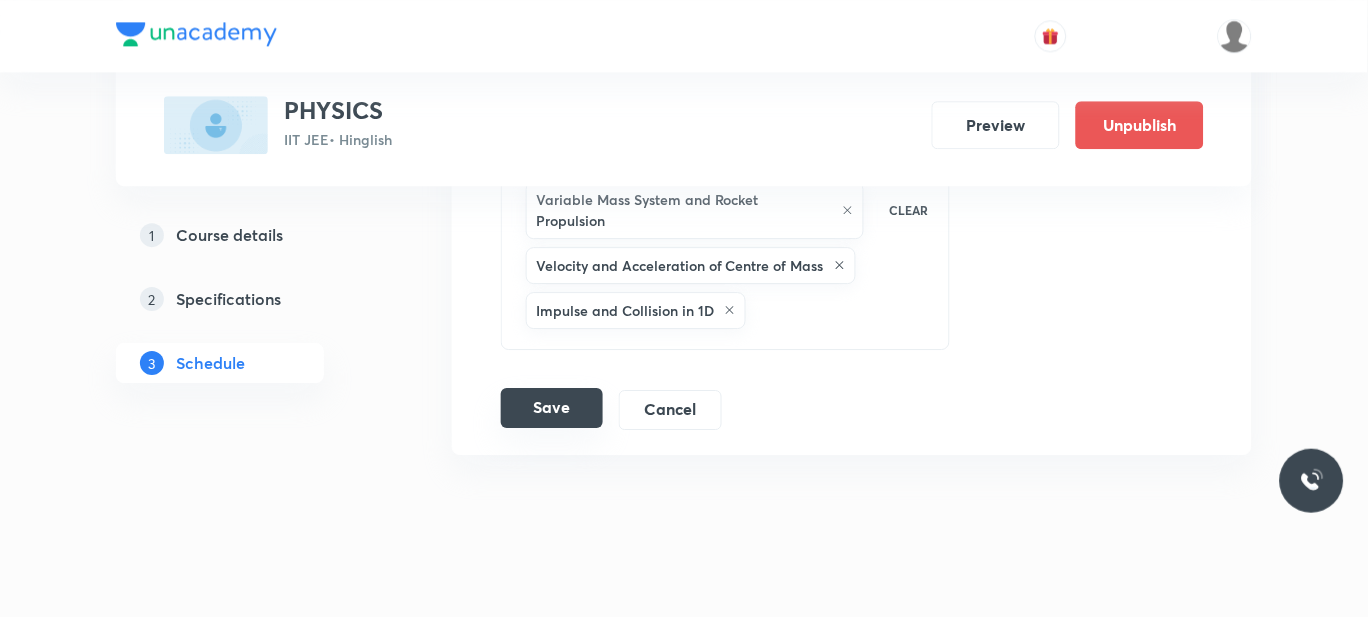 click on "Save" at bounding box center (552, 408) 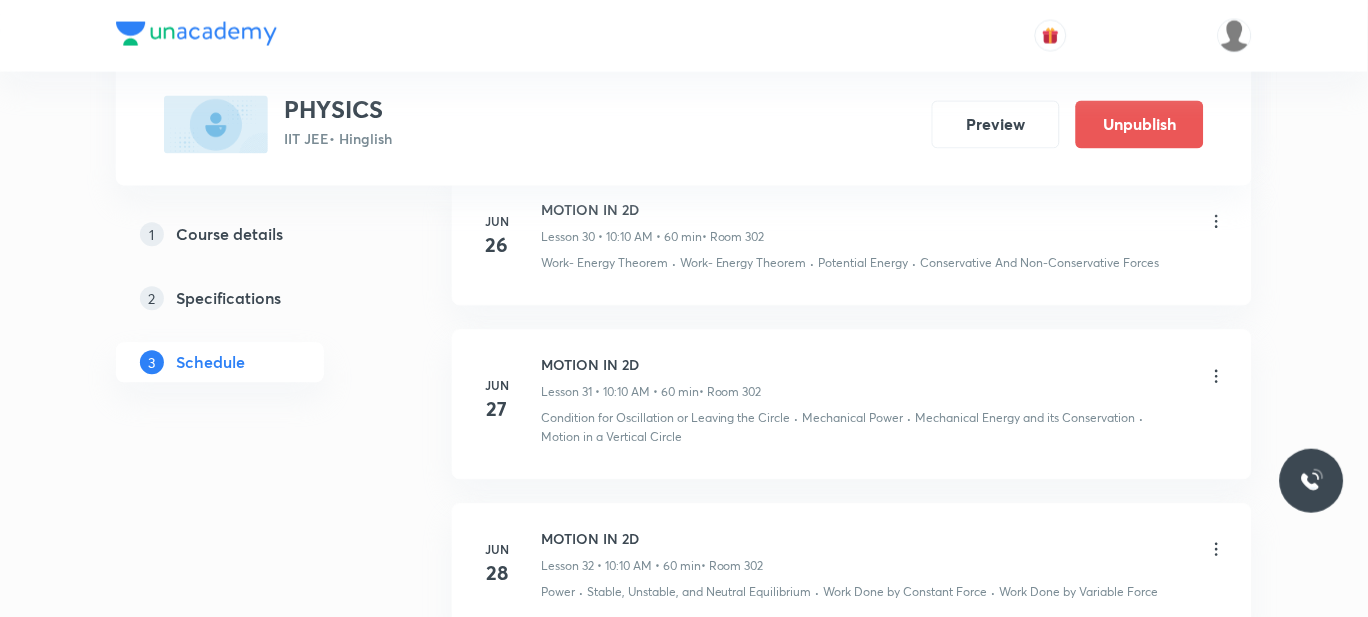scroll, scrollTop: 4931, scrollLeft: 0, axis: vertical 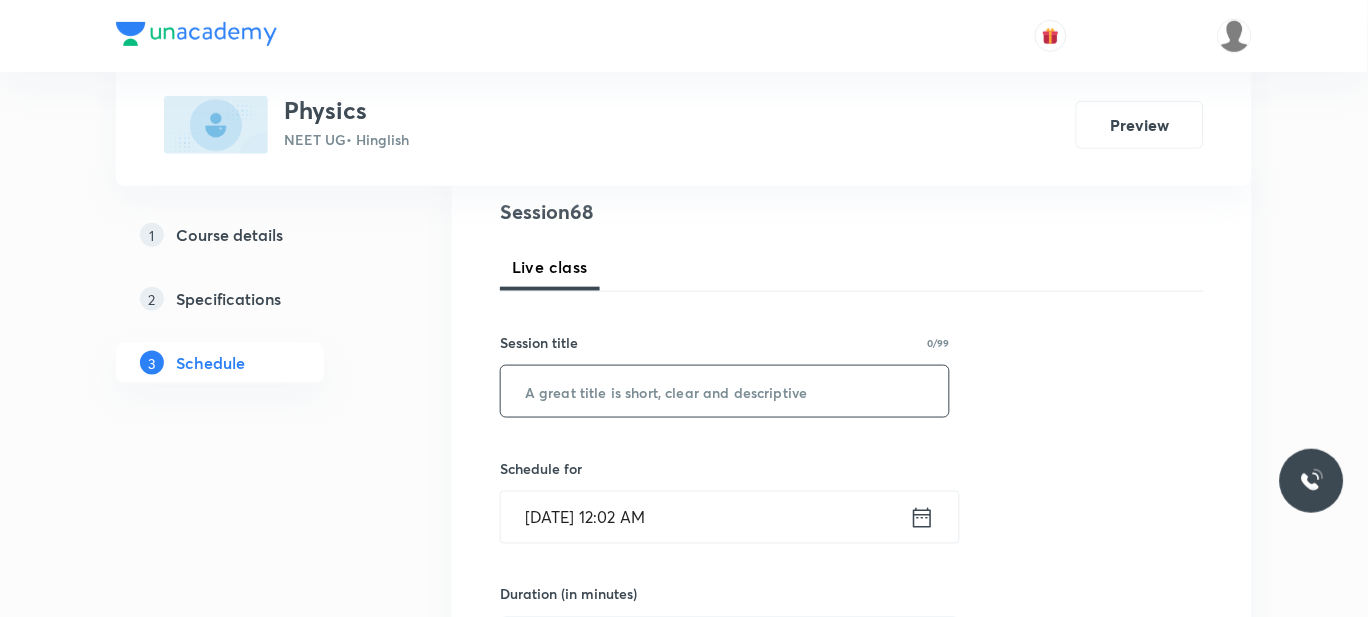click at bounding box center (725, 391) 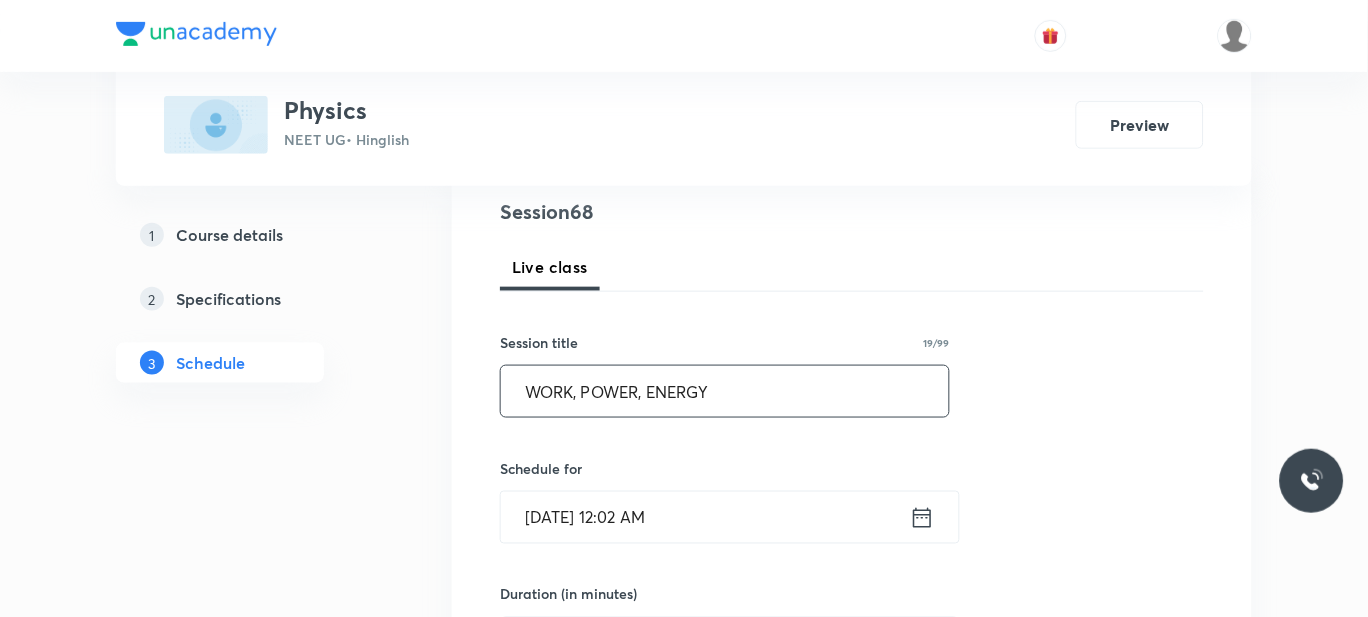 scroll, scrollTop: 348, scrollLeft: 0, axis: vertical 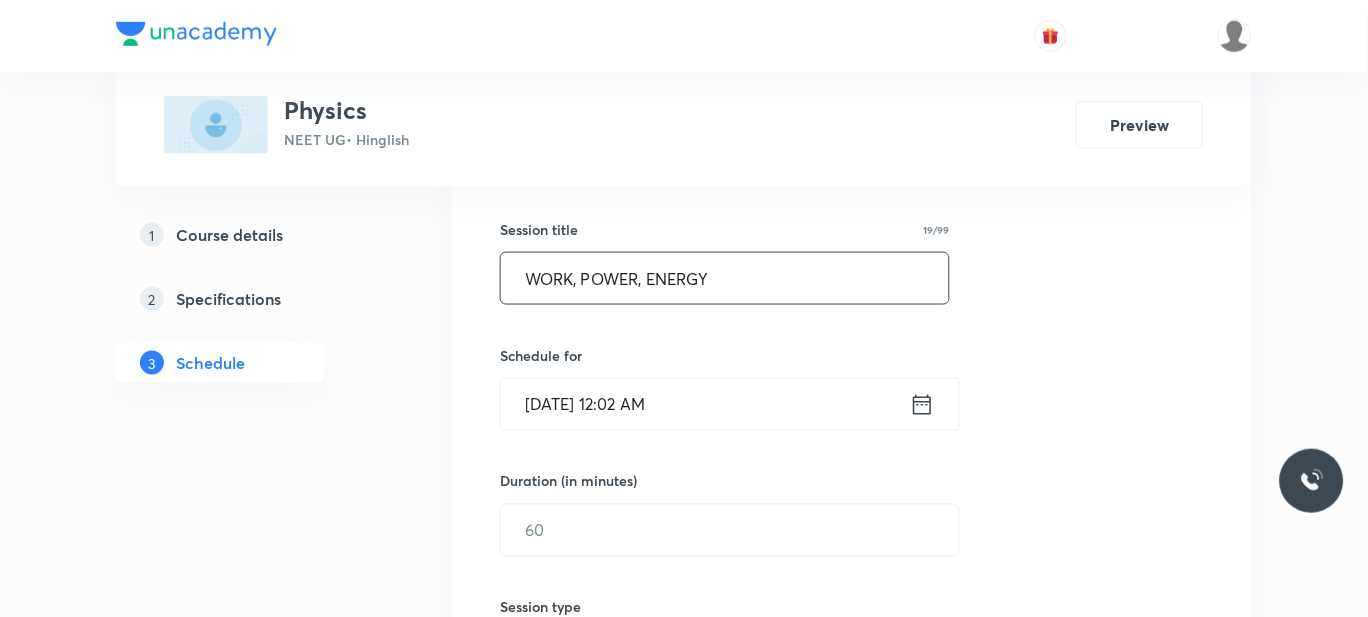 type on "WORK, POWER, ENERGY" 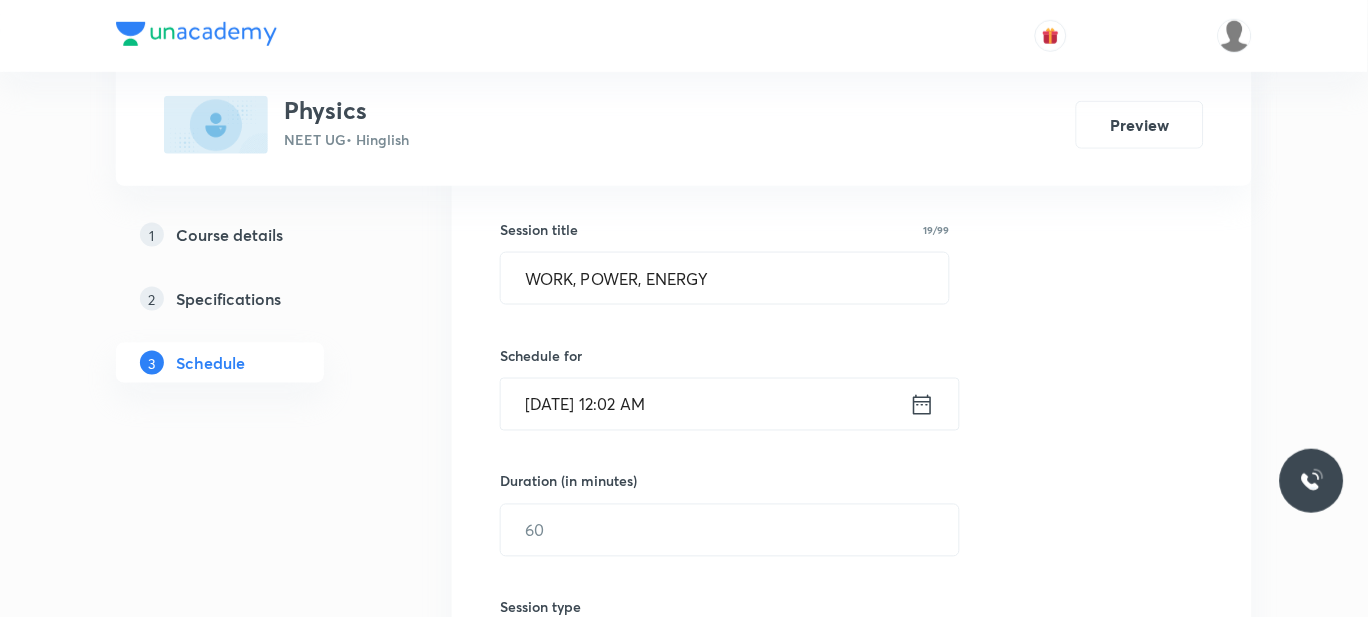 click on "[DATE] 12:02 AM" at bounding box center (705, 404) 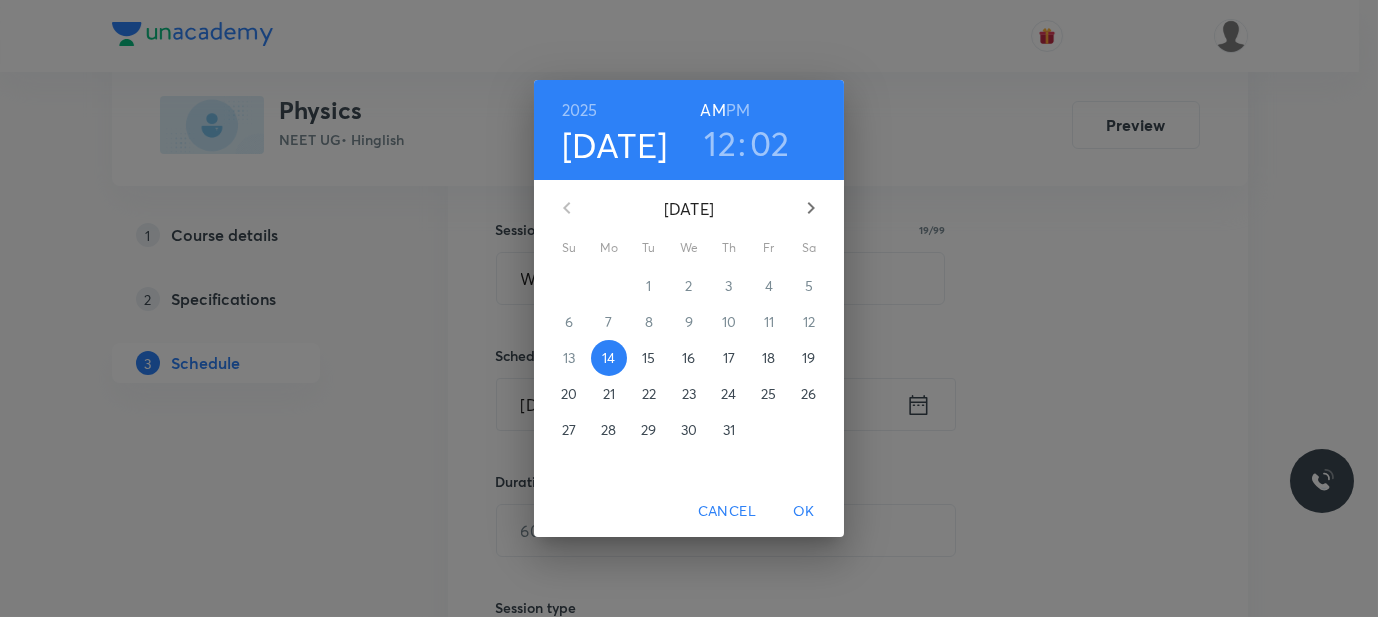click on "12" at bounding box center (720, 143) 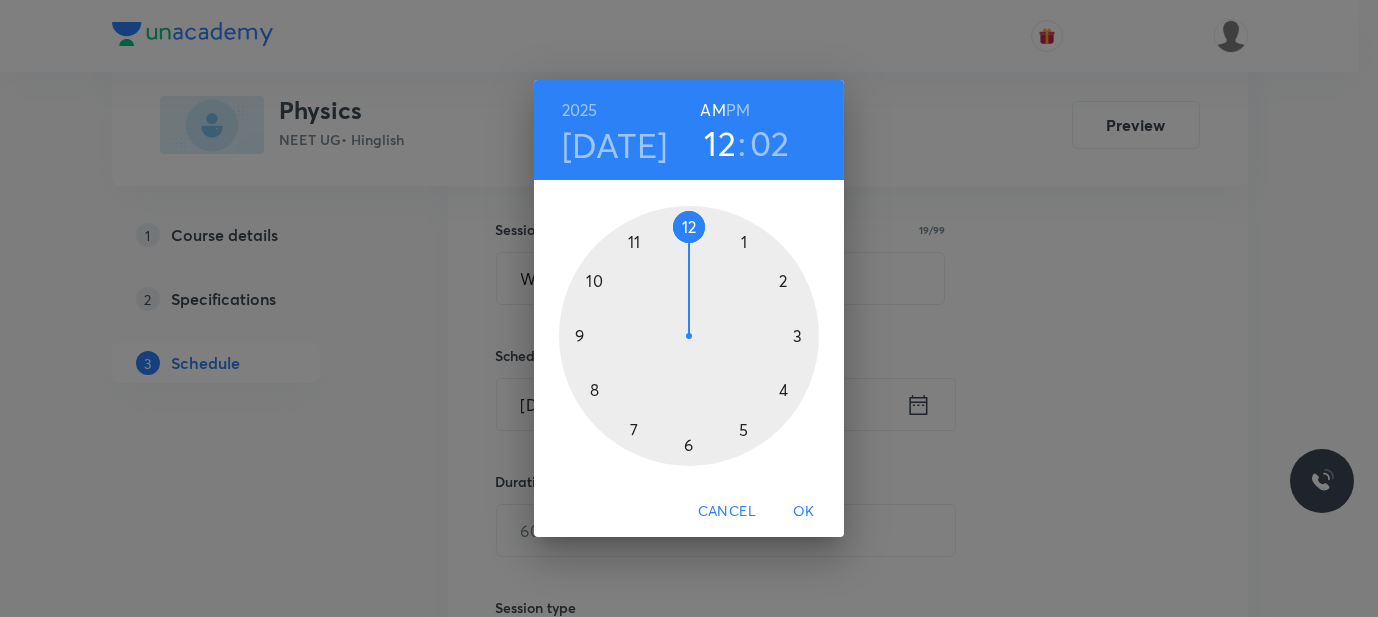 click at bounding box center [689, 336] 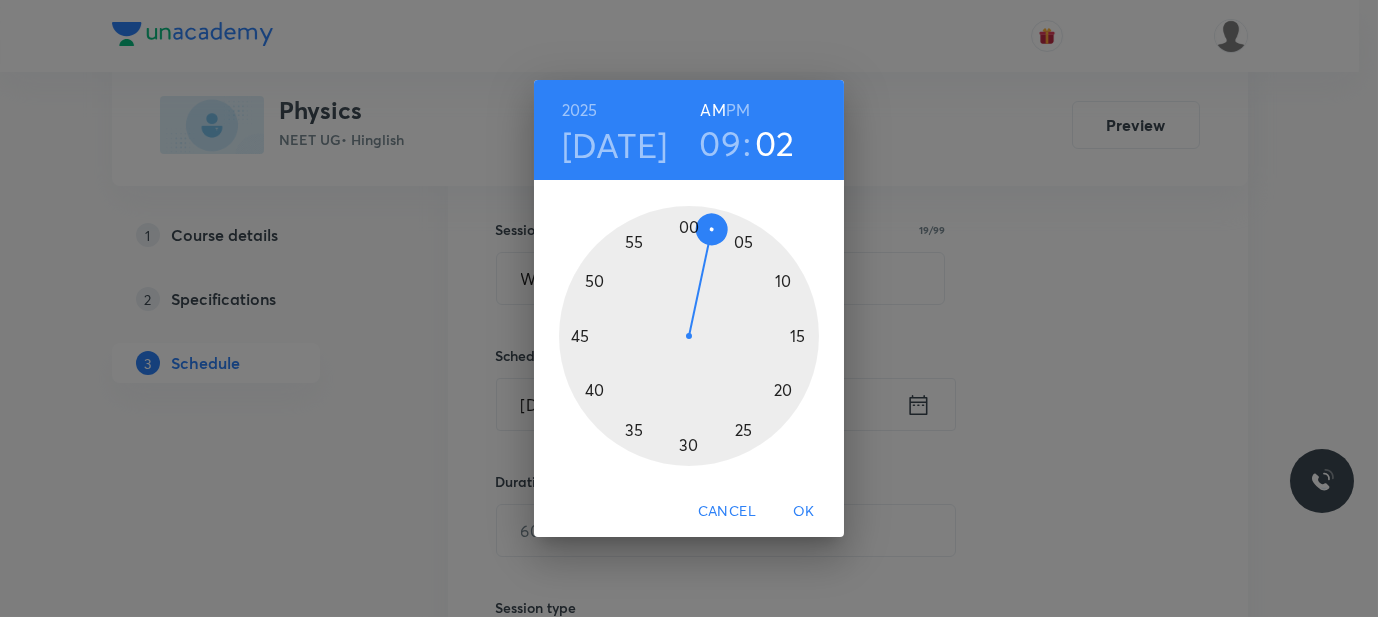 click at bounding box center [689, 336] 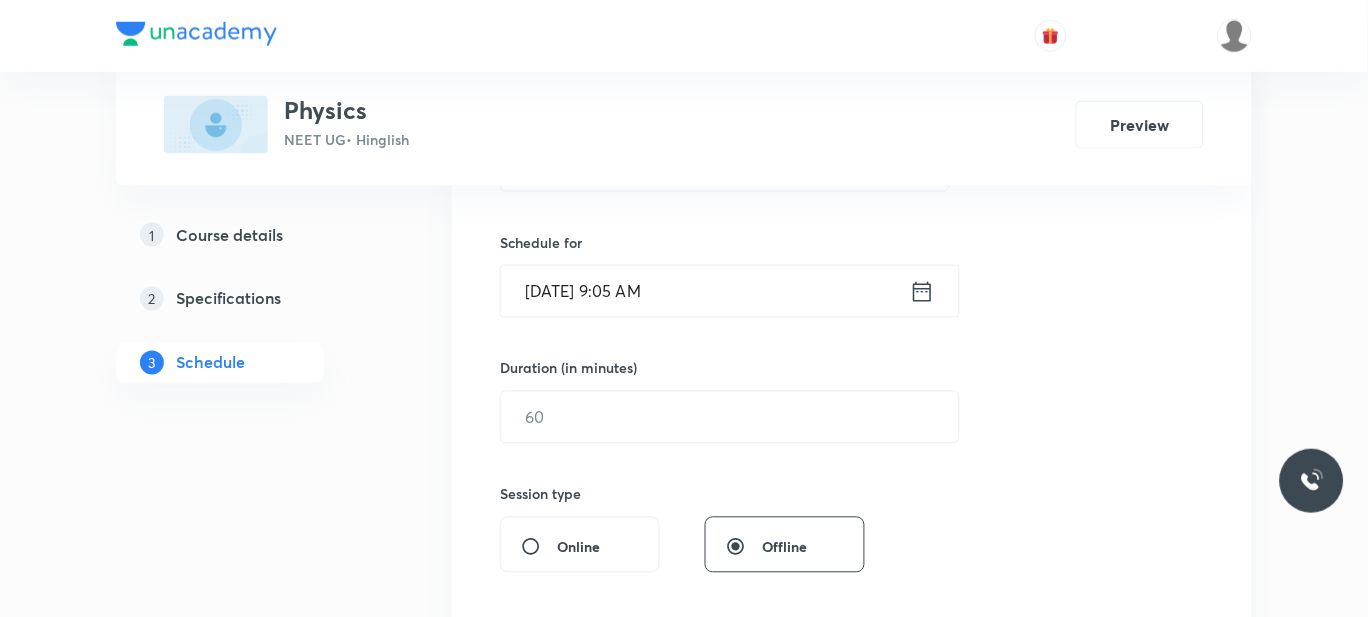 scroll, scrollTop: 462, scrollLeft: 0, axis: vertical 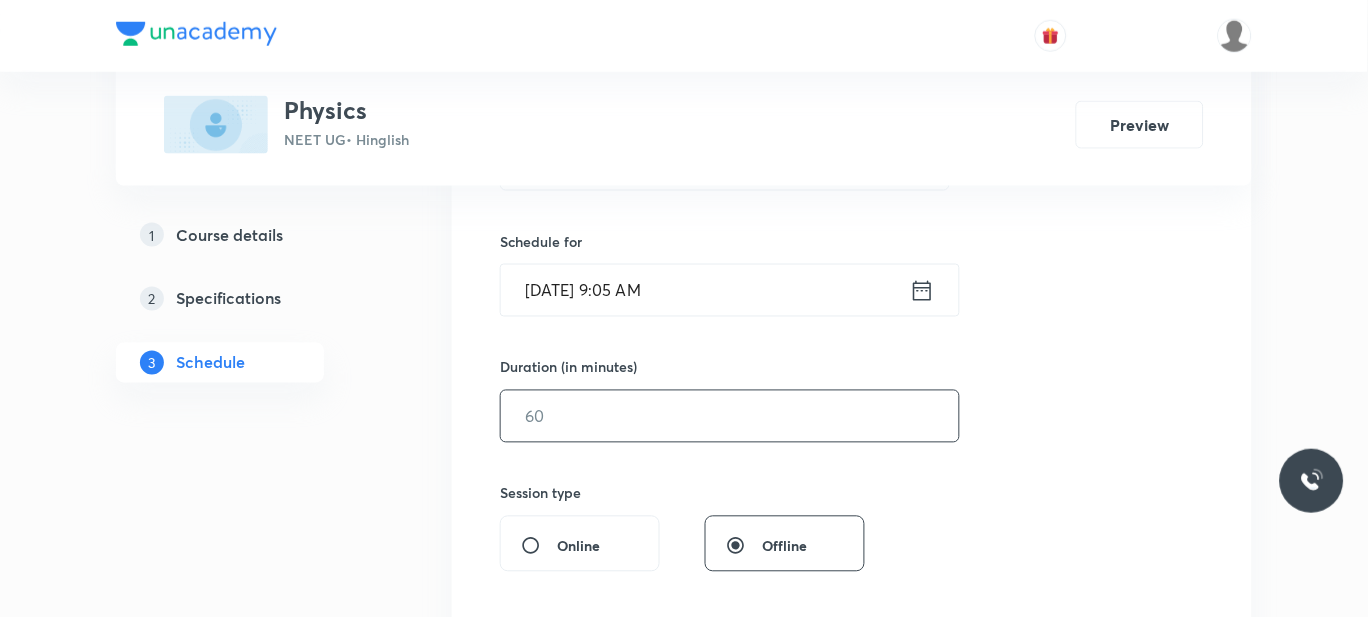 click at bounding box center [730, 416] 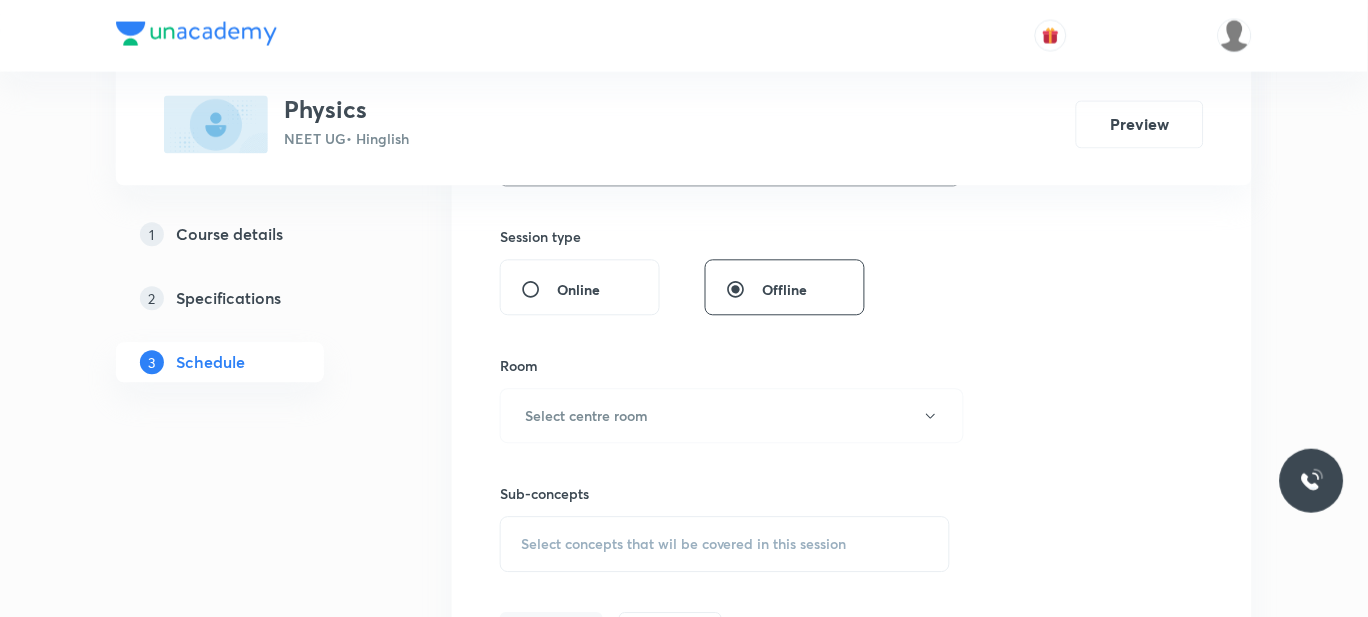 scroll, scrollTop: 722, scrollLeft: 0, axis: vertical 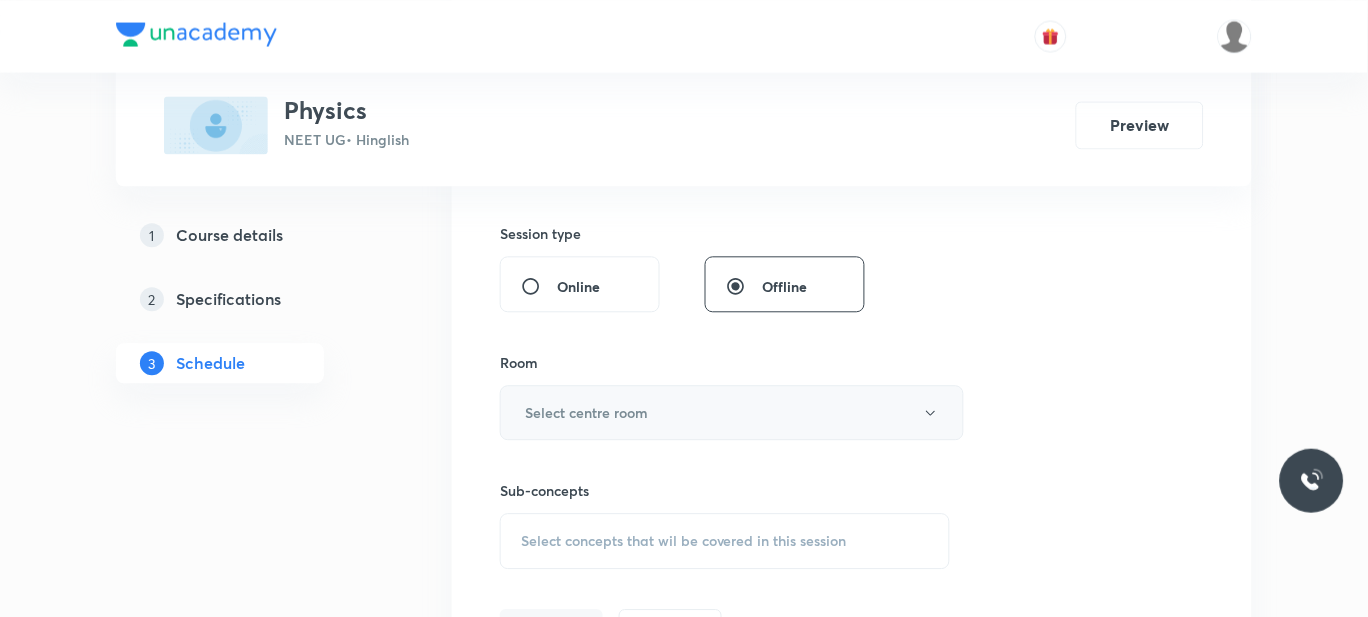 type on "60" 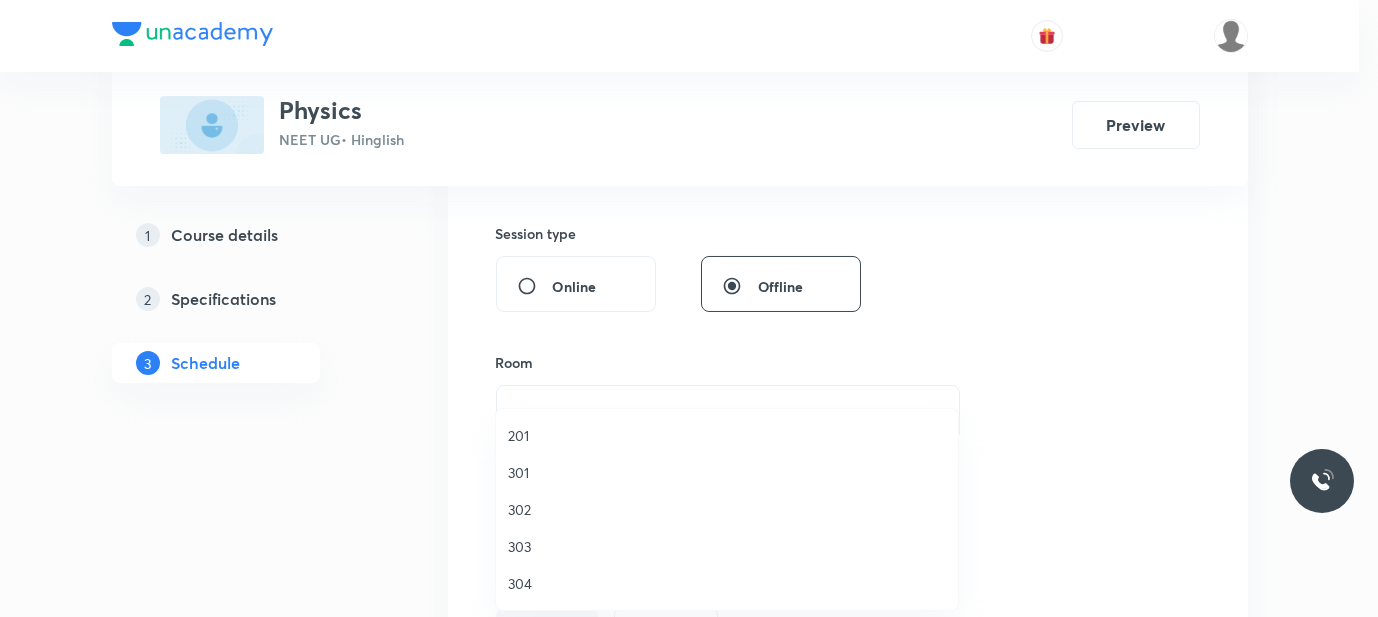 click on "301" at bounding box center (727, 472) 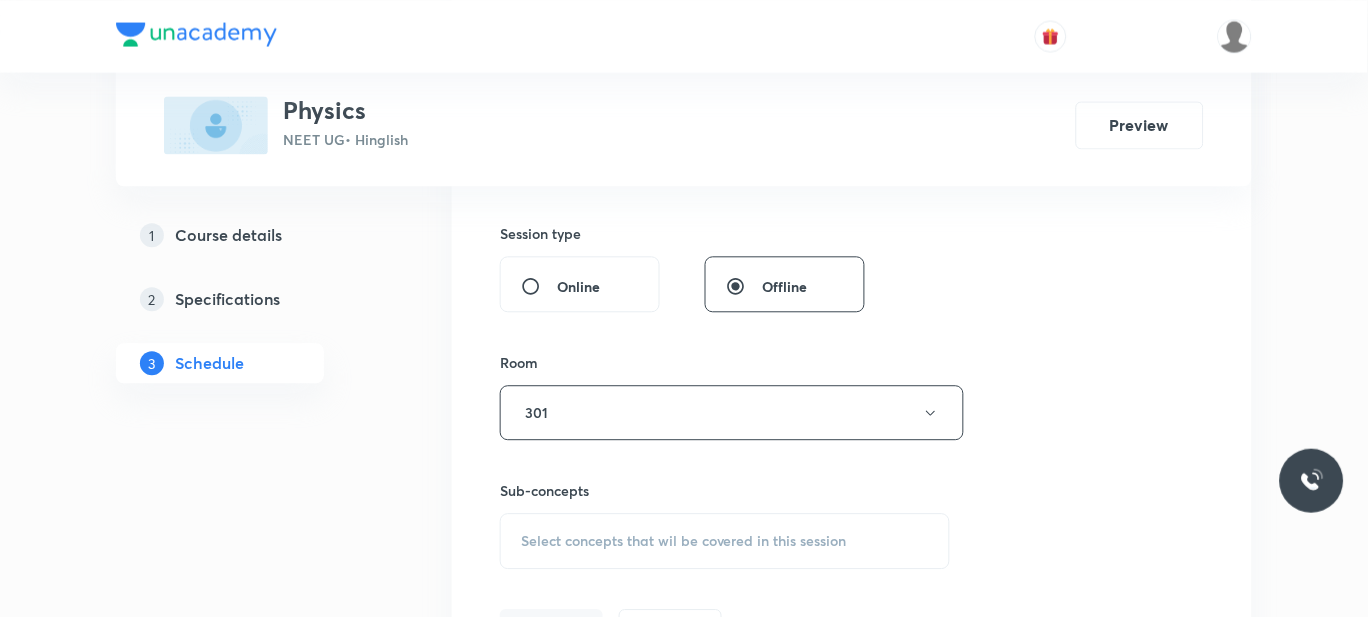 scroll, scrollTop: 913, scrollLeft: 0, axis: vertical 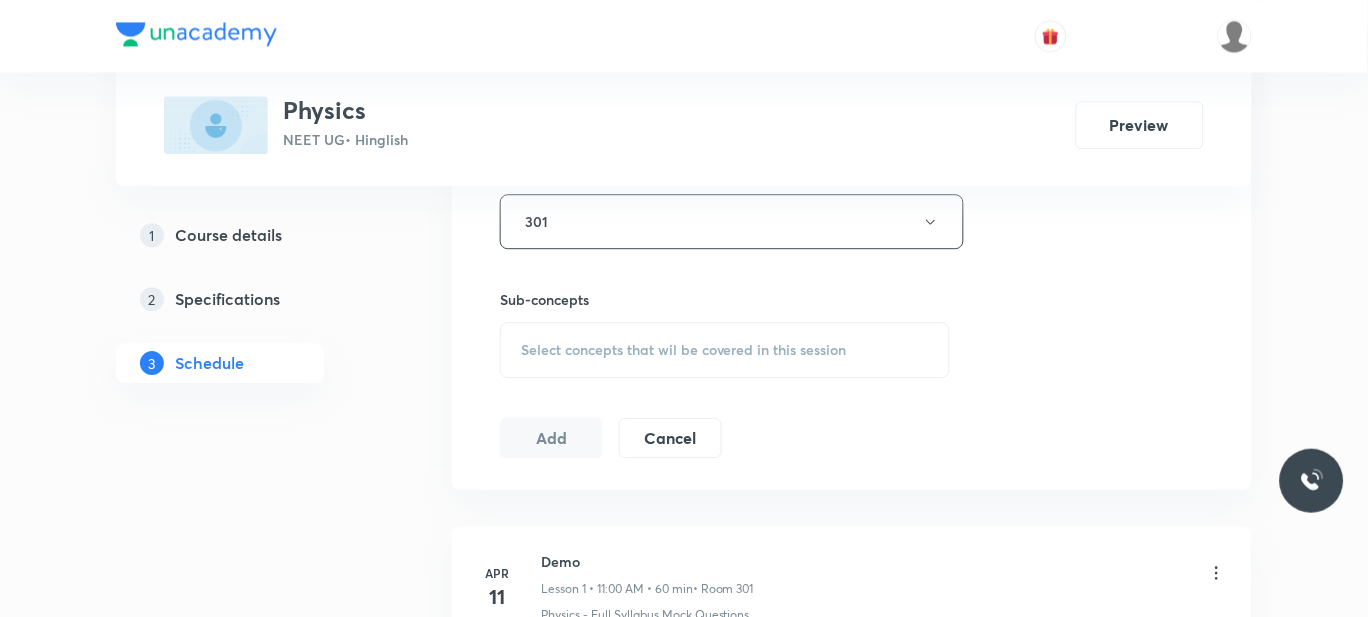 click on "Select concepts that wil be covered in this session" at bounding box center [725, 350] 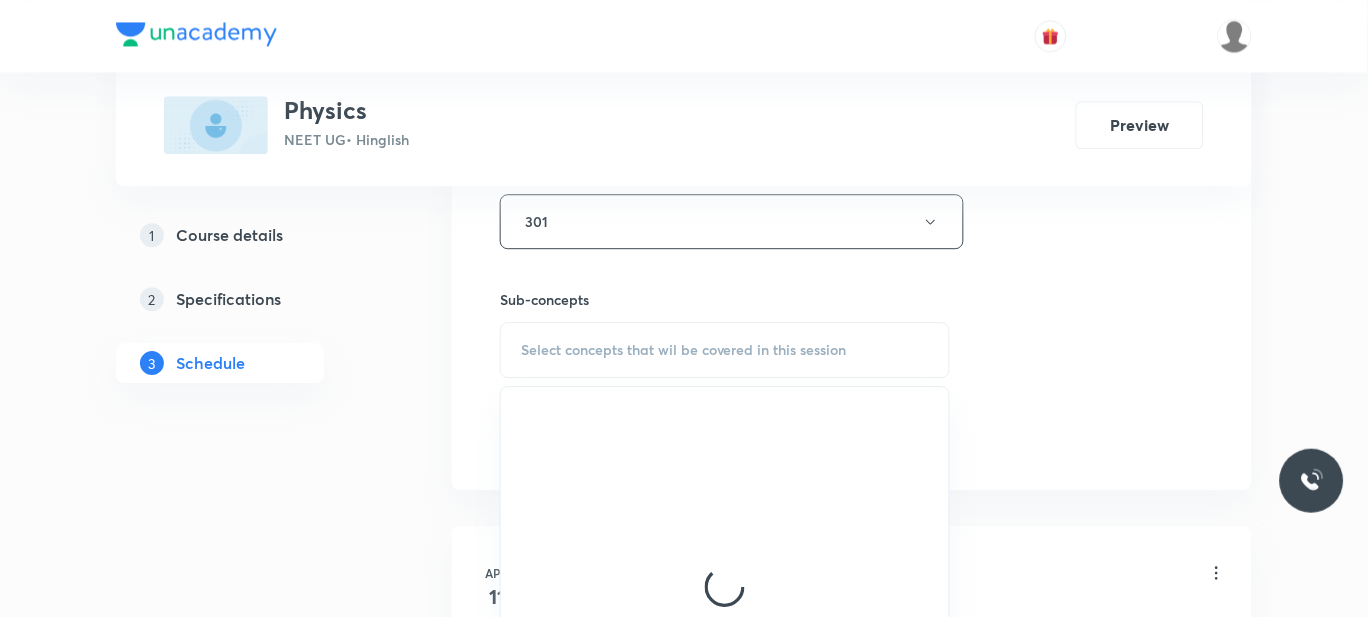 scroll, scrollTop: 1057, scrollLeft: 0, axis: vertical 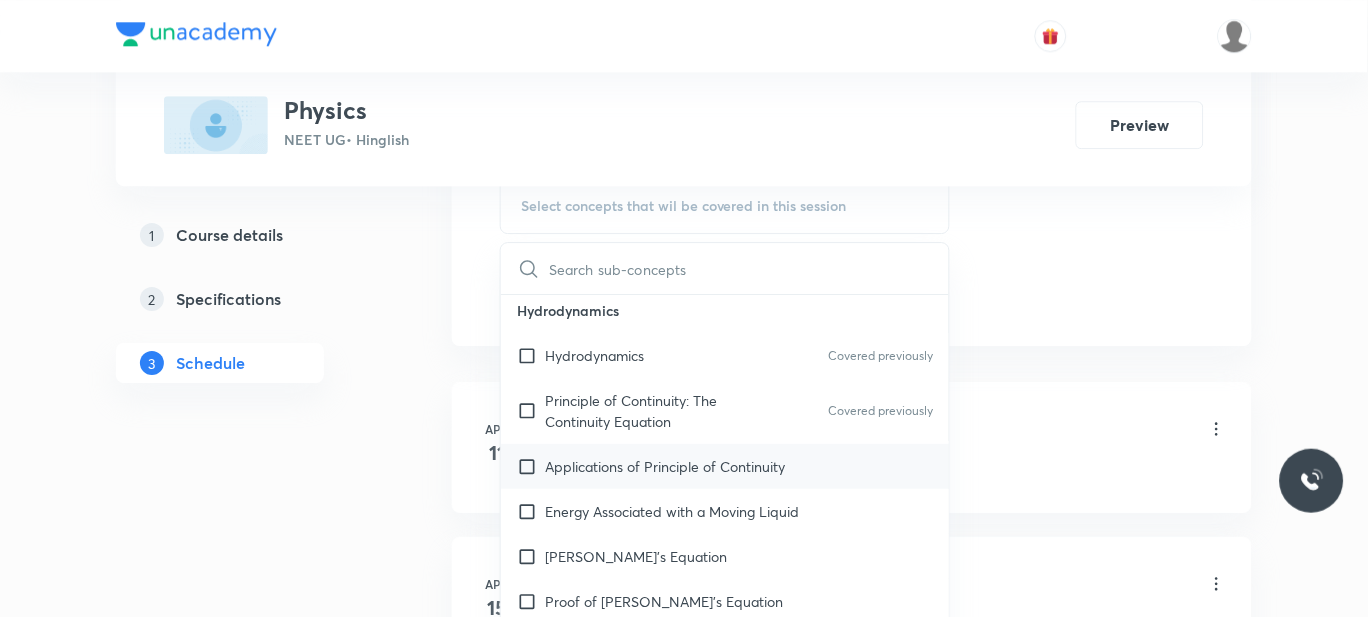 click on "Applications of Principle of Continuity" at bounding box center (665, 466) 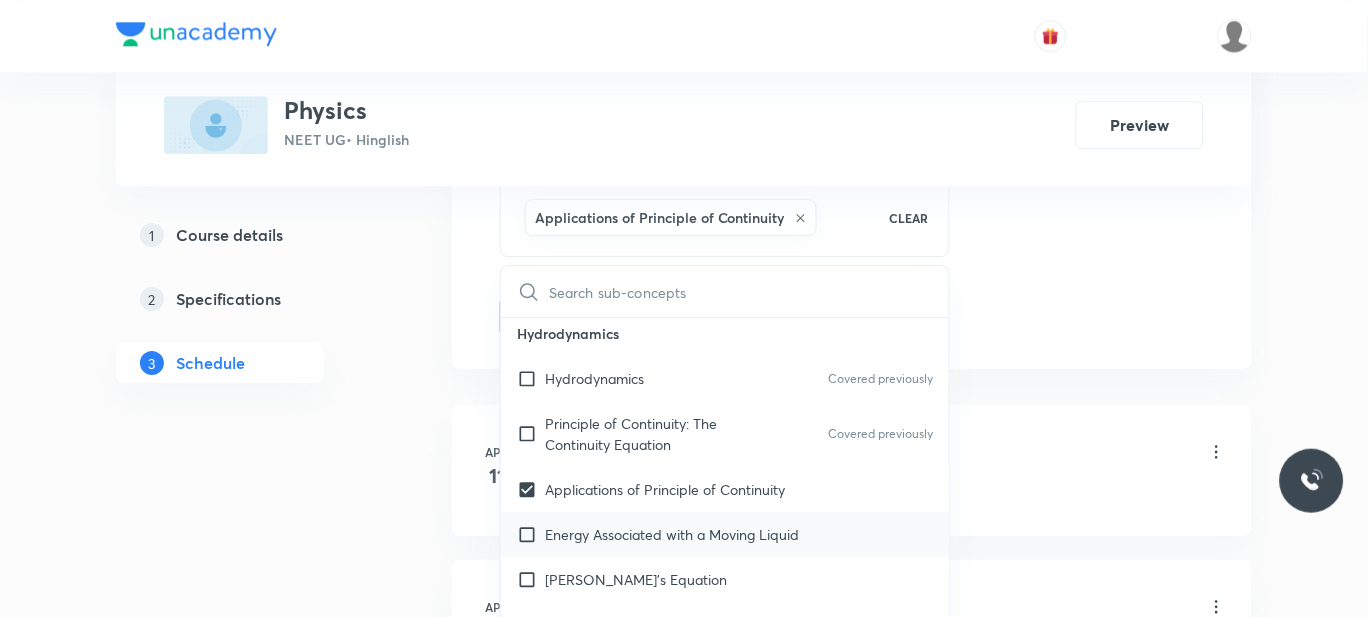 click on "Energy Associated with a Moving Liquid" at bounding box center (672, 534) 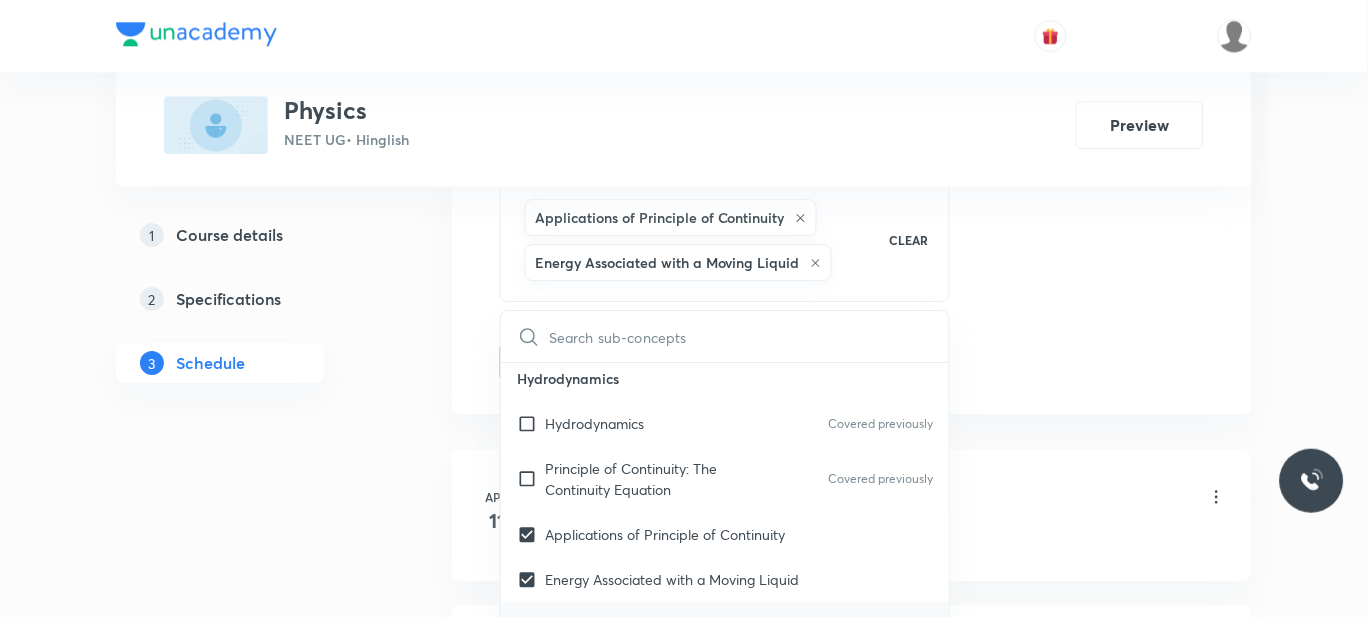 click on "Bernoulli's Equation" at bounding box center (636, 624) 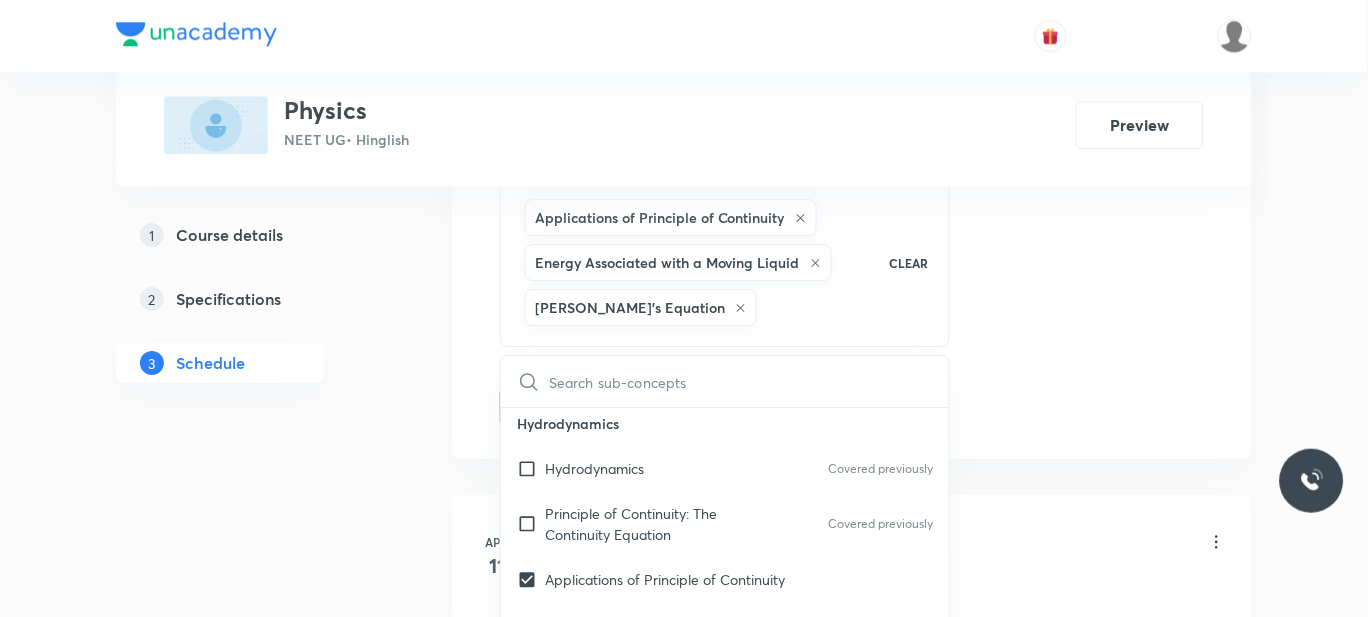 click on "Apr 11 Demo Lesson 1 • 11:00 AM • 60 min  • Room 301 Physics - Full Syllabus Mock Questions Apr 15 UNITS & DIMENSIONS Lesson 2 • 9:05 AM • 60 min  • Room 201 Physical Quantity Apr 16 ERRORS Lesson 3 • 9:05 AM • 60 min  • Room 302 Errors in measurement · Errors of Measurement Apr 17 ERRORS Lesson 4 • 9:05 AM • 50 min  • Room 302 Errors of Measurement Apr 18 ERRORS Lesson 5 • 9:10 AM • 50 min  • Room 301 Error · Error Apr 19 ERRORS Lesson 6 • 9:05 AM • 50 min  • Room 301 Combination of Errors Apr 21 ERRORS Lesson 7 • 9:05 AM • 55 min  • Room 302 Combination of Errors · Errors in measurement Apr 22 ERRORS Lesson 8 • 9:05 AM • 55 min  • Room 301 Zero Error · Vernier Callipers · Errors of Measurement Apr 24 ERRORS Lesson 9 • 9:03 AM • 60 min  • Room 301 Accuracy , Precision of Instruments · Combination of Errors · Errors in measurement Apr 25 KINEMATICS Lesson 10 • 9:02 AM • 60 min  • Room 301 Motion in a Straight Line  · Apr 26 · · ·" at bounding box center [852, 6005] 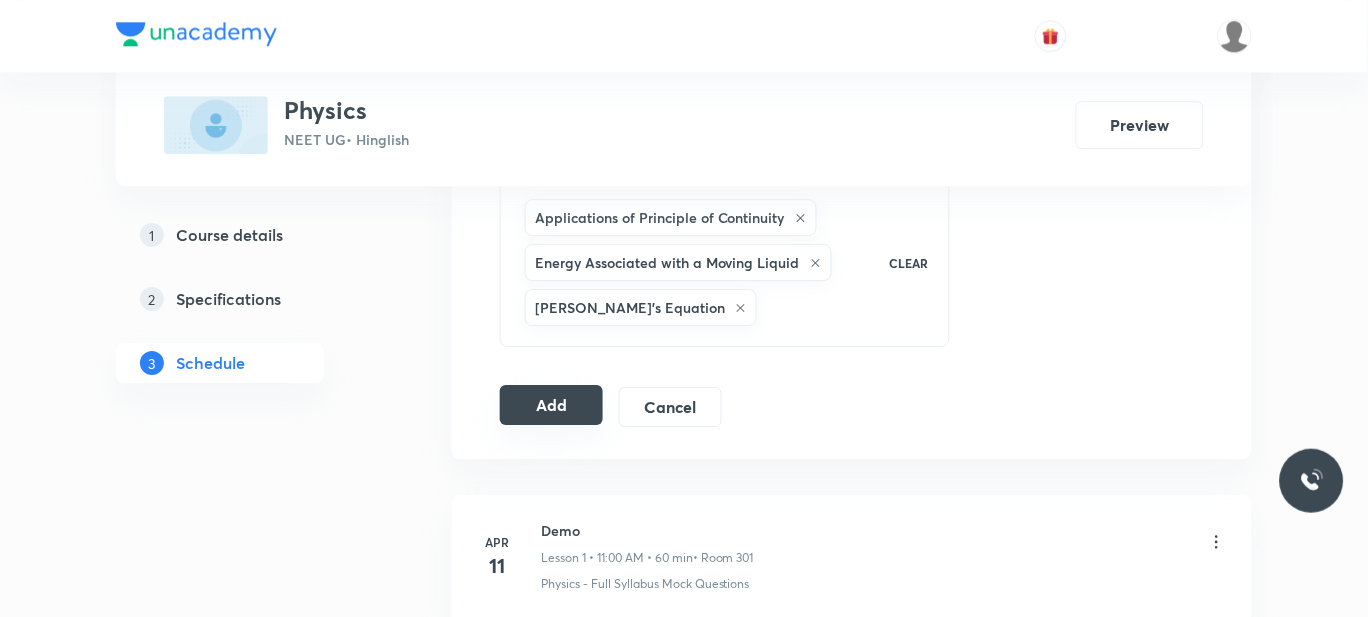 click on "Add" at bounding box center (551, 405) 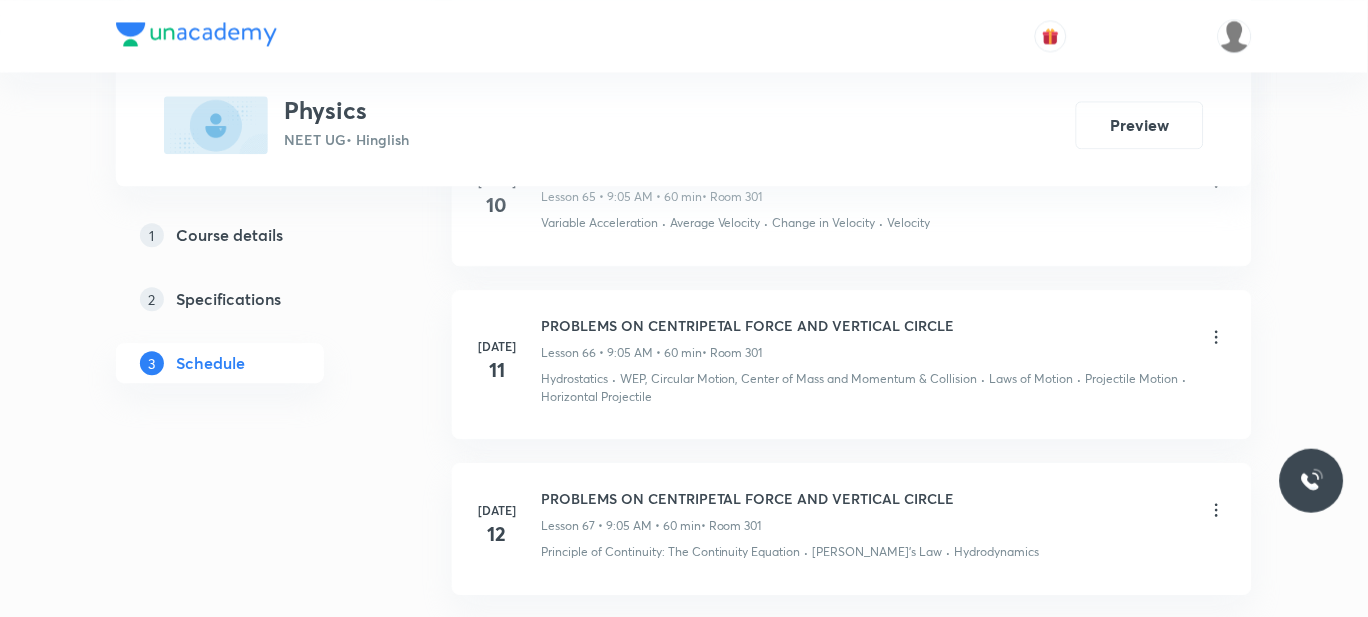 scroll, scrollTop: 11108, scrollLeft: 0, axis: vertical 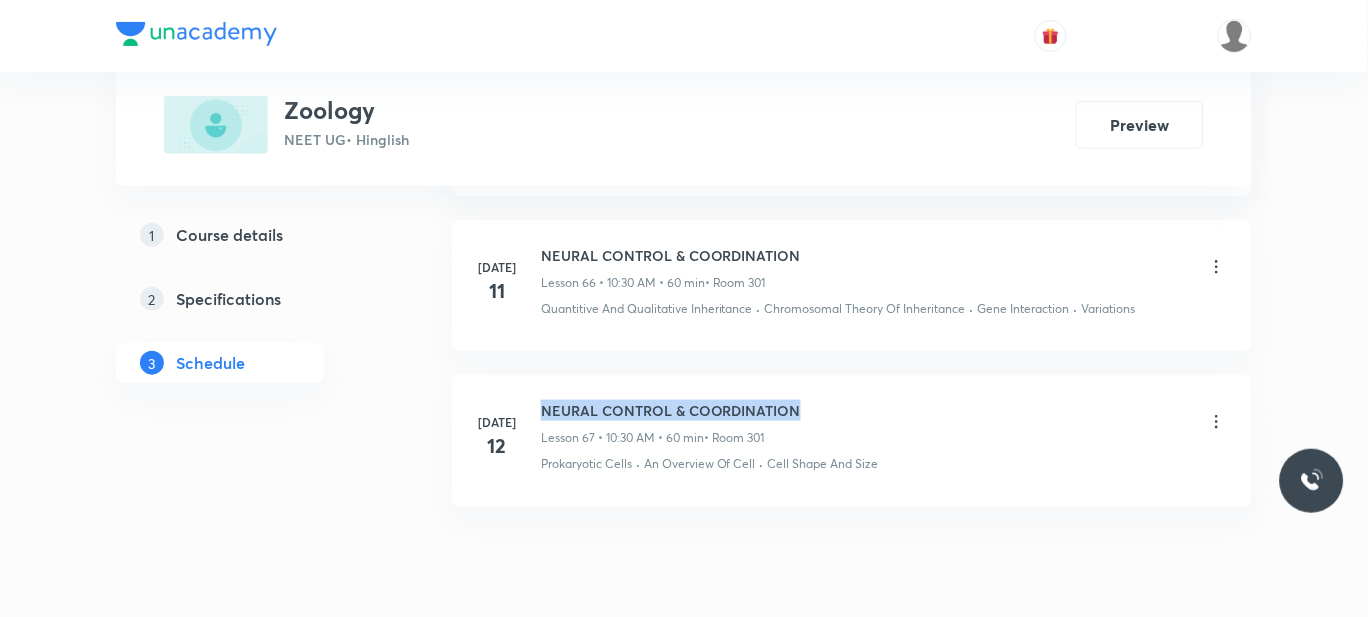 drag, startPoint x: 813, startPoint y: 334, endPoint x: 544, endPoint y: 335, distance: 269.00186 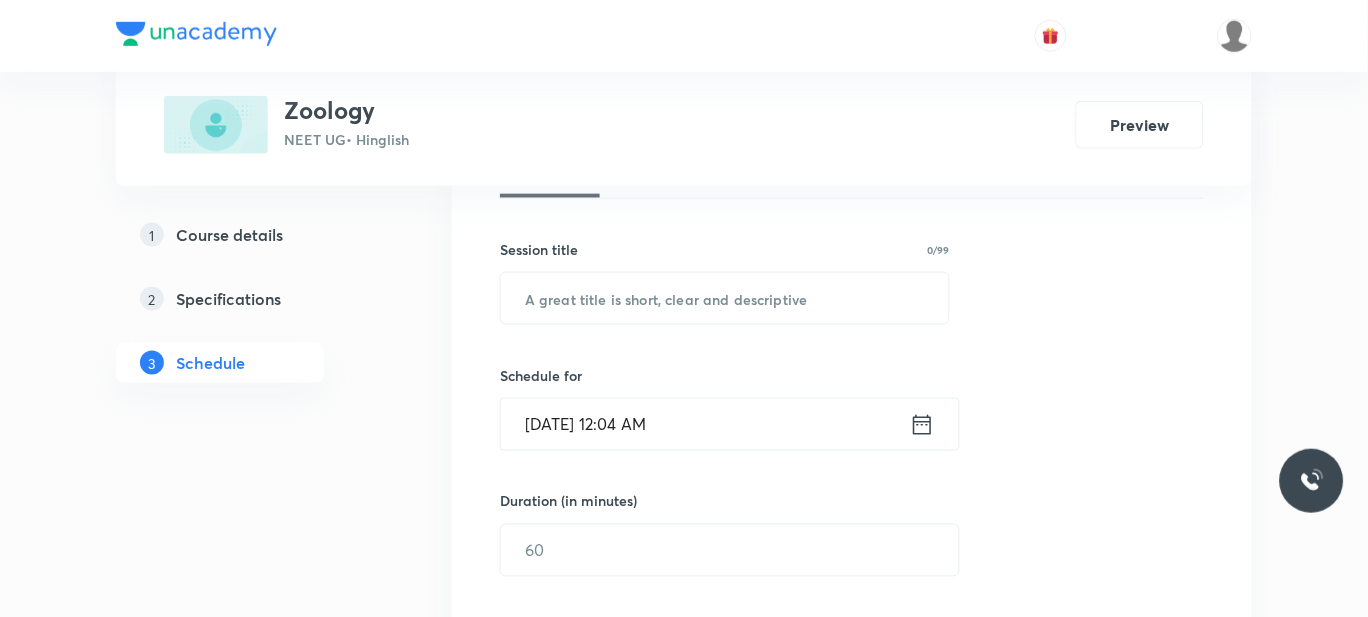 scroll, scrollTop: 377, scrollLeft: 0, axis: vertical 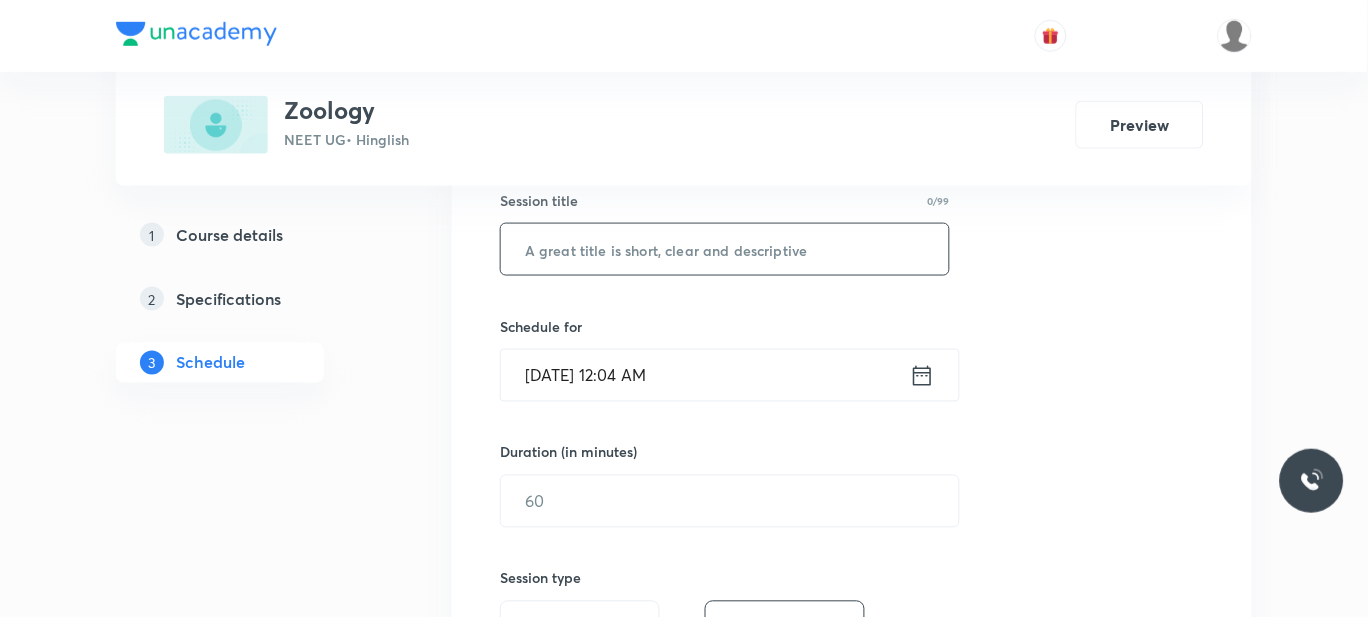 click at bounding box center [725, 249] 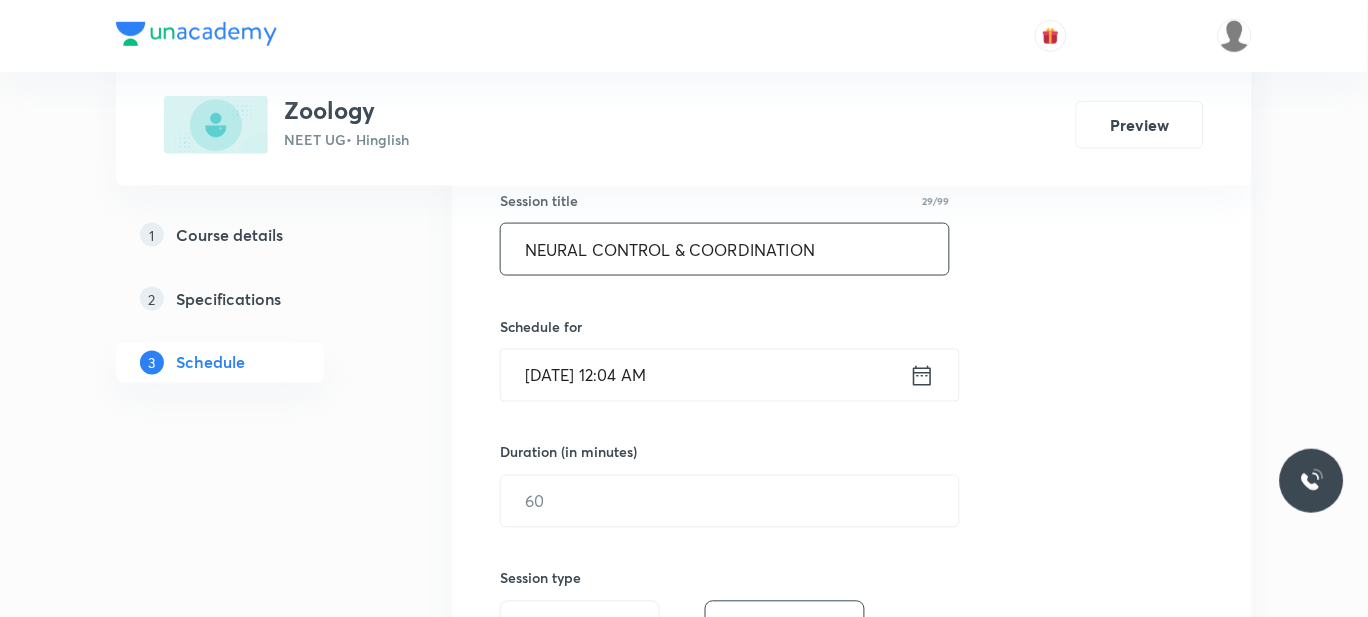 type on "NEURAL CONTROL & COORDINATION" 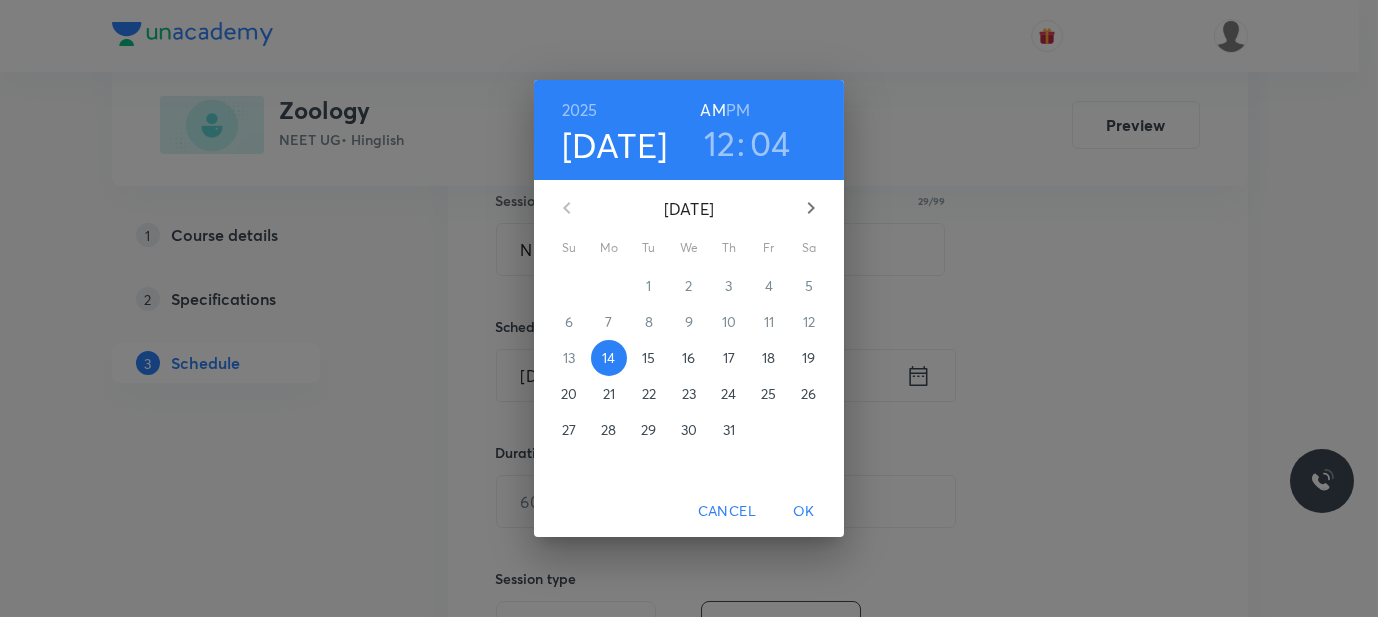 click on "2025 Jul 14 12 : 04 AM PM" at bounding box center (689, 130) 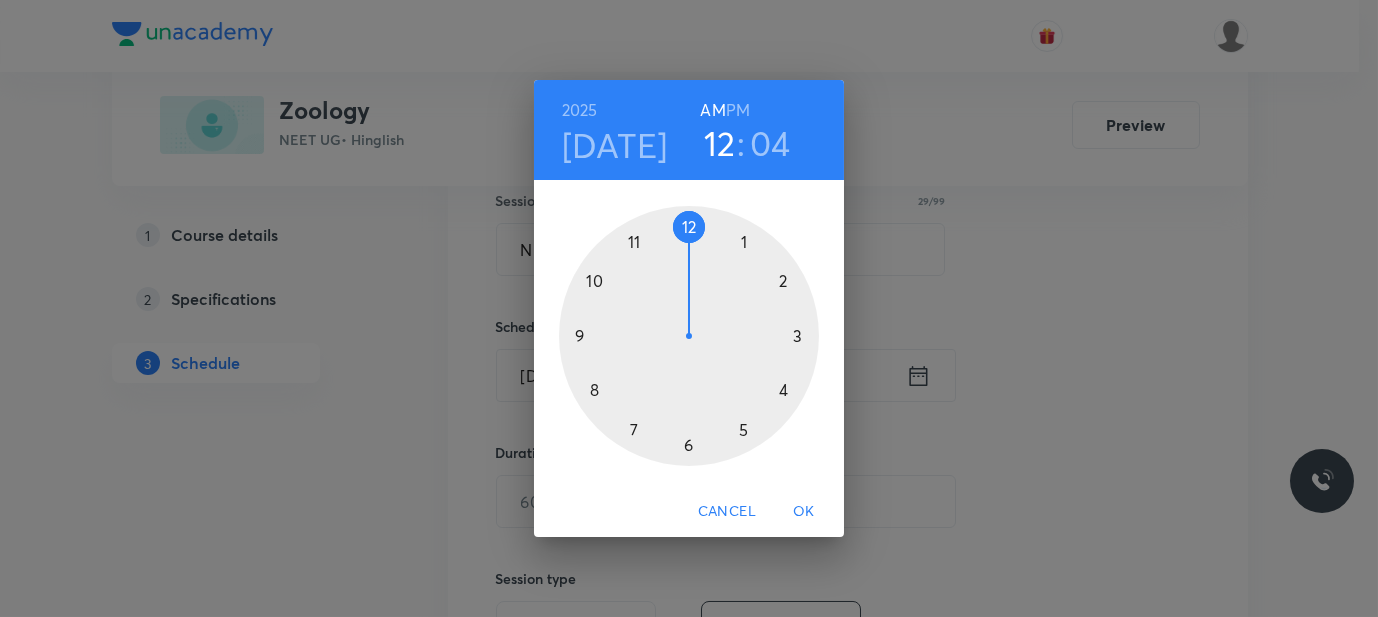 click at bounding box center [689, 336] 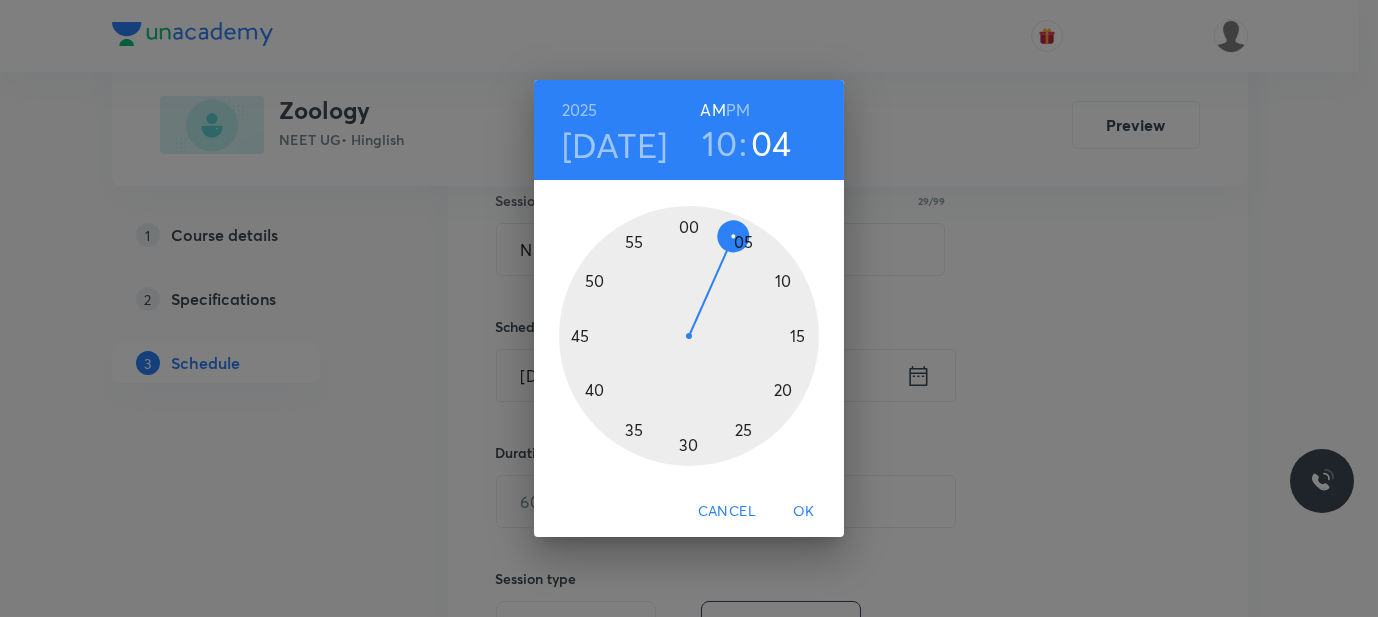 click at bounding box center (689, 336) 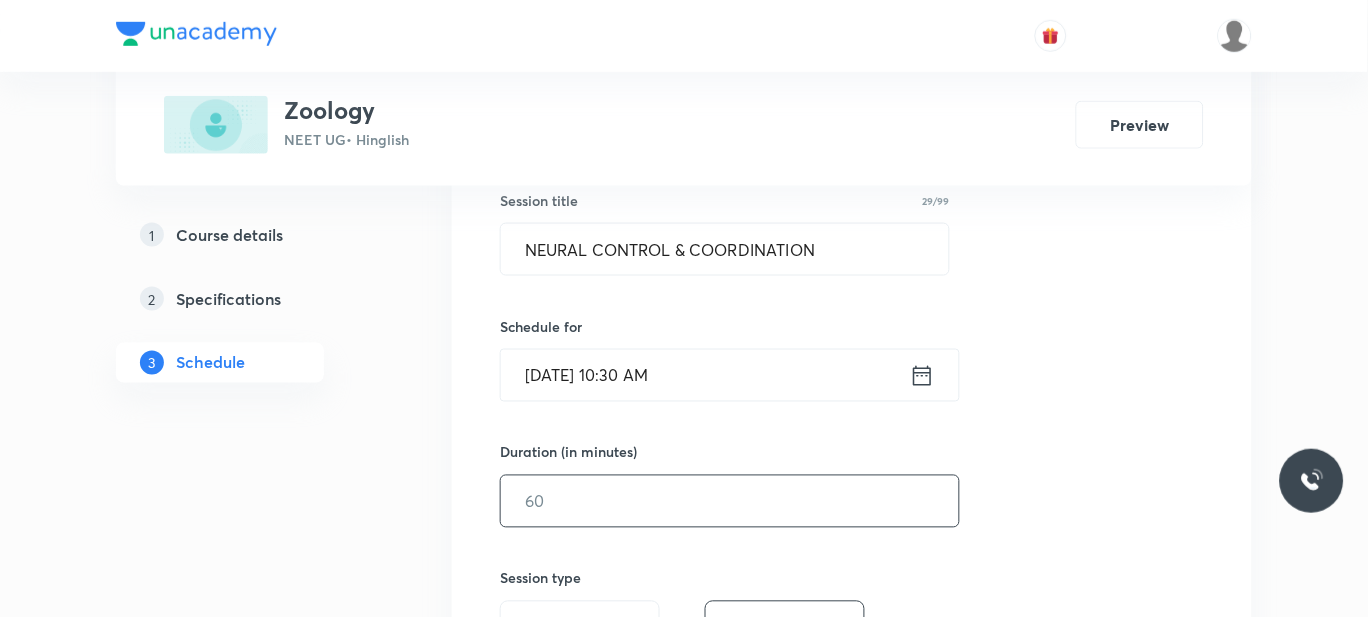 click at bounding box center (730, 501) 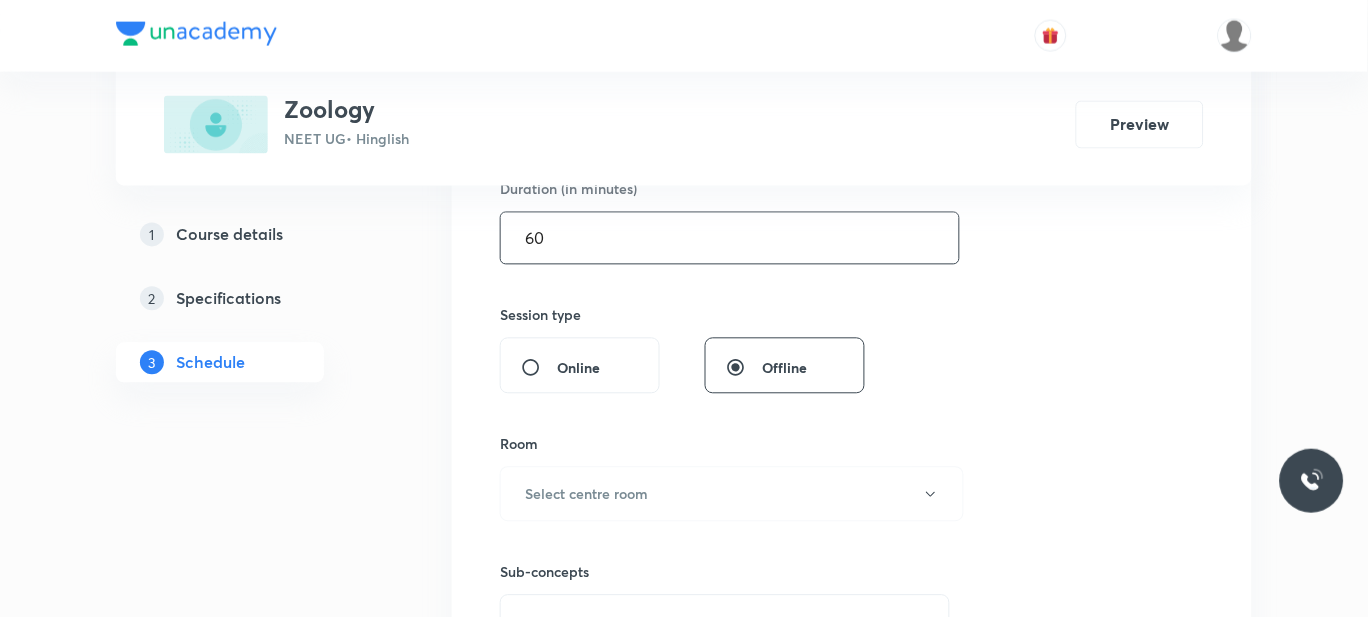 scroll, scrollTop: 642, scrollLeft: 0, axis: vertical 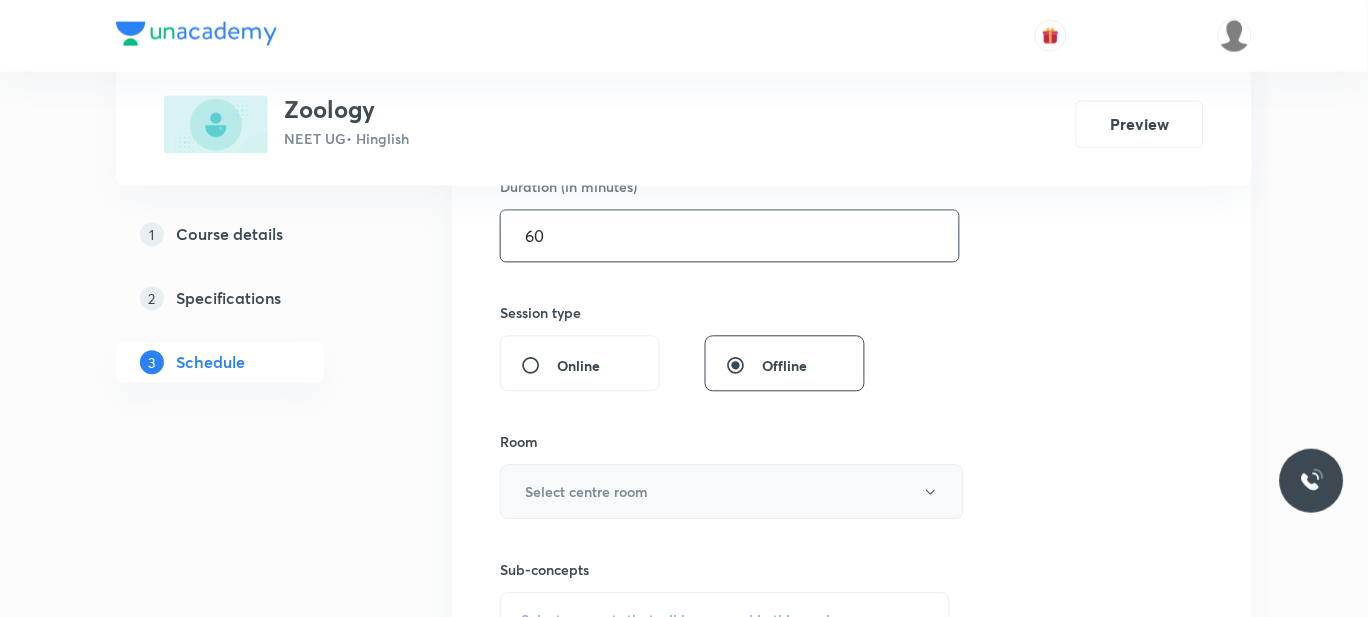 type on "60" 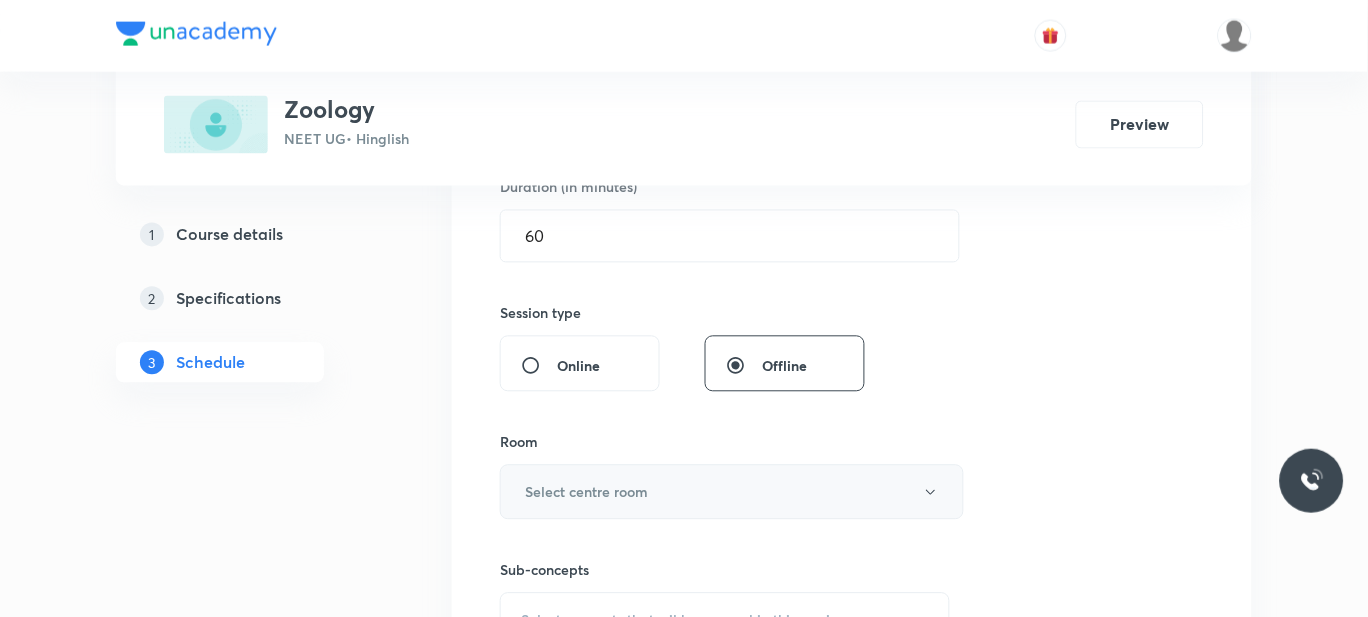 click on "Select centre room" at bounding box center (586, 492) 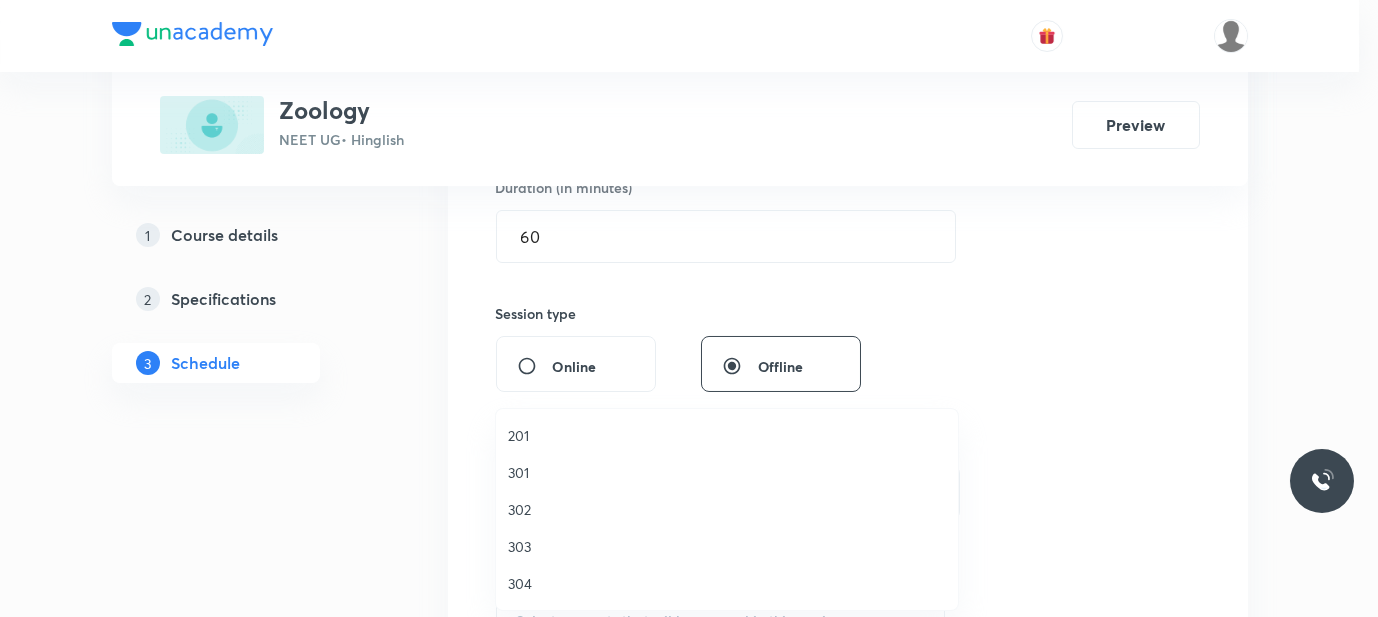 click on "301" at bounding box center [727, 472] 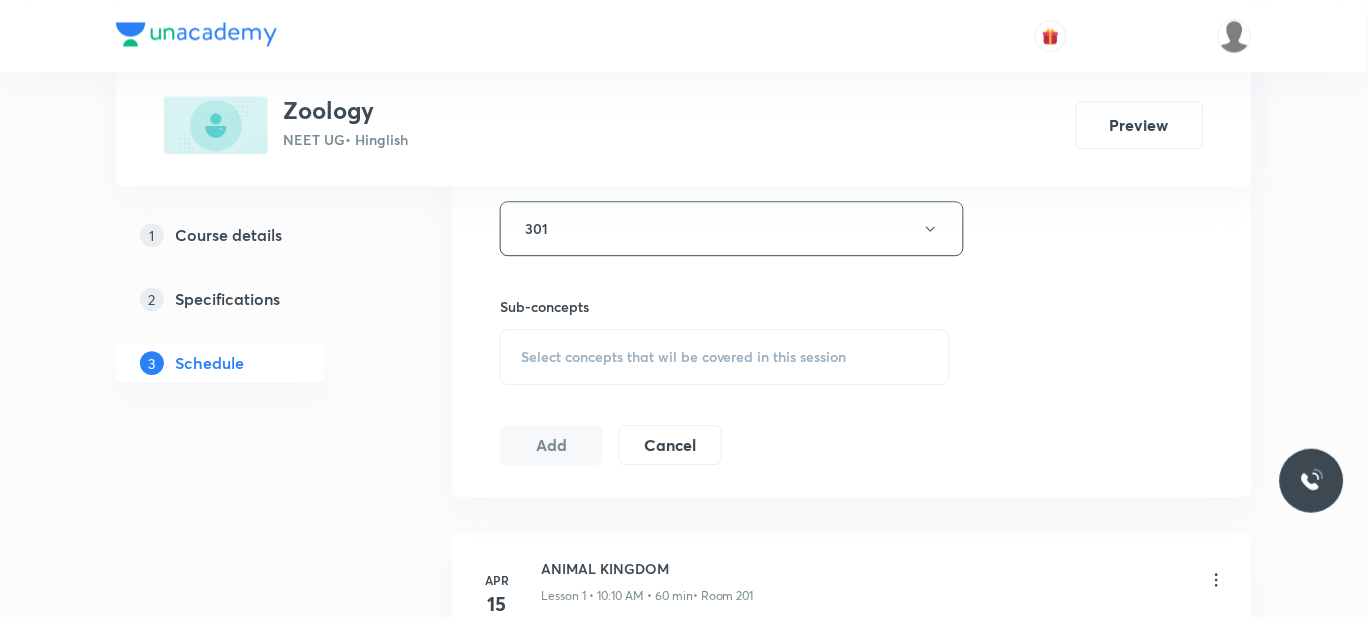 scroll, scrollTop: 907, scrollLeft: 0, axis: vertical 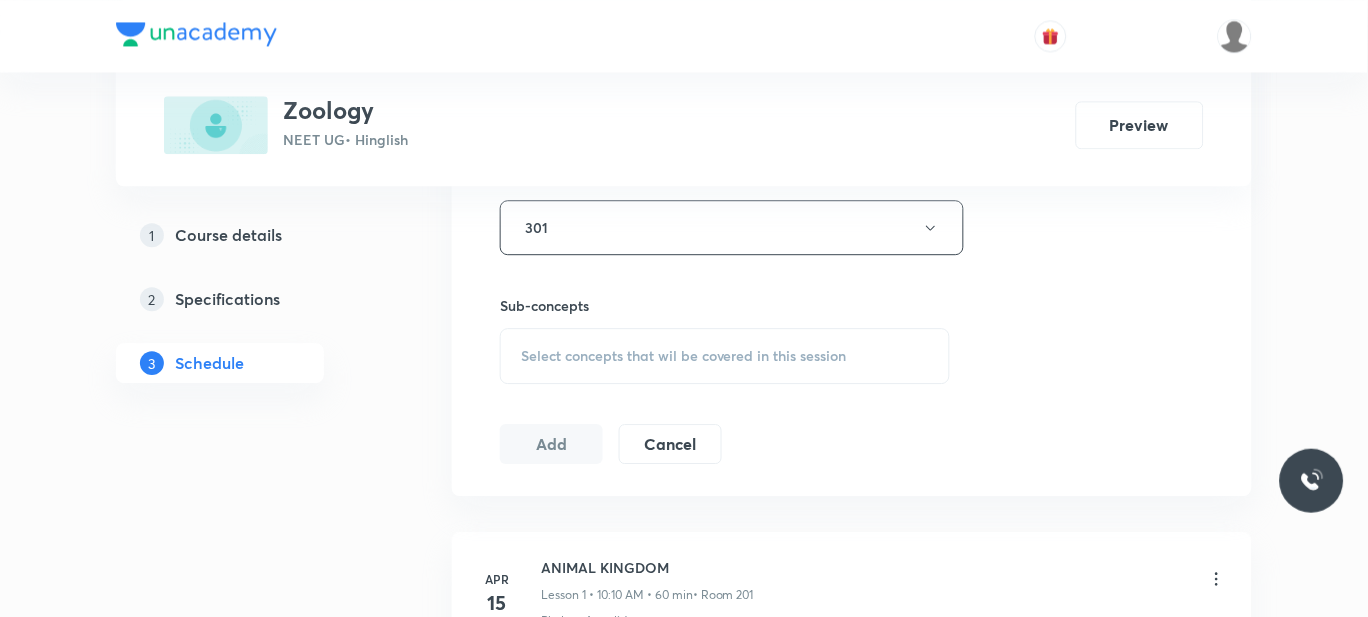 click on "Select concepts that wil be covered in this session" at bounding box center (684, 356) 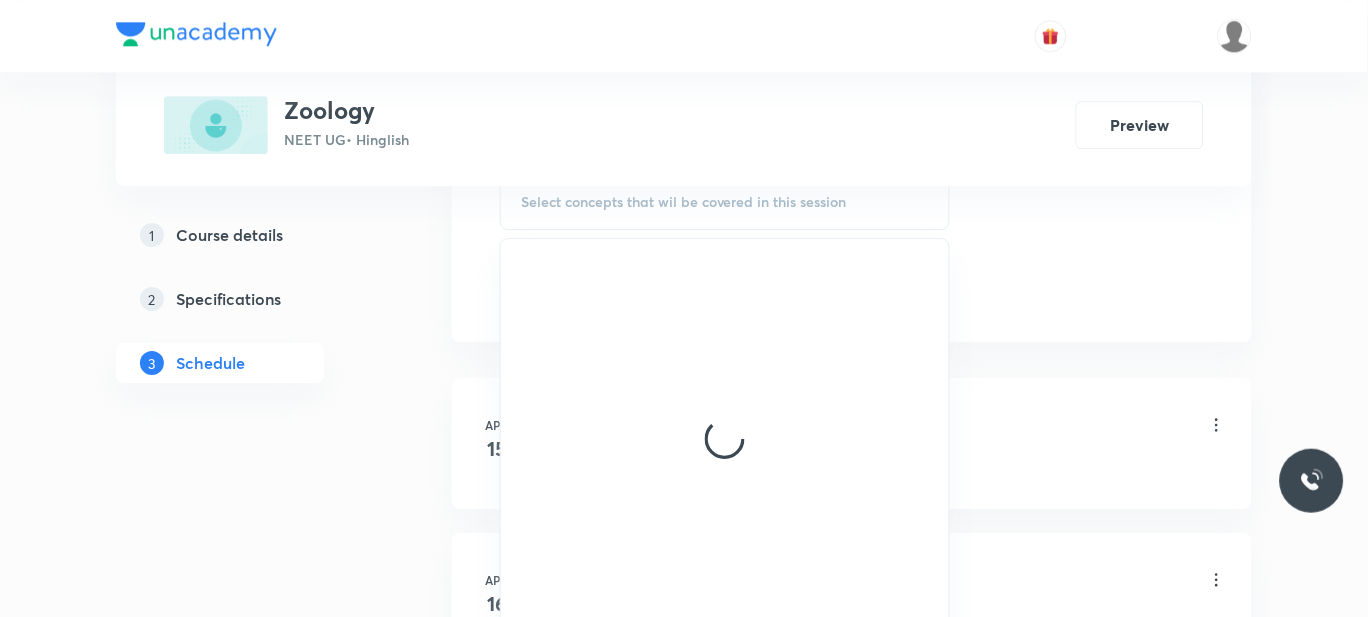 scroll, scrollTop: 1060, scrollLeft: 0, axis: vertical 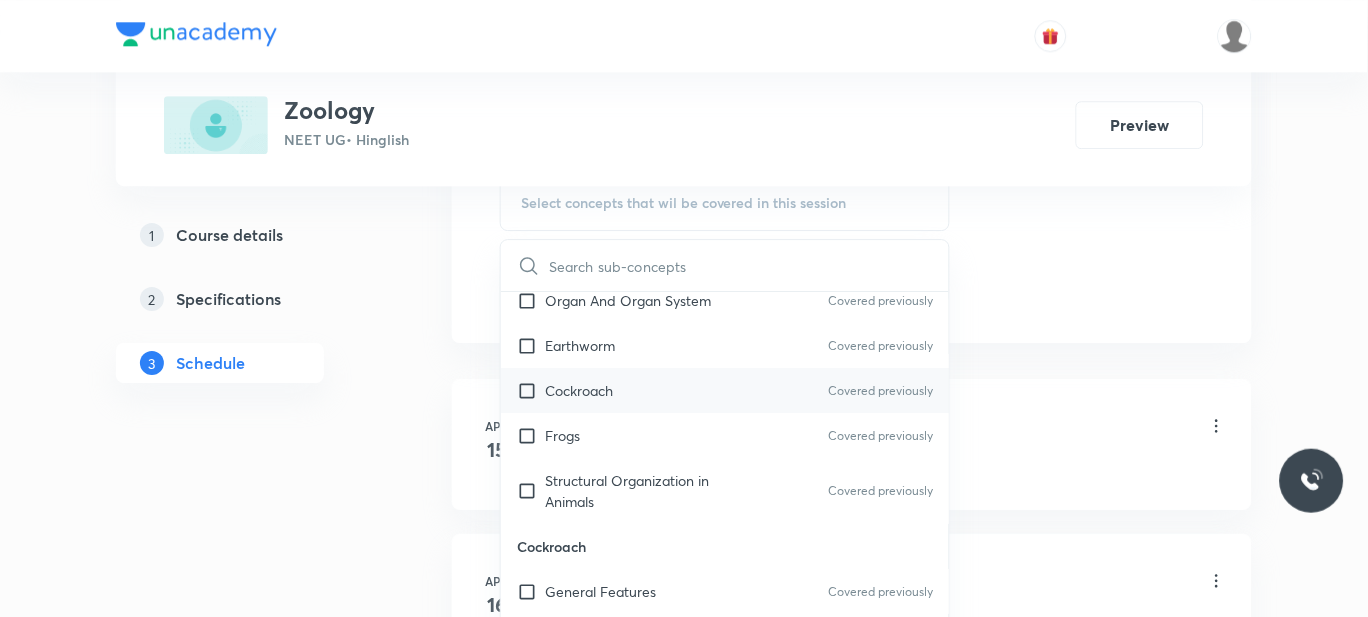 click on "Cockroach Covered previously" at bounding box center [725, 390] 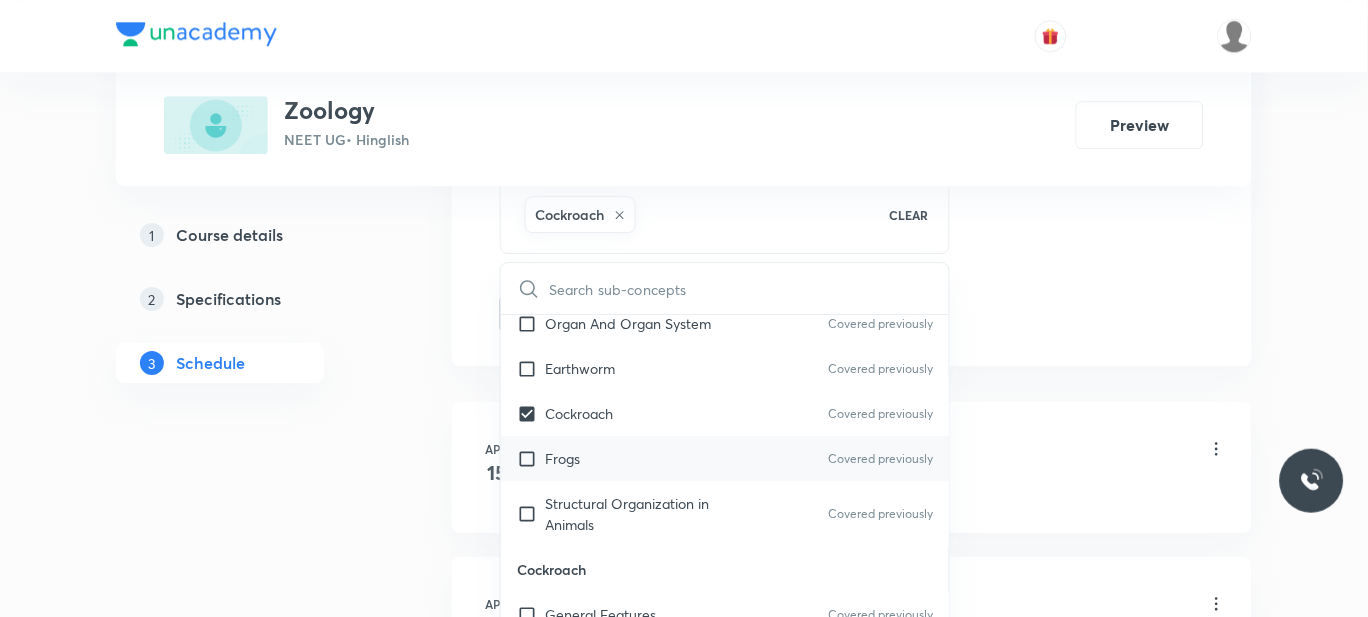 click on "Frogs Covered previously" at bounding box center [725, 458] 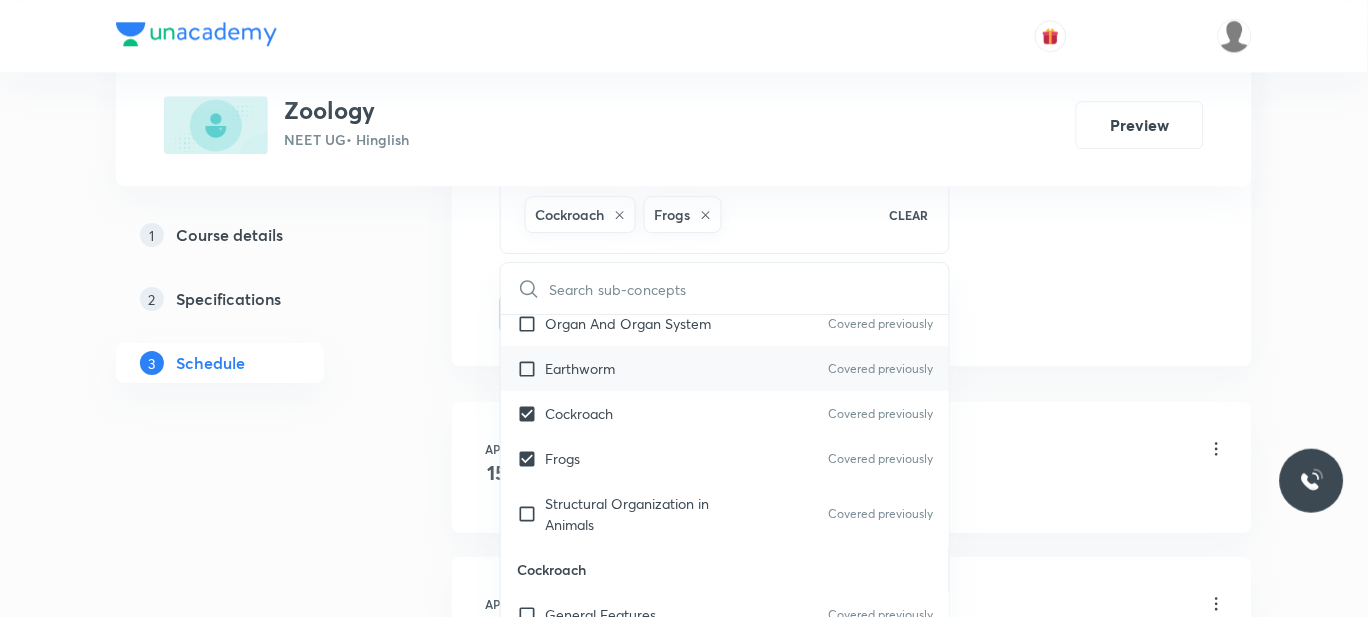 click on "Earthworm" at bounding box center [580, 368] 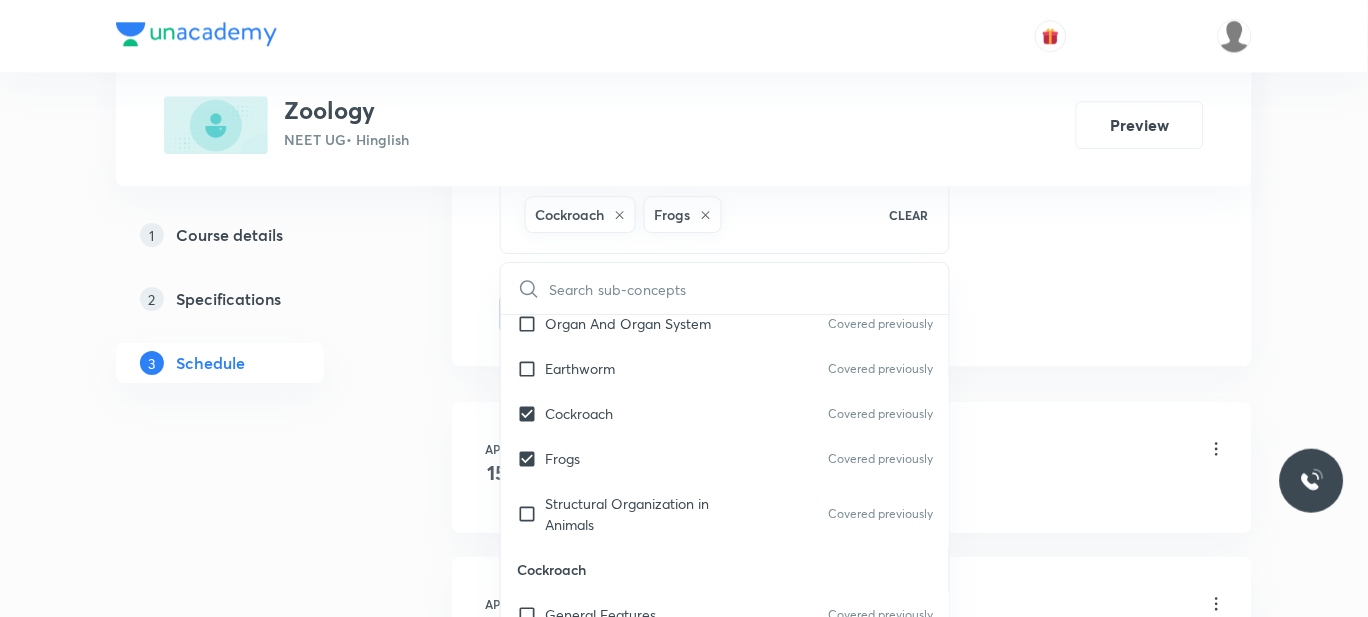 checkbox on "true" 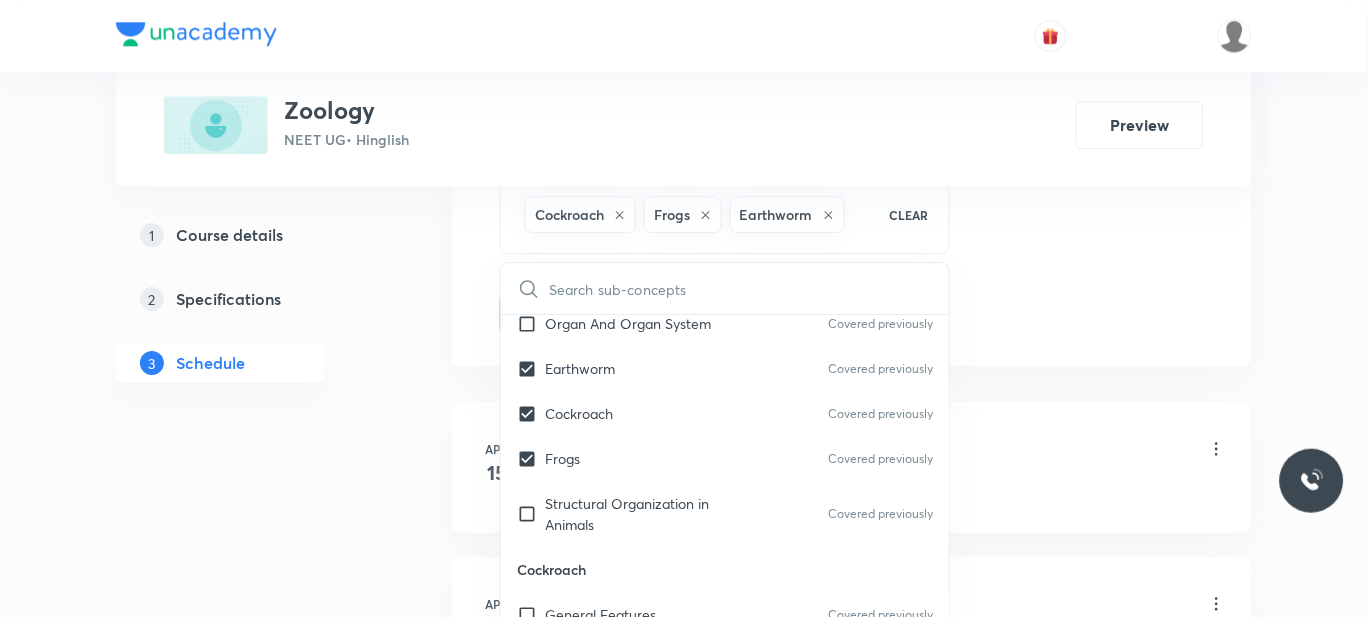 click on "Plus Courses Zoology NEET UG  • Hinglish Preview 1 Course details 2 Specifications 3 Schedule Schedule 67  classes Session  68 Live class Session title 29/99 NEURAL CONTROL & COORDINATION ​ Schedule for Jul 14, 2025, 10:30 AM ​ Duration (in minutes) 60 ​   Session type Online Offline Room 301 Sub-concepts Cockroach Frogs Earthworm CLEAR ​ Biology - Full Syllabus Mock Questions Biology - Full Syllabus Mock Questions Practice questions Practice Questions Biology Previous Year Questions Maths Previous Year Questions Living World What Is Living? Covered previously Diversity In The Living World Covered previously Systematics Covered previously Types Of Taxonomy Covered previously Fundamental Components Of Taxonomy Covered previously Taxonomic Categories Covered previously Taxonomical Aids Covered previously The Three Domains Of Life Covered previously Biological Nomenclature  Covered previously Biological Classification System Of Classification Covered previously Kingdom Monera Covered previously Virus 2" at bounding box center [684, 5167] 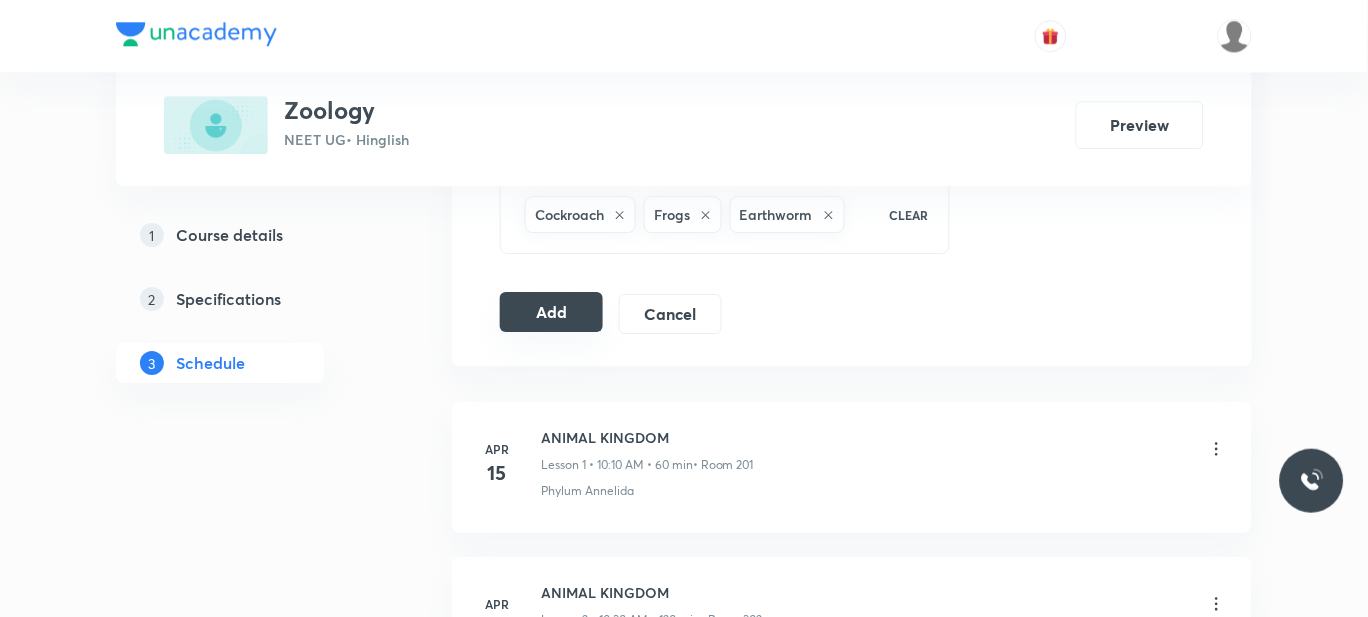 click on "Add" at bounding box center (551, 312) 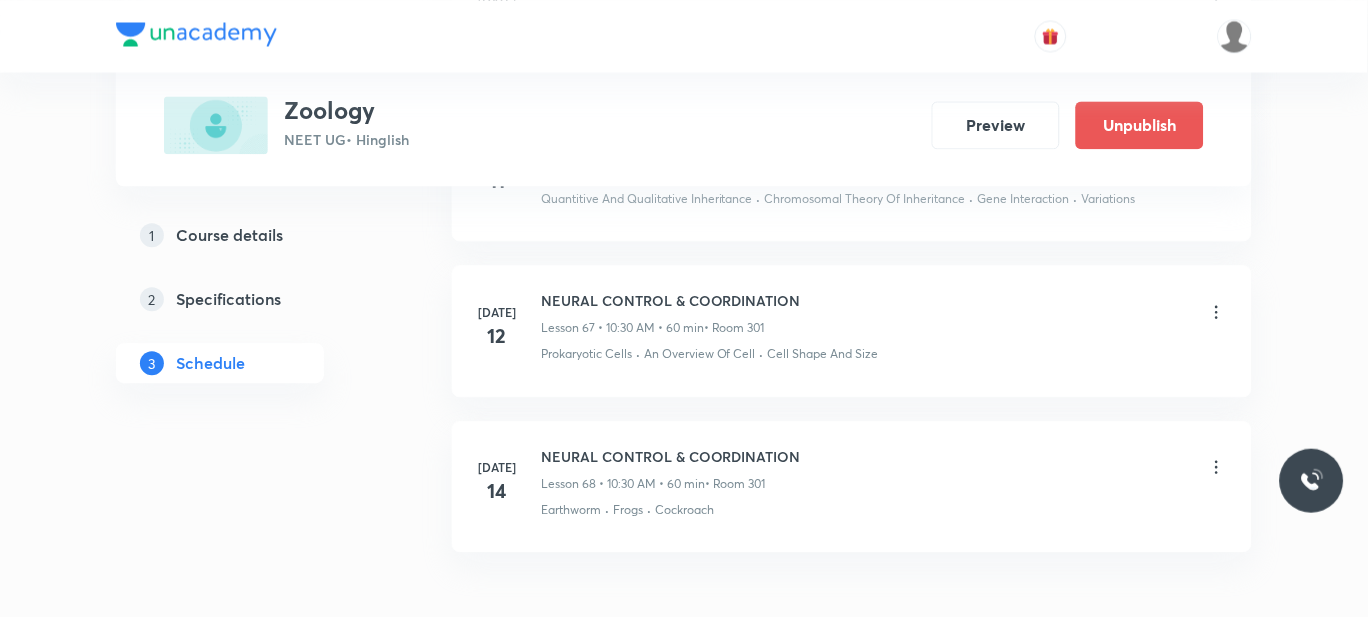 scroll, scrollTop: 10896, scrollLeft: 0, axis: vertical 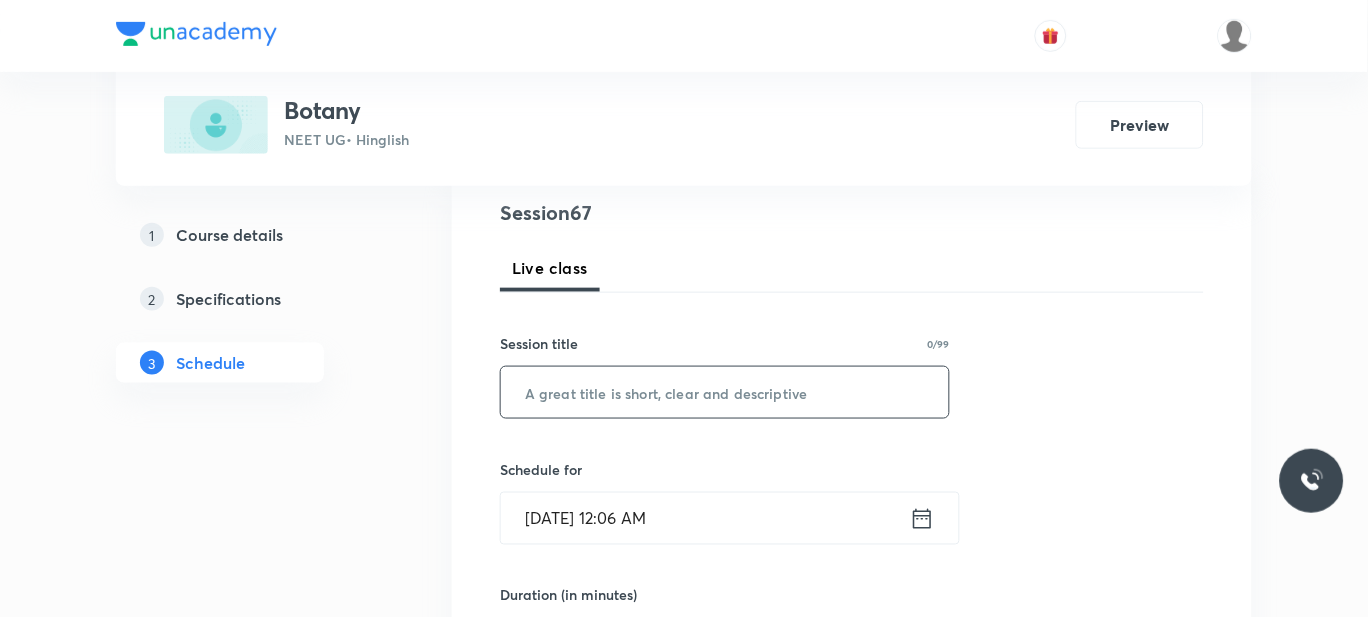 click at bounding box center [725, 392] 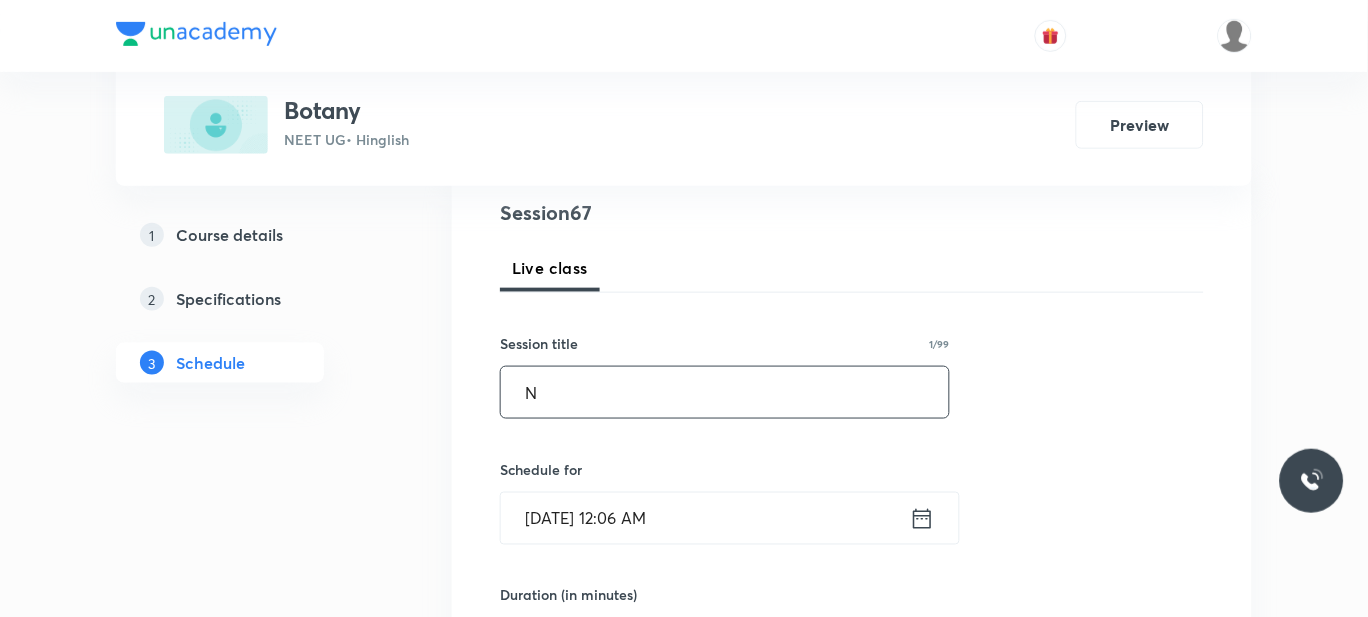type on "N" 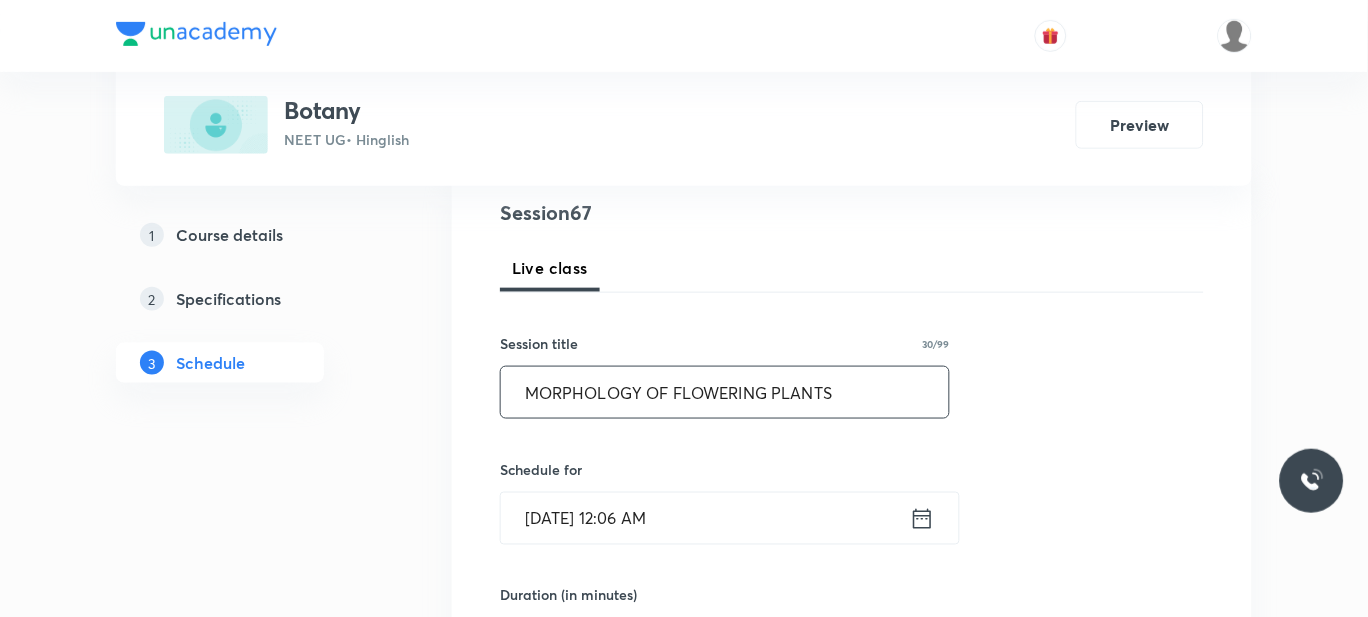 scroll, scrollTop: 349, scrollLeft: 0, axis: vertical 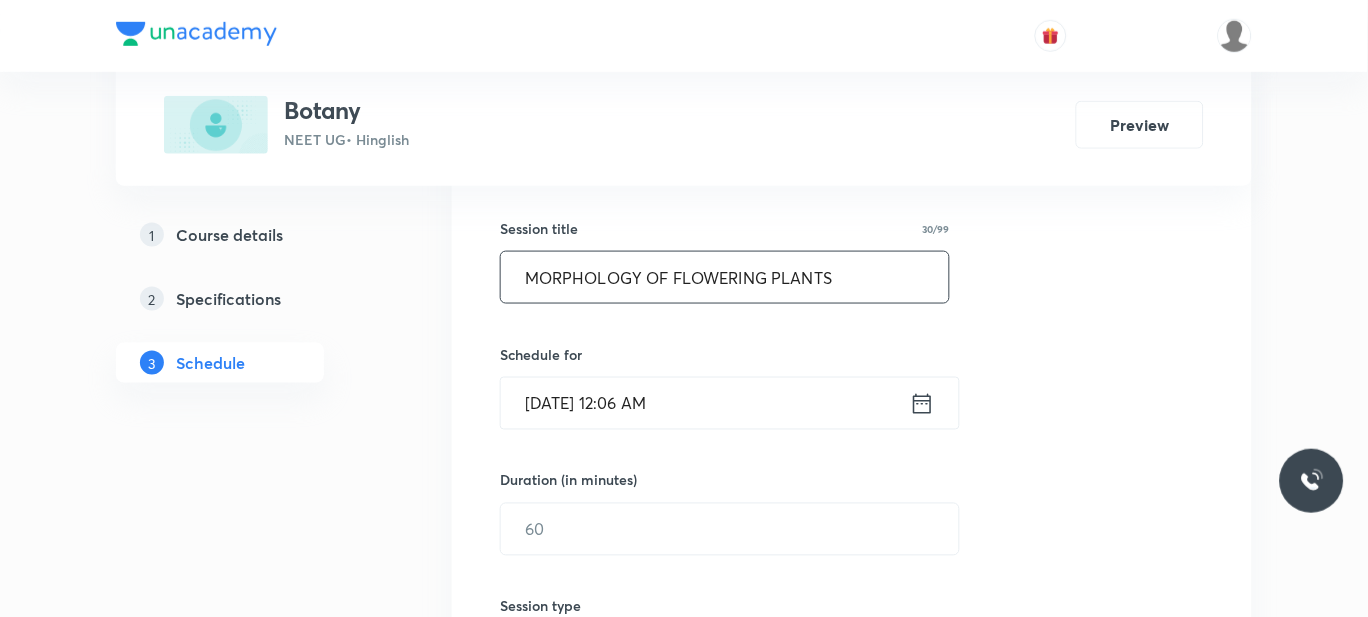 type on "MORPHOLOGY OF FLOWERING PLANTS" 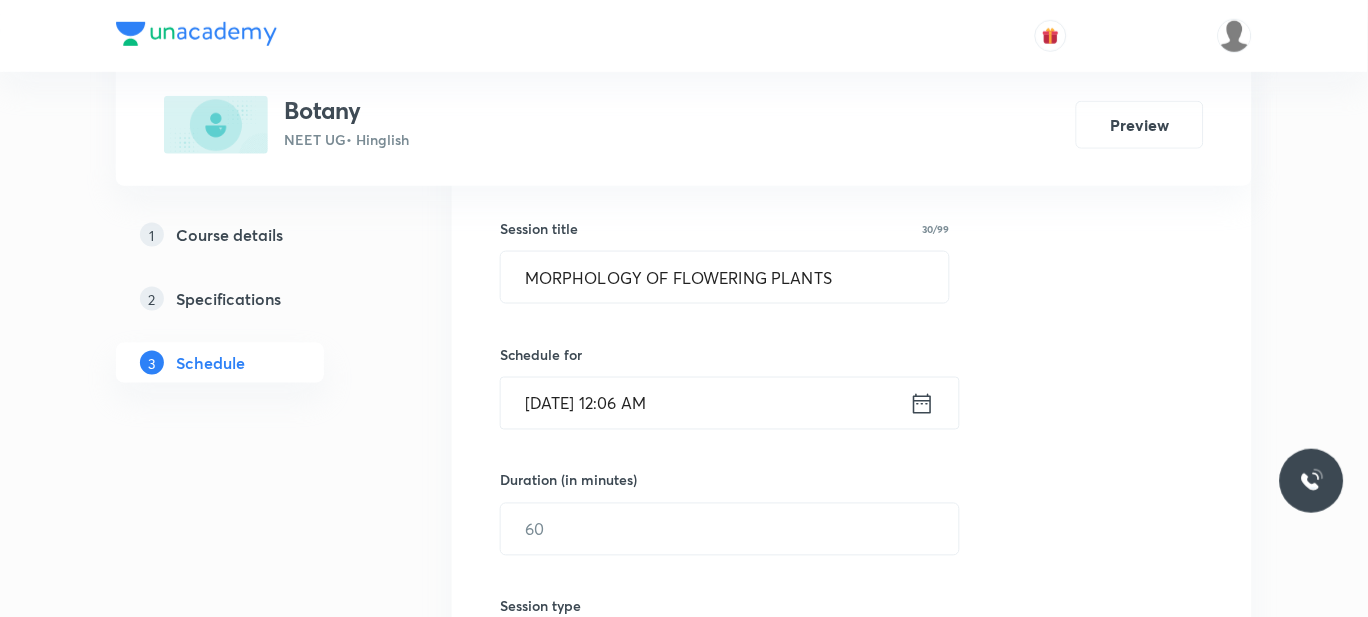 click on "Jul 14, 2025, 12:06 AM" at bounding box center [705, 403] 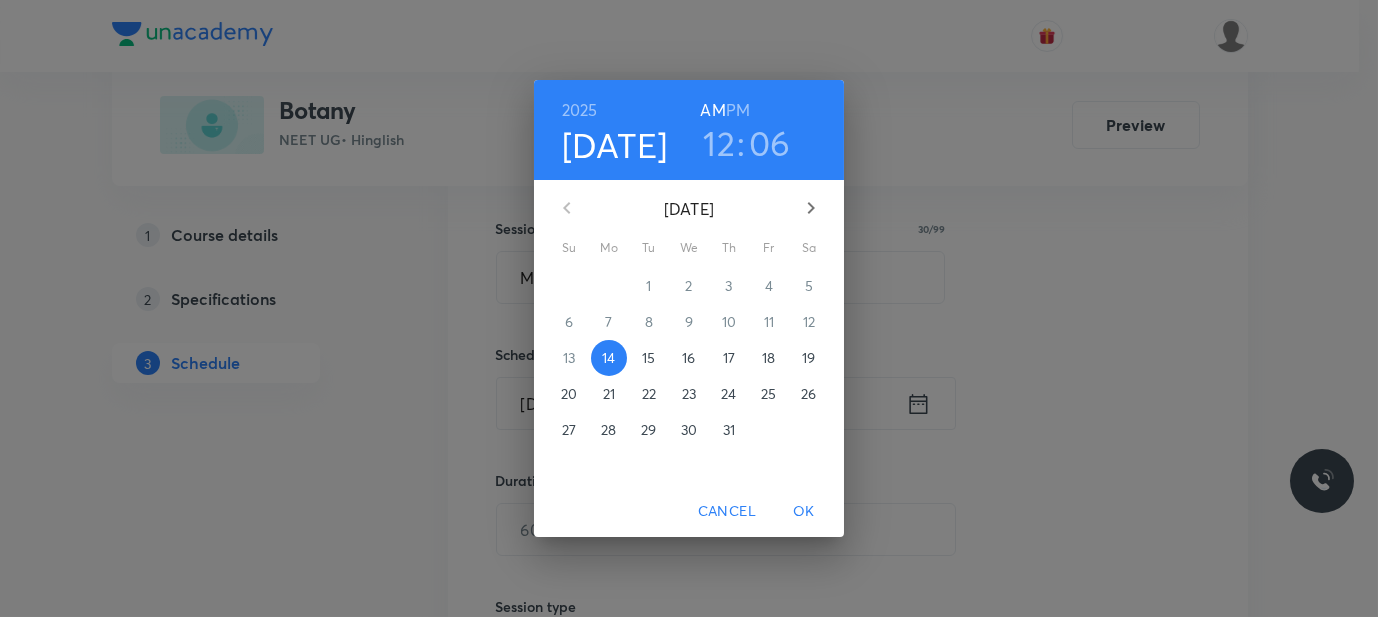 click on "PM" at bounding box center (738, 110) 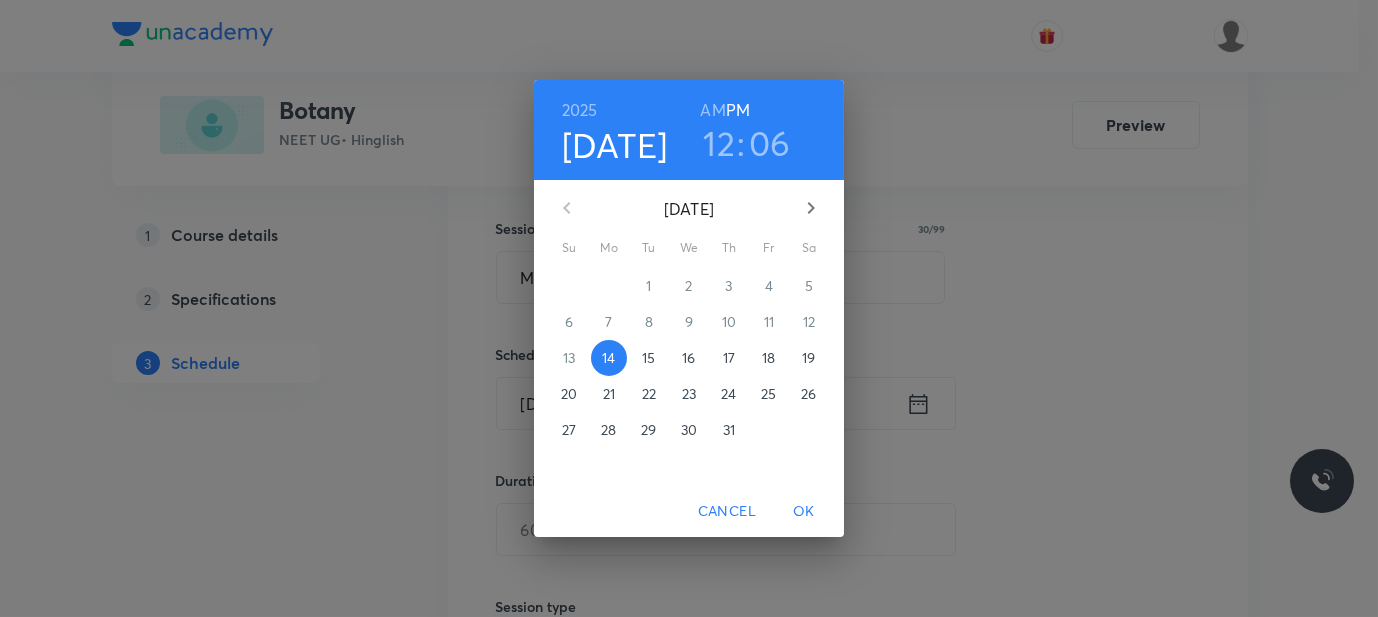 click on "12" at bounding box center [719, 143] 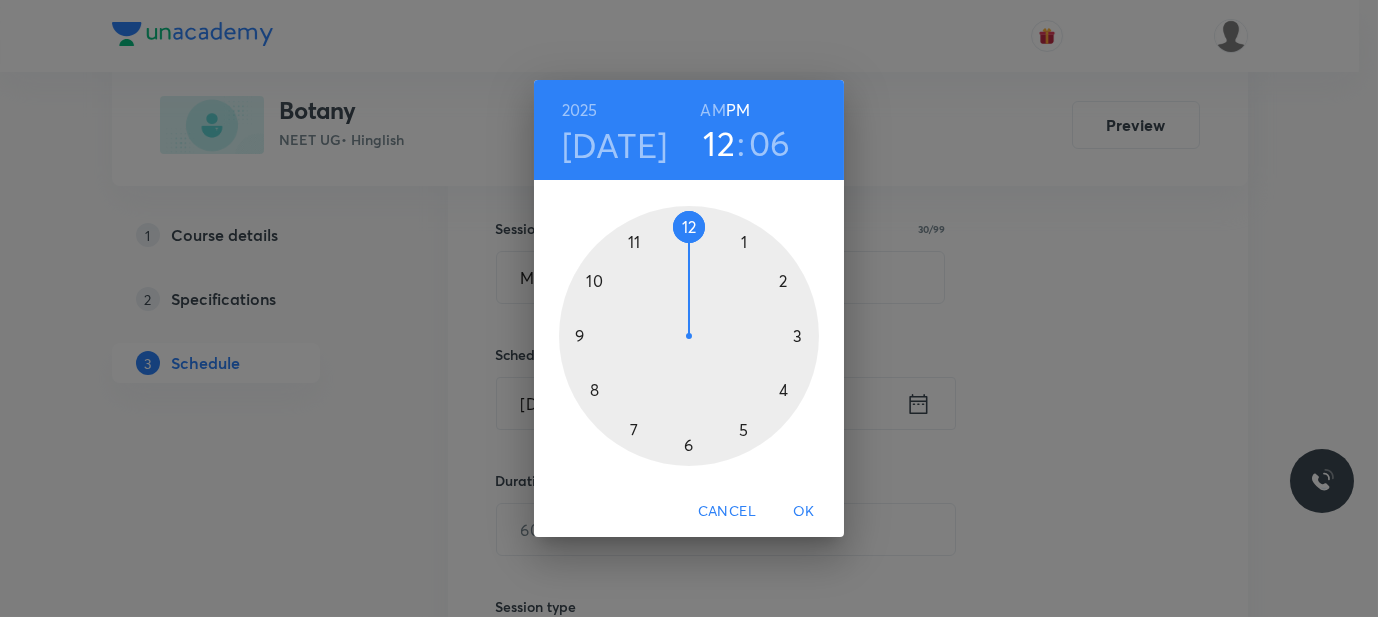 click at bounding box center [689, 336] 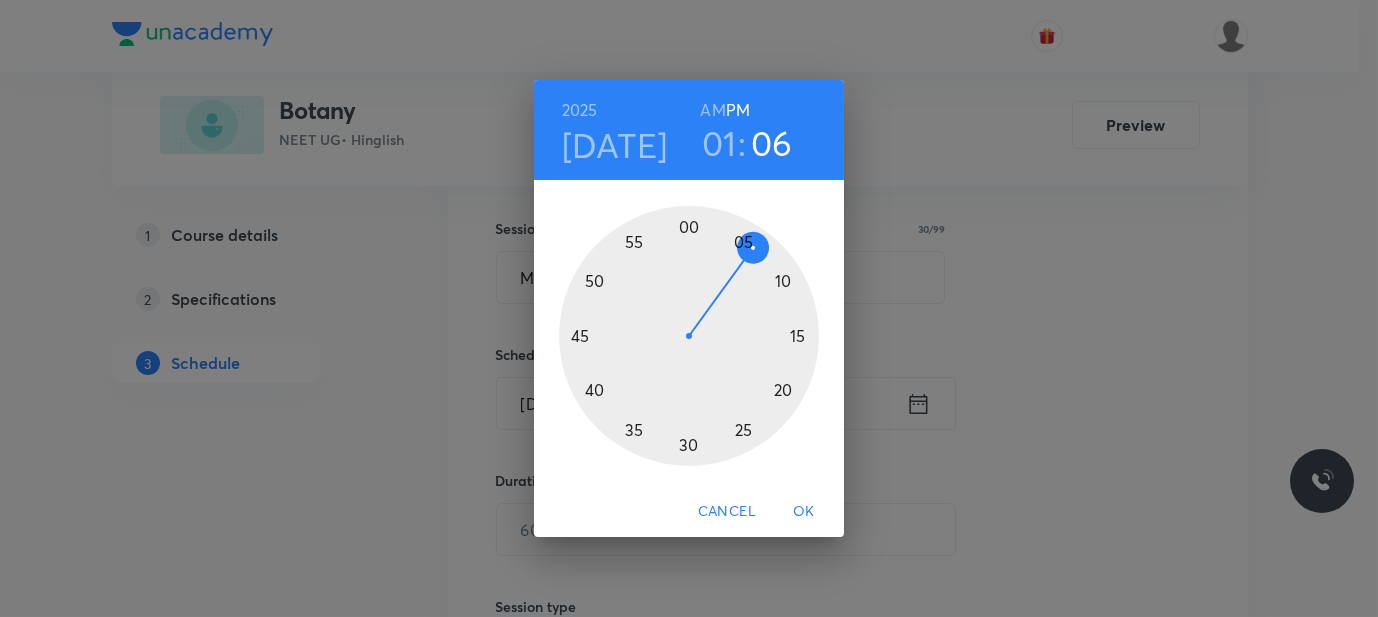 click at bounding box center [689, 336] 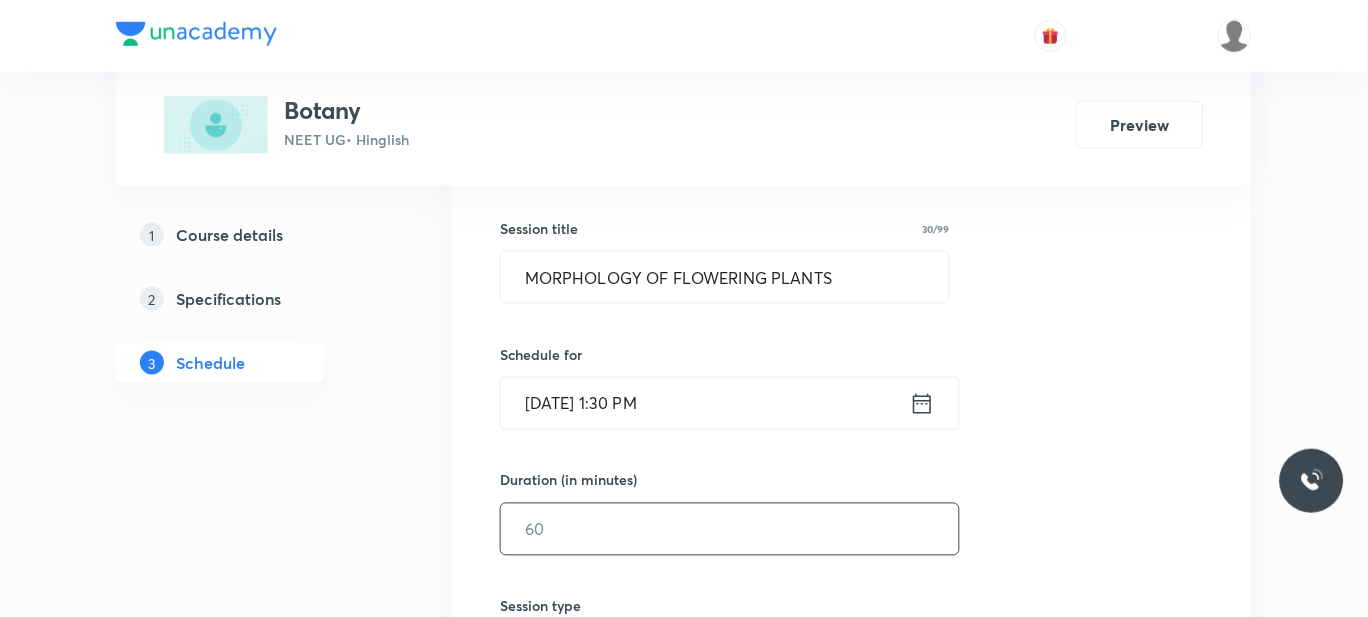 click at bounding box center (730, 529) 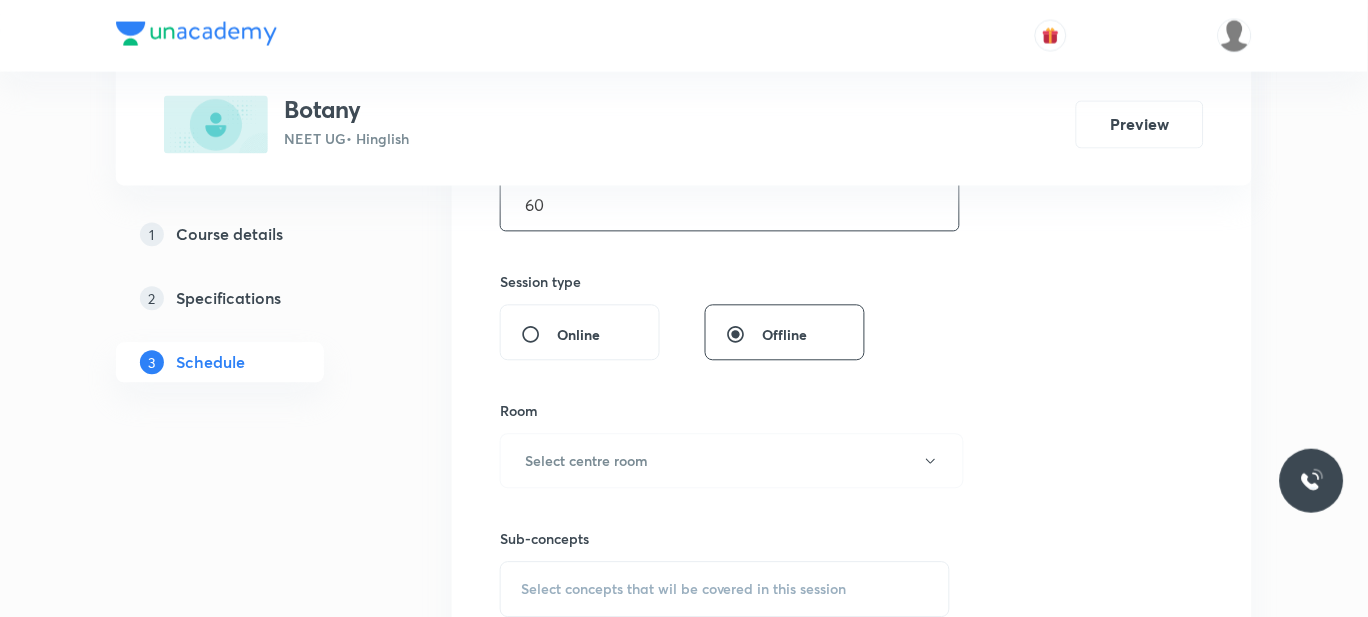 scroll, scrollTop: 677, scrollLeft: 0, axis: vertical 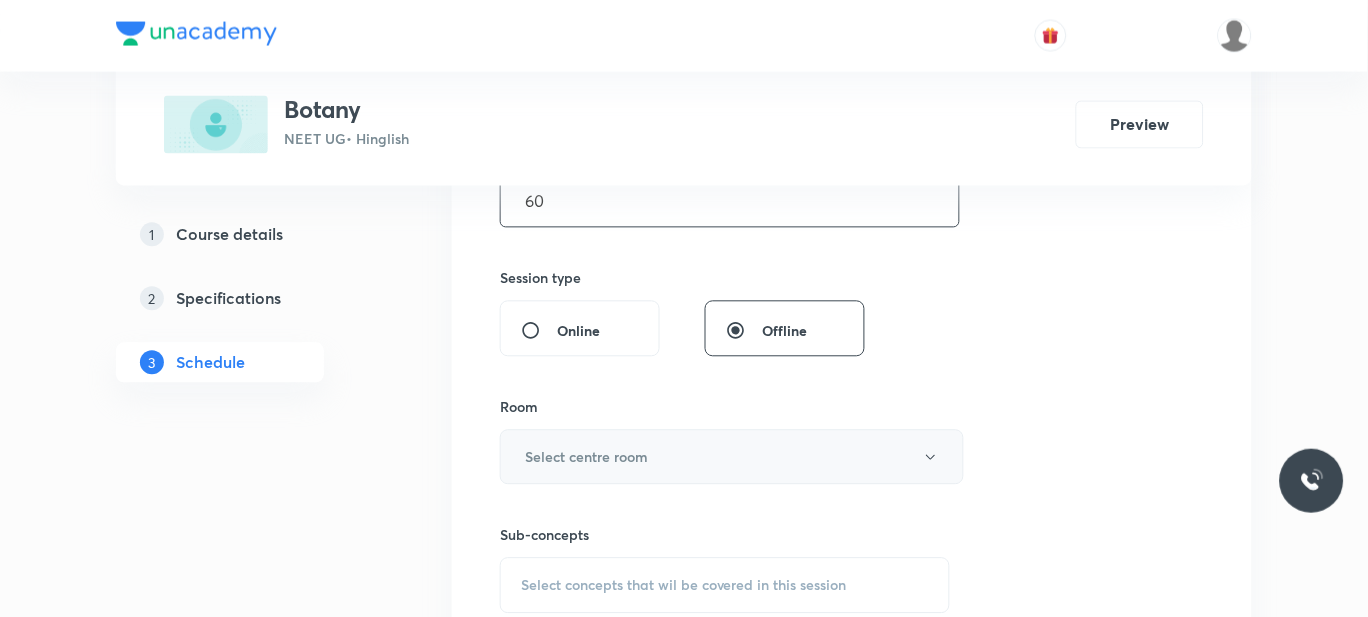 type on "60" 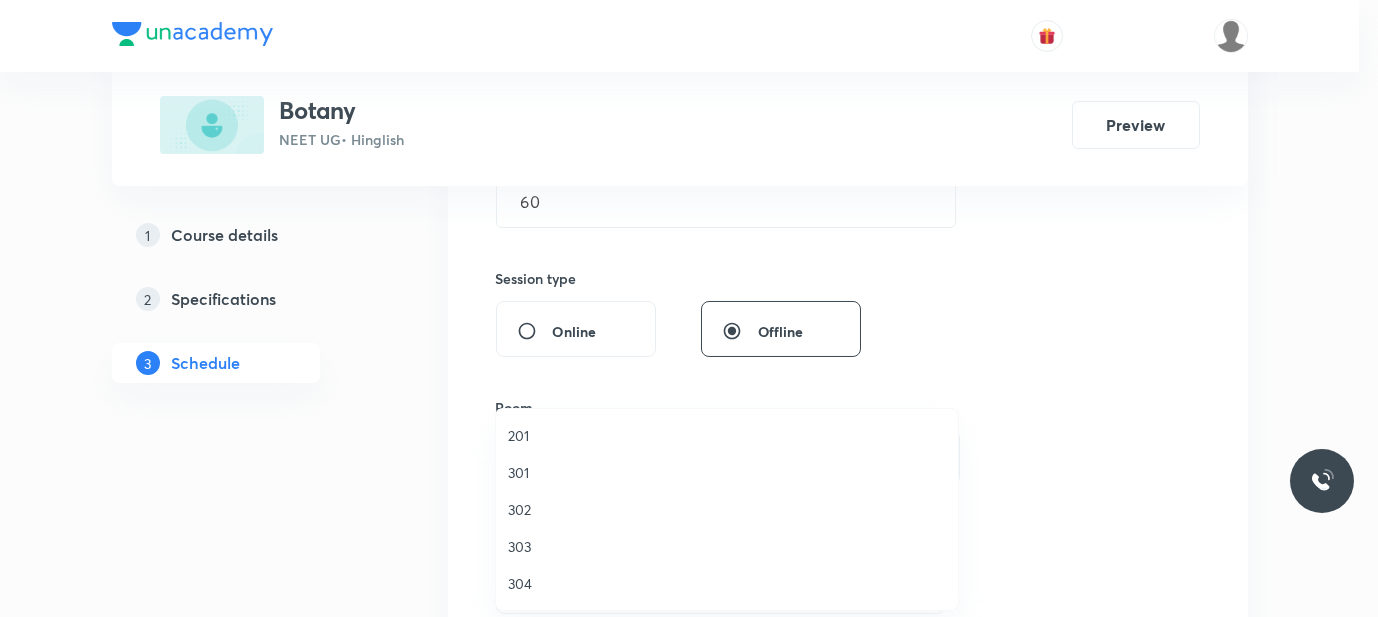 click on "301" at bounding box center (727, 472) 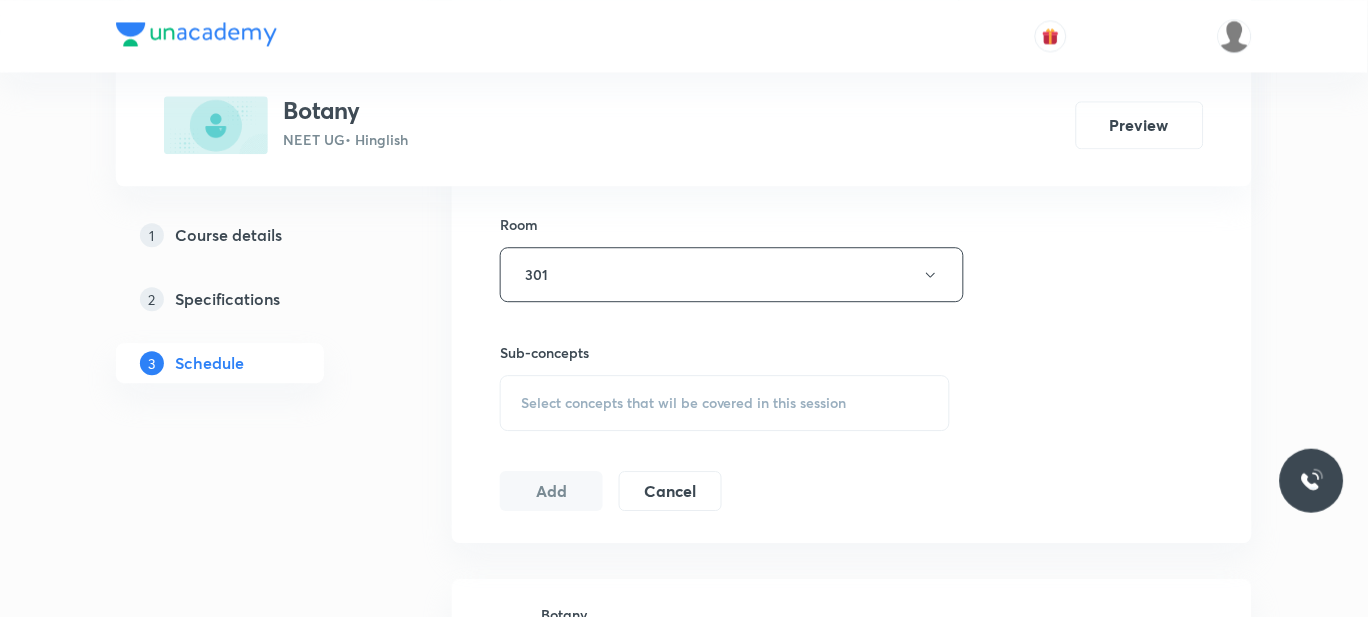scroll, scrollTop: 862, scrollLeft: 0, axis: vertical 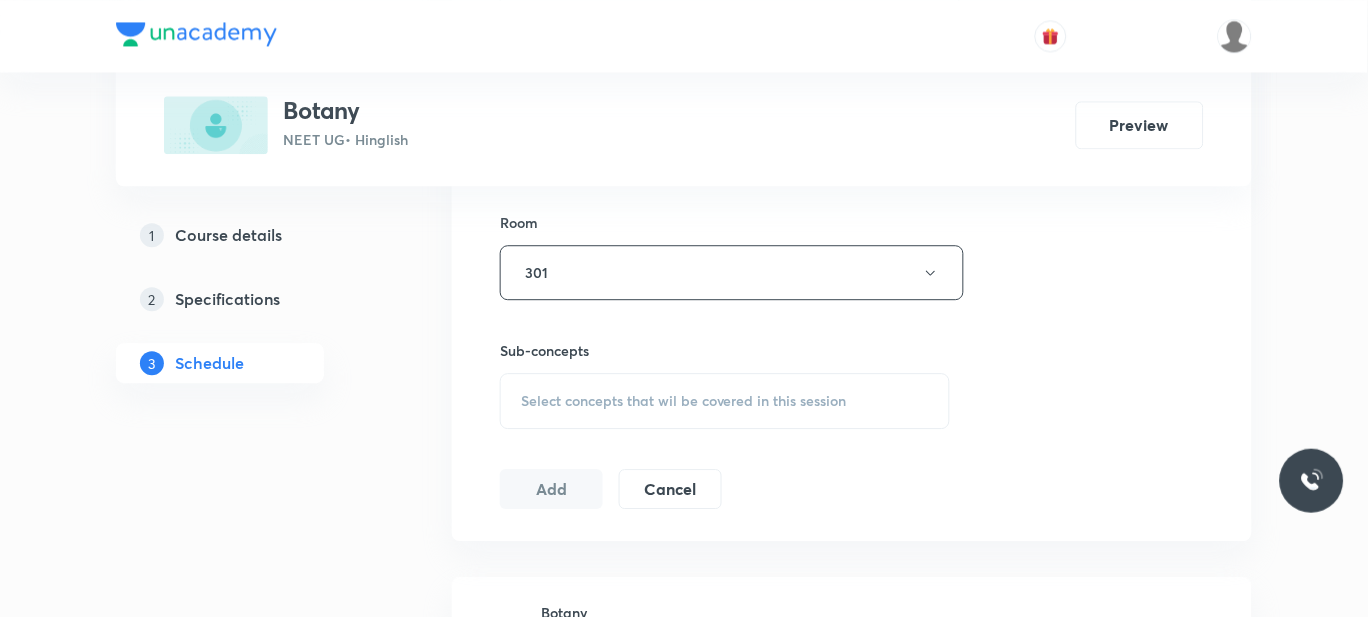 click on "Select concepts that wil be covered in this session" at bounding box center [725, 401] 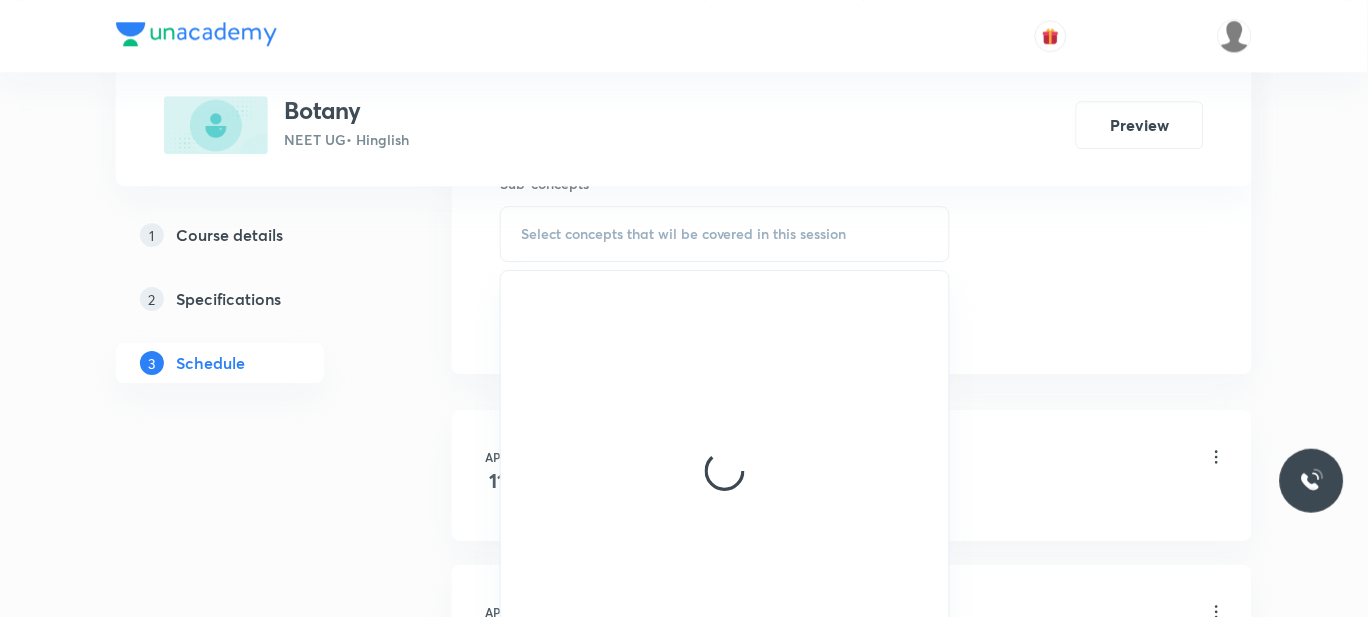 scroll, scrollTop: 1037, scrollLeft: 0, axis: vertical 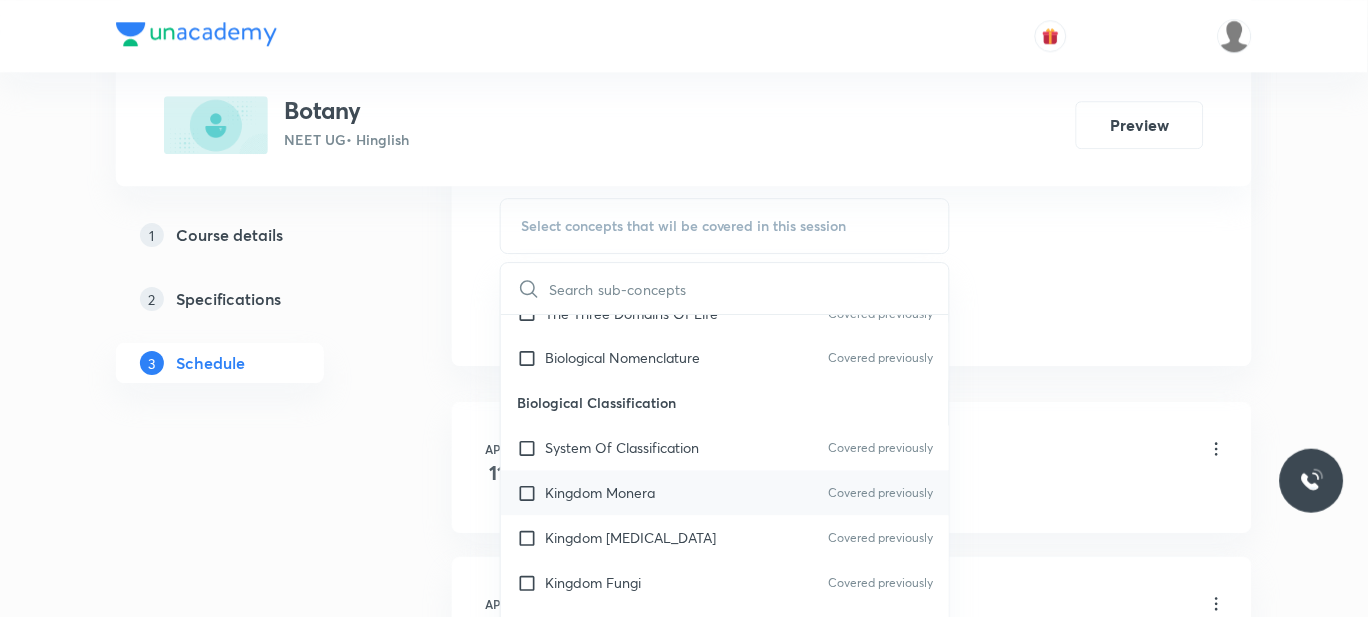click on "Kingdom Monera" at bounding box center [600, 492] 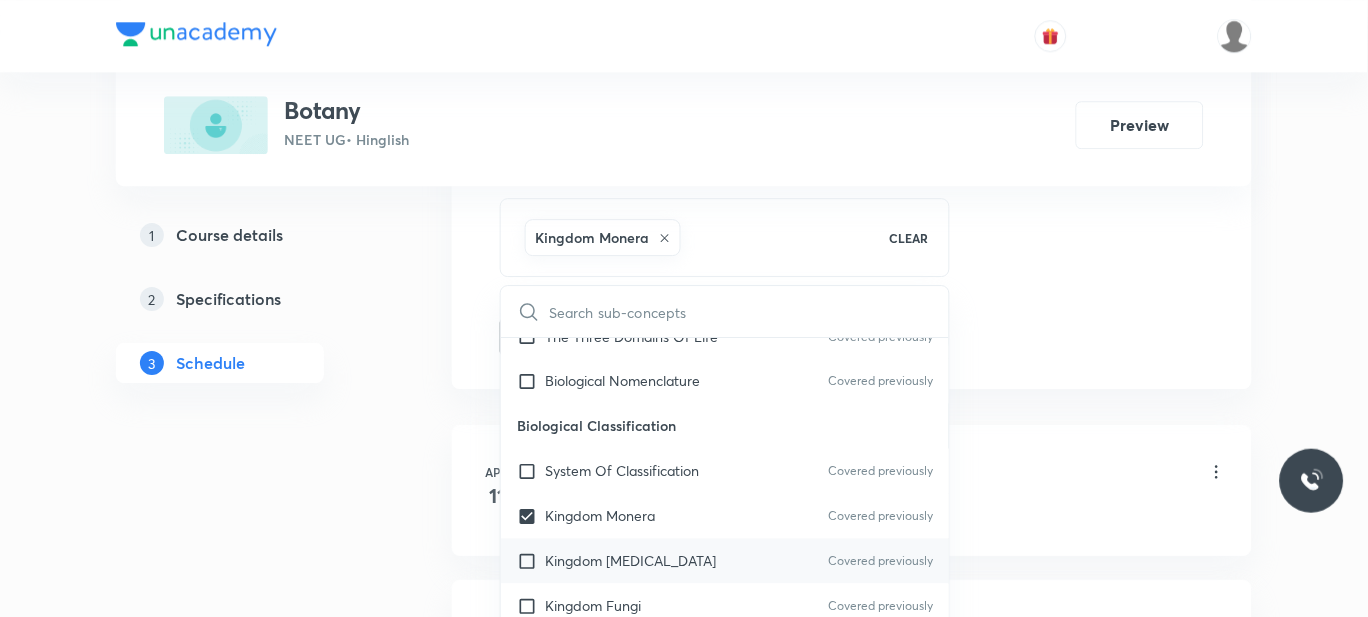 click on "Kingdom Protista Covered previously" at bounding box center (725, 560) 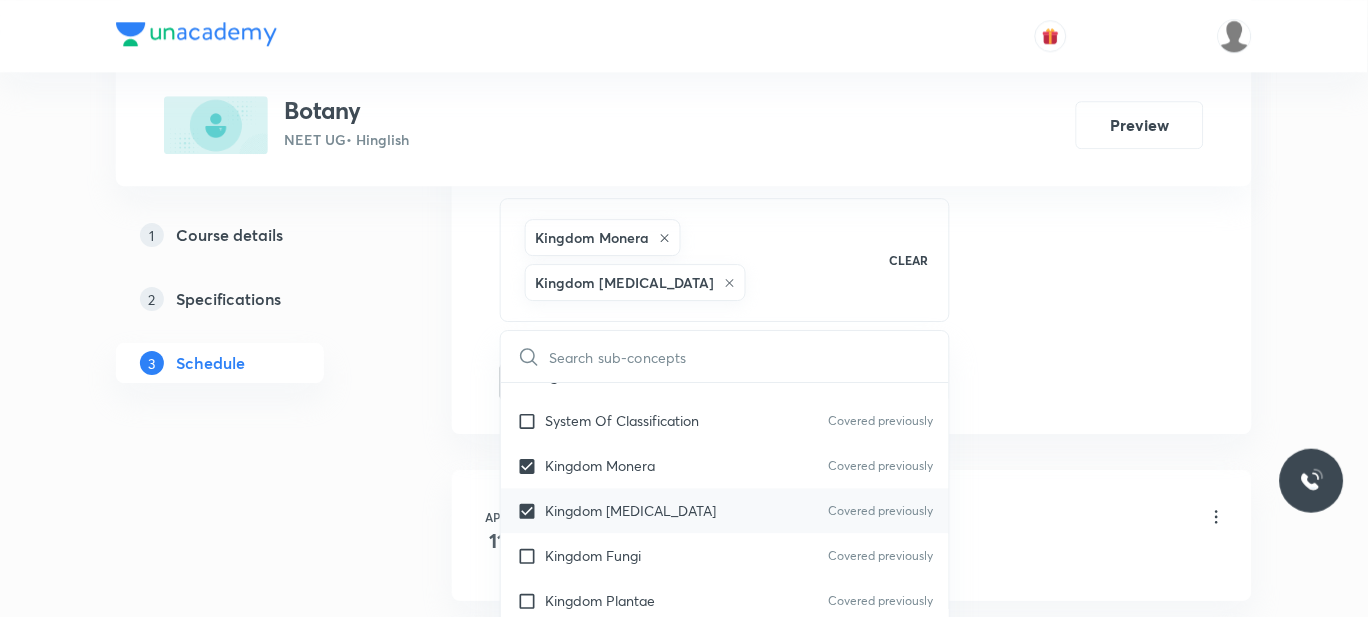 scroll, scrollTop: 795, scrollLeft: 0, axis: vertical 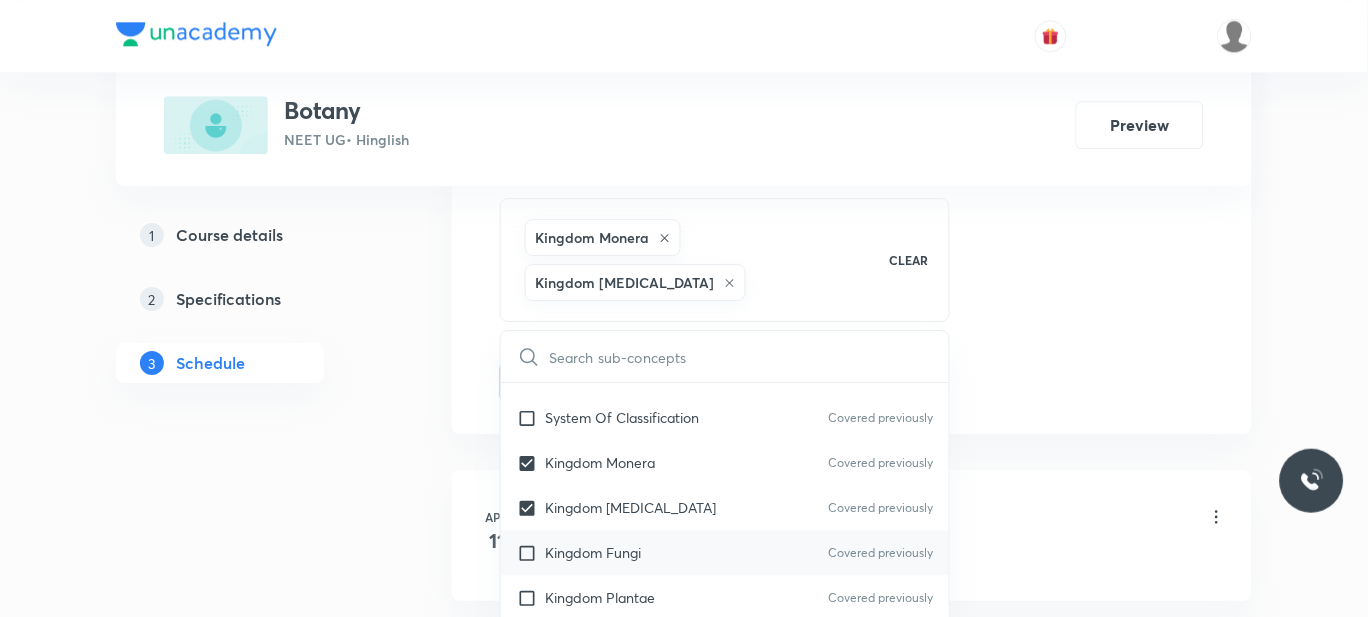click on "Kingdom Fungi Covered previously" at bounding box center [725, 552] 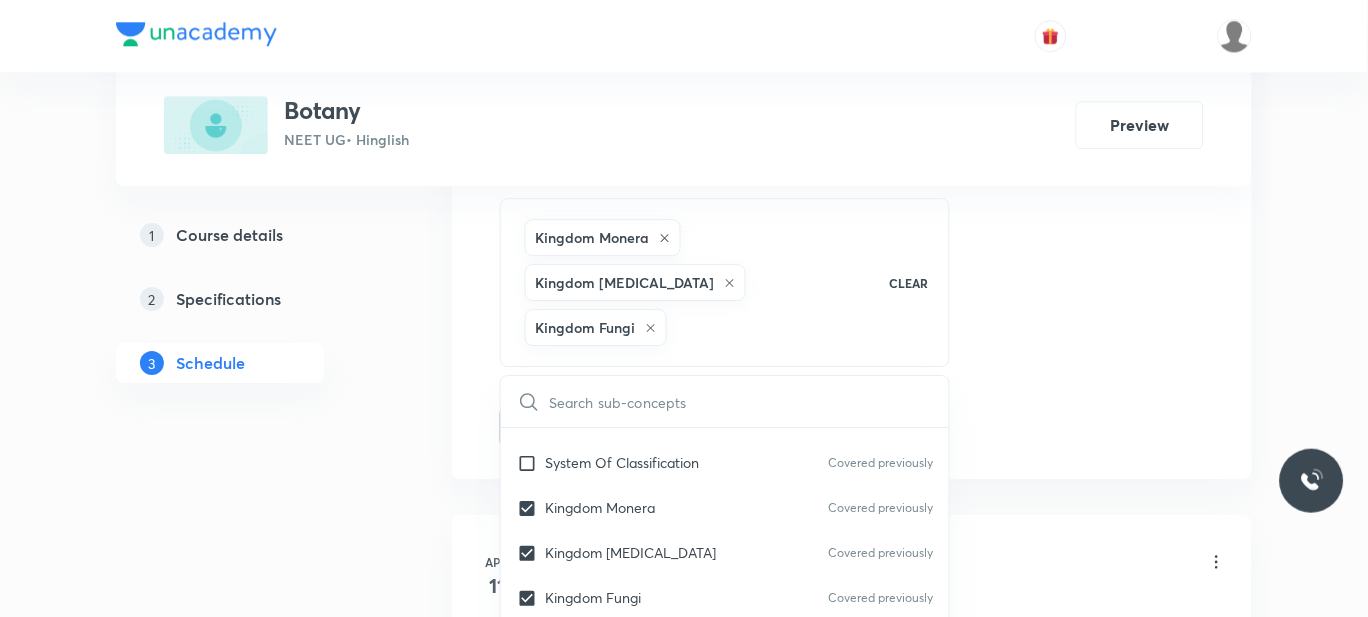 click on "Plus Courses Botany NEET UG  • Hinglish Preview 1 Course details 2 Specifications 3 Schedule Schedule 66  classes Session  67 Live class Session title 30/99 MORPHOLOGY OF FLOWERING PLANTS ​ Schedule for Jul 14, 2025, 1:30 PM ​ Duration (in minutes) 60 ​   Session type Online Offline Room 301 Sub-concepts Kingdom Monera Kingdom Protista Kingdom Fungi CLEAR ​ Biology - Full Syllabus Mock Questions Biology - Full Syllabus Mock Questions Covered previously Practice questions Practice Questions Biology Previous Year Questions Maths Previous Year Questions Living World What Is Living? Covered previously Diversity In The Living World Covered previously Systematics Covered previously Types Of Taxonomy Covered previously Fundamental Components Of Taxonomy Covered previously Taxonomic Categories Covered previously Taxonomical Aids Covered previously The Three Domains Of Life Covered previously Biological Nomenclature  Covered previously Biological Classification System Of Classification Covered previously ER" at bounding box center (684, 5111) 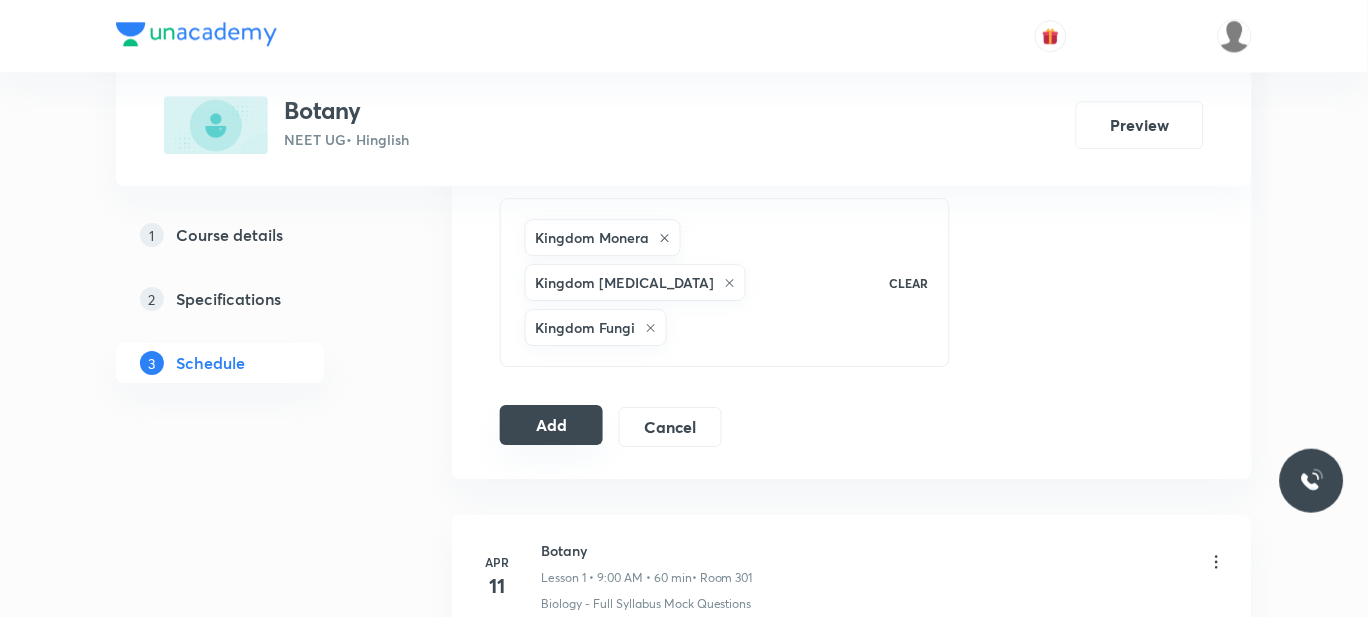 click on "Add" at bounding box center [551, 425] 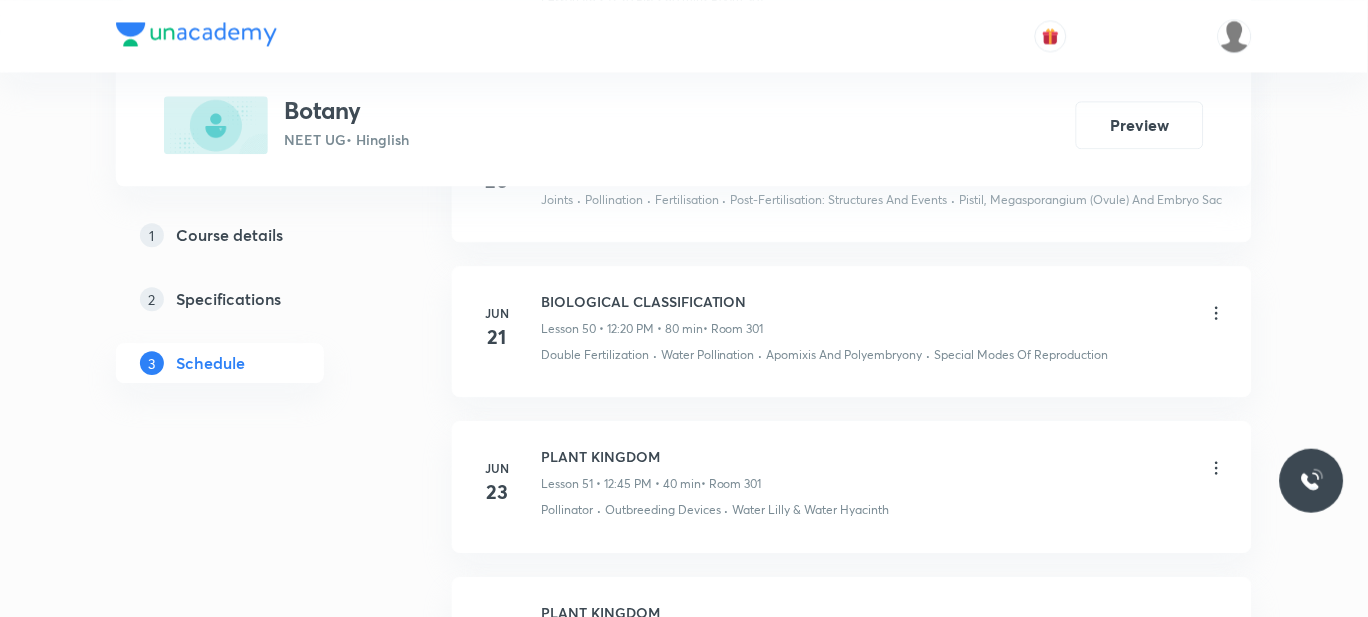 scroll, scrollTop: 10668, scrollLeft: 0, axis: vertical 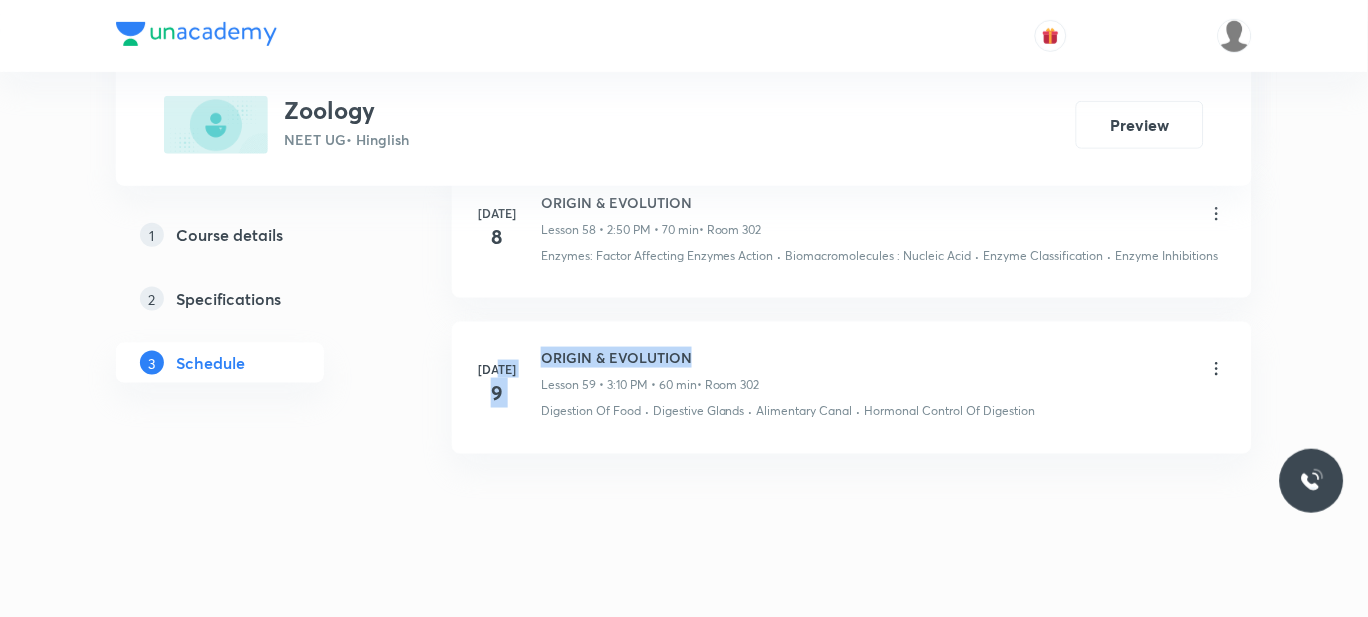 drag, startPoint x: 705, startPoint y: 332, endPoint x: 504, endPoint y: 324, distance: 201.15913 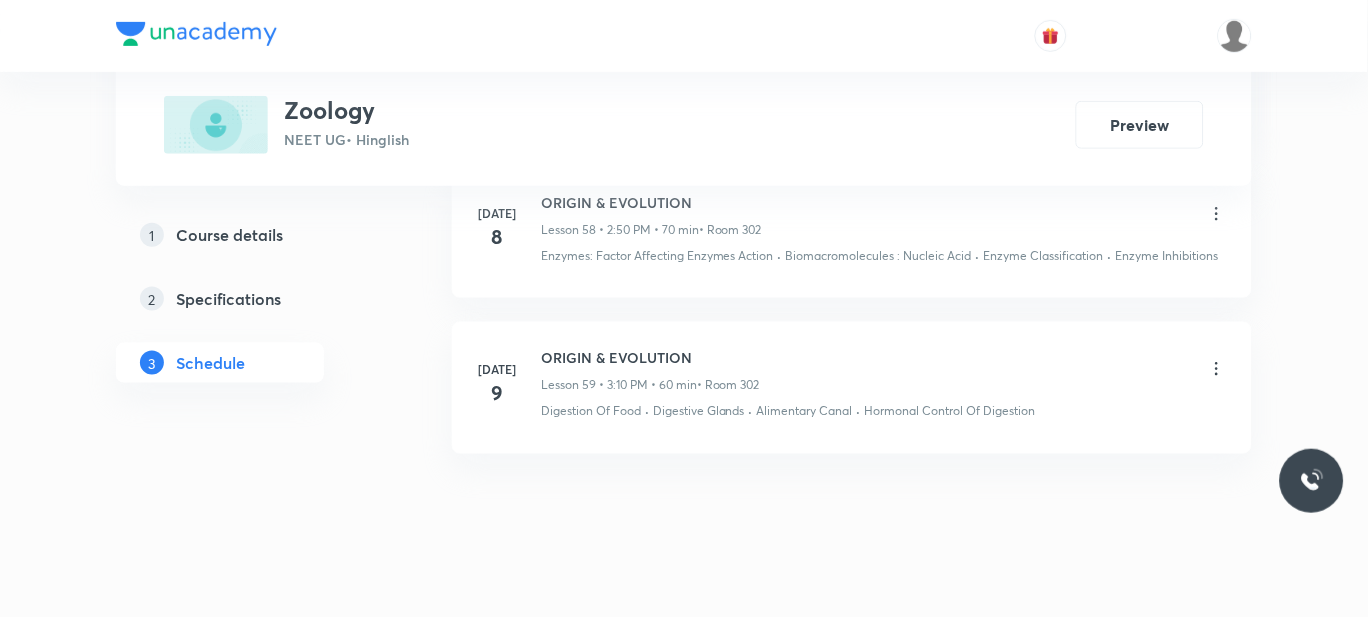 click on "[DATE] Zoology Lesson 1 • 2:35 PM • 60 min  • Room 301 Biology - Full Syllabus Mock Questions [DATE] HUMAN REPRODUCTION Lesson 2 • 5:42 PM • 60 min  • Room 303 [DEMOGRAPHIC_DATA] Reproductive System [DATE] HUMAN REPRODUCTION Lesson 3 • 1:30 PM • 60 min  • Room 302 [DEMOGRAPHIC_DATA] Reproductive System [DATE] HUMAN REPRODUCTION Lesson 4 • 1:30 PM • 60 min  • Room 302 [DEMOGRAPHIC_DATA] Reproductive System [DATE] HUMAN REPRODUCTION Lesson 5 • 1:30 PM • 60 min  • Room 301 [DEMOGRAPHIC_DATA] Reproductive System [DATE] HUMAN REPRODUCTION Lesson 6 • 1:30 PM • 60 min  • Room 301 Gametogenesis [DATE] HUMAN REPRODUCTION Lesson 7 • 1:35 PM • 60 min  • Room 302 Structure of Sperm · Oogenesis [DATE] HUMAN REPRODUCTION Lesson 8 • 1:30 PM • 60 min  • Room 301 Osteichthyes [DATE] HUMAN REPRODUCTION Lesson 9 • 1:30 PM • 60 min  • Room 302 Human Reproduction [DATE] HUMAN REPRODUCTION Lesson 10 • 1:30 PM • 60 min  • Room 302 [MEDICAL_DATA] · [MEDICAL_DATA] · [MEDICAL_DATA] [DATE] HUMAN REPRODUCTION ·" at bounding box center [852, -4217] 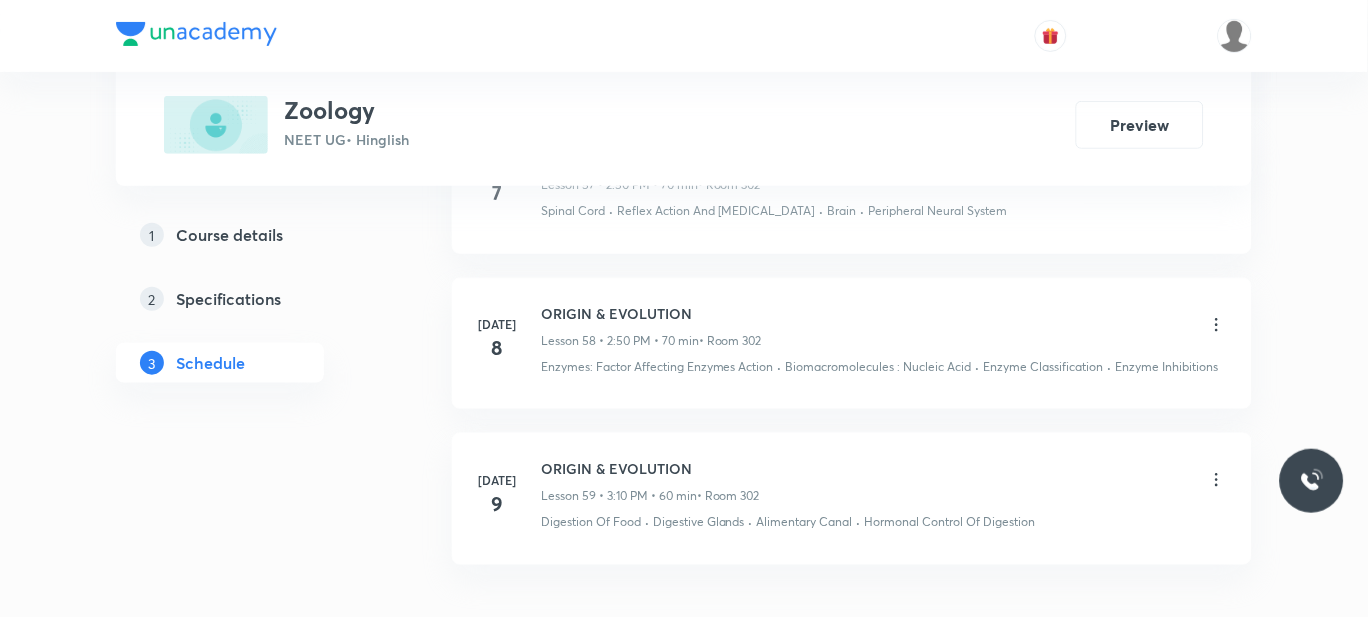 scroll, scrollTop: 10237, scrollLeft: 0, axis: vertical 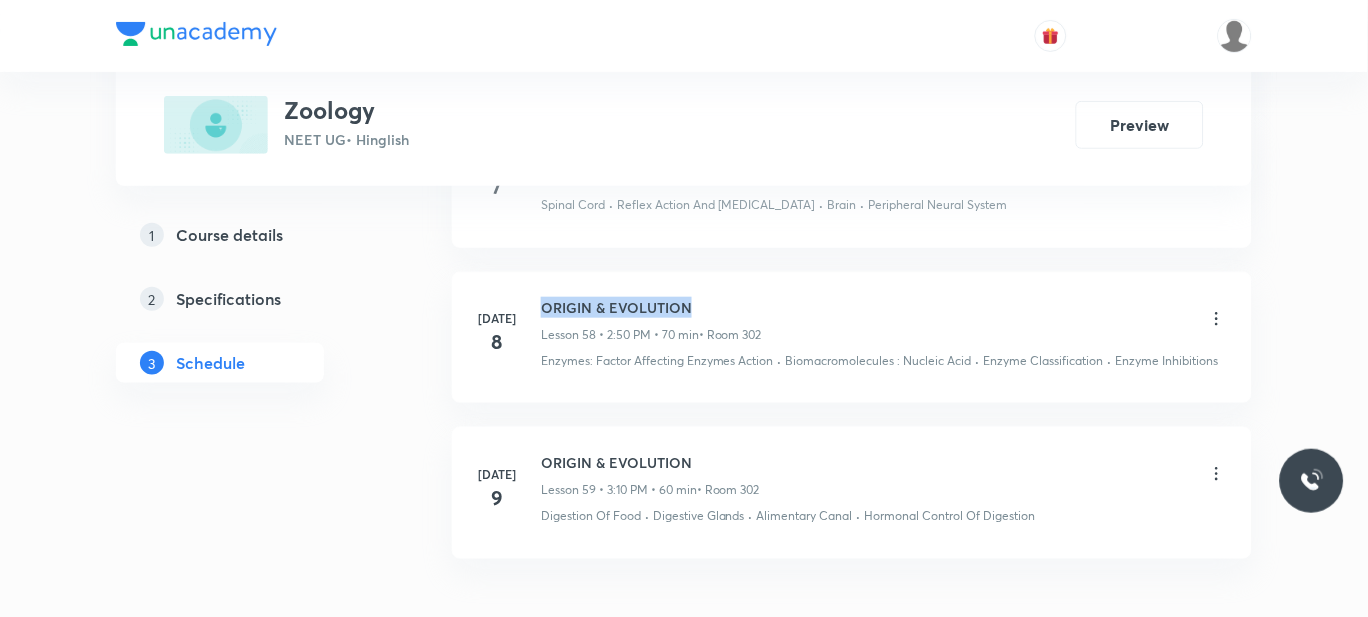 drag, startPoint x: 699, startPoint y: 283, endPoint x: 545, endPoint y: 282, distance: 154.00325 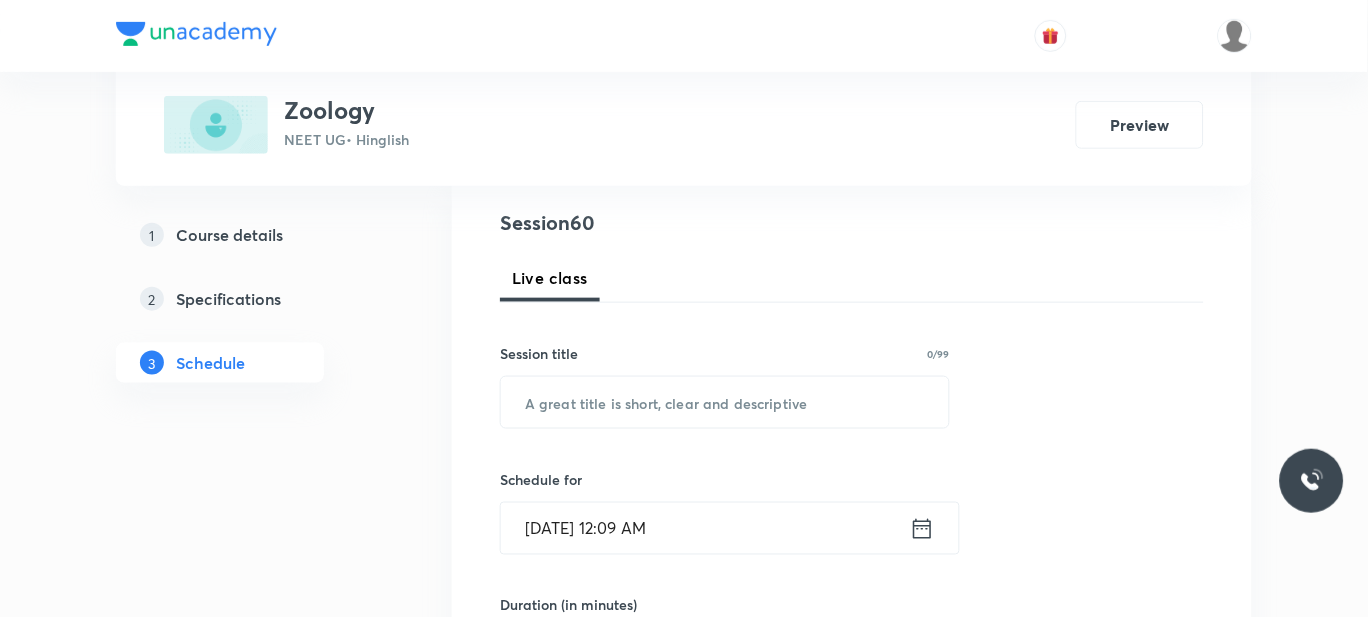 scroll, scrollTop: 257, scrollLeft: 0, axis: vertical 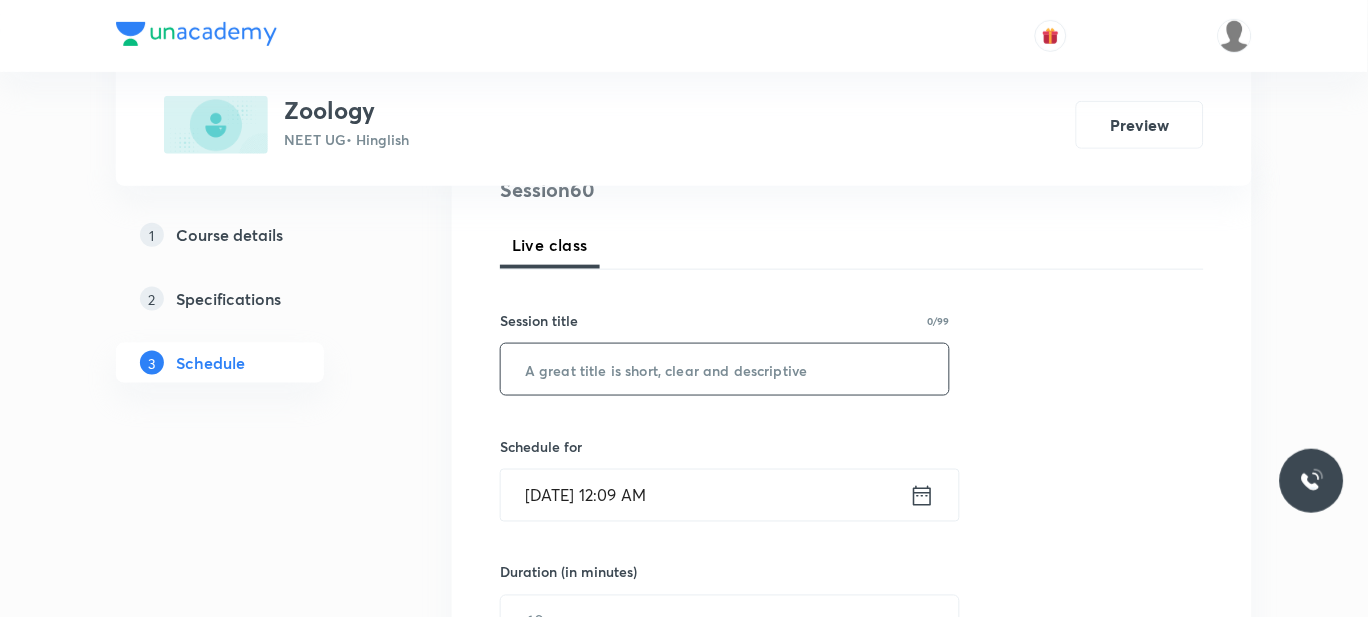 click at bounding box center (725, 369) 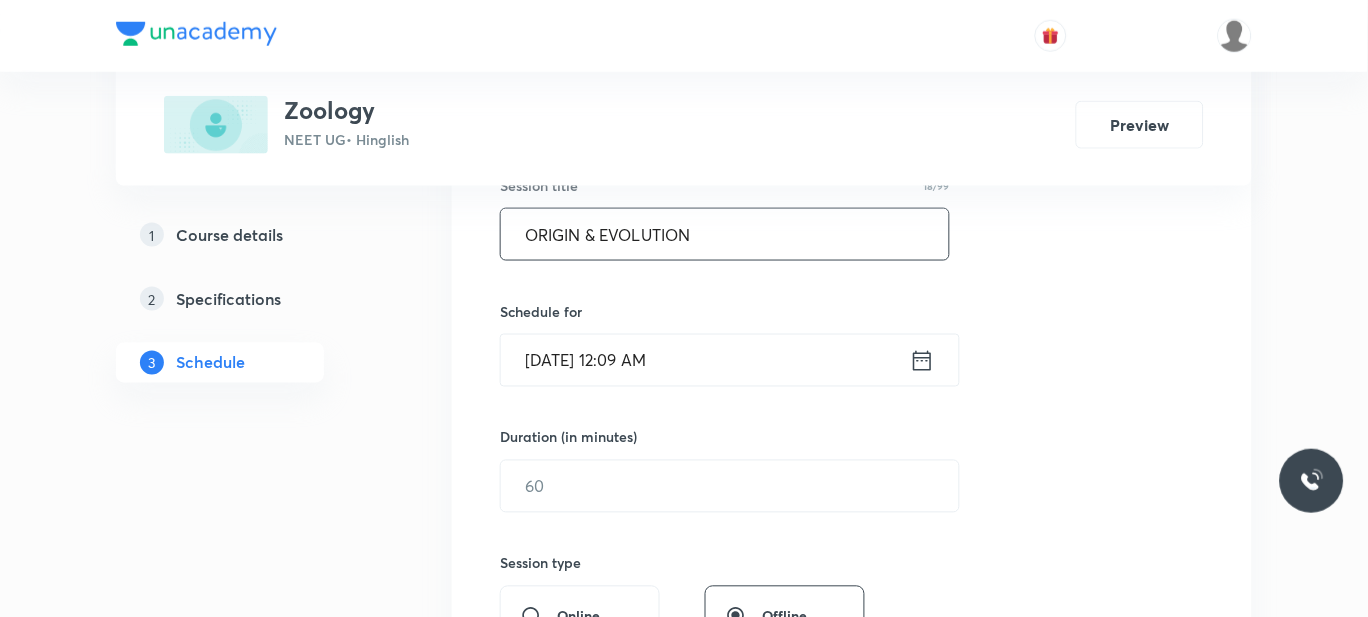 scroll, scrollTop: 404, scrollLeft: 0, axis: vertical 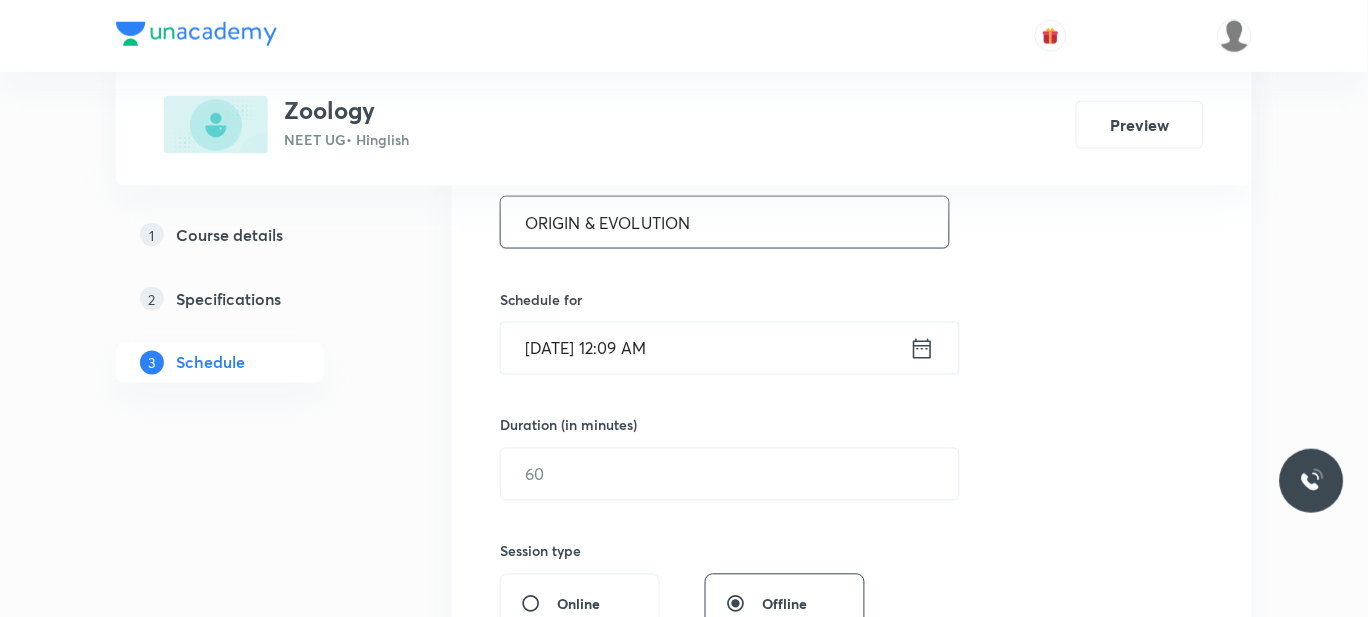 type on "ORIGIN & EVOLUTION" 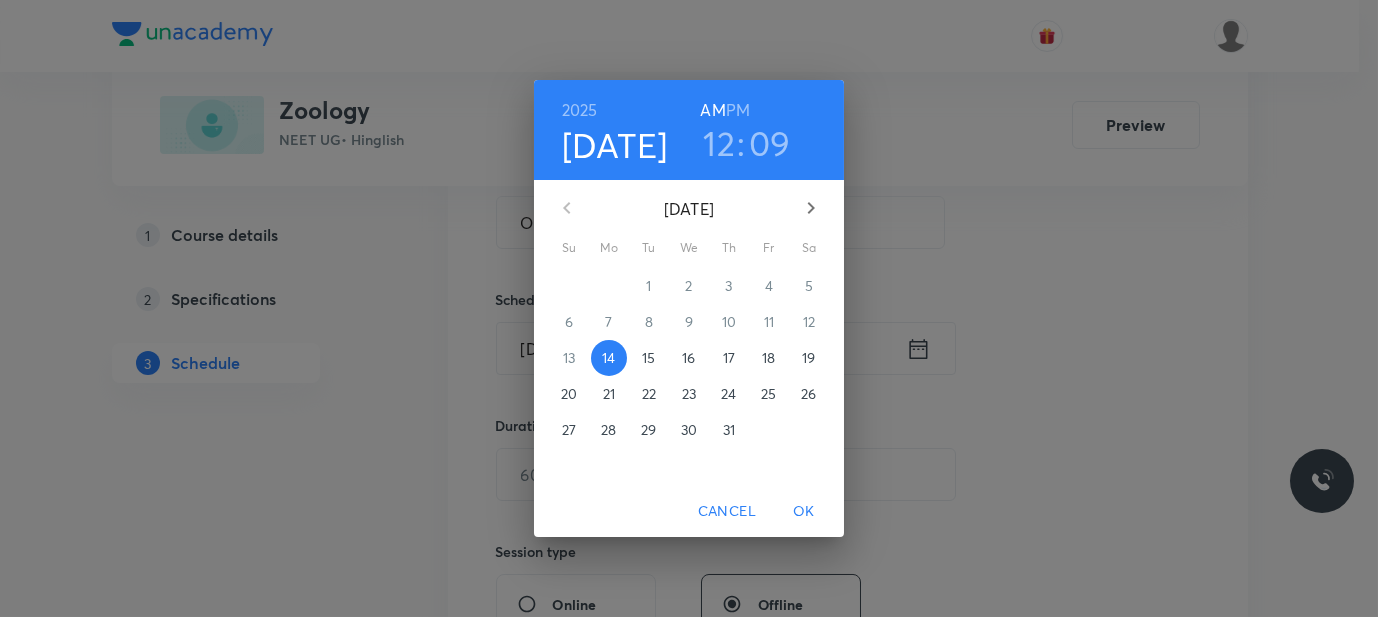 click on "PM" at bounding box center (738, 110) 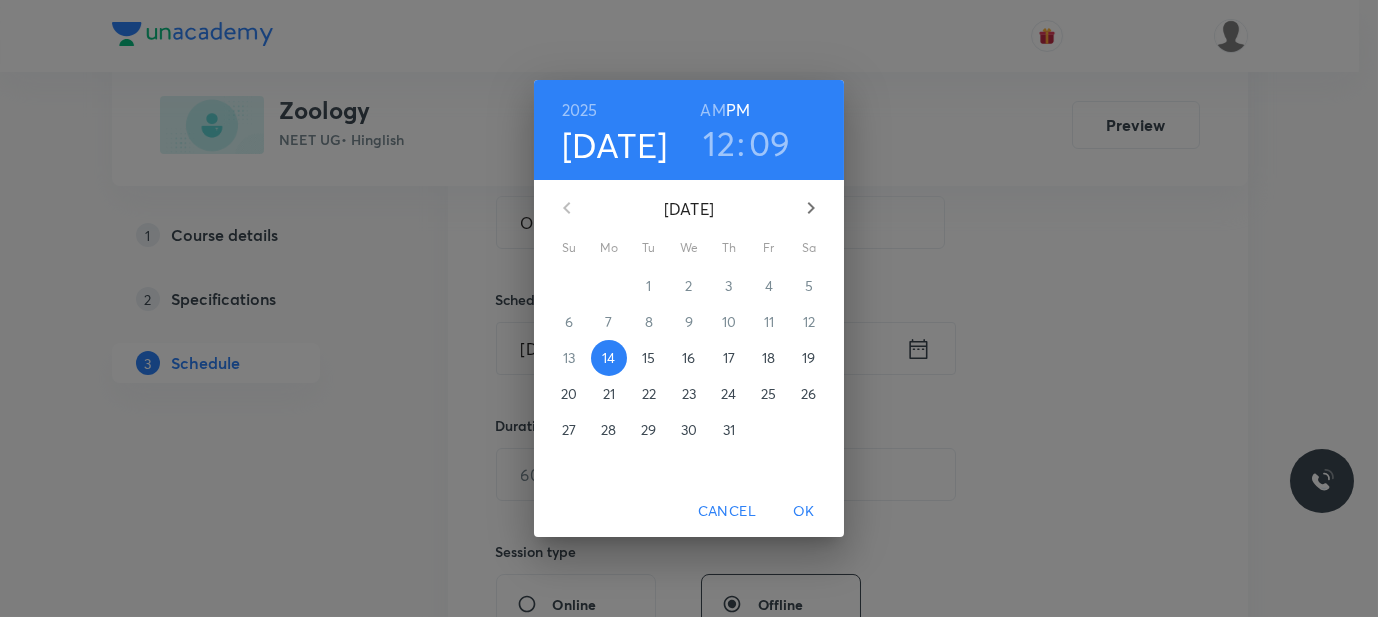 click on "12" at bounding box center [719, 143] 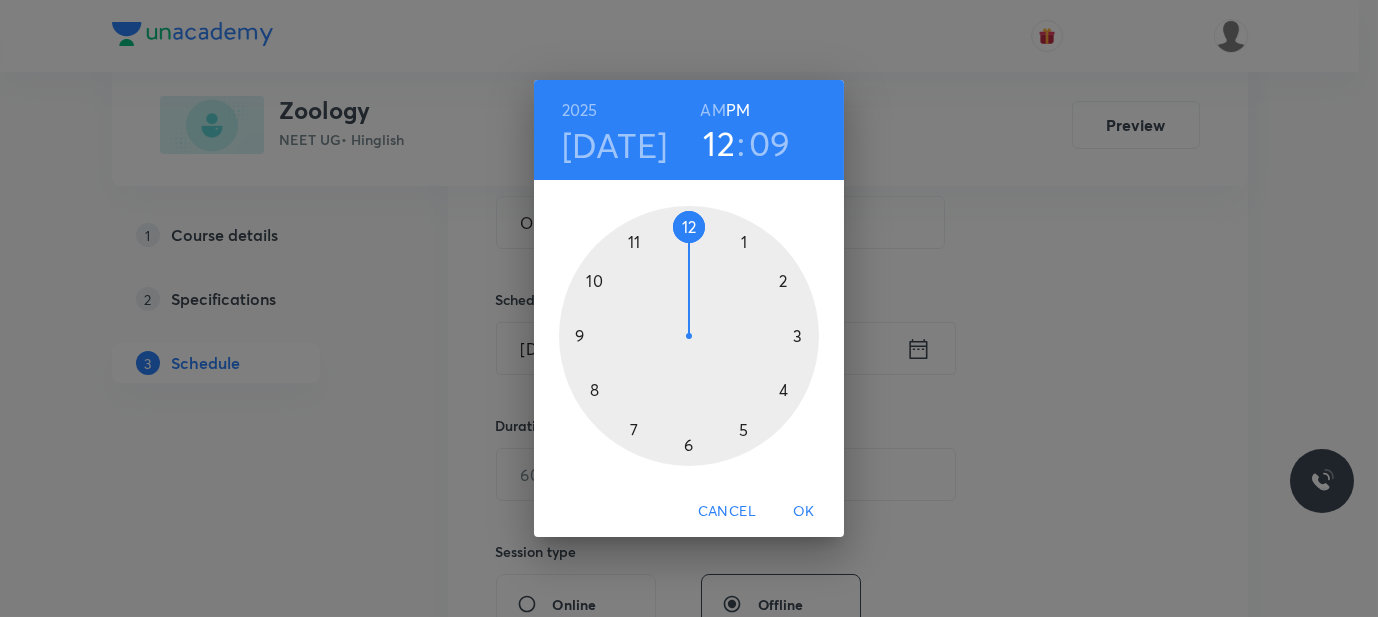click at bounding box center (689, 336) 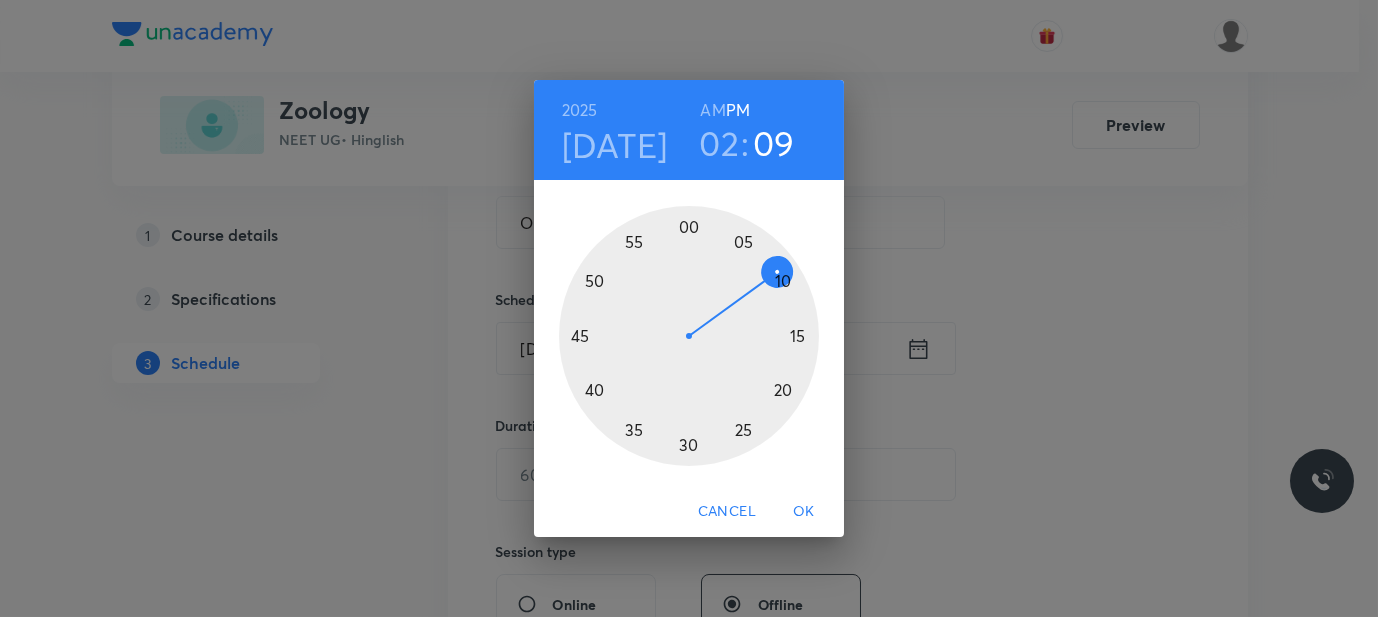 click at bounding box center [689, 336] 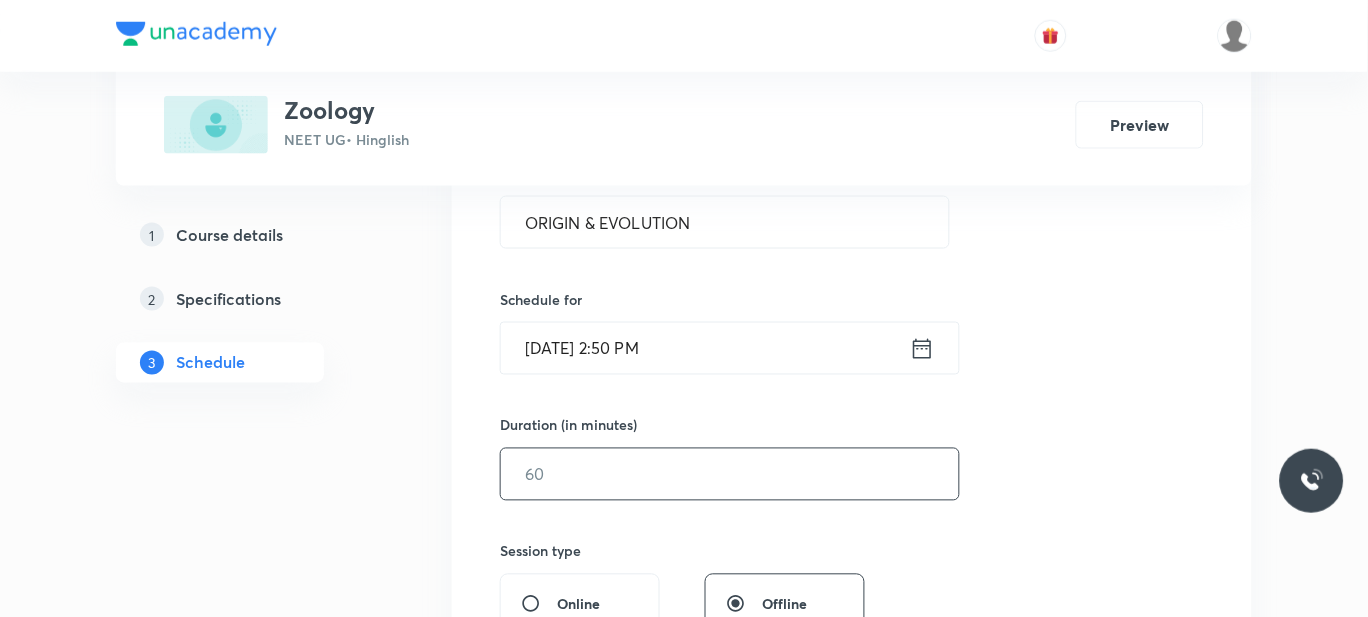 click at bounding box center (730, 474) 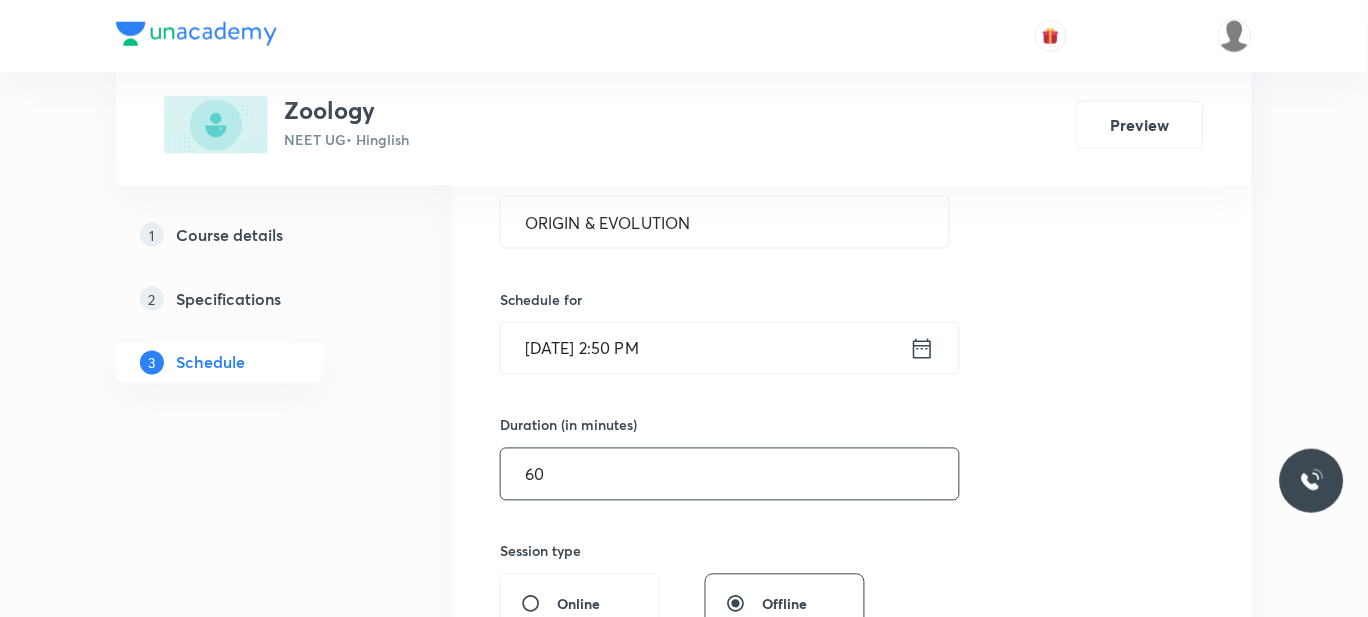 scroll, scrollTop: 697, scrollLeft: 0, axis: vertical 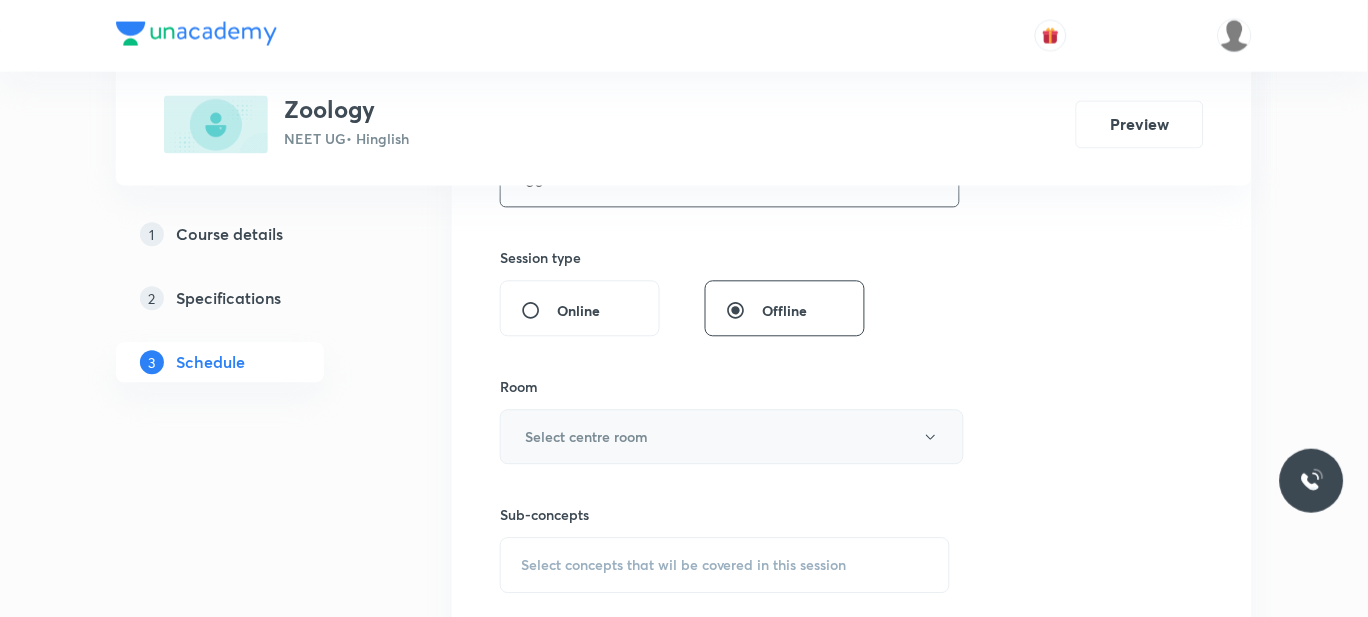 type on "60" 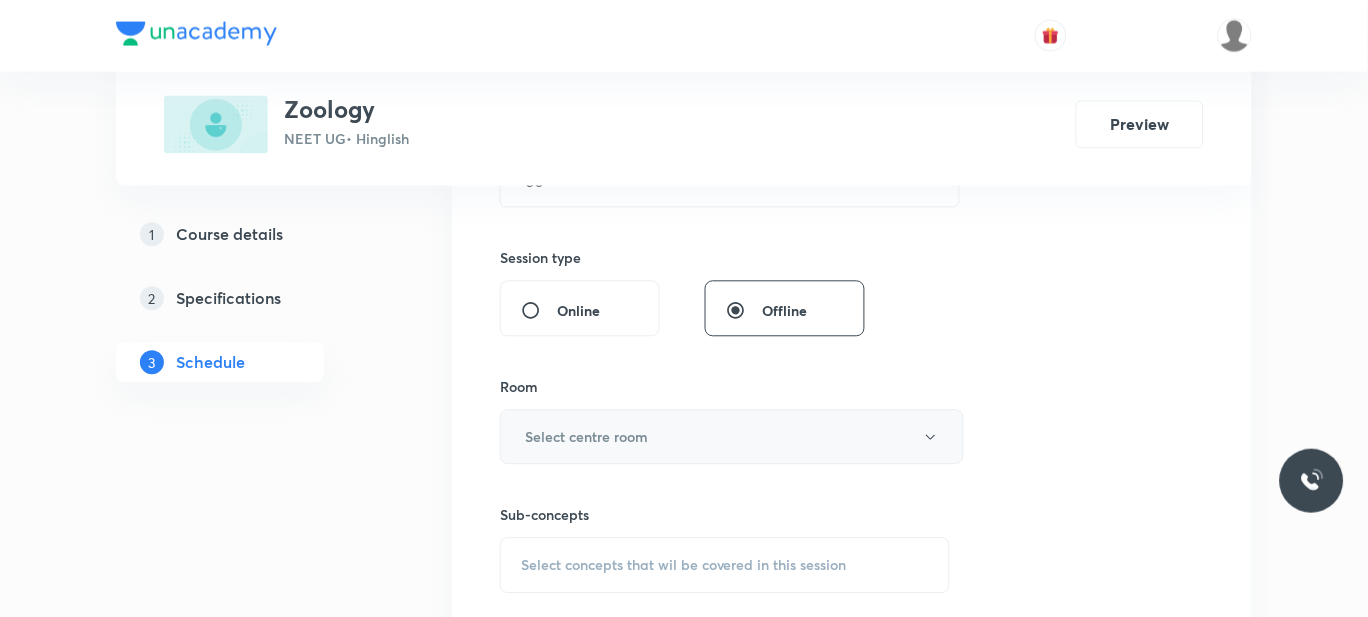 click on "Select centre room" at bounding box center (586, 437) 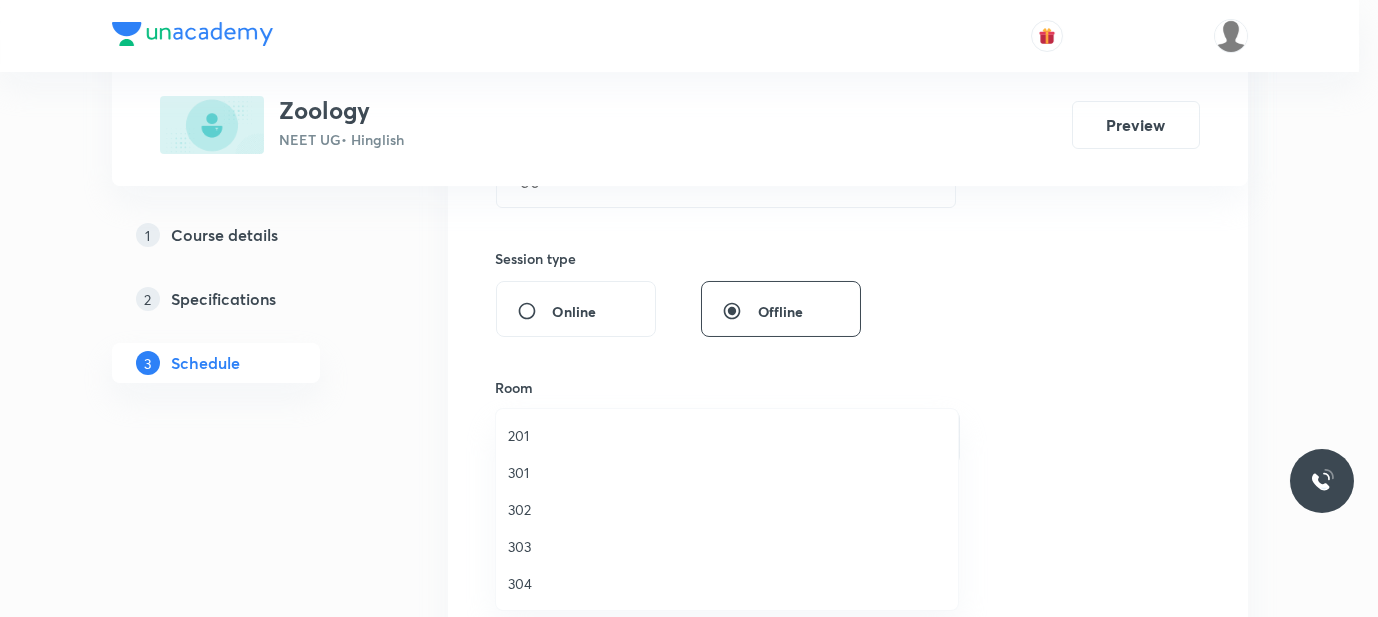 click on "302" at bounding box center [727, 509] 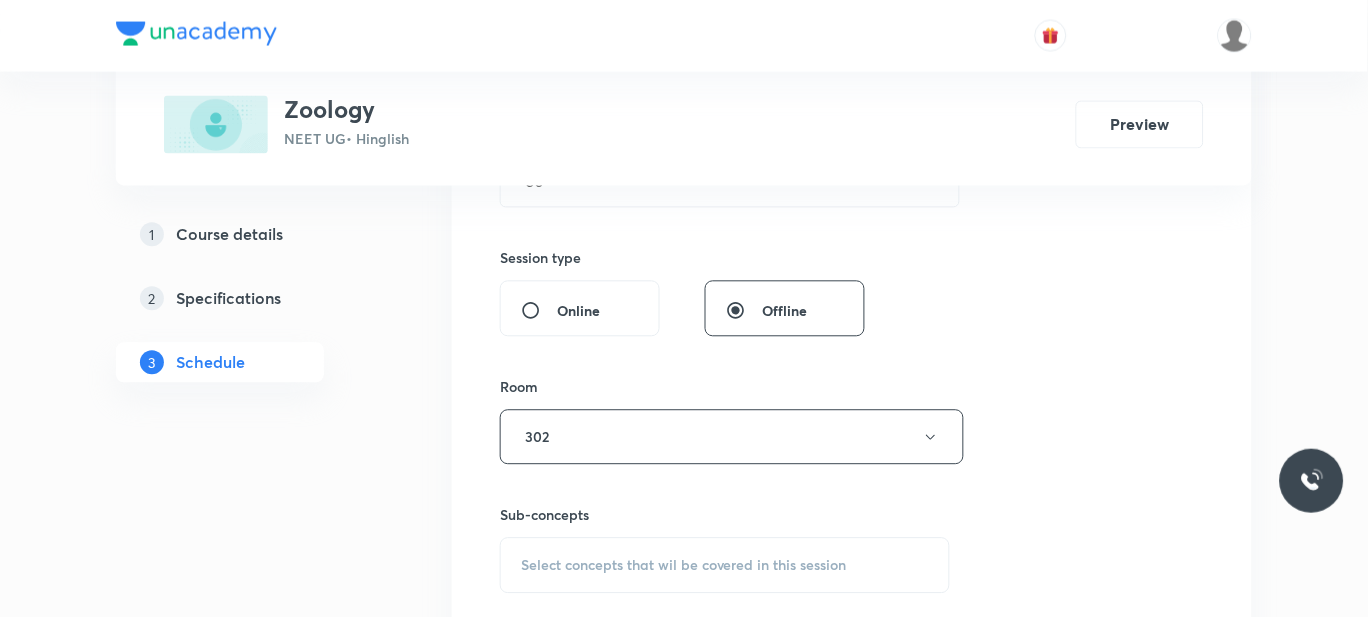 scroll, scrollTop: 827, scrollLeft: 0, axis: vertical 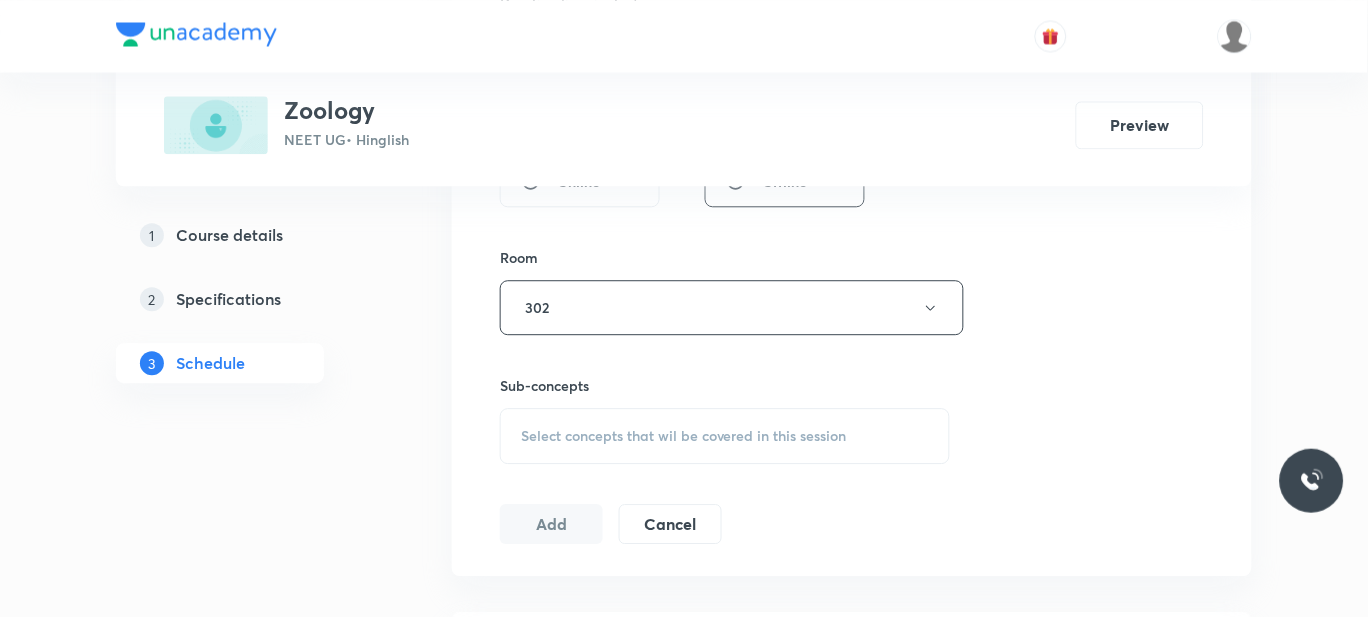 click on "Select concepts that wil be covered in this session" at bounding box center [725, 436] 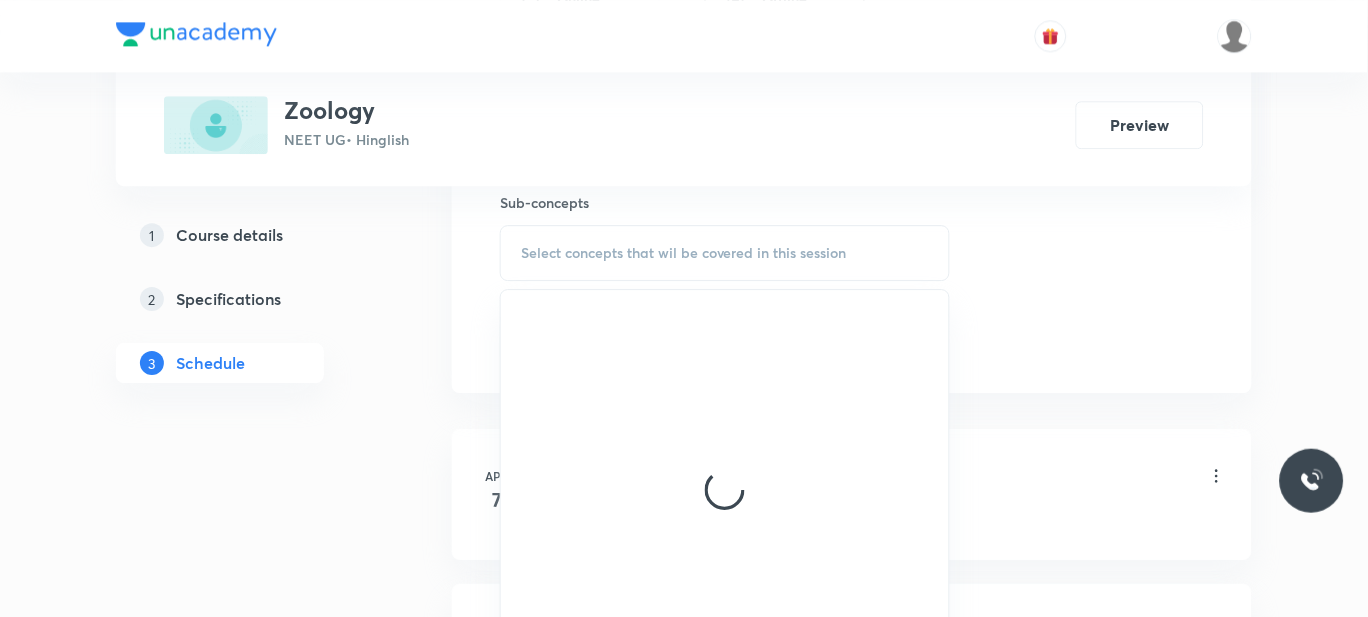 scroll, scrollTop: 1015, scrollLeft: 0, axis: vertical 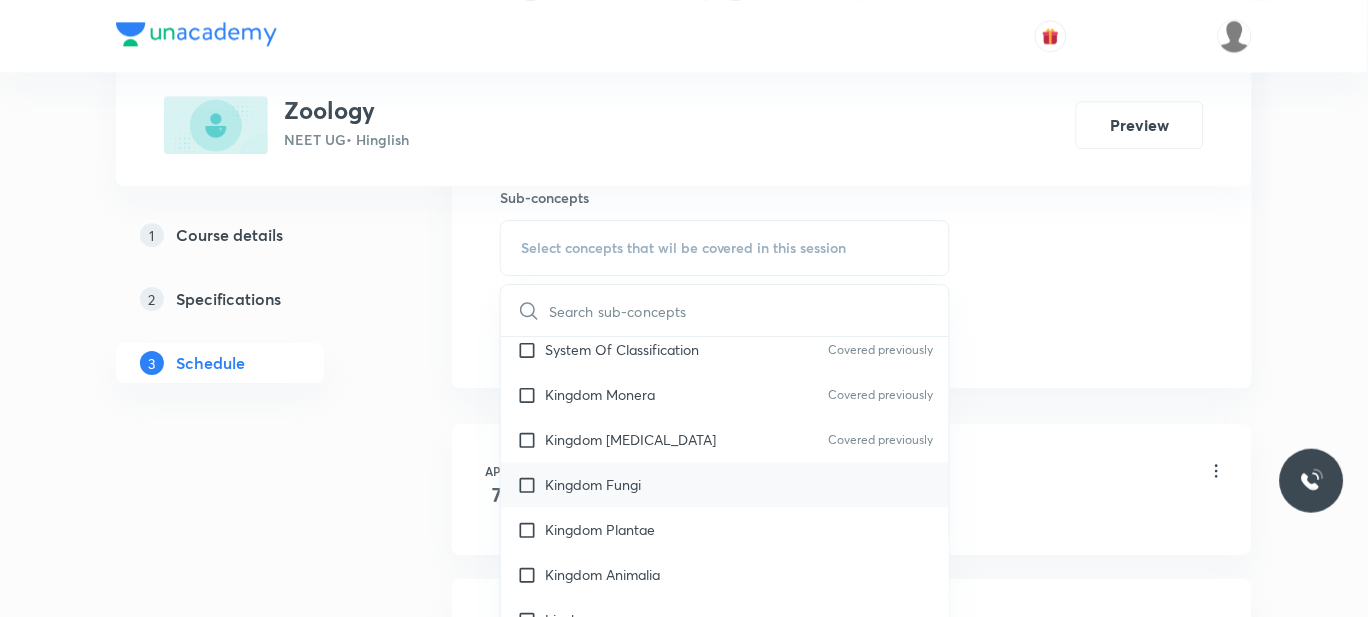 click on "Kingdom Fungi" at bounding box center (593, 484) 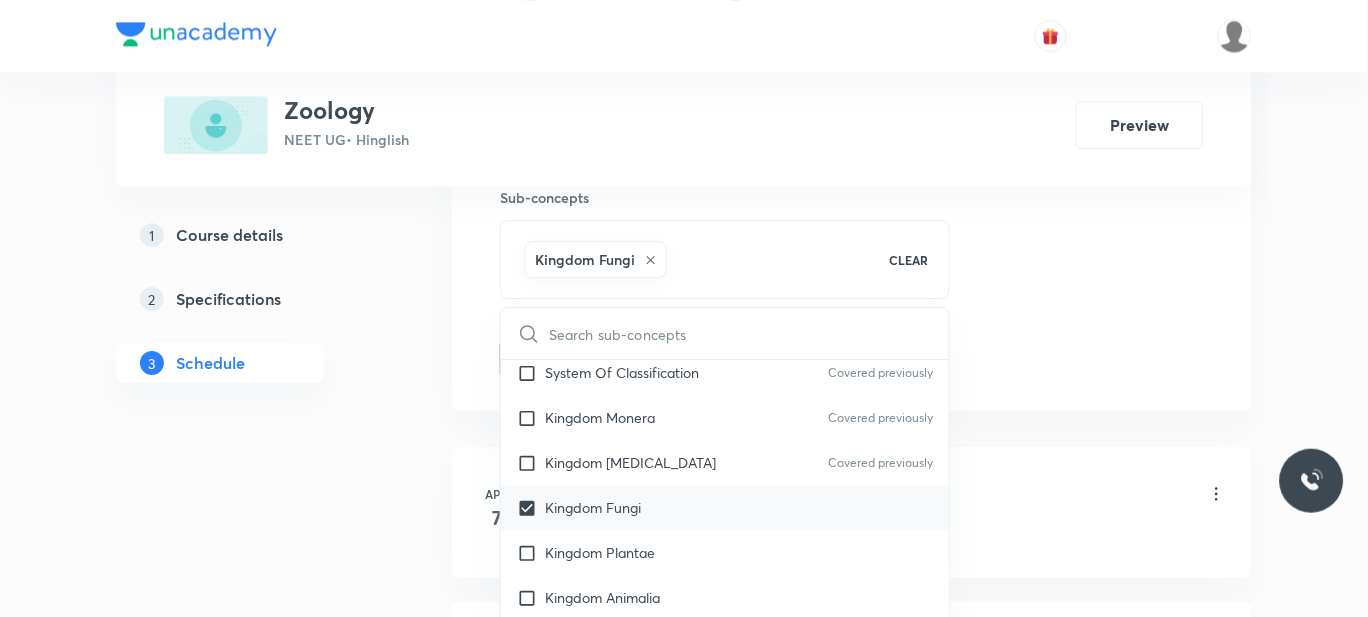 click on "Kingdom Fungi" at bounding box center [593, 507] 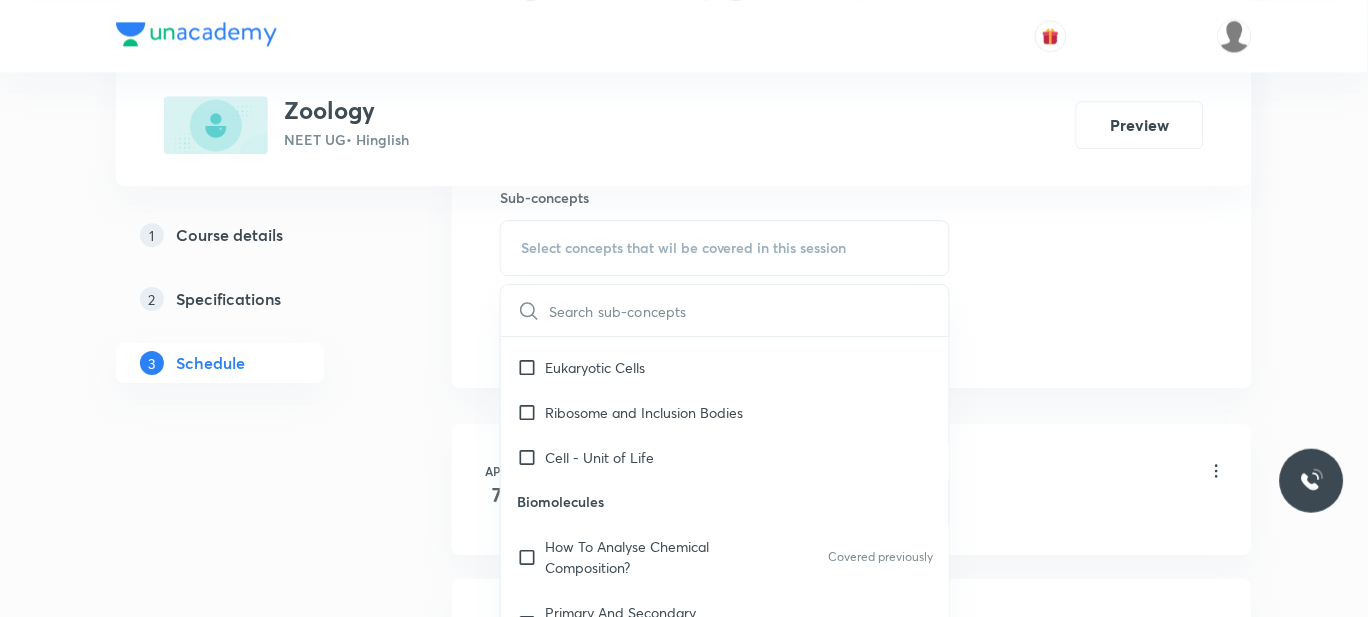 scroll, scrollTop: 3452, scrollLeft: 0, axis: vertical 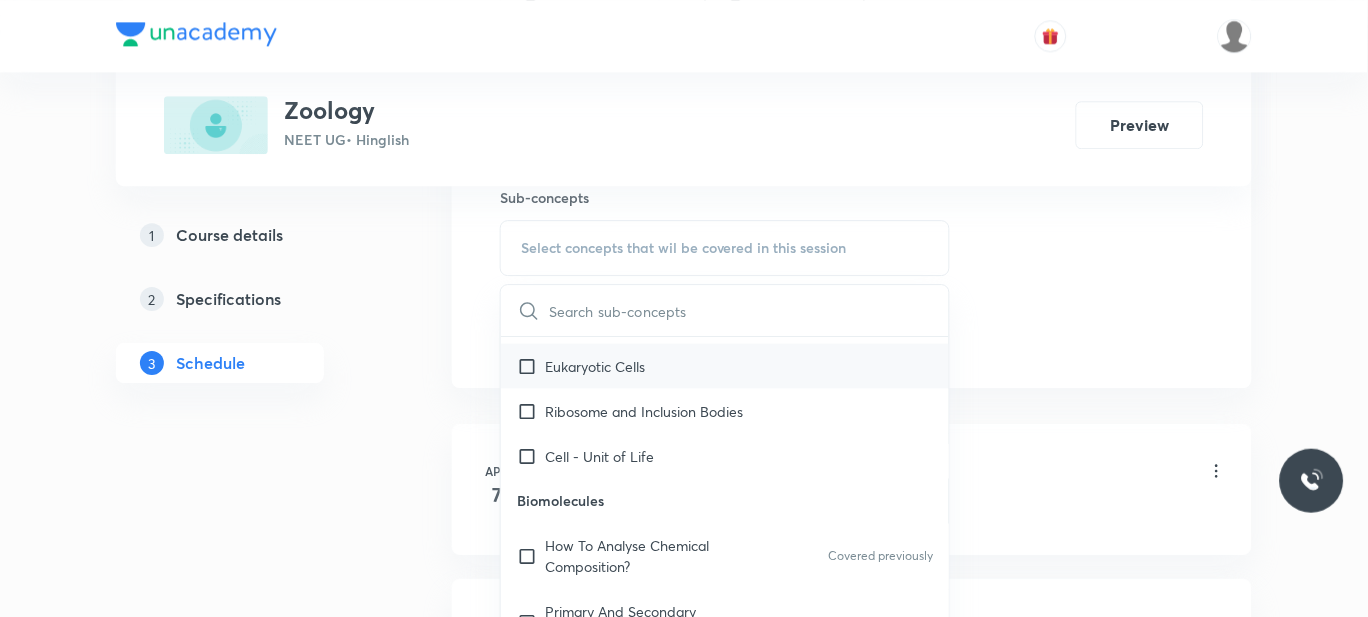 click on "Eukaryotic Cells" at bounding box center [595, 366] 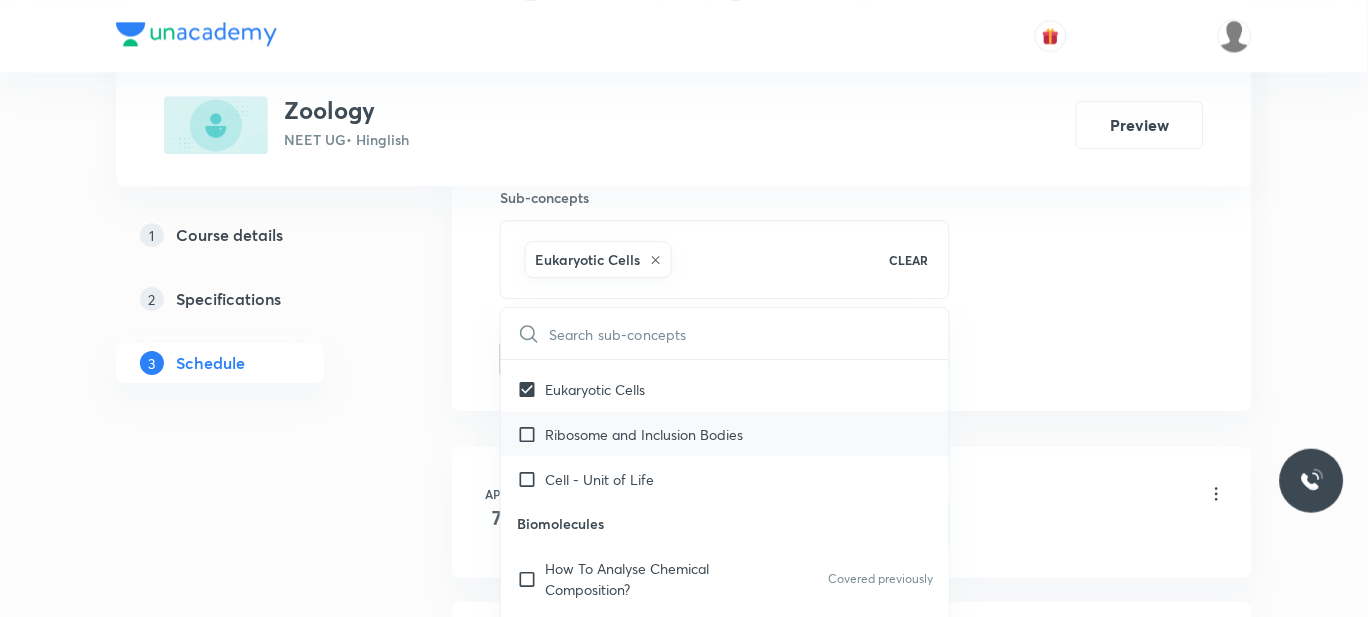 click on "Ribosome and Inclusion Bodies" at bounding box center (725, 434) 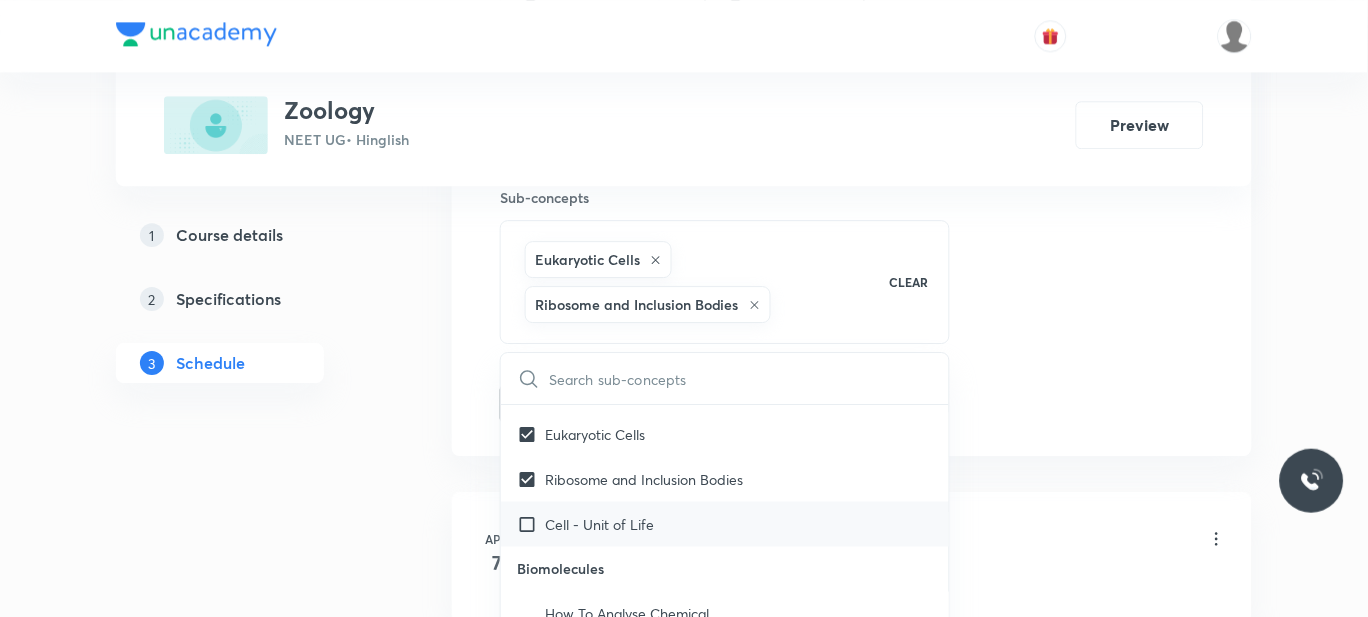 click on "Cell - Unit of Life" at bounding box center [725, 524] 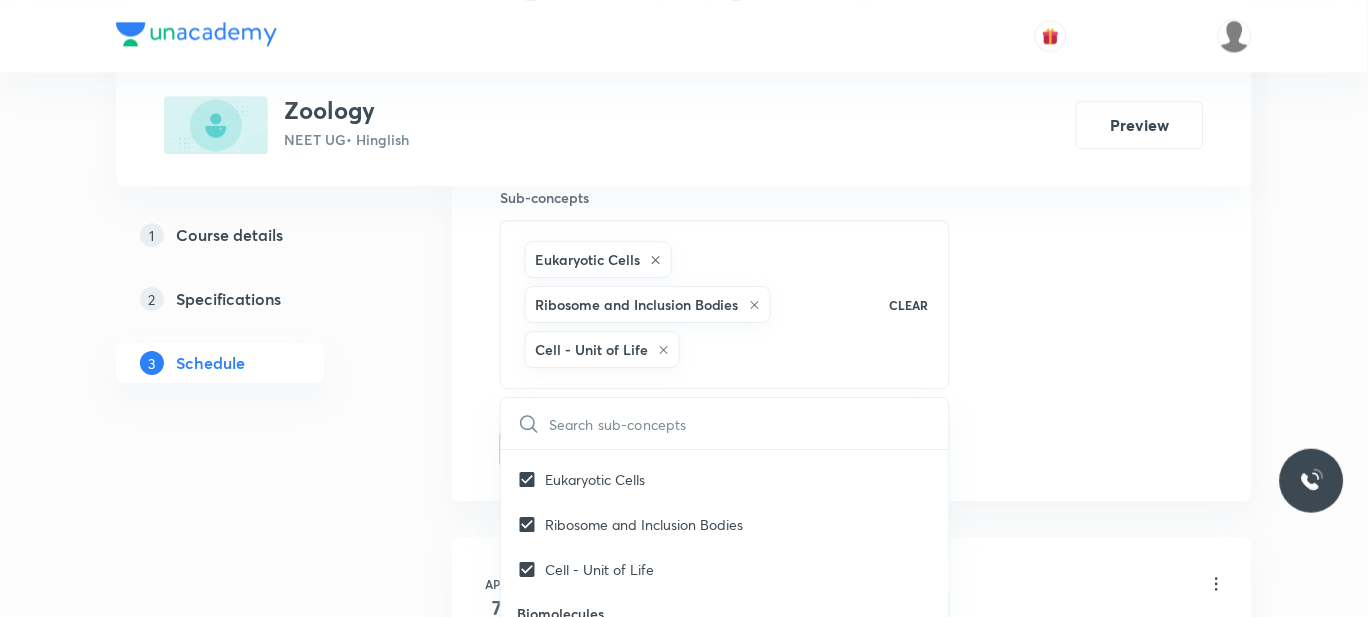 click on "Plus Courses Zoology NEET UG  • Hinglish Preview 1 Course details 2 Specifications 3 Schedule Schedule 59  classes Session  60 Live class Session title 18/99 ORIGIN & EVOLUTION ​ Schedule for Jul 14, 2025, 2:50 PM ​ Duration (in minutes) 60 ​   Session type Online Offline Room 302 Sub-concepts Eukaryotic Cells Ribosome and Inclusion Bodies Cell - Unit of Life CLEAR ​ Biology - Full Syllabus Mock Questions Biology - Full Syllabus Mock Questions Covered previously Practice questions Practice Questions Biology Previous Year Questions Maths Previous Year Questions Living World What Is Living? Covered previously Diversity In The Living World Covered previously Systematics Covered previously Types Of Taxonomy Covered previously Fundamental Components Of Taxonomy Covered previously Taxonomic Categories Covered previously Taxonomical Aids Covered previously The Three Domains Of Life Covered previously Biological Nomenclature  Covered previously Biological Classification System Of Classification Linchens ER" at bounding box center (684, 4571) 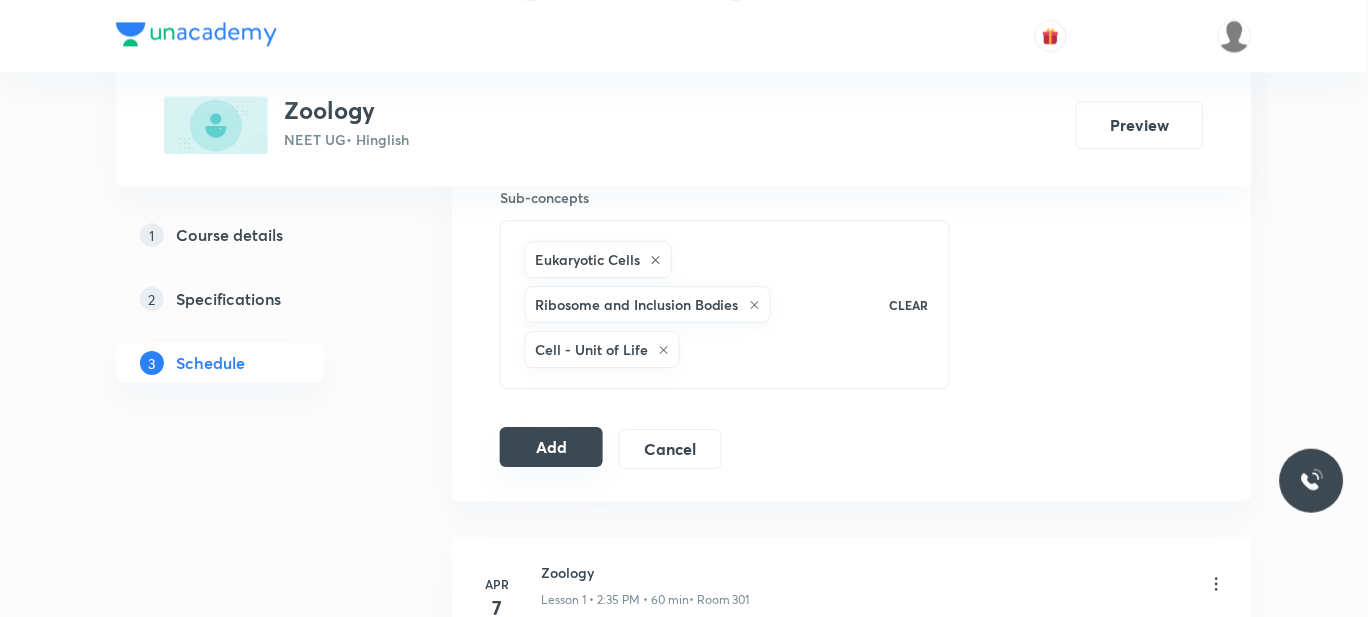 click on "Add" at bounding box center (551, 447) 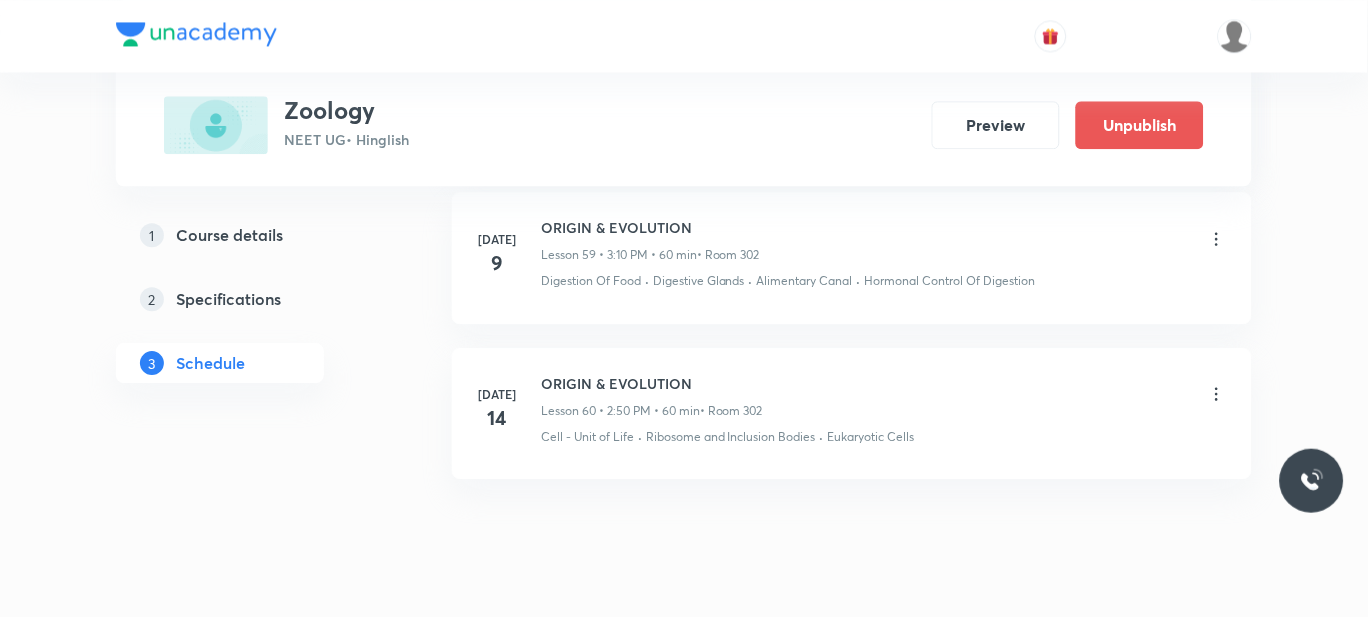scroll, scrollTop: 9579, scrollLeft: 0, axis: vertical 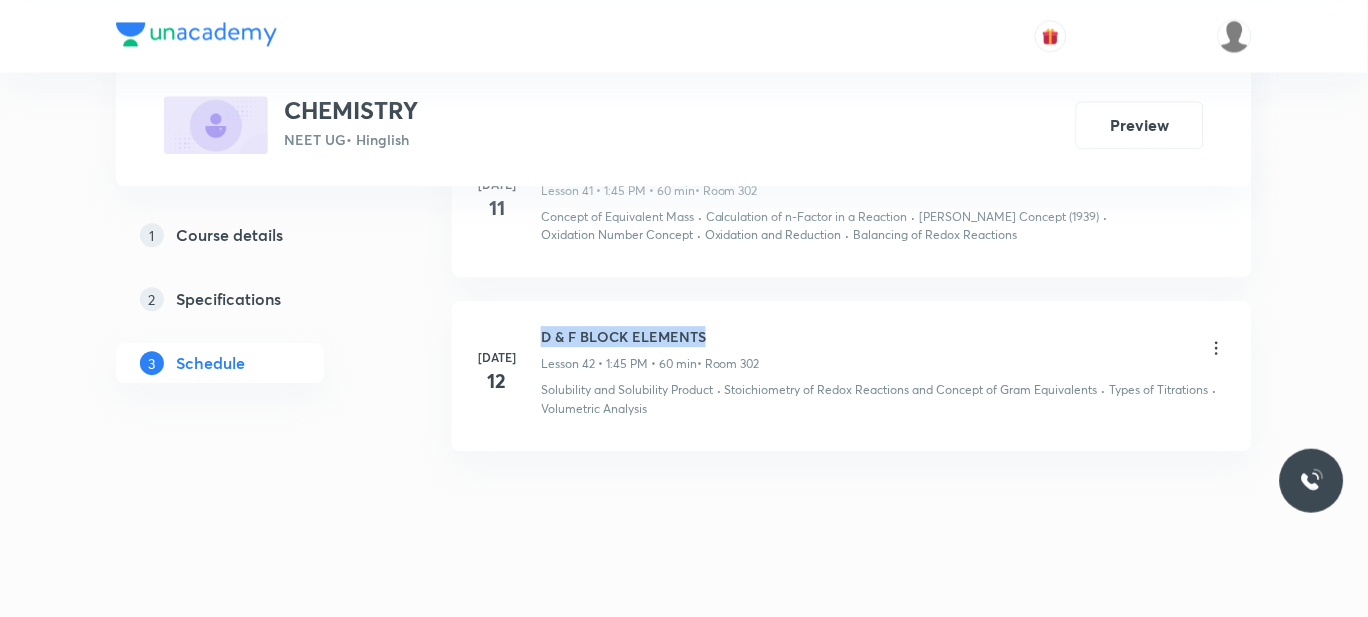 drag, startPoint x: 716, startPoint y: 313, endPoint x: 519, endPoint y: 297, distance: 197.64868 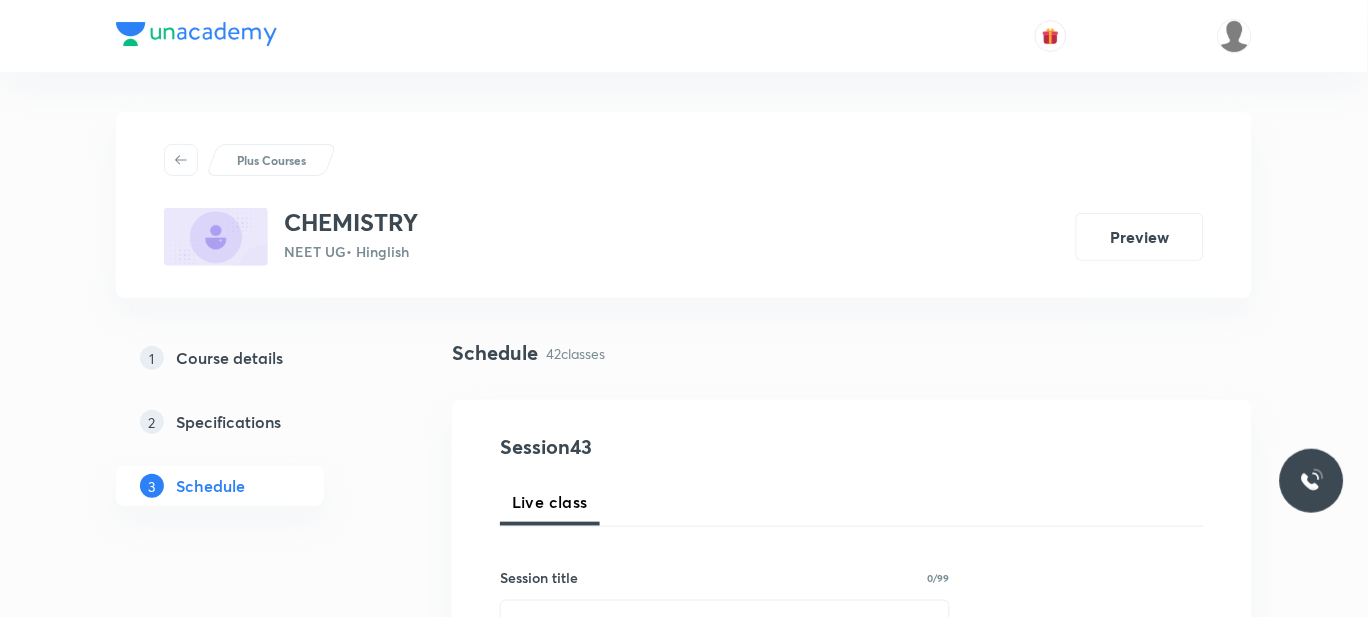 scroll, scrollTop: 188, scrollLeft: 0, axis: vertical 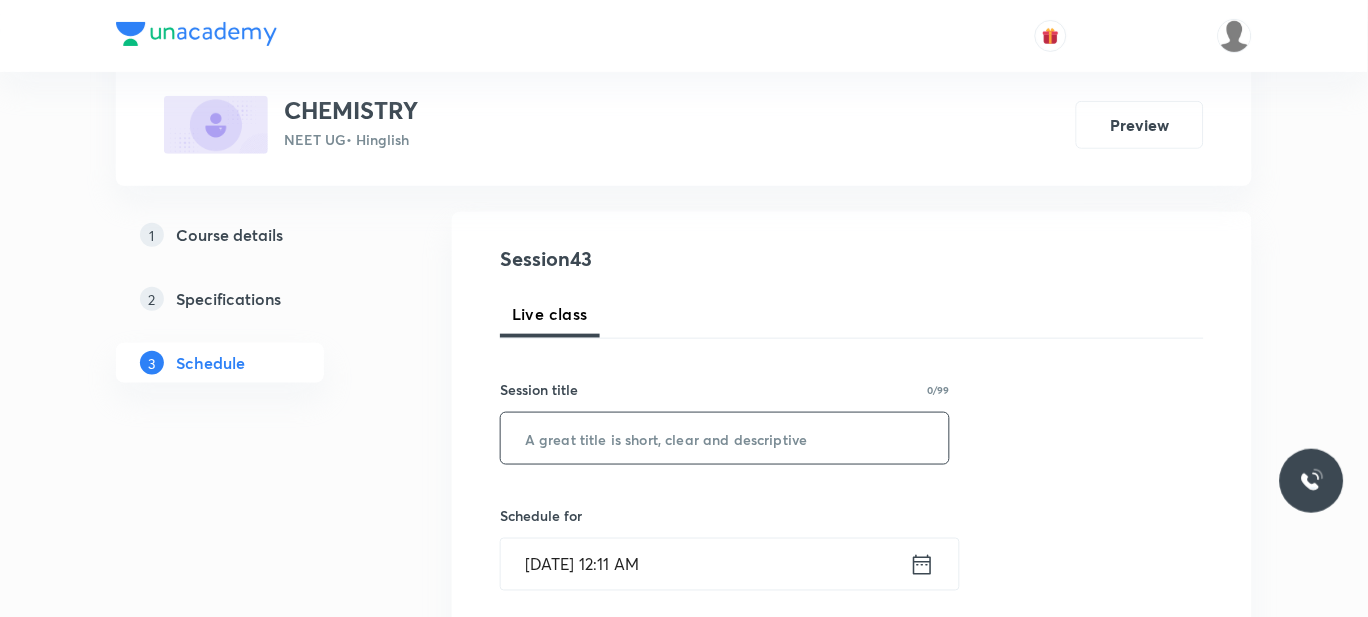 click at bounding box center (725, 438) 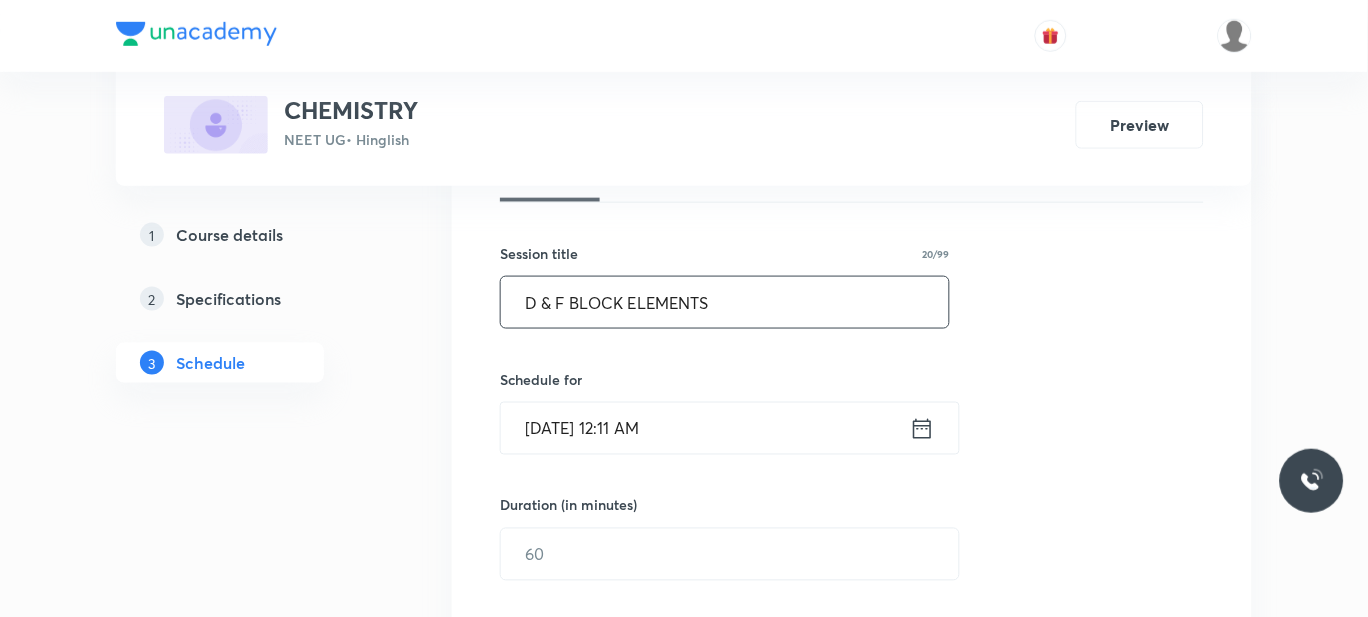 scroll, scrollTop: 345, scrollLeft: 0, axis: vertical 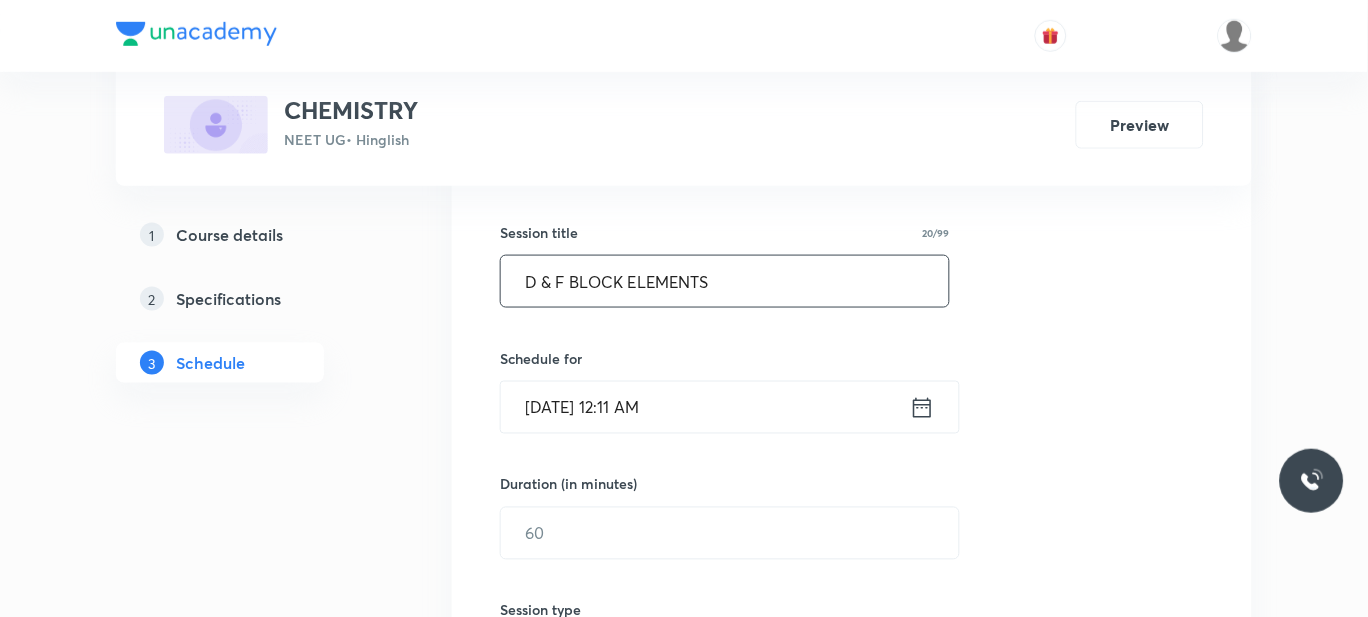 type on "D & F BLOCK ELEMENTS" 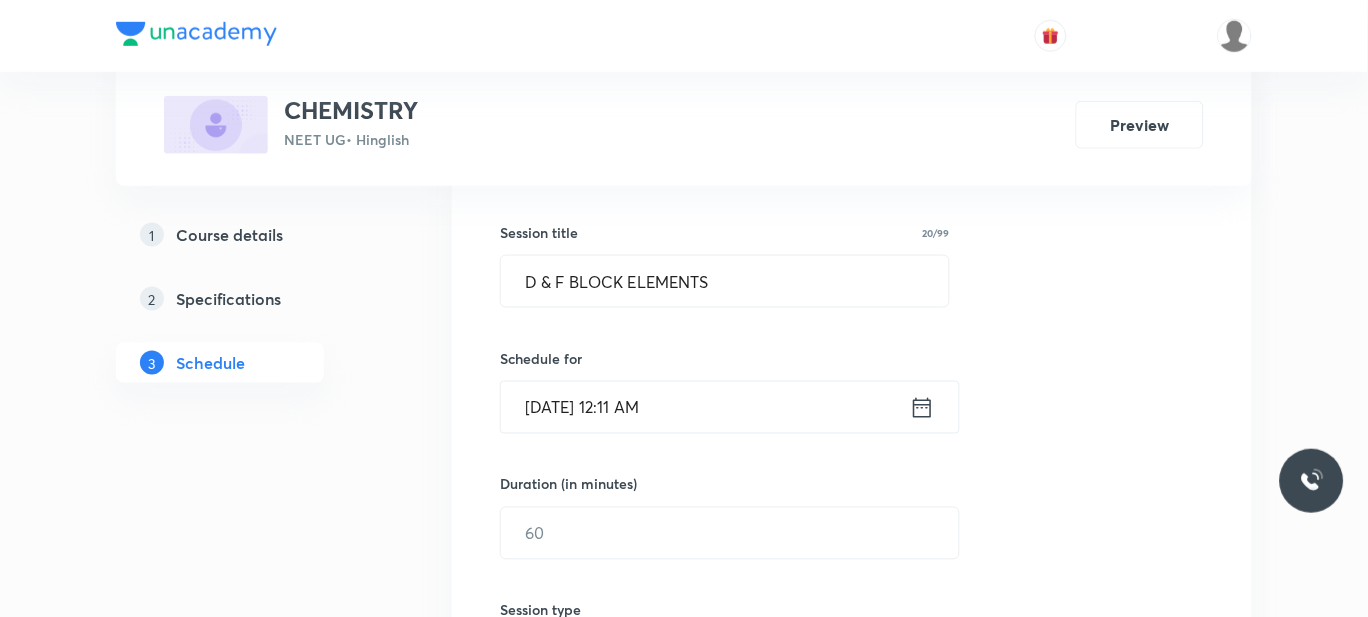 click on "[DATE] 12:11 AM" at bounding box center (705, 407) 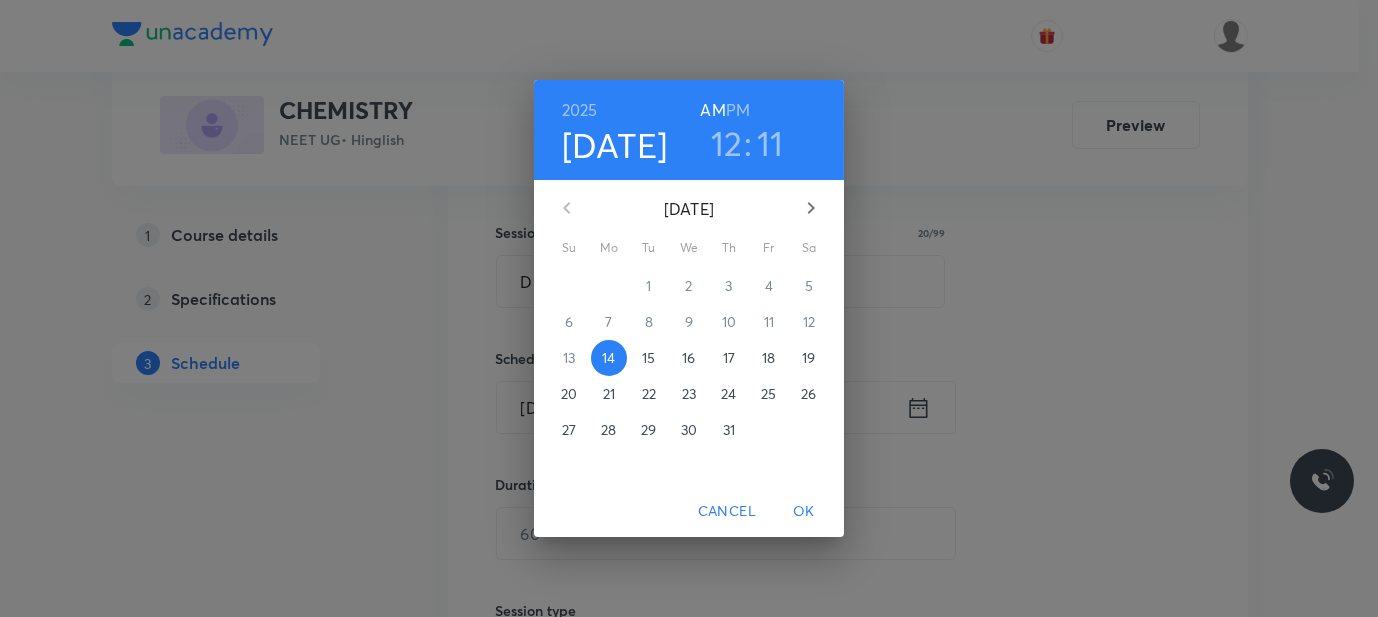 click on "PM" at bounding box center [738, 110] 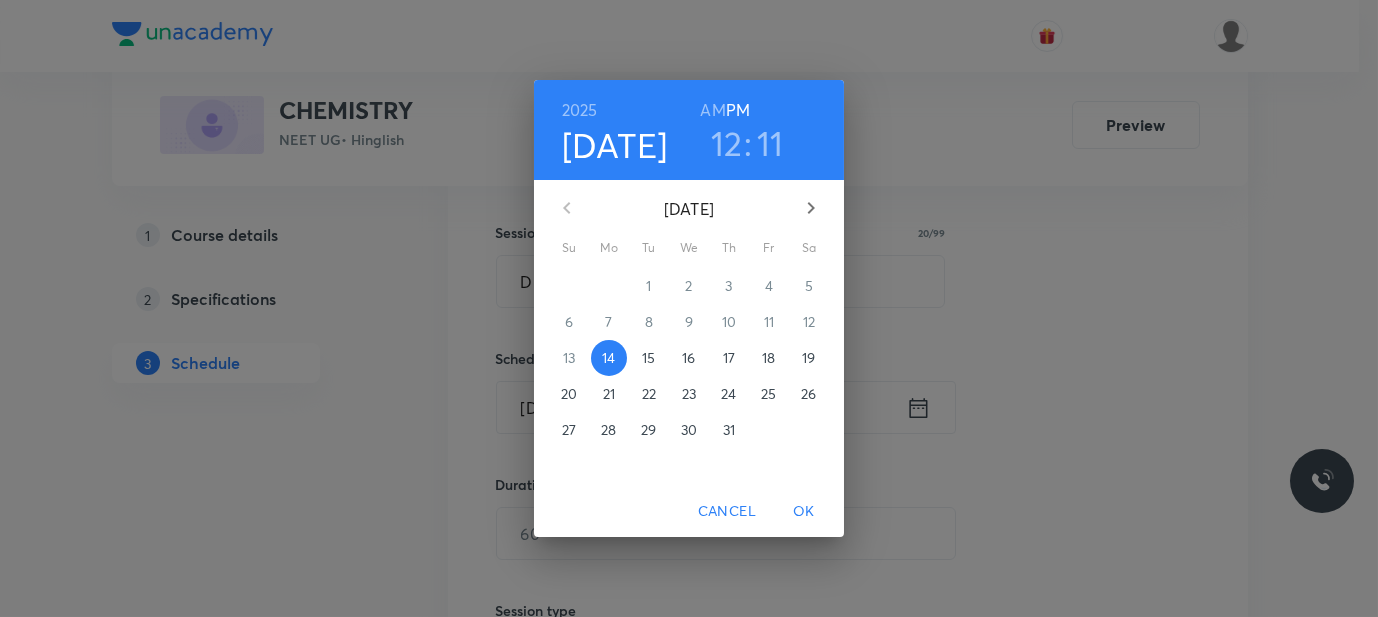 click on "12" at bounding box center (727, 143) 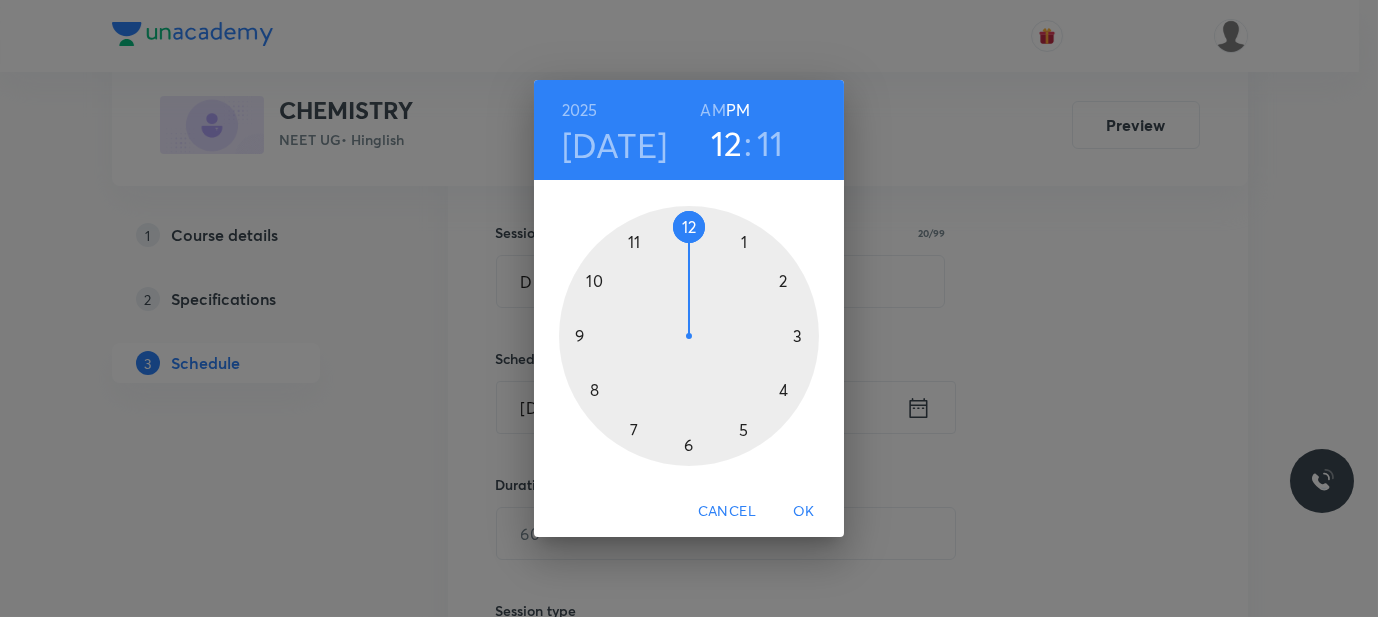 click at bounding box center (689, 336) 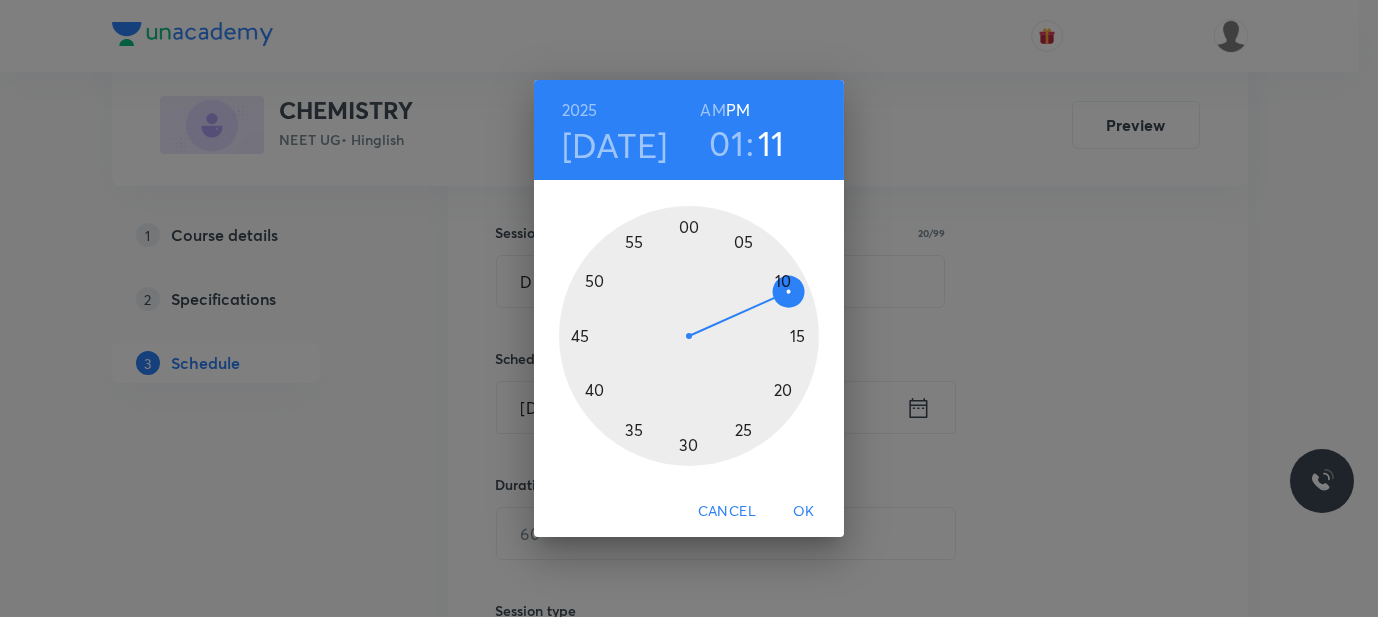 click at bounding box center (689, 336) 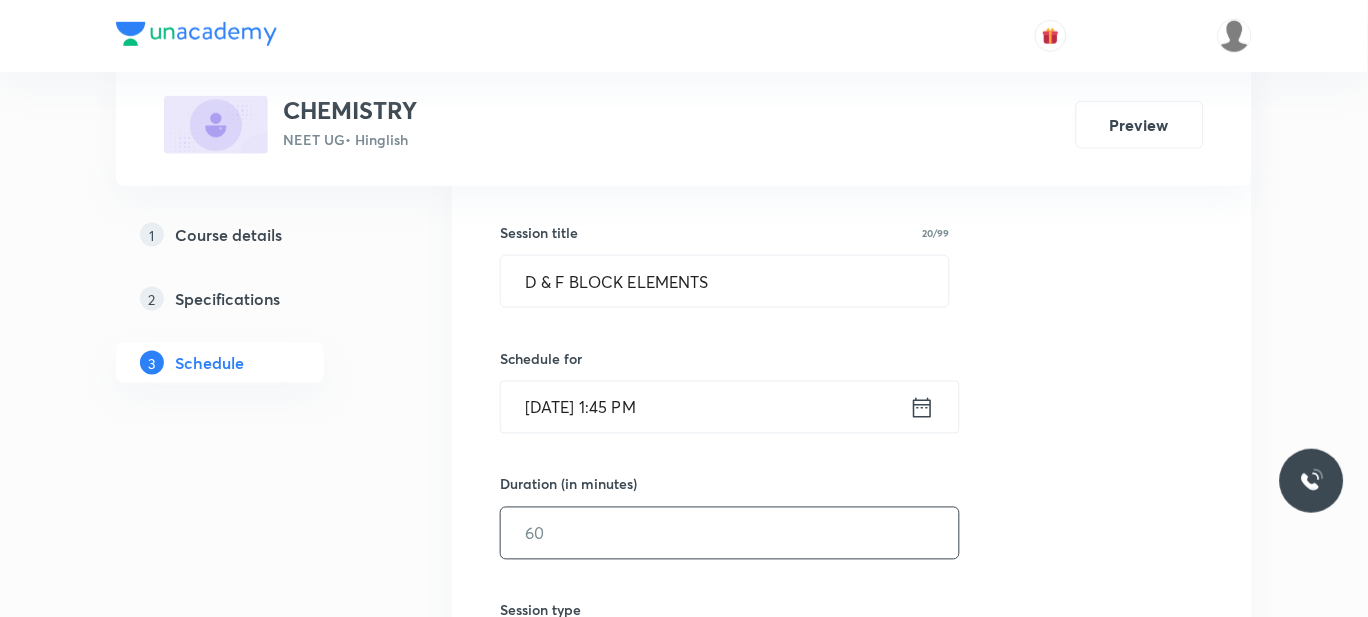 click at bounding box center (730, 533) 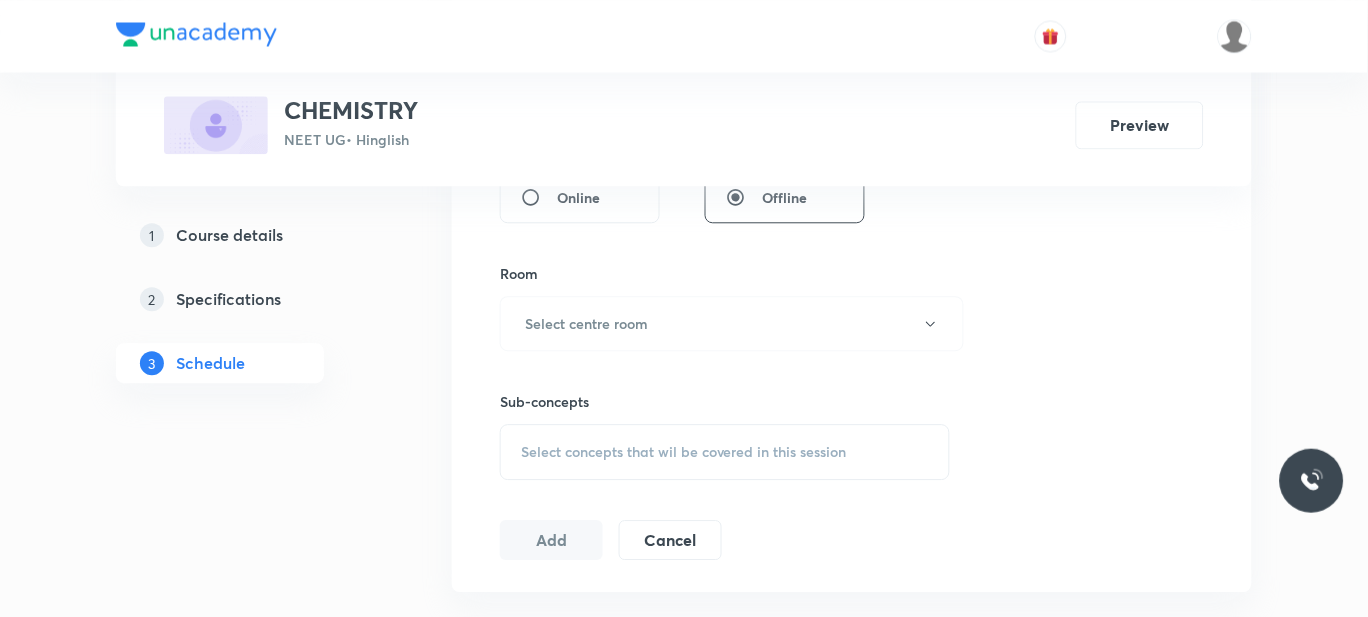 scroll, scrollTop: 810, scrollLeft: 0, axis: vertical 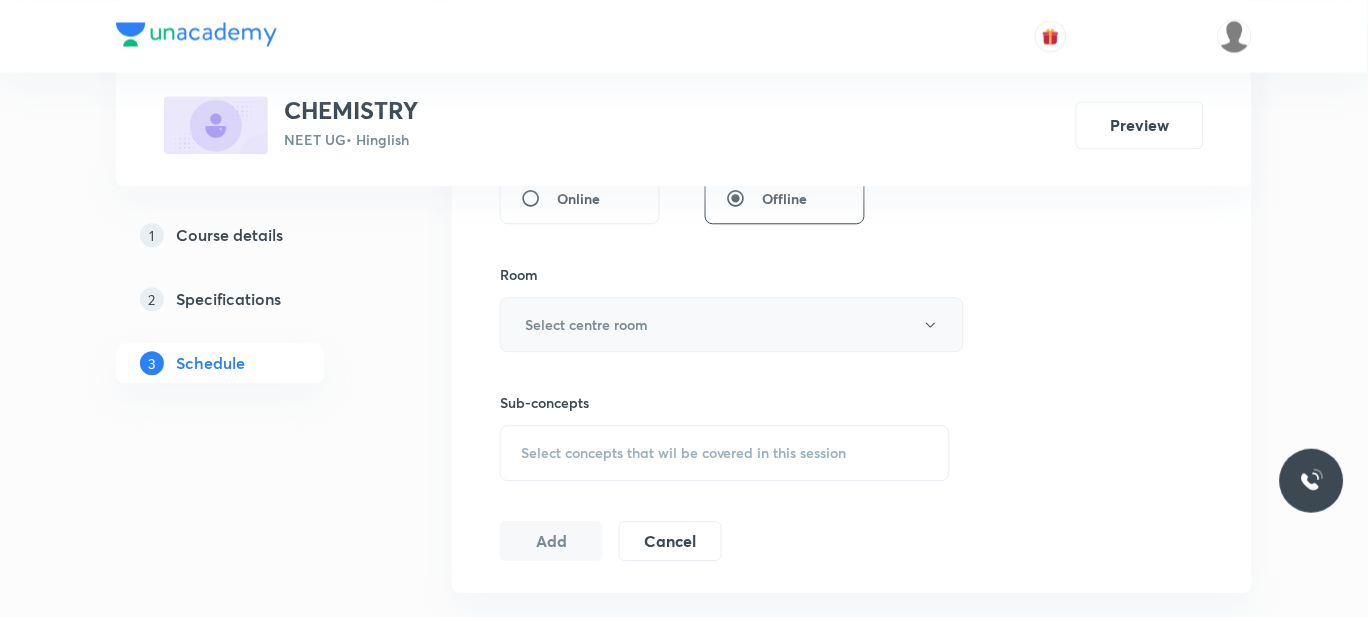 type on "60" 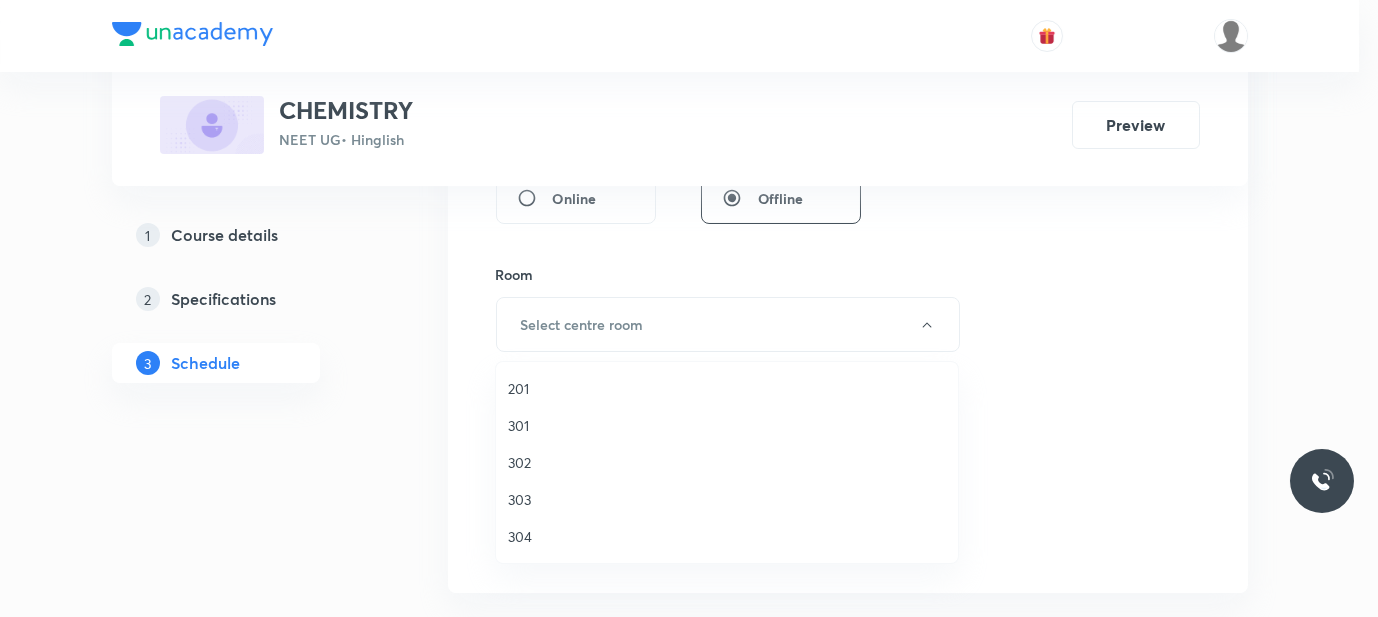 click on "302" at bounding box center [727, 462] 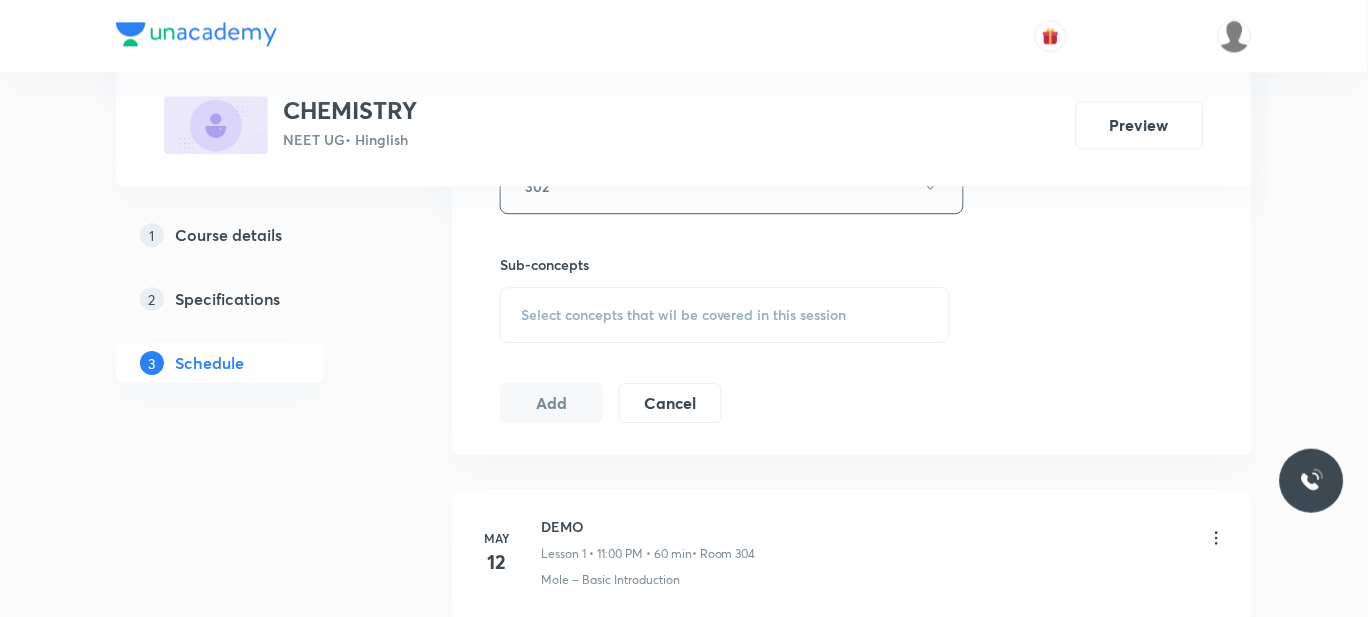 scroll, scrollTop: 949, scrollLeft: 0, axis: vertical 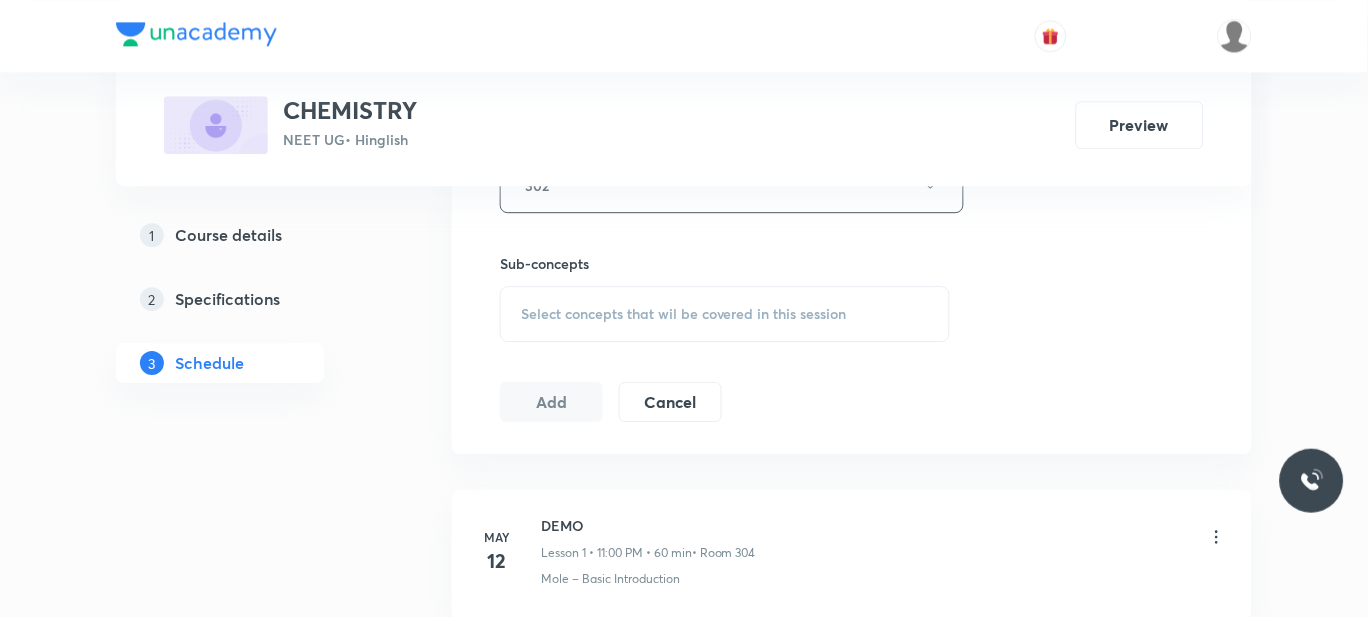 click on "Select concepts that wil be covered in this session" at bounding box center (725, 314) 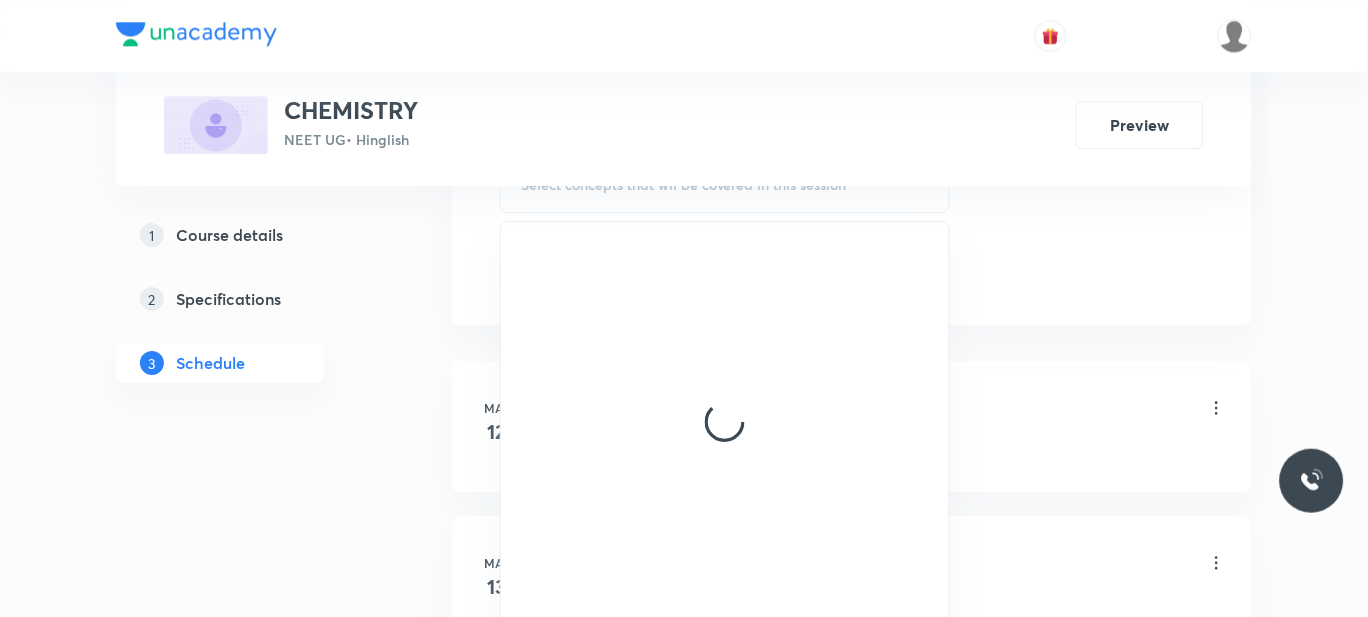 scroll, scrollTop: 1081, scrollLeft: 0, axis: vertical 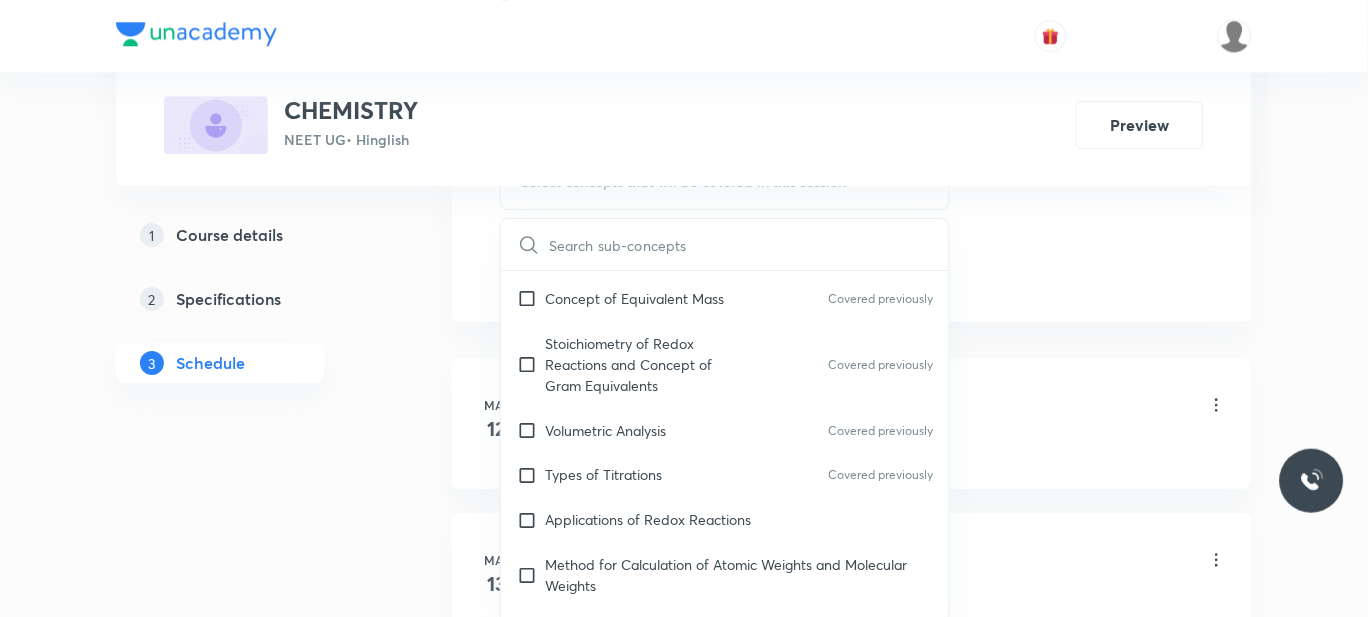 click on "Applications of Redox Reactions" at bounding box center (725, 520) 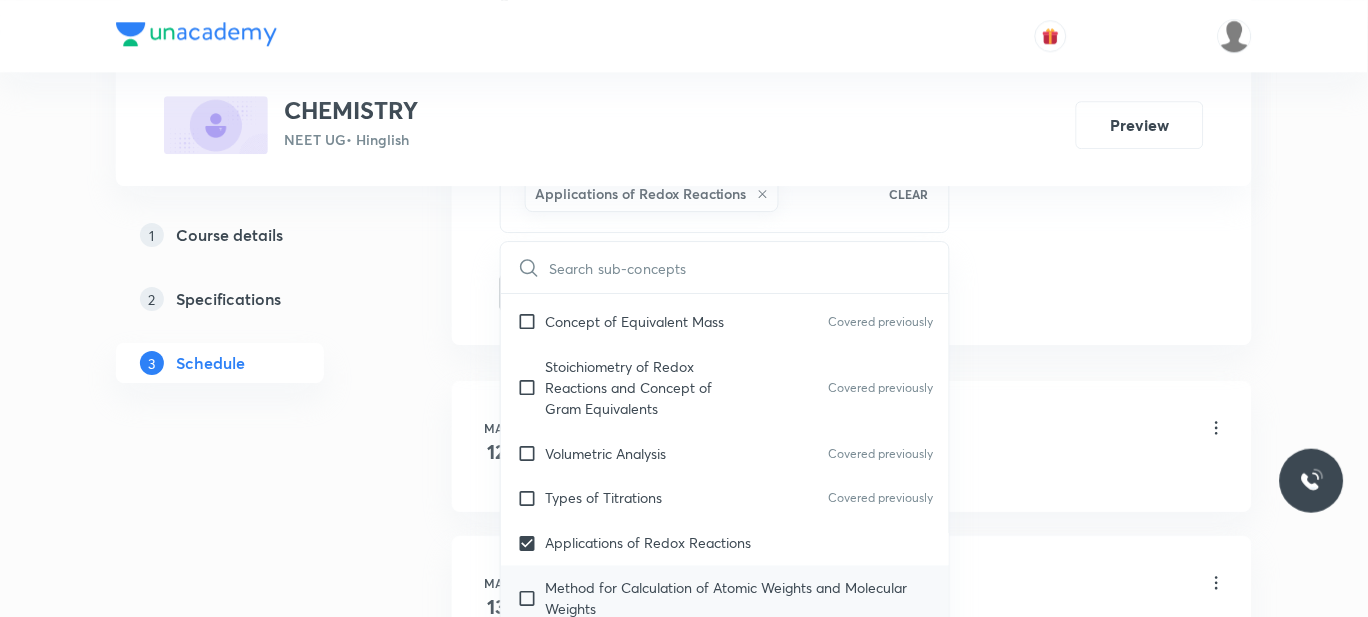 click on "Method for Calculation of Atomic Weights and Molecular Weights" at bounding box center [739, 599] 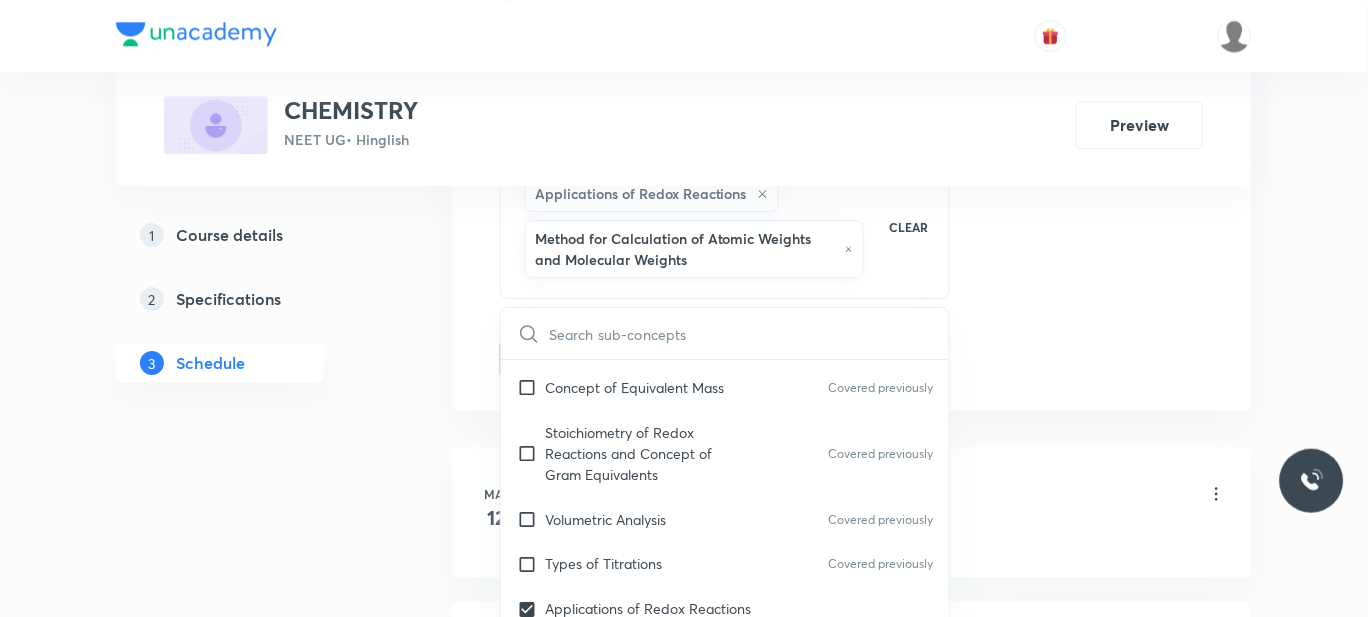 click on "Law of Equivalence" at bounding box center [607, 720] 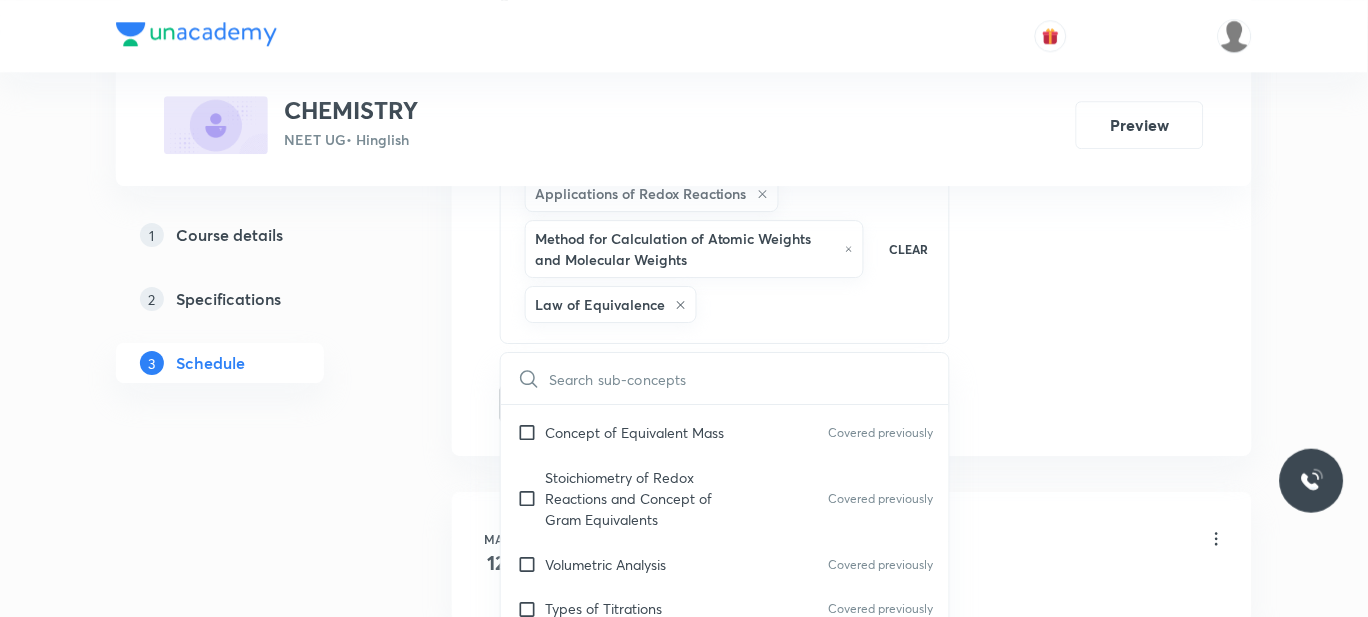 click on "Plus Courses CHEMISTRY NEET UG  • Hinglish Preview 1 Course details 2 Specifications 3 Schedule Schedule 42  classes Session  43 Live class Session title 20/99 D & F BLOCK ELEMENTS ​ Schedule for Jul 14, 2025, 1:45 PM ​ Duration (in minutes) 60 ​   Session type Online Offline Room 302 Sub-concepts Applications of Redox Reactions Method for Calculation of Atomic Weights and Molecular Weights Law of Equivalence CLEAR ​ General Topics & Mole Concept Basic Concepts Mole – Basic Introduction Covered previously Percentage Composition Covered previously Stoichiometry Covered previously Principle of Atom Conservation (POAC) Covered previously Relation between Stoichiometric Quantities Covered previously Application of Mole Concept: Gravimetric Analysis Covered previously Electronic Configuration Of Atoms (Hund's rule) Covered previously  Quantum Numbers (Magnetic Quantum no.) Covered previously Quantum Numbers(Pauli's Exclusion law) Covered previously Mean Molar Mass or Molecular Mass Covered previously 2" at bounding box center [684, 3379] 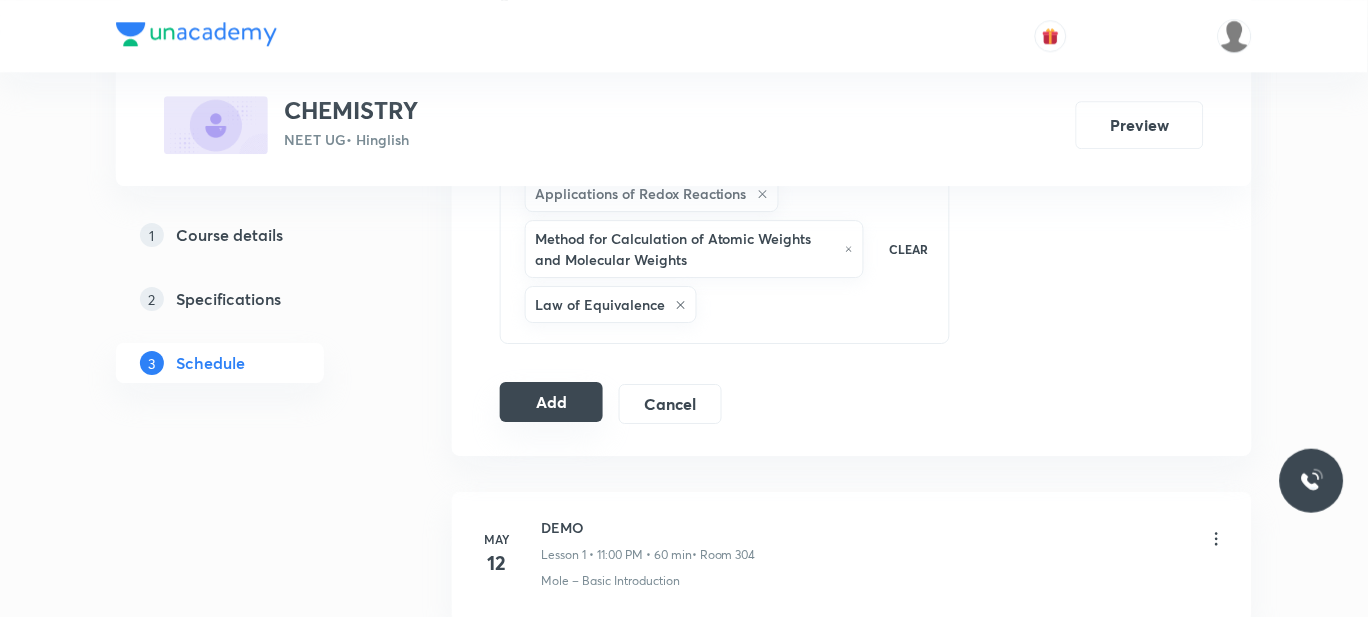 click on "Add Cancel" at bounding box center (619, 404) 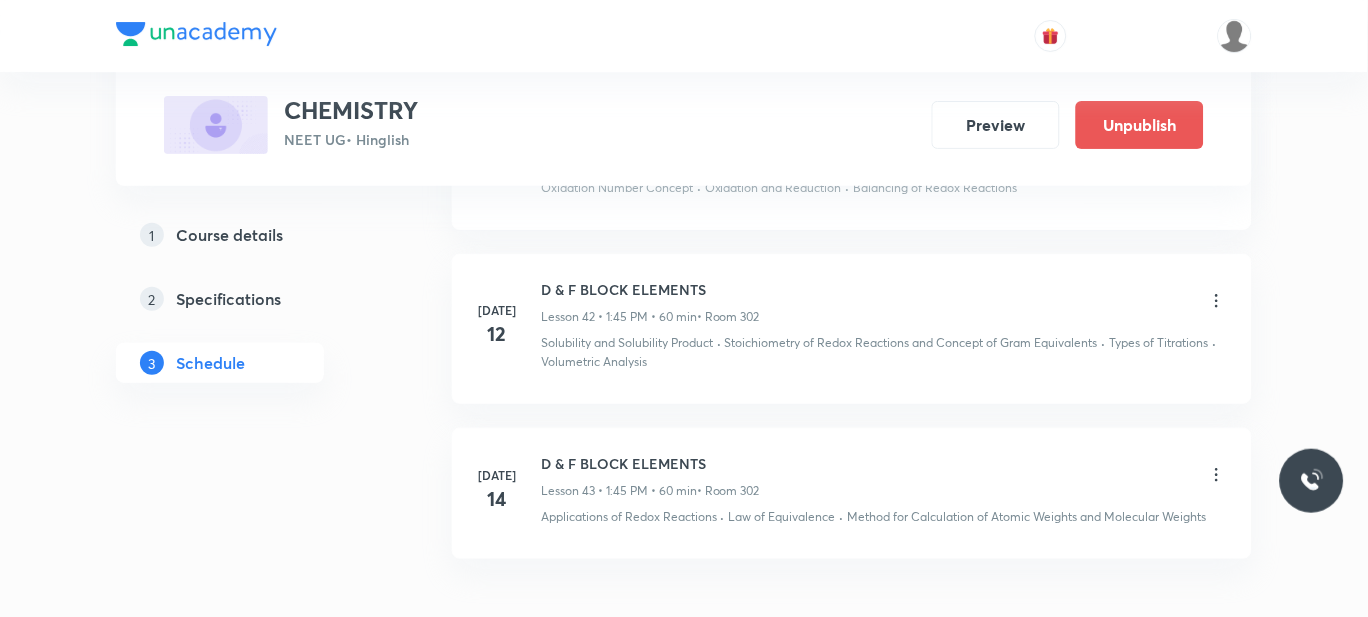 scroll, scrollTop: 7309, scrollLeft: 0, axis: vertical 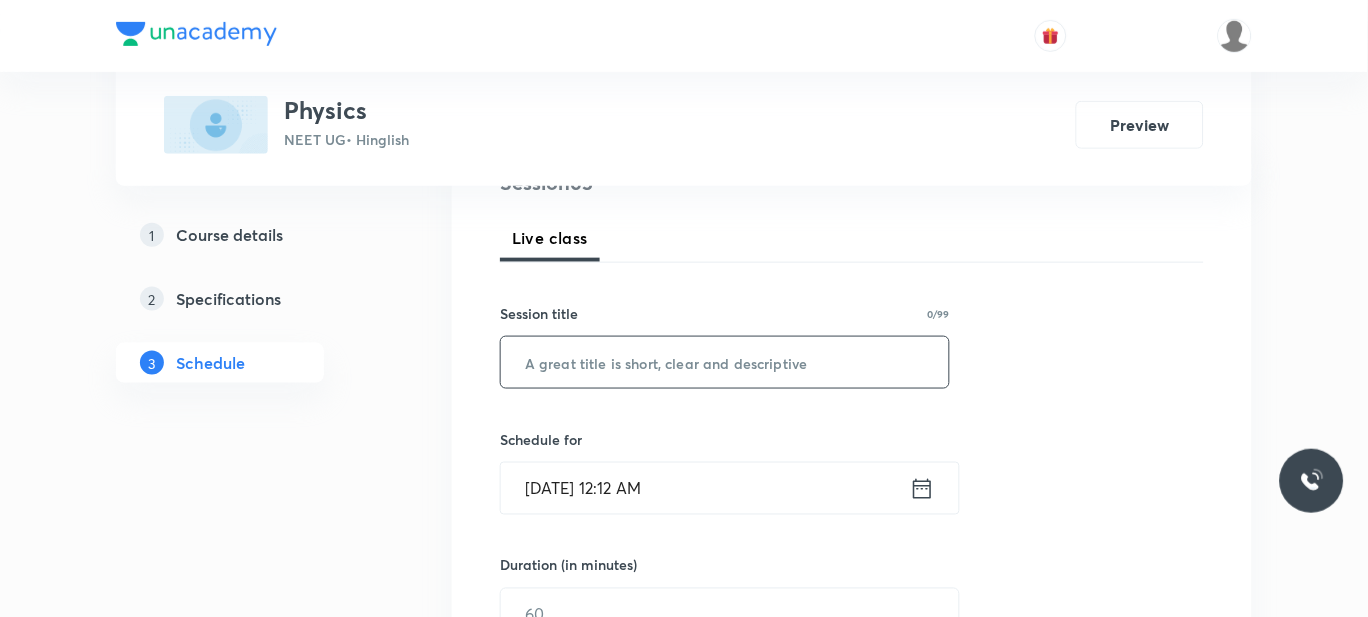 click at bounding box center [725, 362] 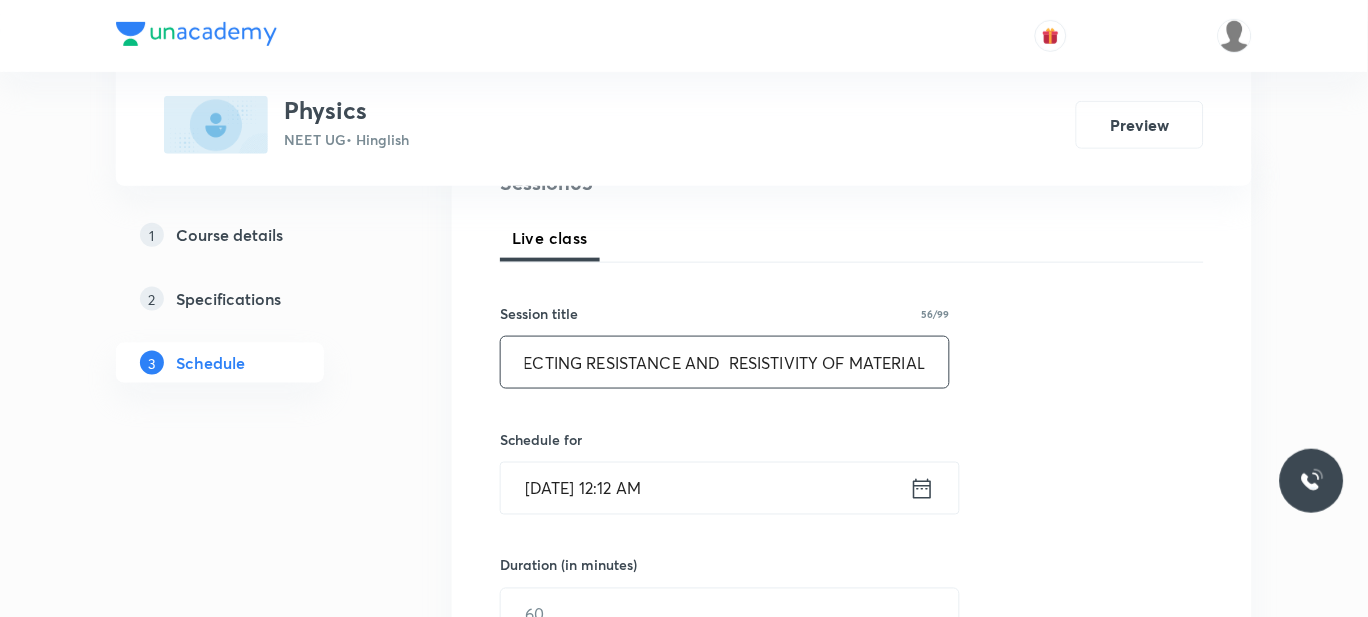 scroll, scrollTop: 0, scrollLeft: 124, axis: horizontal 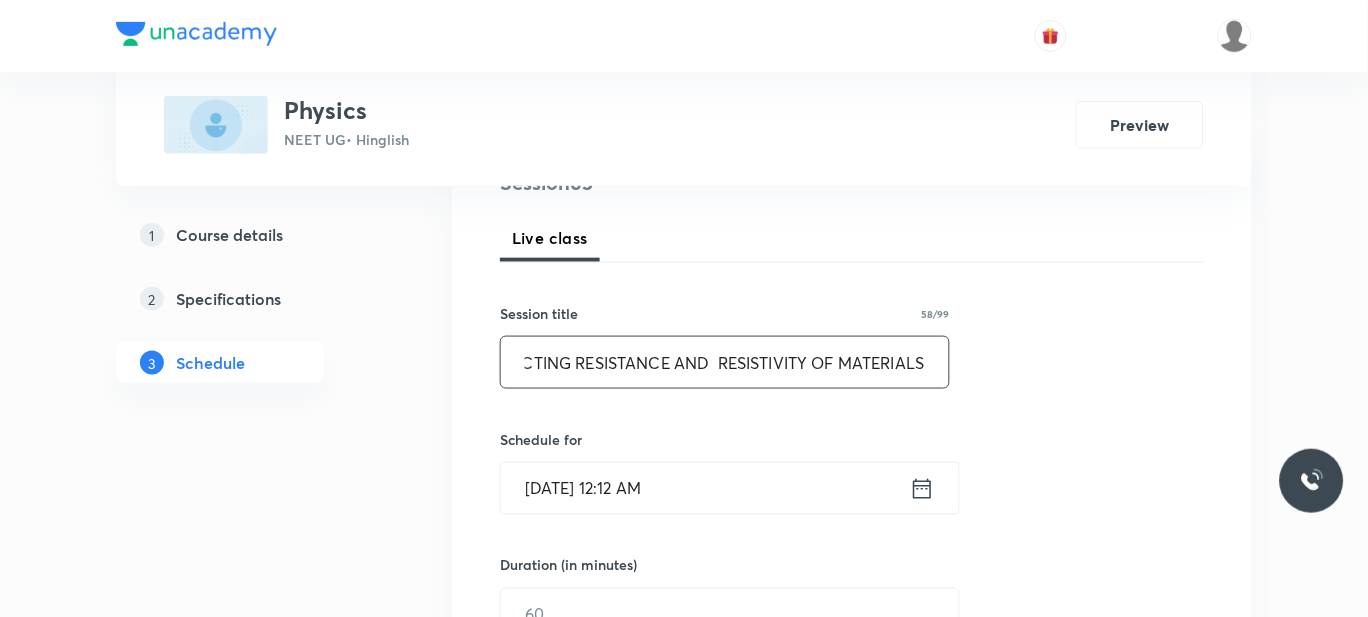 type on "FACTORS AFFECTING RESISTANCE AND  RESISTIVITY OF MATERIALS" 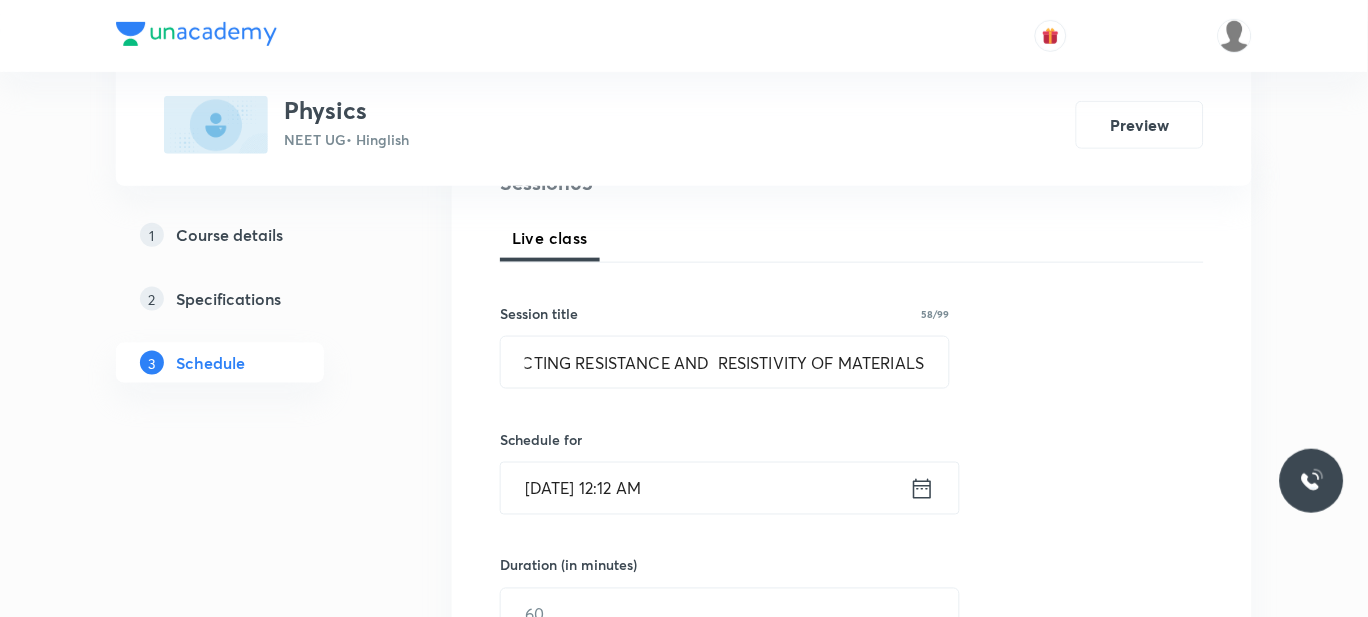 scroll, scrollTop: 0, scrollLeft: 0, axis: both 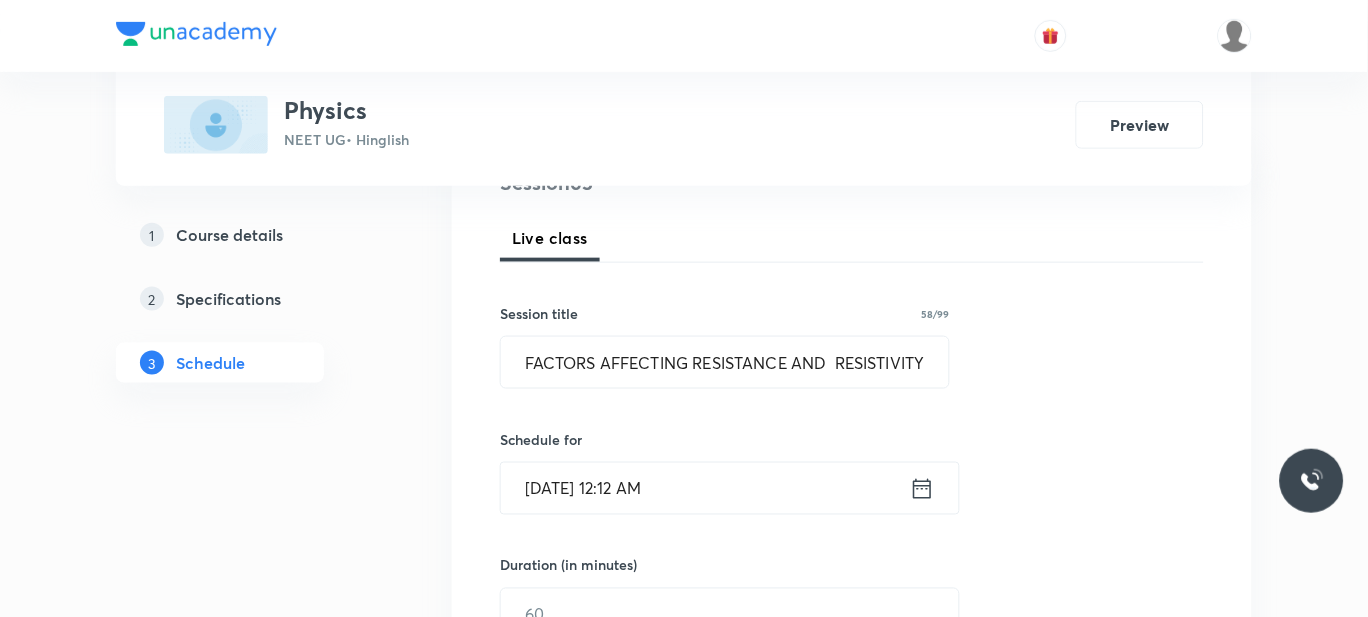 click on "[DATE] 12:12 AM" at bounding box center [705, 488] 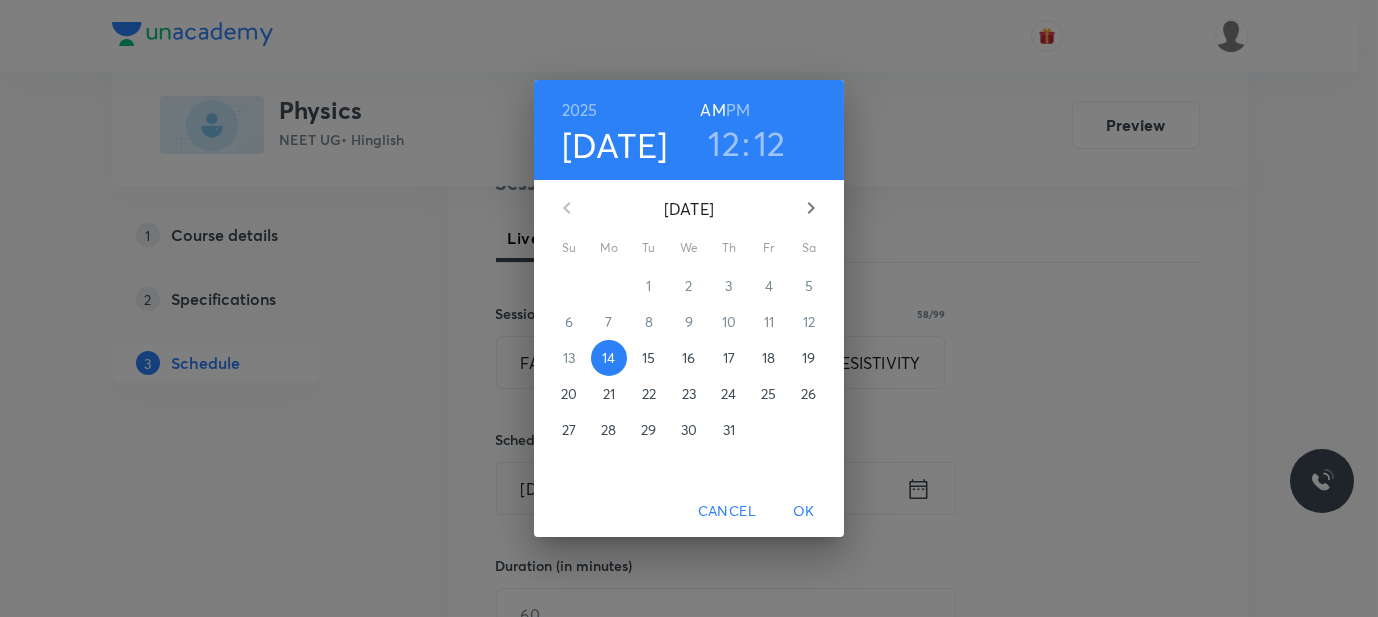 click on "PM" at bounding box center [738, 110] 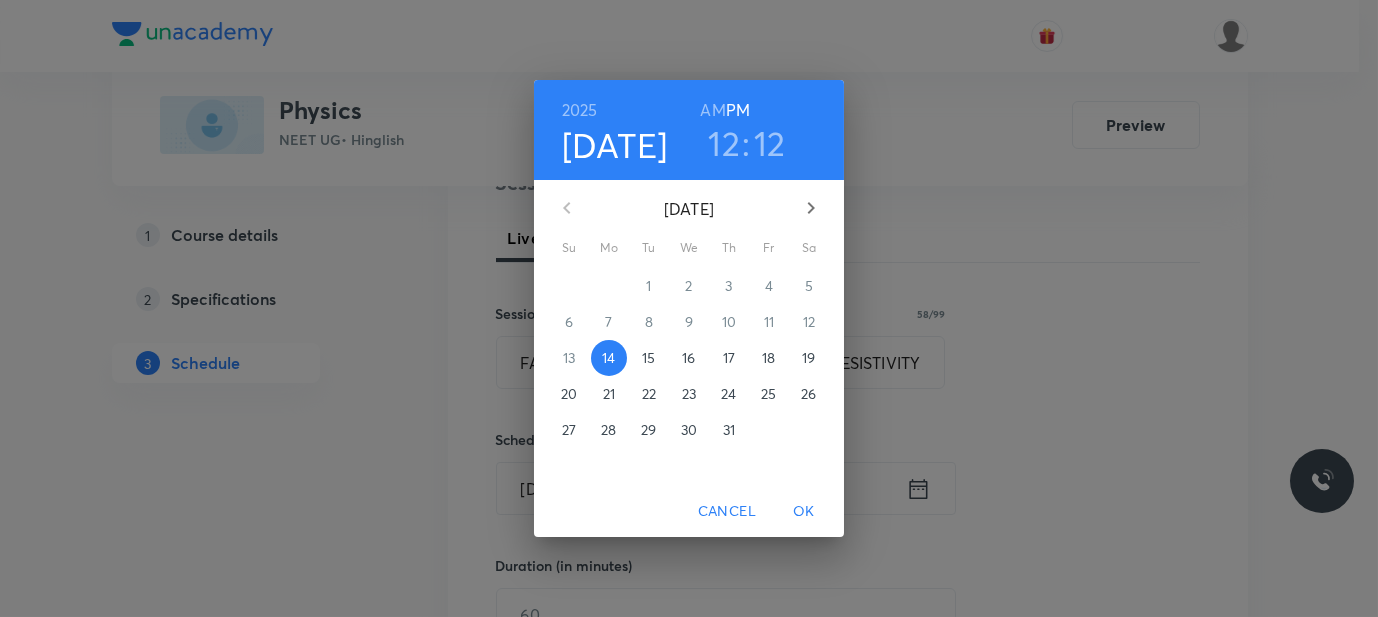 click on "12" at bounding box center (724, 143) 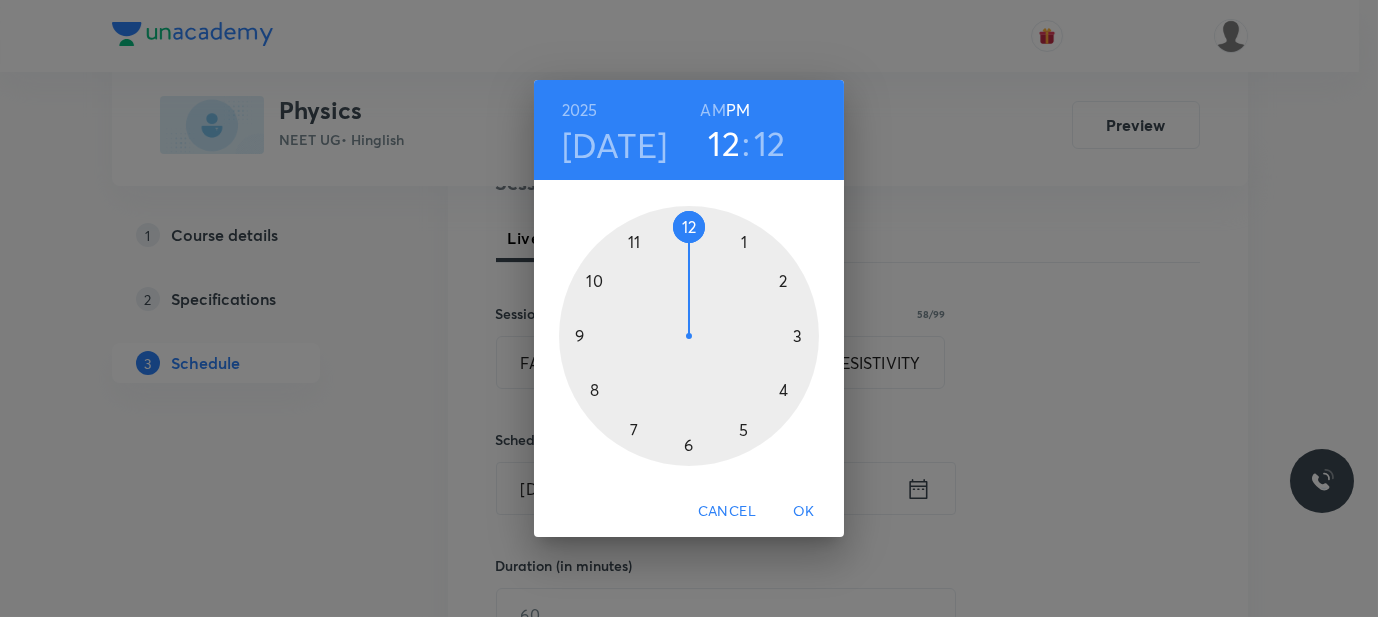 click at bounding box center (689, 336) 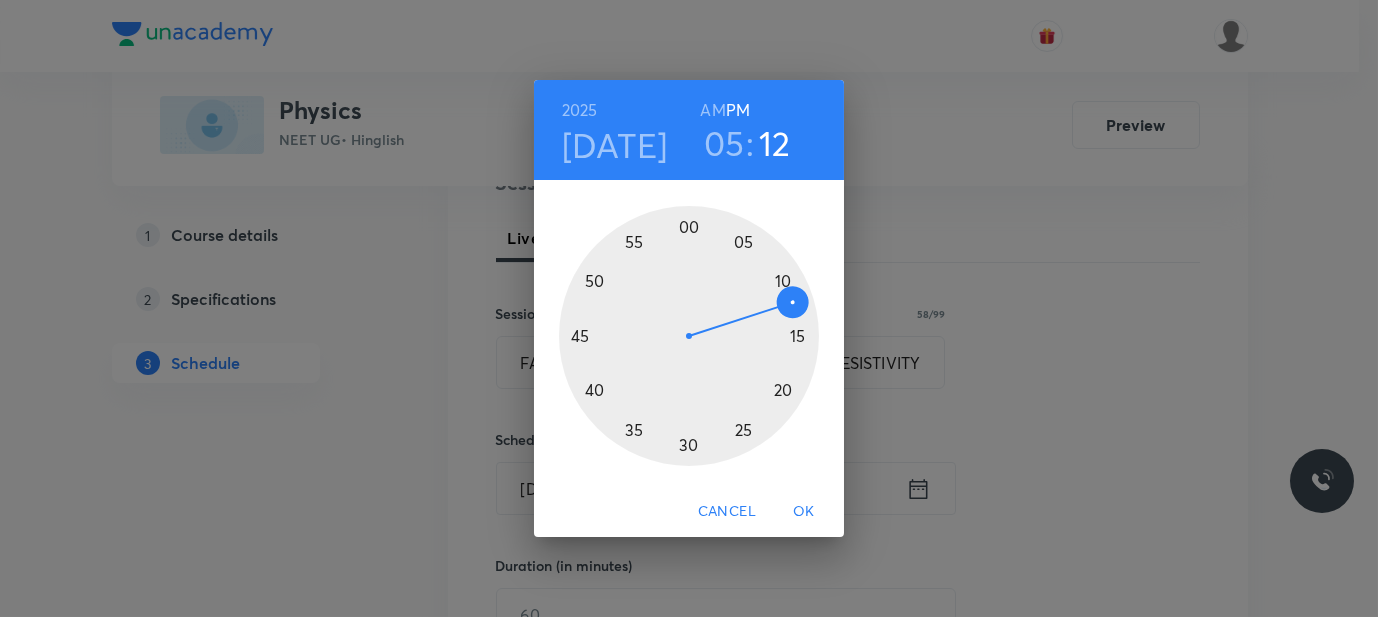 click at bounding box center [689, 336] 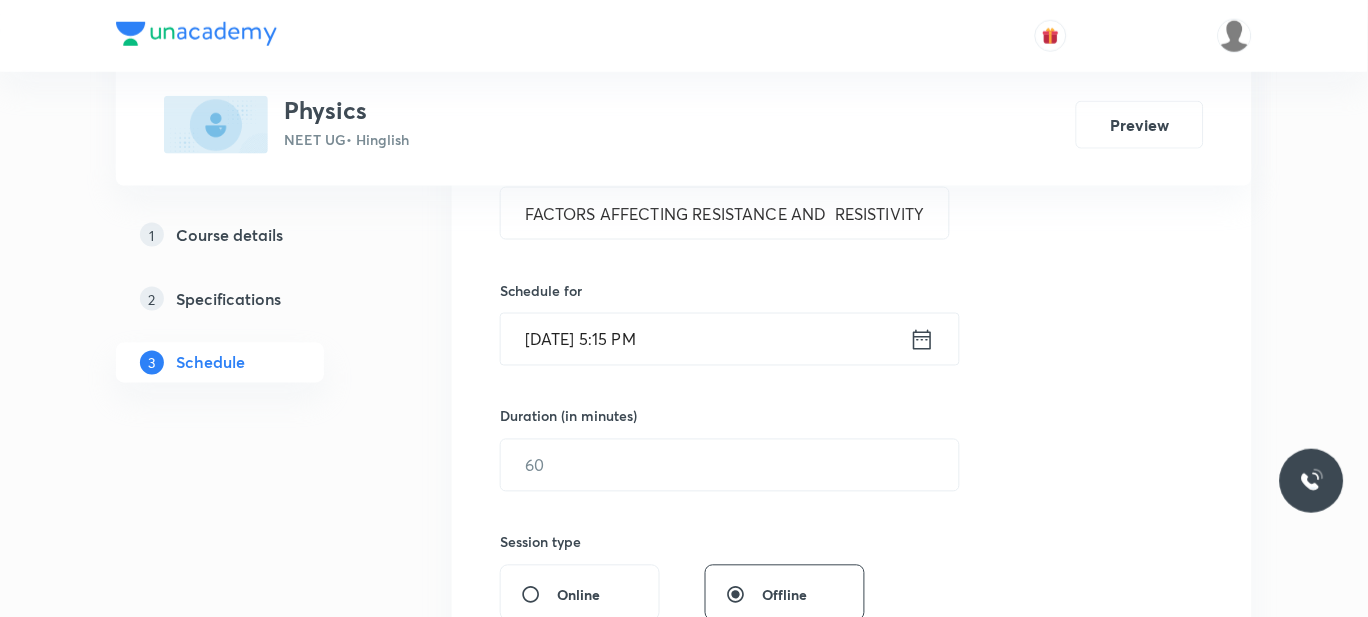 scroll, scrollTop: 432, scrollLeft: 0, axis: vertical 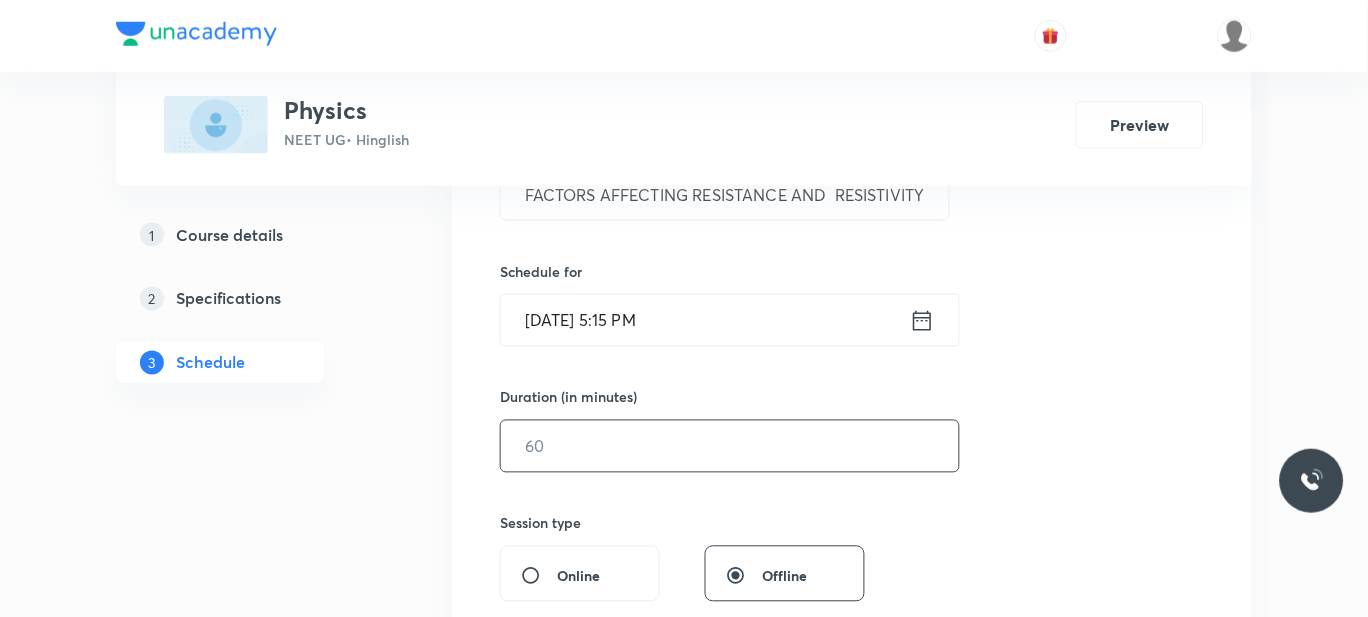 click at bounding box center [730, 446] 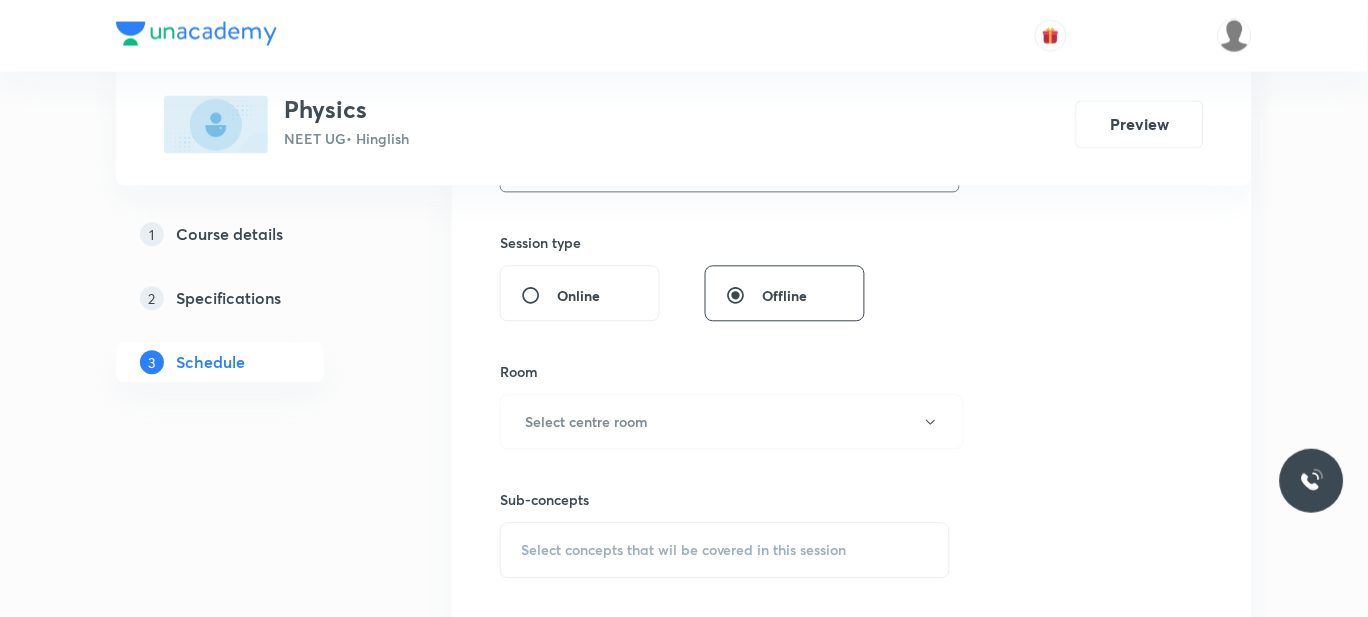 scroll, scrollTop: 713, scrollLeft: 0, axis: vertical 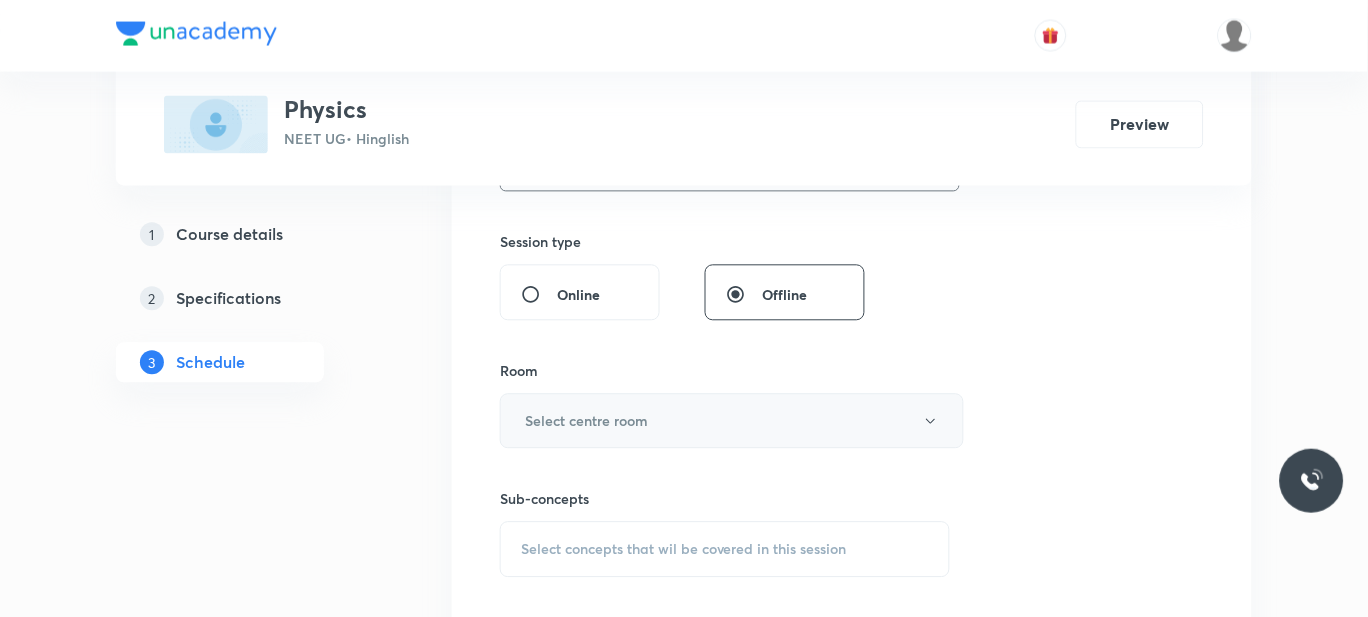 type on "90" 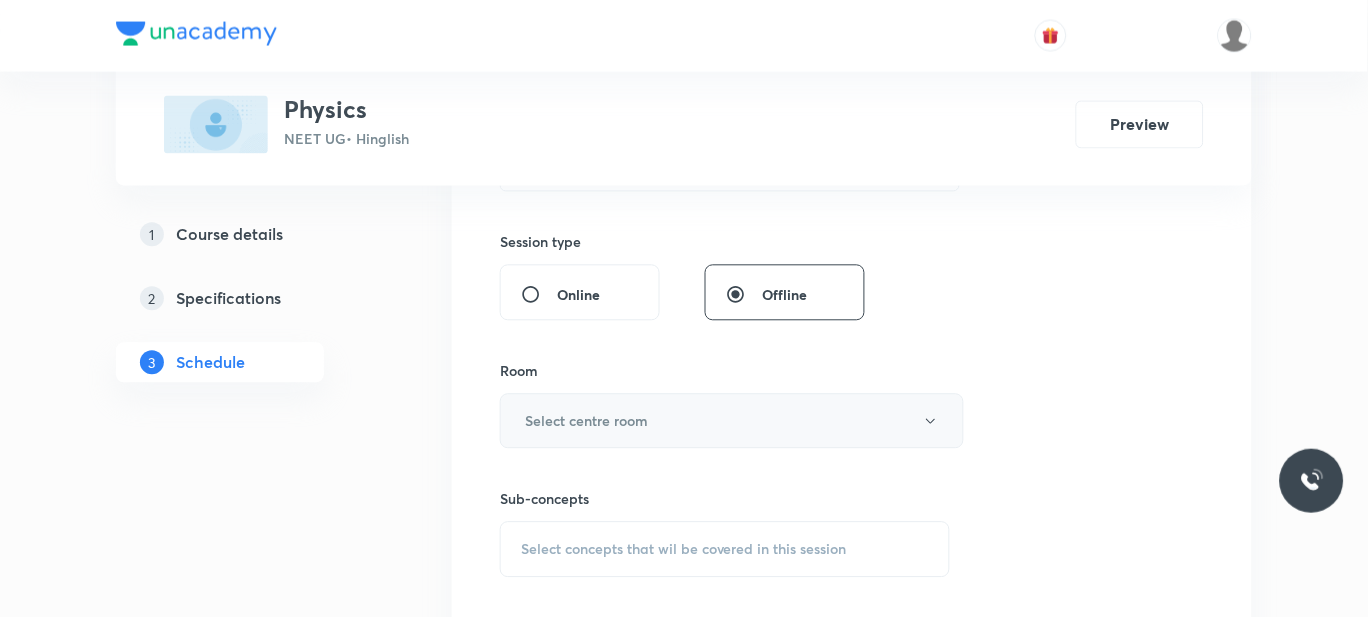 click on "Select centre room" at bounding box center (586, 421) 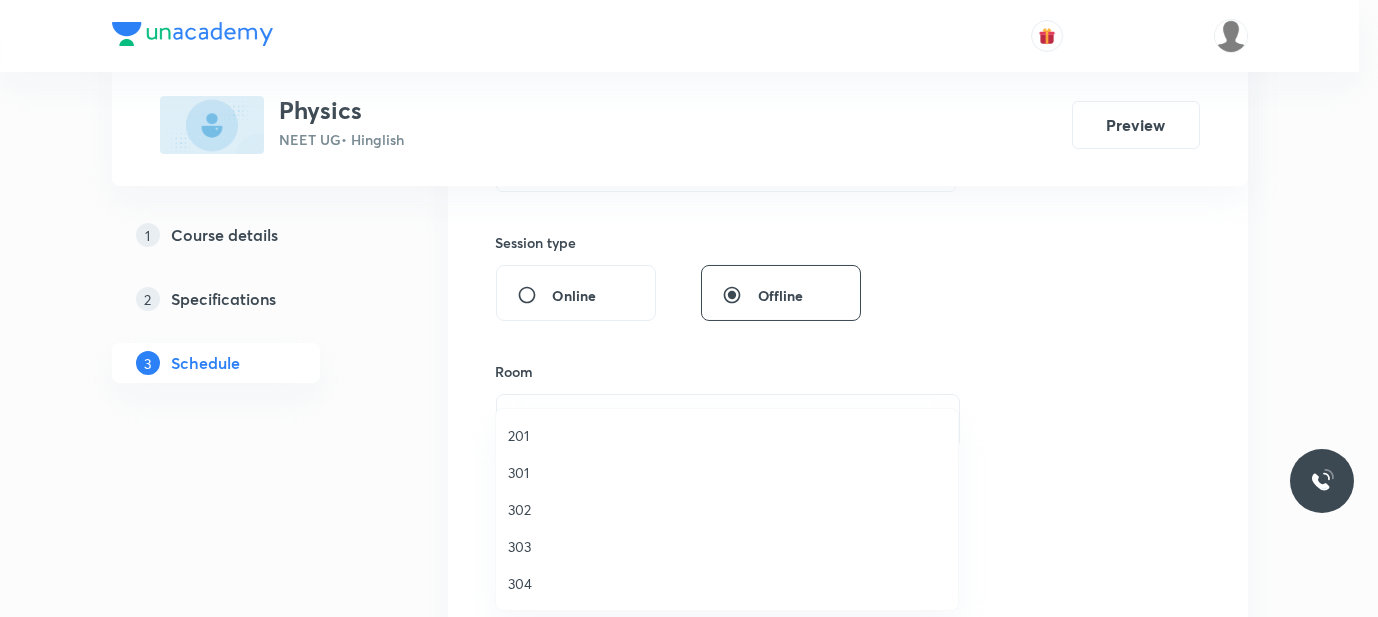 click on "302" at bounding box center [727, 509] 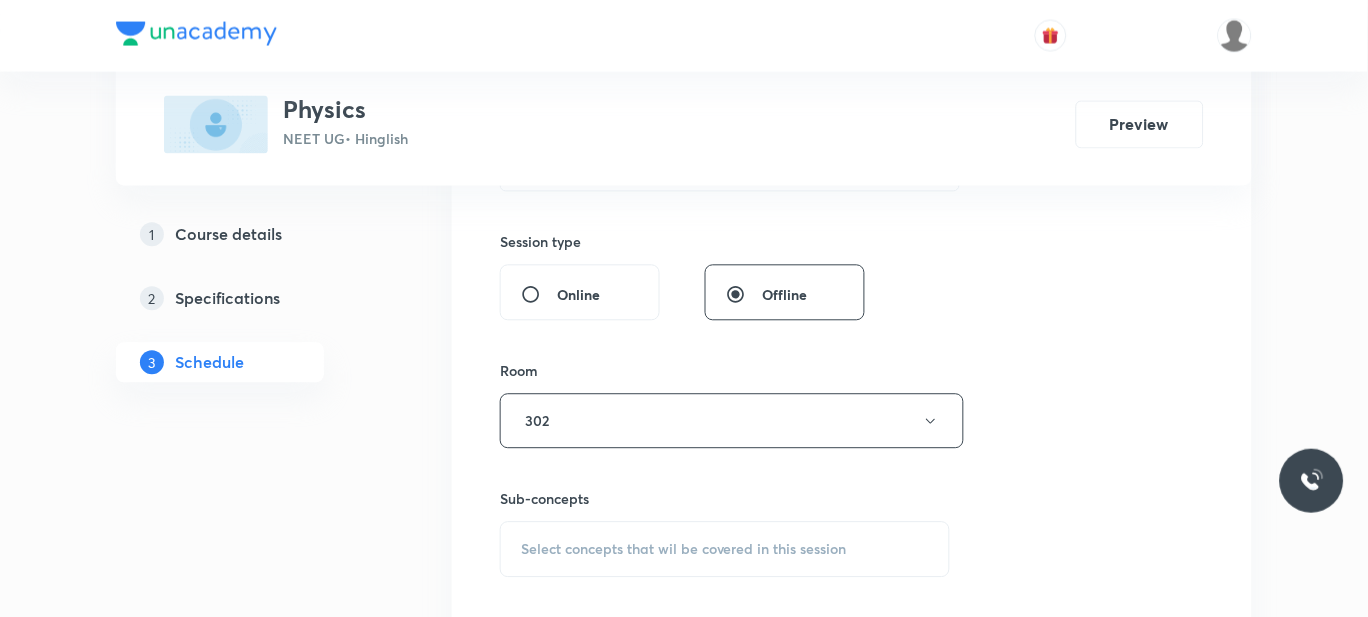scroll, scrollTop: 858, scrollLeft: 0, axis: vertical 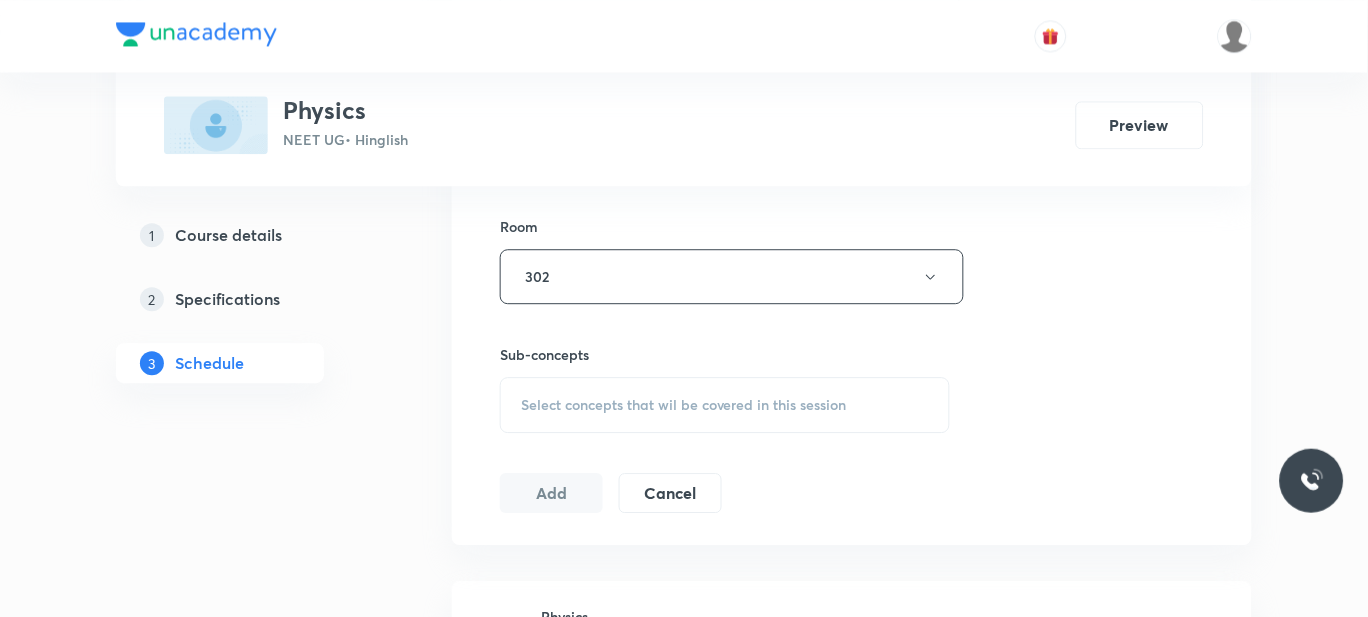 click on "Select concepts that wil be covered in this session" at bounding box center [725, 405] 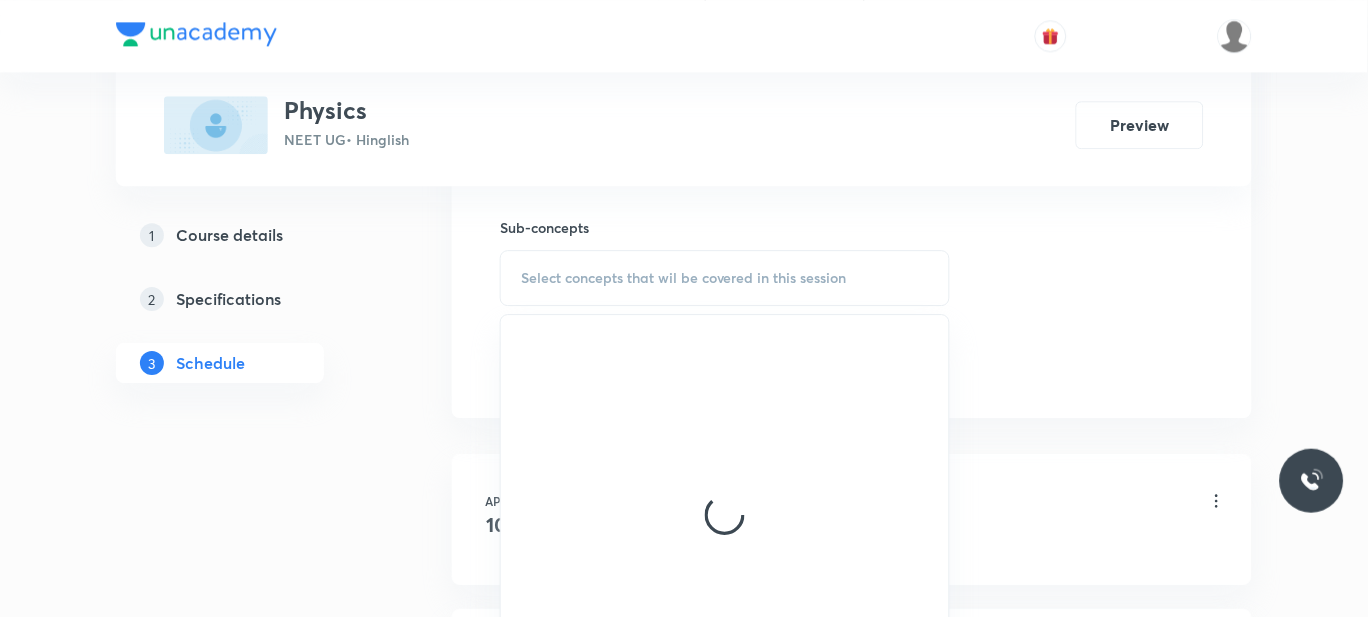 scroll, scrollTop: 988, scrollLeft: 0, axis: vertical 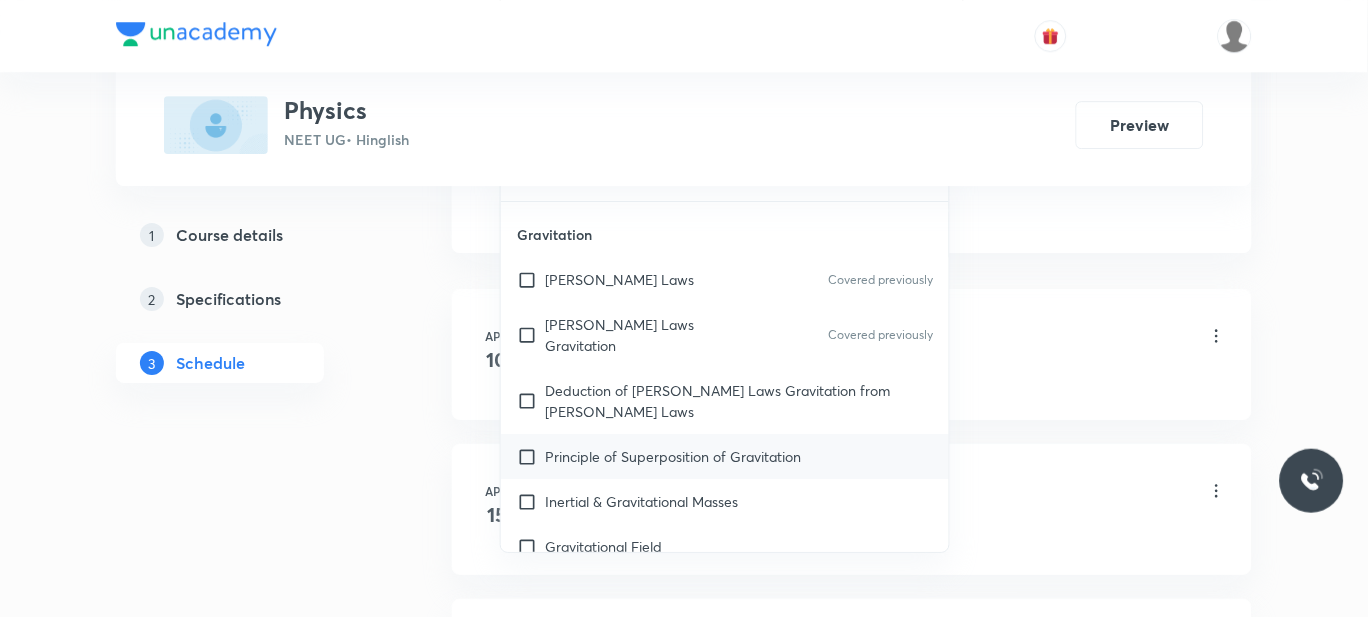 click on "Principle of Superposition of Gravitation" at bounding box center [673, 456] 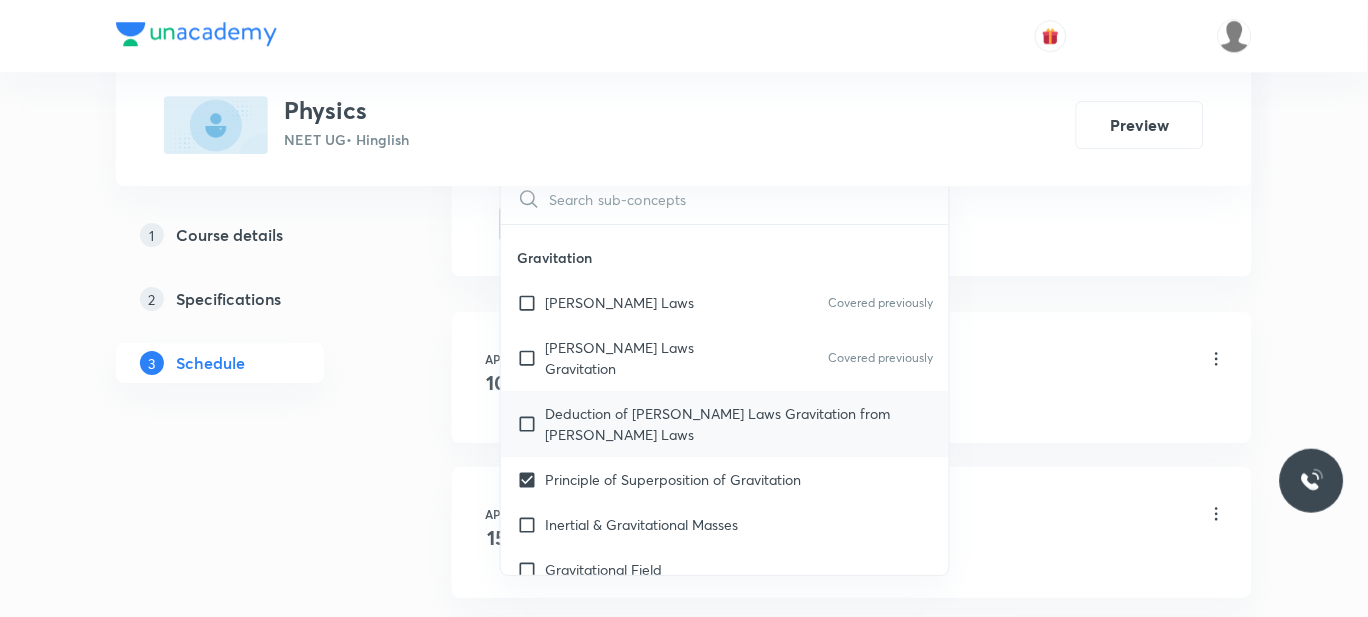 click on "Deduction of [PERSON_NAME] Laws Gravitation from [PERSON_NAME] Laws" at bounding box center [739, 424] 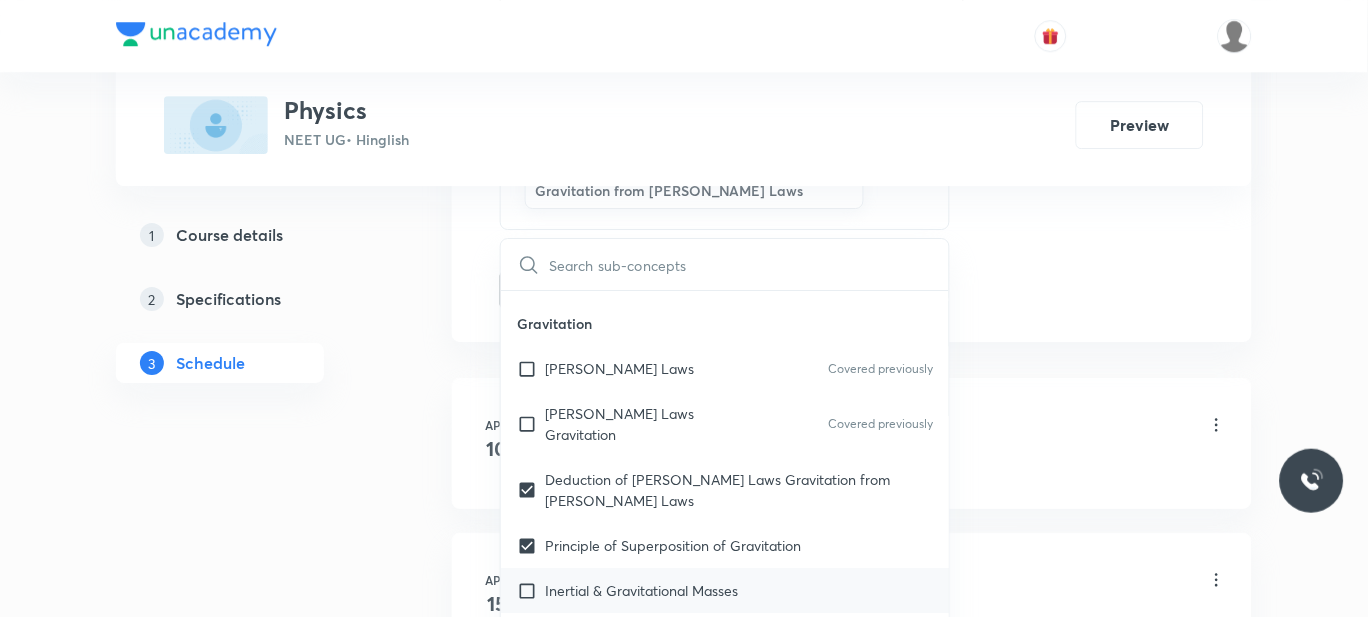 click on "Inertial & Gravitational Masses" at bounding box center [641, 590] 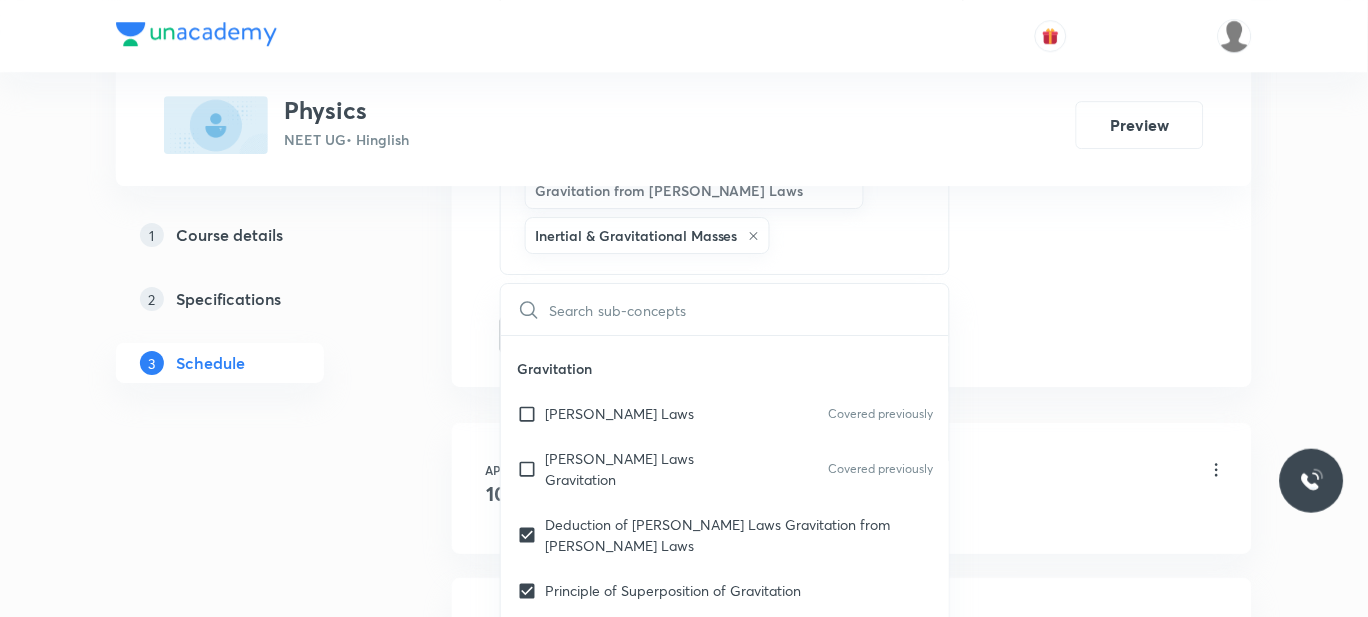 click on "Plus Courses Physics NEET UG  • Hinglish Preview 1 Course details 2 Specifications 3 Schedule Schedule 64  classes Session  65 Live class Session title 58/99 FACTORS AFFECTING RESISTANCE AND  RESISTIVITY OF MATERIALS ​ Schedule for [DATE] 5:15 PM ​ Duration (in minutes) 90 ​   Session type Online Offline Room 302 Sub-concepts Principle of Superposition of Gravitation Deduction of [PERSON_NAME] Laws Gravitation from [PERSON_NAME] Laws Inertial & Gravitational Masses CLEAR ​ Physics - Full Syllabus Mock Questions Physics - Full Syllabus Mock Questions Covered previously Physics Previous Year Question Physics Previous Year Question Units & Dimensions Physical quantity Covered previously Applications of Dimensional Analysis Covered previously Significant Figures Covered previously Units of Physical Quantities Covered previously System of Units Covered previously Dimensions of Some Mathematical Functions Covered previously Unit and Dimension Covered previously Product of Two Vectors Covered previously Error" at bounding box center (684, 5064) 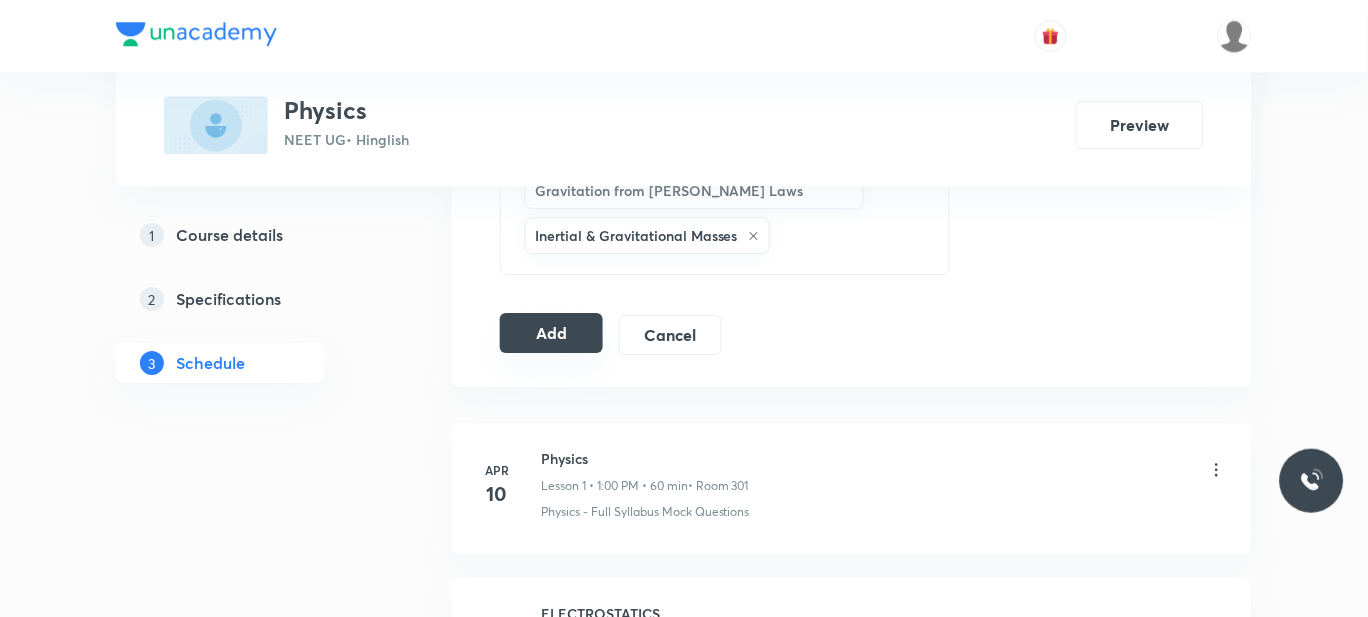 click on "Add" at bounding box center [551, 333] 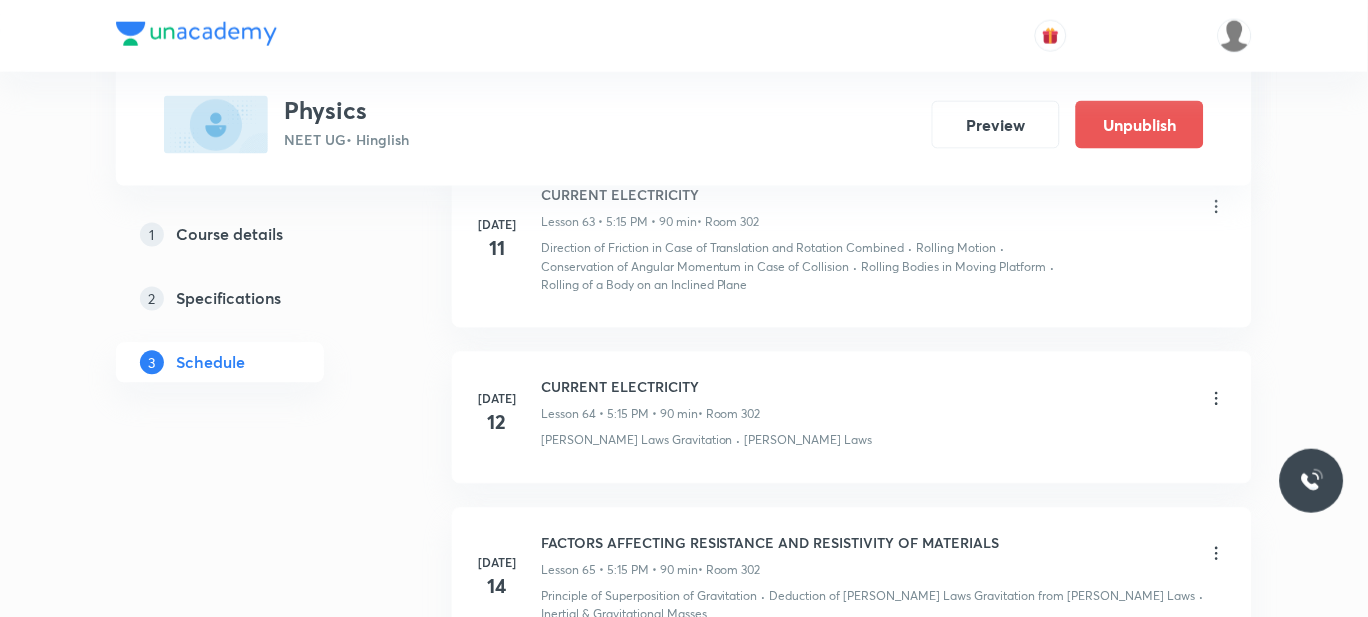 scroll, scrollTop: 10850, scrollLeft: 0, axis: vertical 